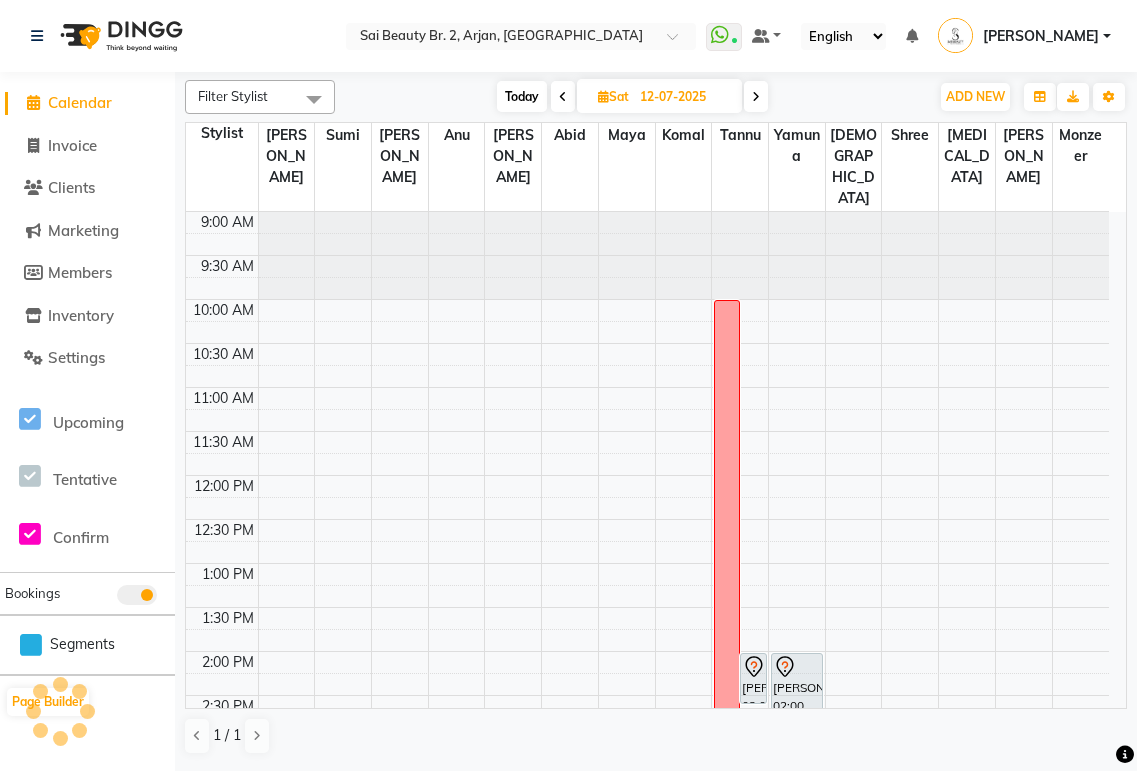 scroll, scrollTop: 0, scrollLeft: 0, axis: both 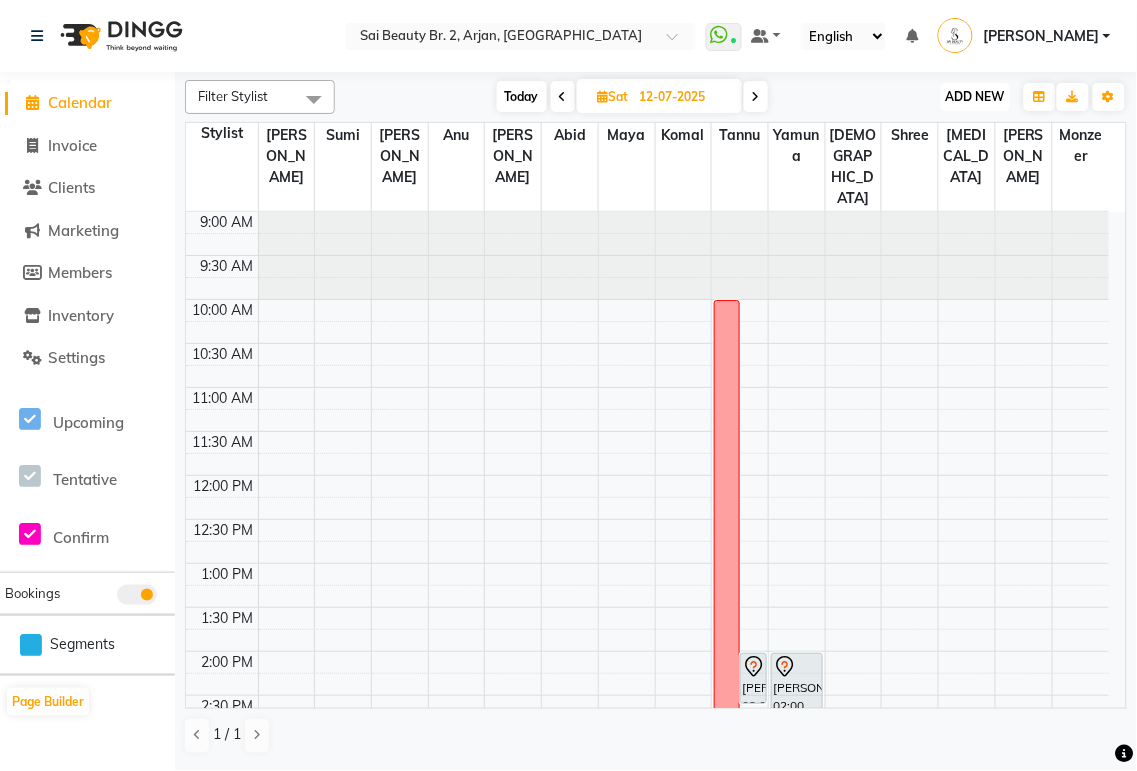 click on "ADD NEW" at bounding box center (975, 96) 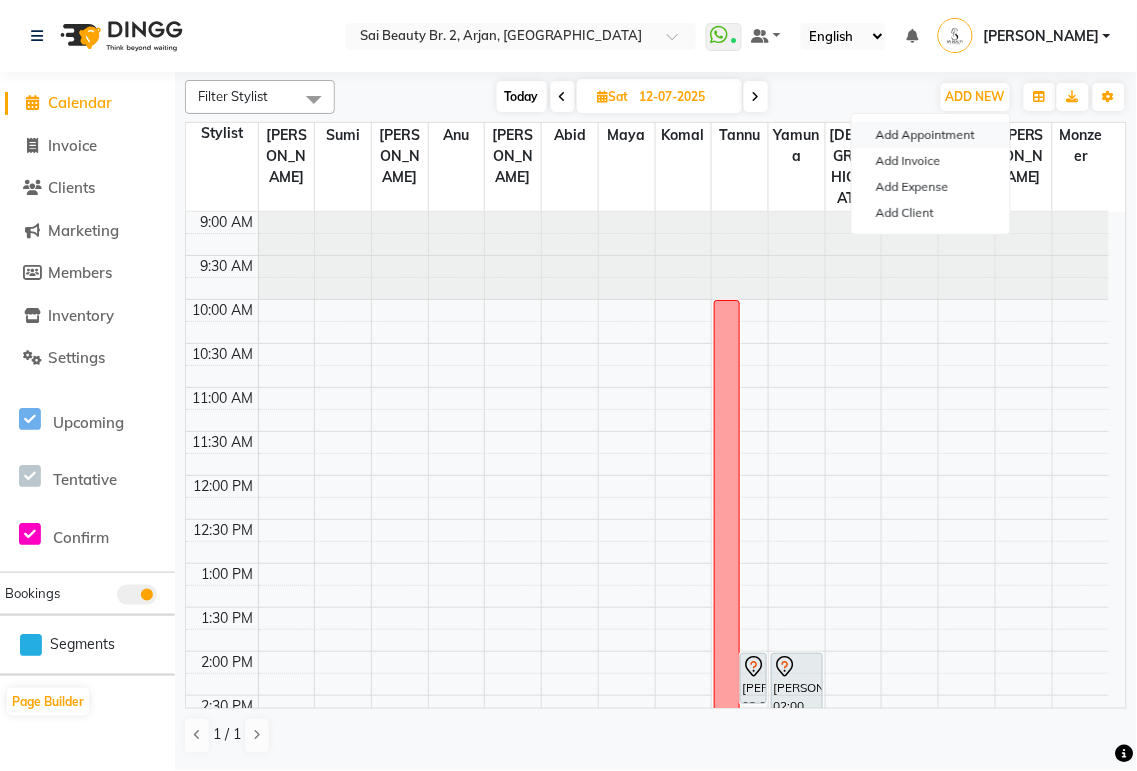 click on "Add Appointment" at bounding box center (931, 135) 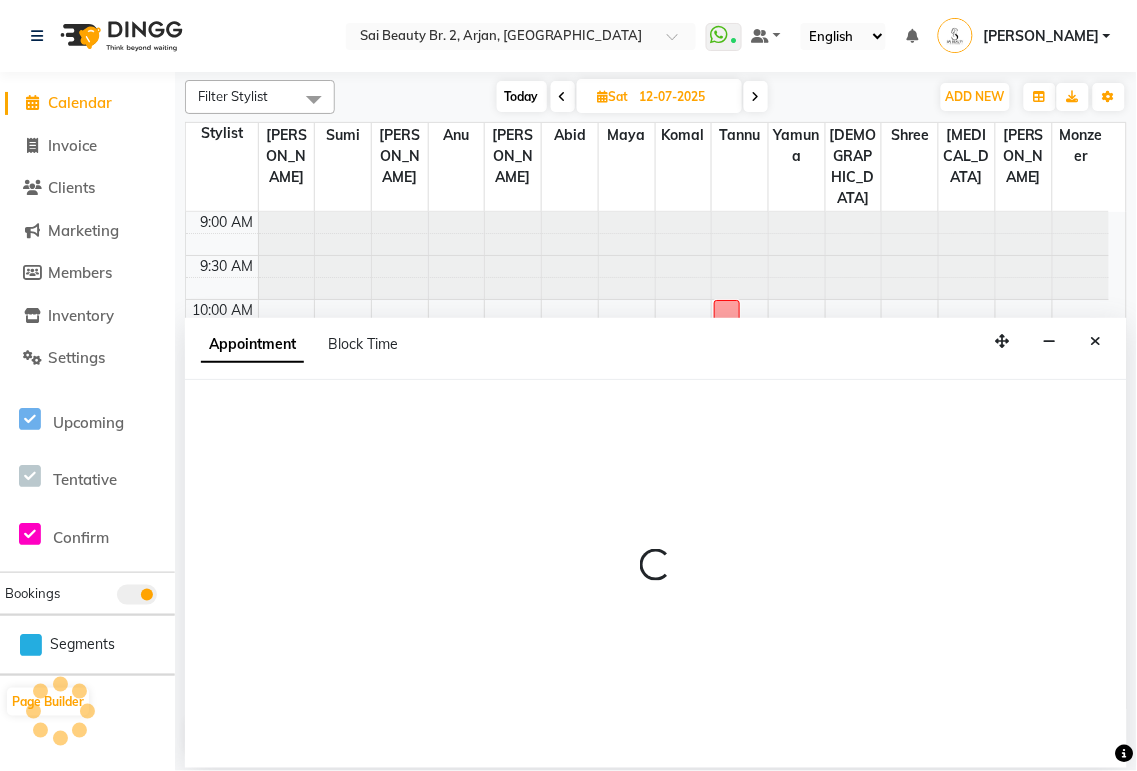 select on "tentative" 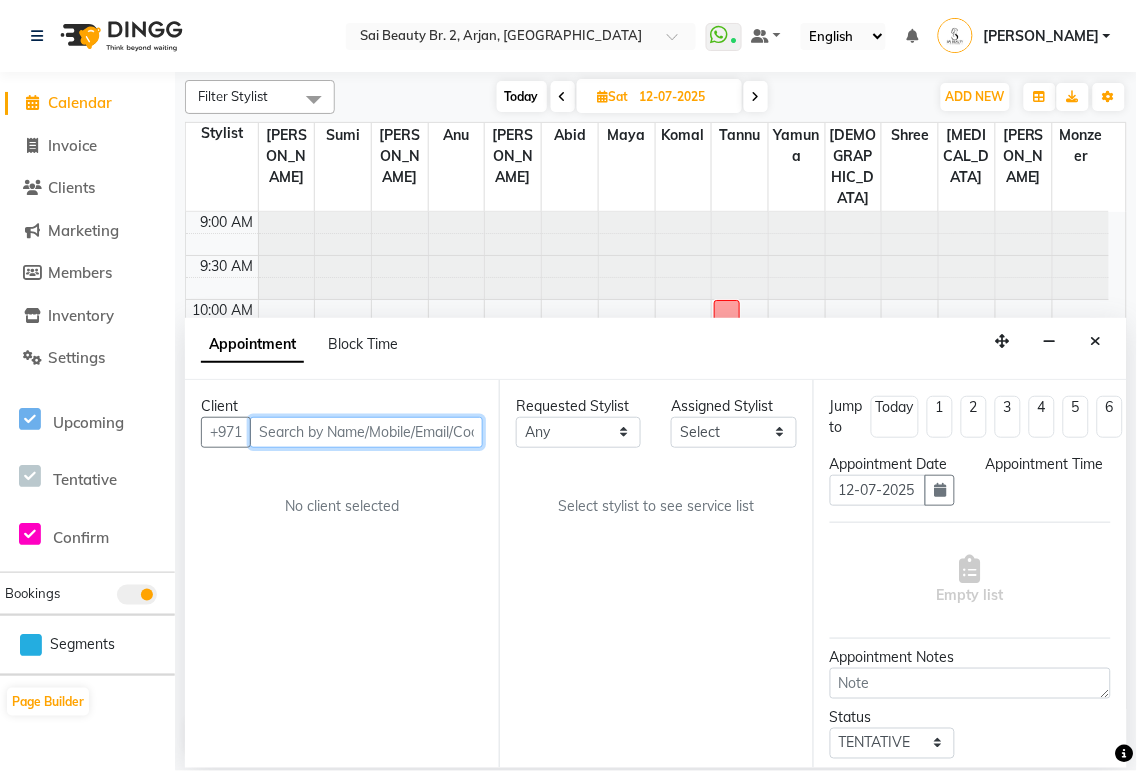 select on "600" 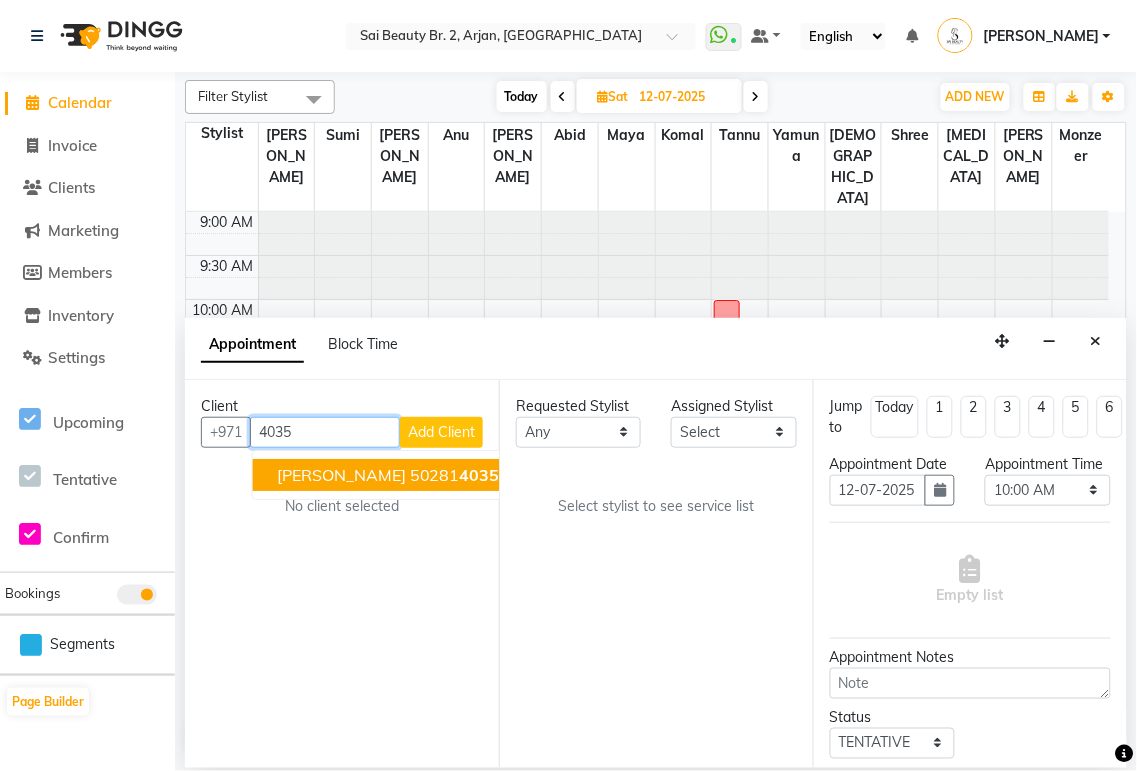 click on "[PERSON_NAME]  50281 4035" at bounding box center [388, 475] 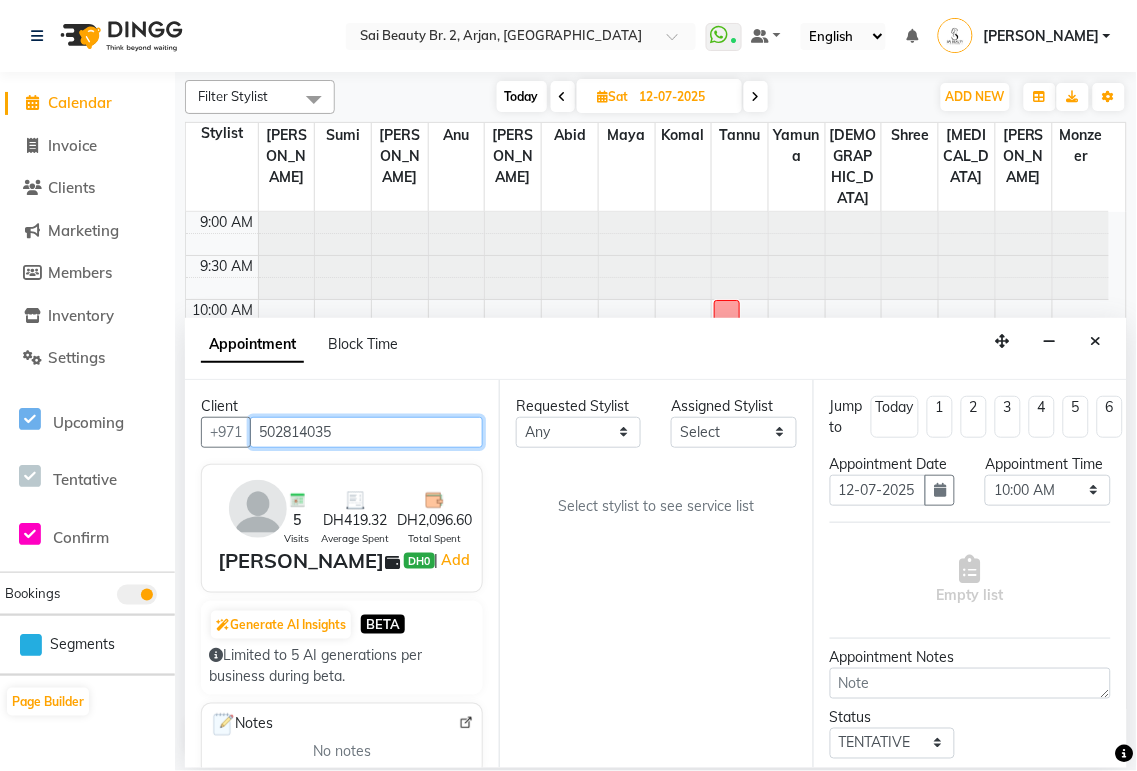 type on "502814035" 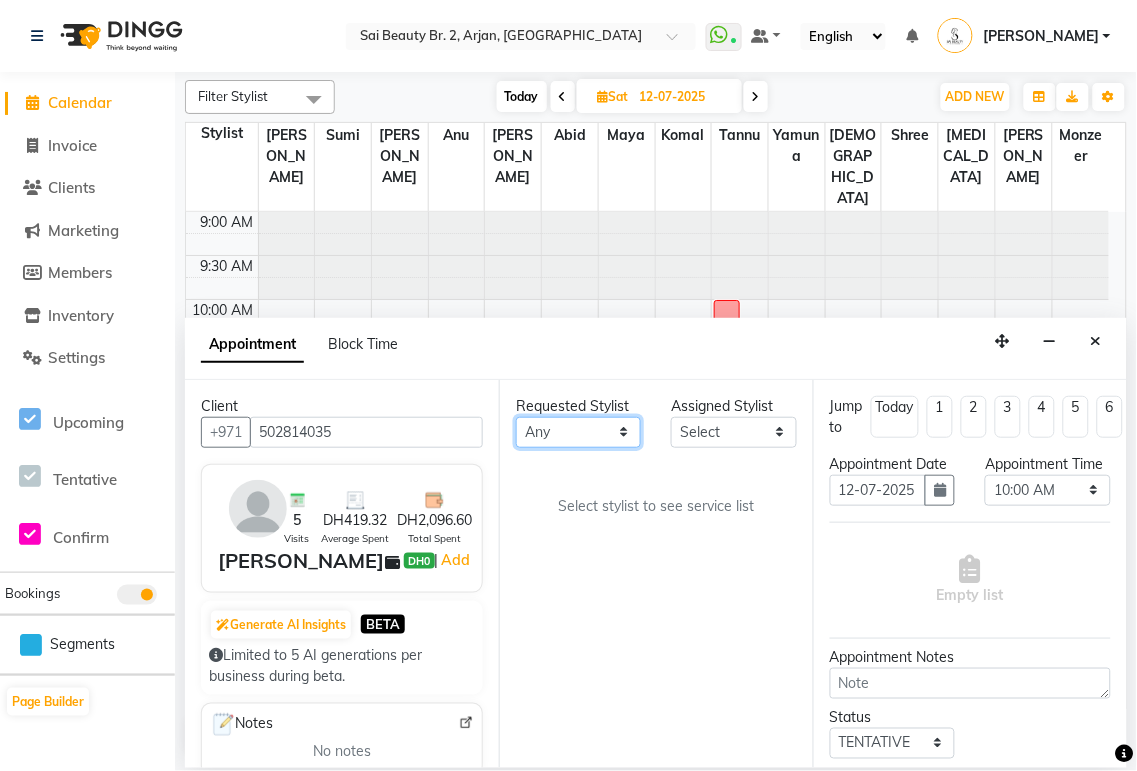 click on "Any [PERSON_NAME][MEDICAL_DATA] [PERSON_NAME] [PERSON_NAME] [PERSON_NAME] Gita [PERSON_NAME] monzeer Shree [PERSON_NAME] [PERSON_NAME]" at bounding box center [578, 432] 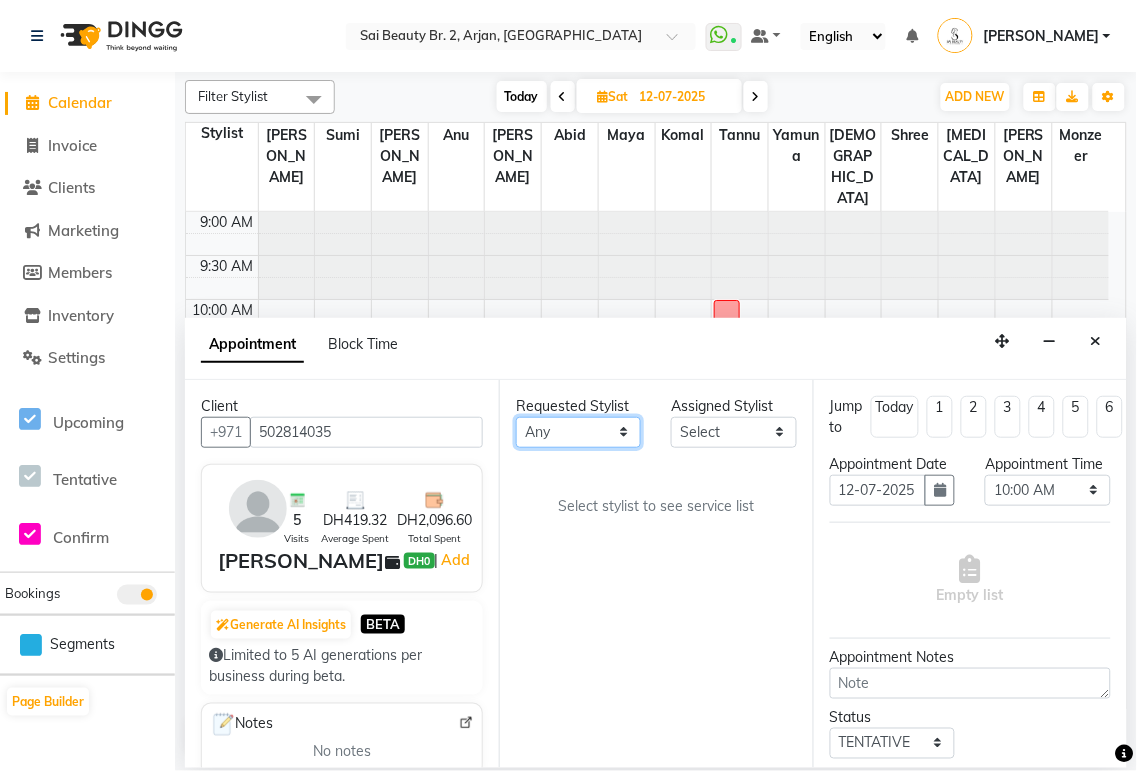 select on "57509" 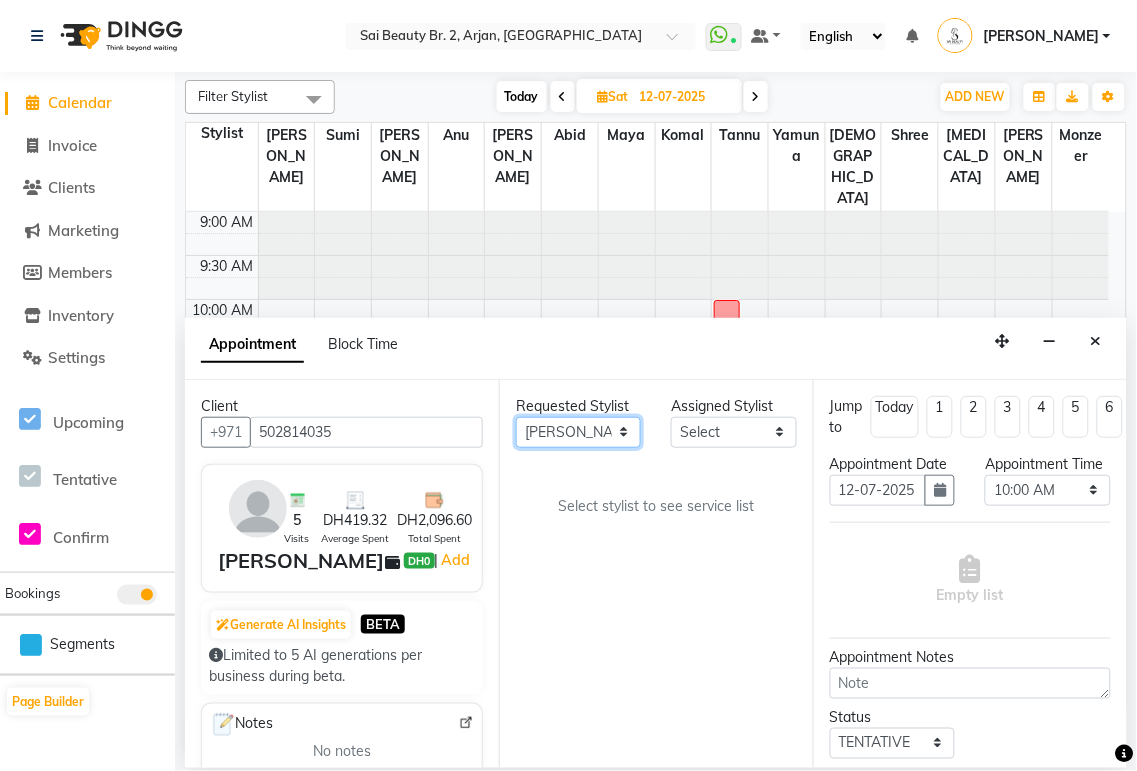 click on "Any [PERSON_NAME][MEDICAL_DATA] [PERSON_NAME] [PERSON_NAME] [PERSON_NAME] Gita [PERSON_NAME] monzeer Shree [PERSON_NAME] [PERSON_NAME]" at bounding box center [578, 432] 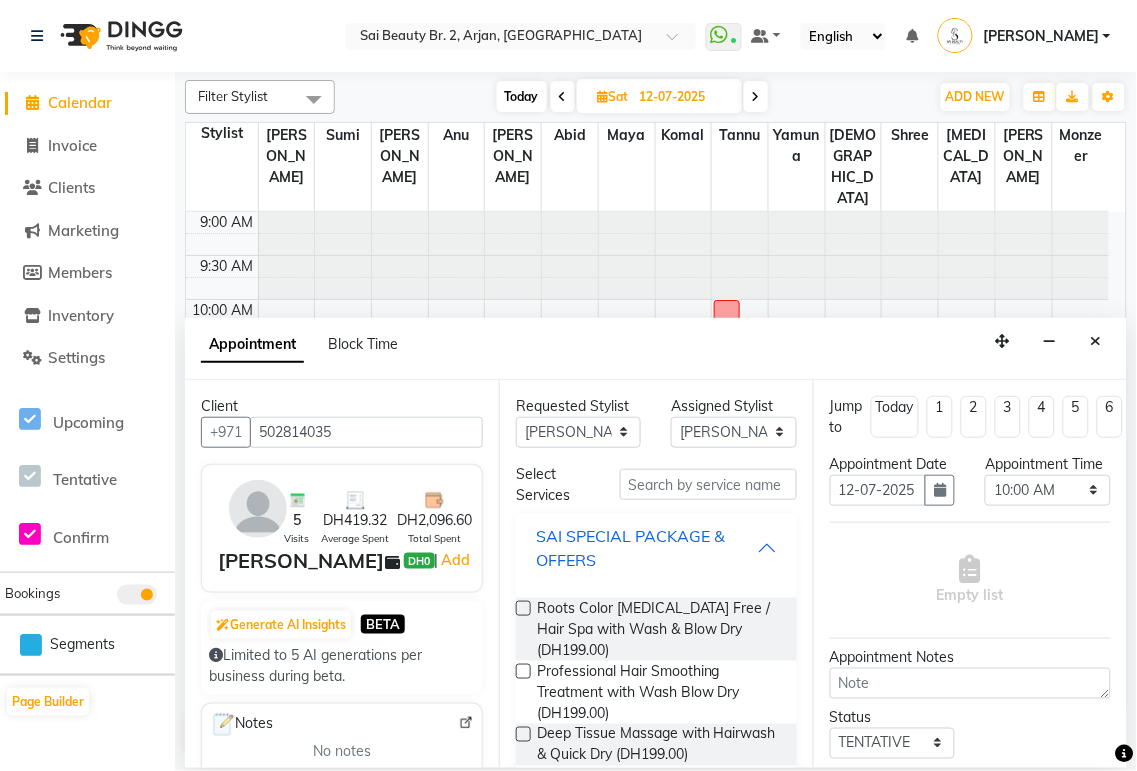 click on "SAI SPECIAL PACKAGE & OFFERS" at bounding box center (646, 548) 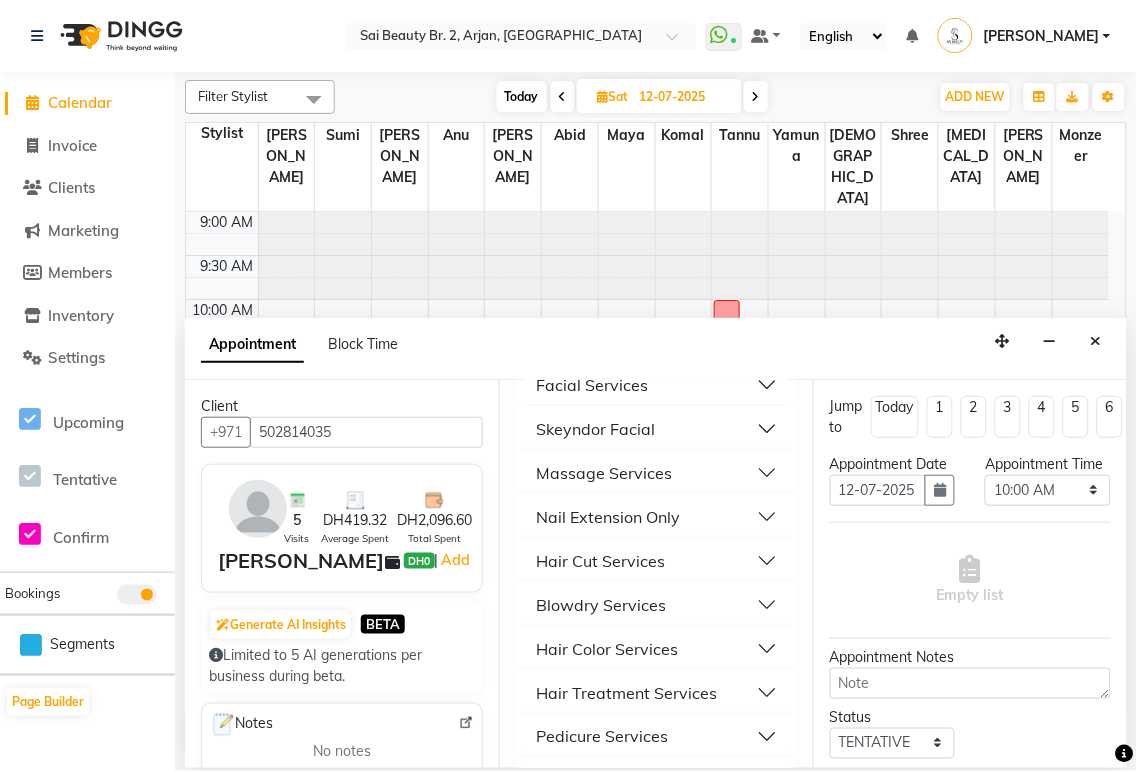 scroll, scrollTop: 441, scrollLeft: 0, axis: vertical 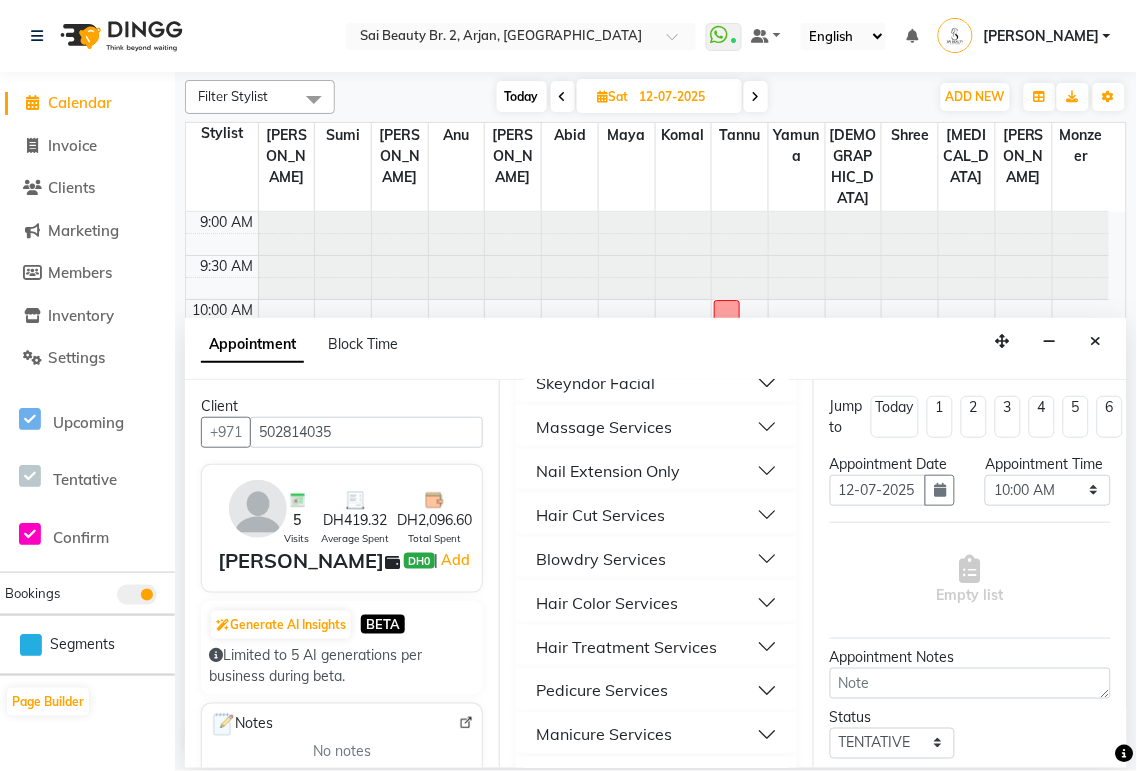 click on "Massage Services" at bounding box center [656, 427] 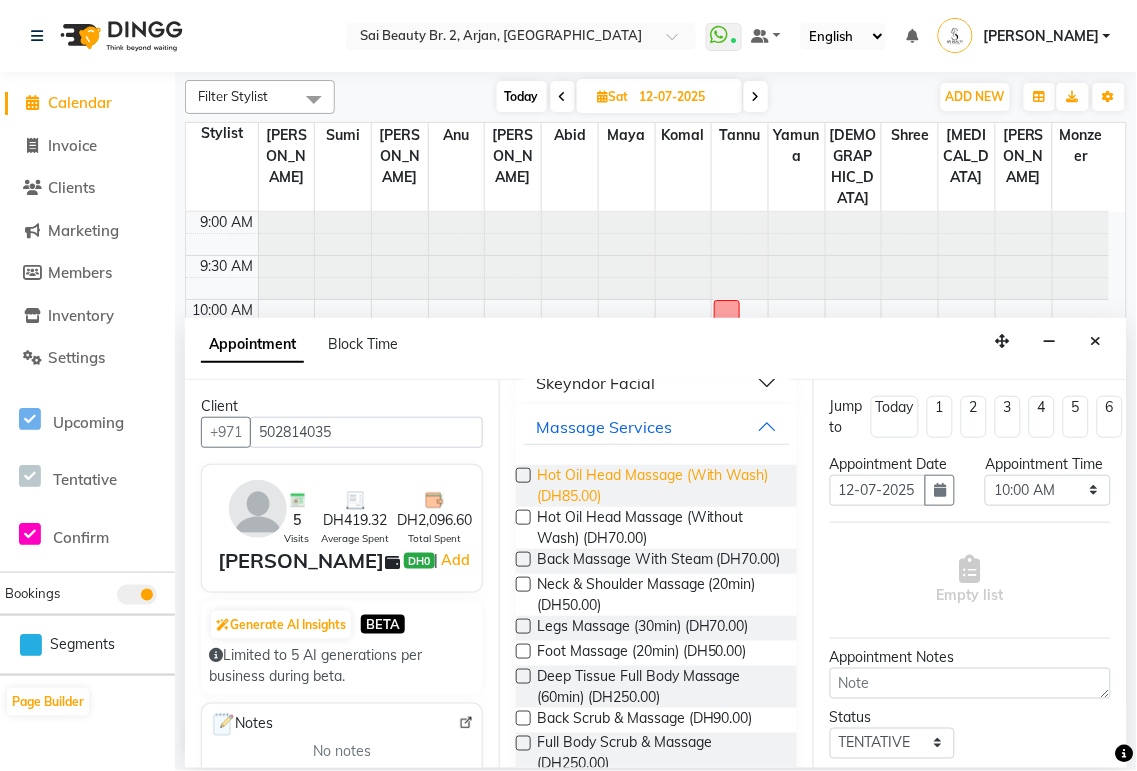 click on "Hot Oil Head Massage (With Wash) (DH85.00)" at bounding box center [659, 486] 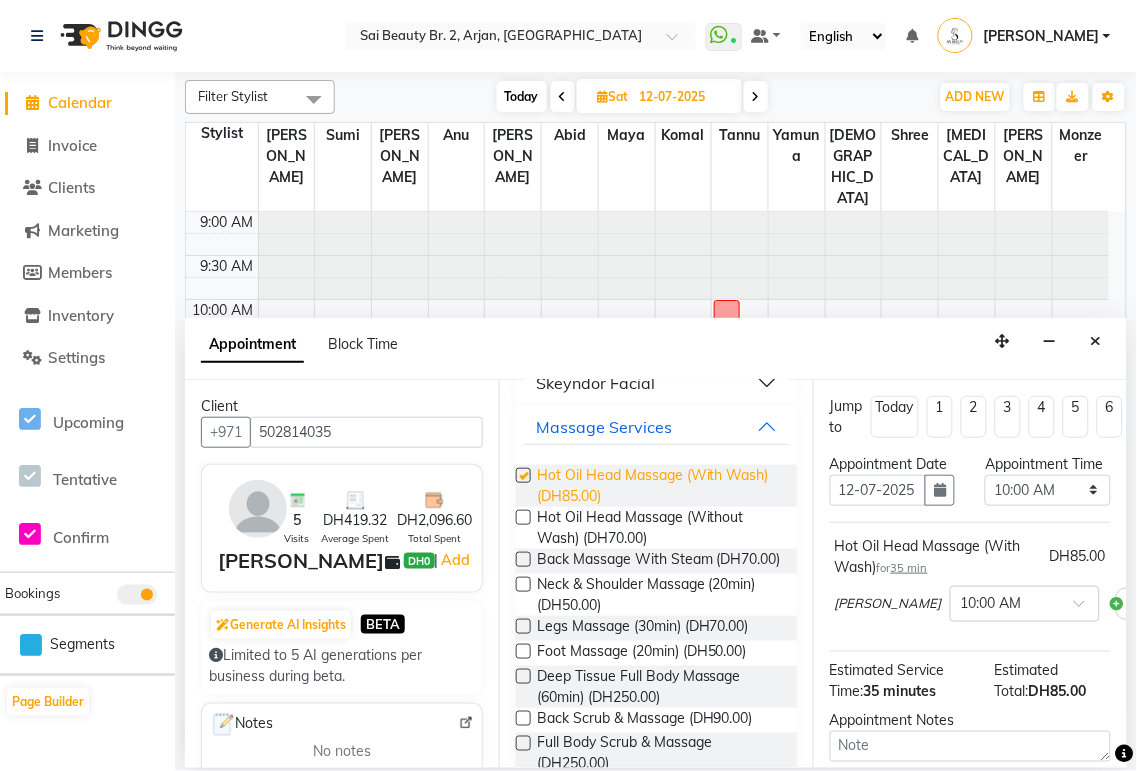 checkbox on "false" 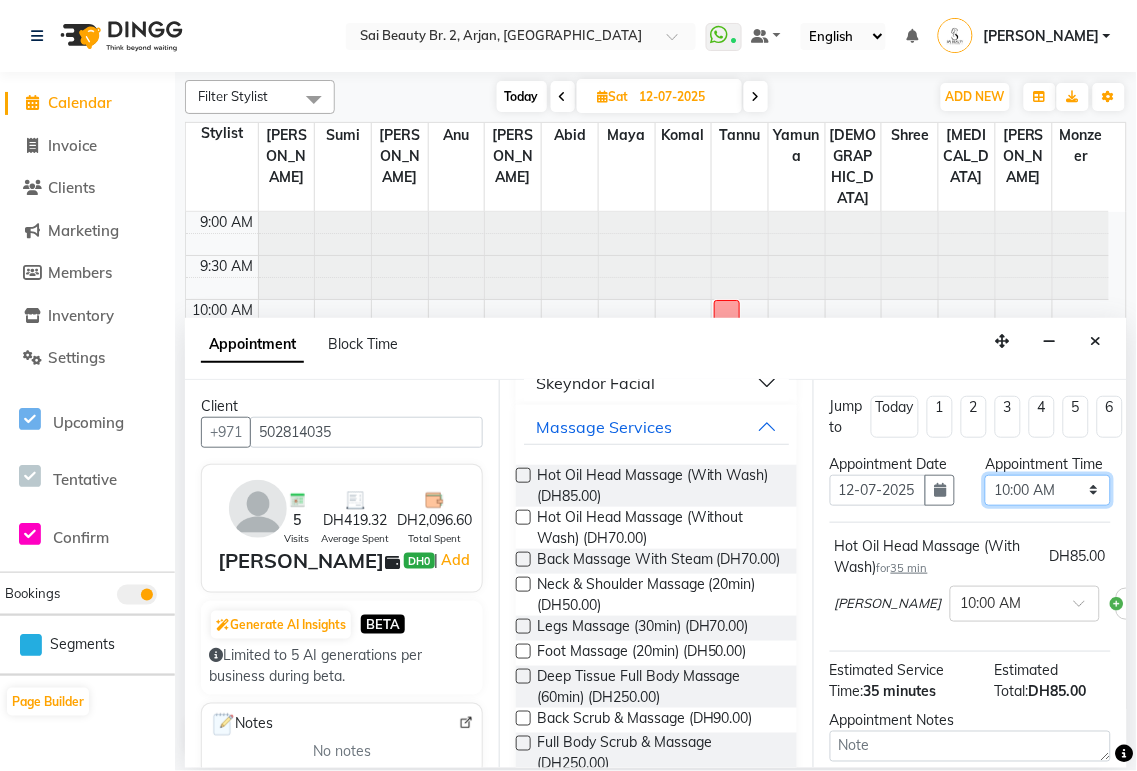 click on "Select 10:00 AM 10:05 AM 10:10 AM 10:15 AM 10:20 AM 10:25 AM 10:30 AM 10:35 AM 10:40 AM 10:45 AM 10:50 AM 10:55 AM 11:00 AM 11:05 AM 11:10 AM 11:15 AM 11:20 AM 11:25 AM 11:30 AM 11:35 AM 11:40 AM 11:45 AM 11:50 AM 11:55 AM 12:00 PM 12:05 PM 12:10 PM 12:15 PM 12:20 PM 12:25 PM 12:30 PM 12:35 PM 12:40 PM 12:45 PM 12:50 PM 12:55 PM 01:00 PM 01:05 PM 01:10 PM 01:15 PM 01:20 PM 01:25 PM 01:30 PM 01:35 PM 01:40 PM 01:45 PM 01:50 PM 01:55 PM 02:00 PM 02:05 PM 02:10 PM 02:15 PM 02:20 PM 02:25 PM 02:30 PM 02:35 PM 02:40 PM 02:45 PM 02:50 PM 02:55 PM 03:00 PM 03:05 PM 03:10 PM 03:15 PM 03:20 PM 03:25 PM 03:30 PM 03:35 PM 03:40 PM 03:45 PM 03:50 PM 03:55 PM 04:00 PM 04:05 PM 04:10 PM 04:15 PM 04:20 PM 04:25 PM 04:30 PM 04:35 PM 04:40 PM 04:45 PM 04:50 PM 04:55 PM 05:00 PM 05:05 PM 05:10 PM 05:15 PM 05:20 PM 05:25 PM 05:30 PM 05:35 PM 05:40 PM 05:45 PM 05:50 PM 05:55 PM 06:00 PM 06:05 PM 06:10 PM 06:15 PM 06:20 PM 06:25 PM 06:30 PM 06:35 PM 06:40 PM 06:45 PM 06:50 PM 06:55 PM 07:00 PM 07:05 PM 07:10 PM 07:15 PM 07:20 PM" at bounding box center (1047, 490) 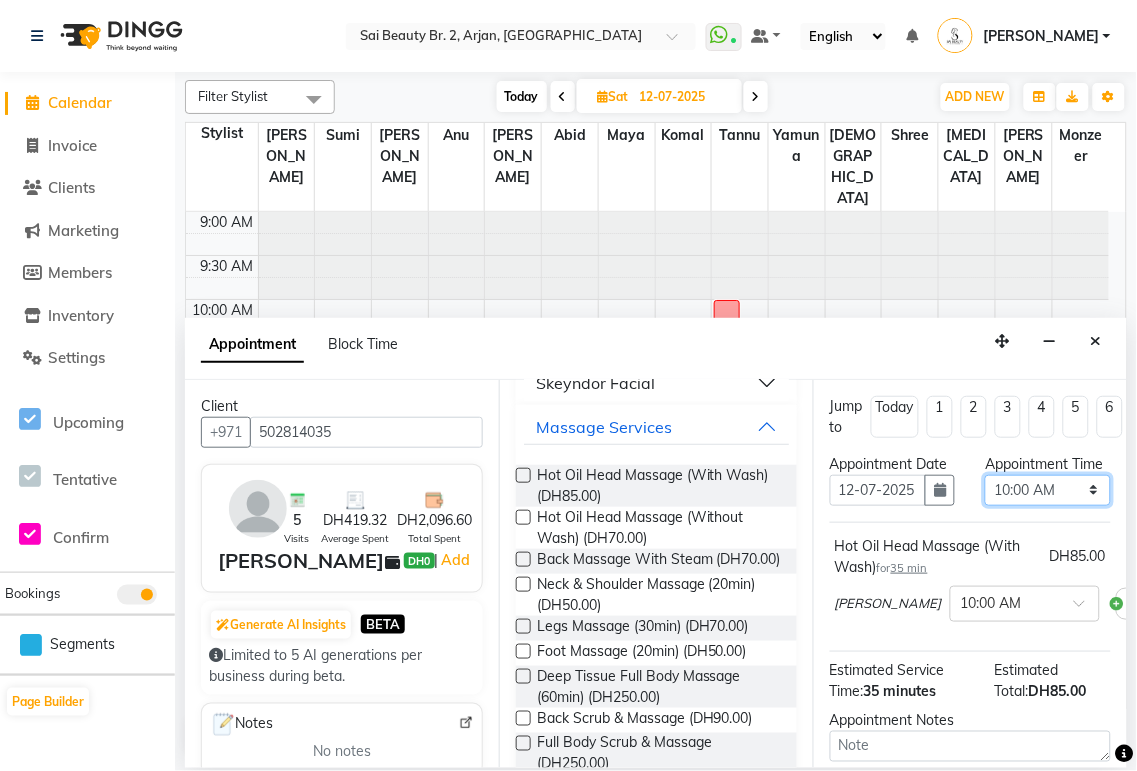 select on "610" 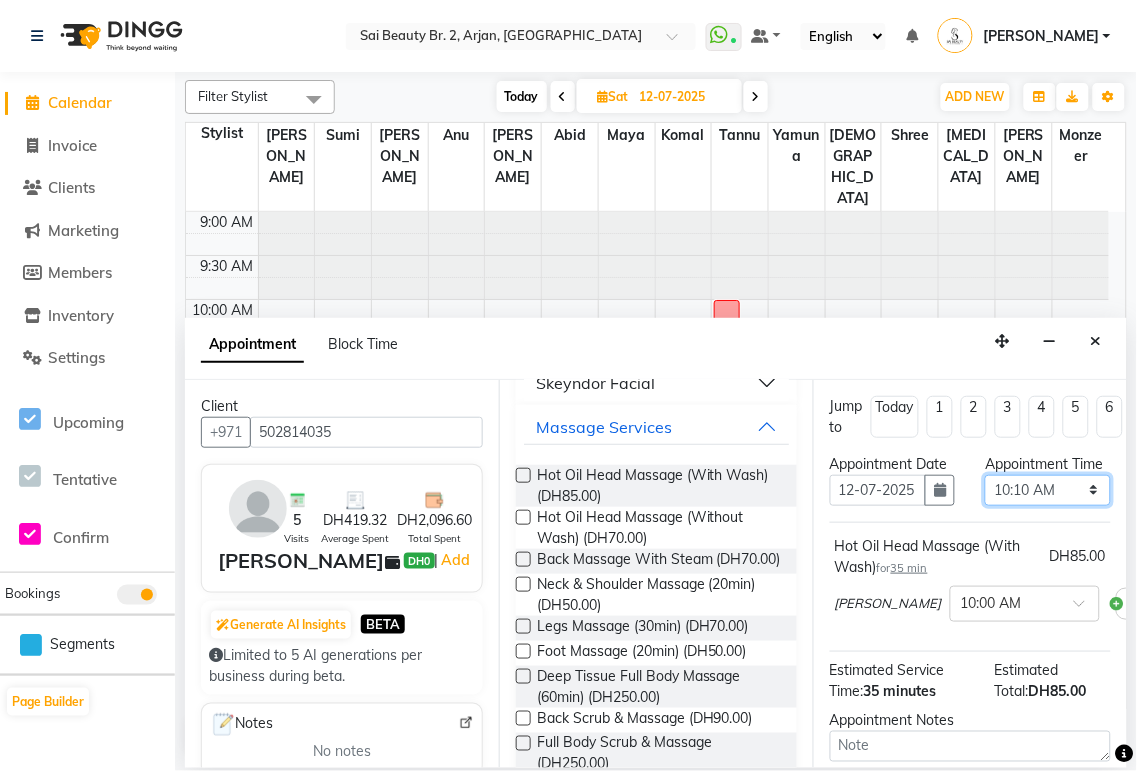 click on "Select 10:00 AM 10:05 AM 10:10 AM 10:15 AM 10:20 AM 10:25 AM 10:30 AM 10:35 AM 10:40 AM 10:45 AM 10:50 AM 10:55 AM 11:00 AM 11:05 AM 11:10 AM 11:15 AM 11:20 AM 11:25 AM 11:30 AM 11:35 AM 11:40 AM 11:45 AM 11:50 AM 11:55 AM 12:00 PM 12:05 PM 12:10 PM 12:15 PM 12:20 PM 12:25 PM 12:30 PM 12:35 PM 12:40 PM 12:45 PM 12:50 PM 12:55 PM 01:00 PM 01:05 PM 01:10 PM 01:15 PM 01:20 PM 01:25 PM 01:30 PM 01:35 PM 01:40 PM 01:45 PM 01:50 PM 01:55 PM 02:00 PM 02:05 PM 02:10 PM 02:15 PM 02:20 PM 02:25 PM 02:30 PM 02:35 PM 02:40 PM 02:45 PM 02:50 PM 02:55 PM 03:00 PM 03:05 PM 03:10 PM 03:15 PM 03:20 PM 03:25 PM 03:30 PM 03:35 PM 03:40 PM 03:45 PM 03:50 PM 03:55 PM 04:00 PM 04:05 PM 04:10 PM 04:15 PM 04:20 PM 04:25 PM 04:30 PM 04:35 PM 04:40 PM 04:45 PM 04:50 PM 04:55 PM 05:00 PM 05:05 PM 05:10 PM 05:15 PM 05:20 PM 05:25 PM 05:30 PM 05:35 PM 05:40 PM 05:45 PM 05:50 PM 05:55 PM 06:00 PM 06:05 PM 06:10 PM 06:15 PM 06:20 PM 06:25 PM 06:30 PM 06:35 PM 06:40 PM 06:45 PM 06:50 PM 06:55 PM 07:00 PM 07:05 PM 07:10 PM 07:15 PM 07:20 PM" at bounding box center (1047, 490) 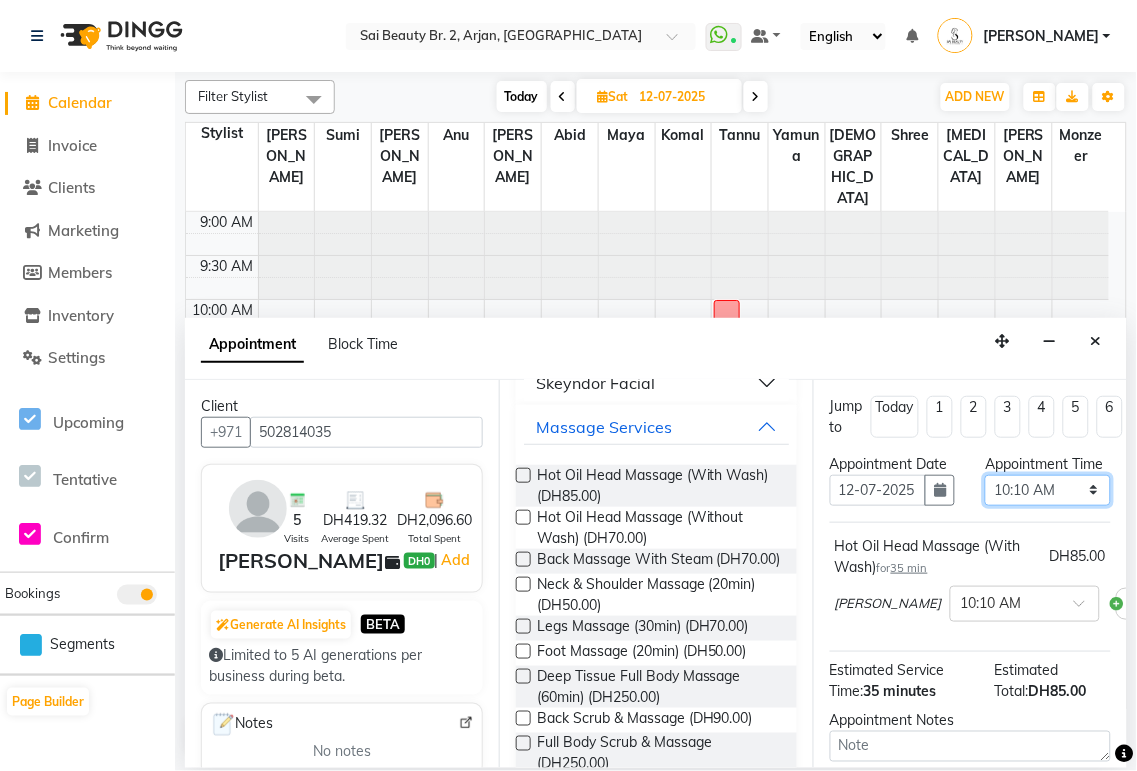 scroll, scrollTop: 256, scrollLeft: 0, axis: vertical 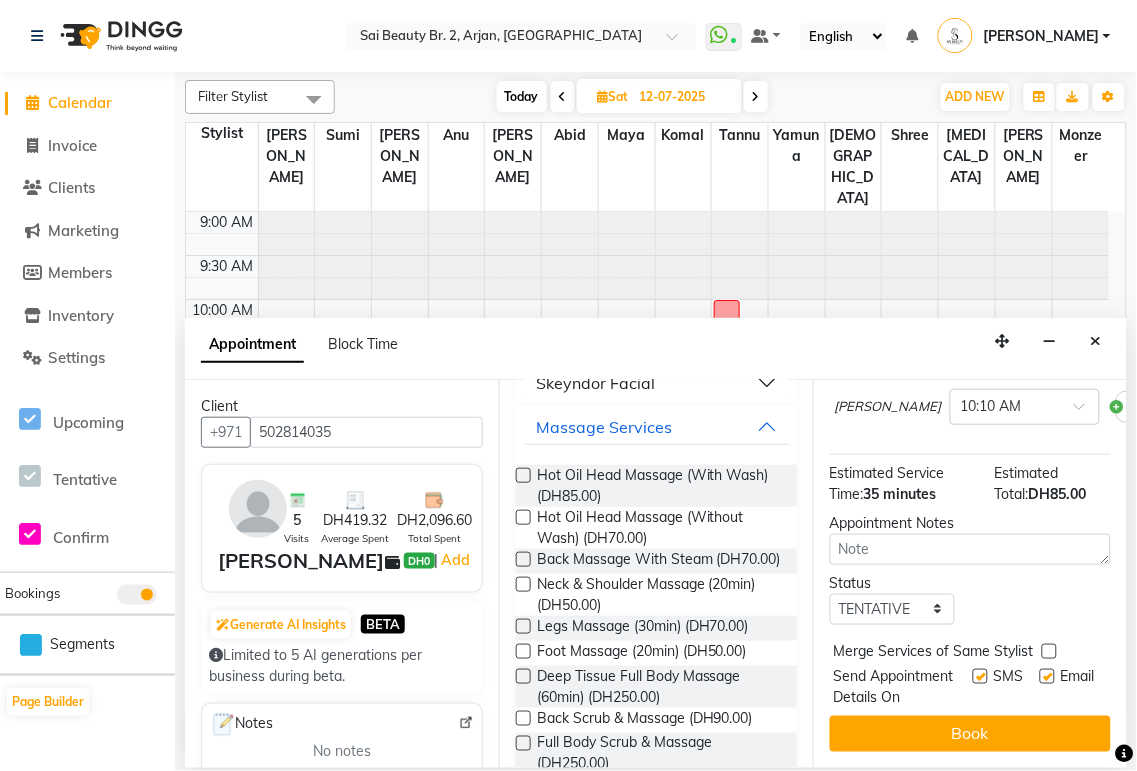 click at bounding box center (1049, 651) 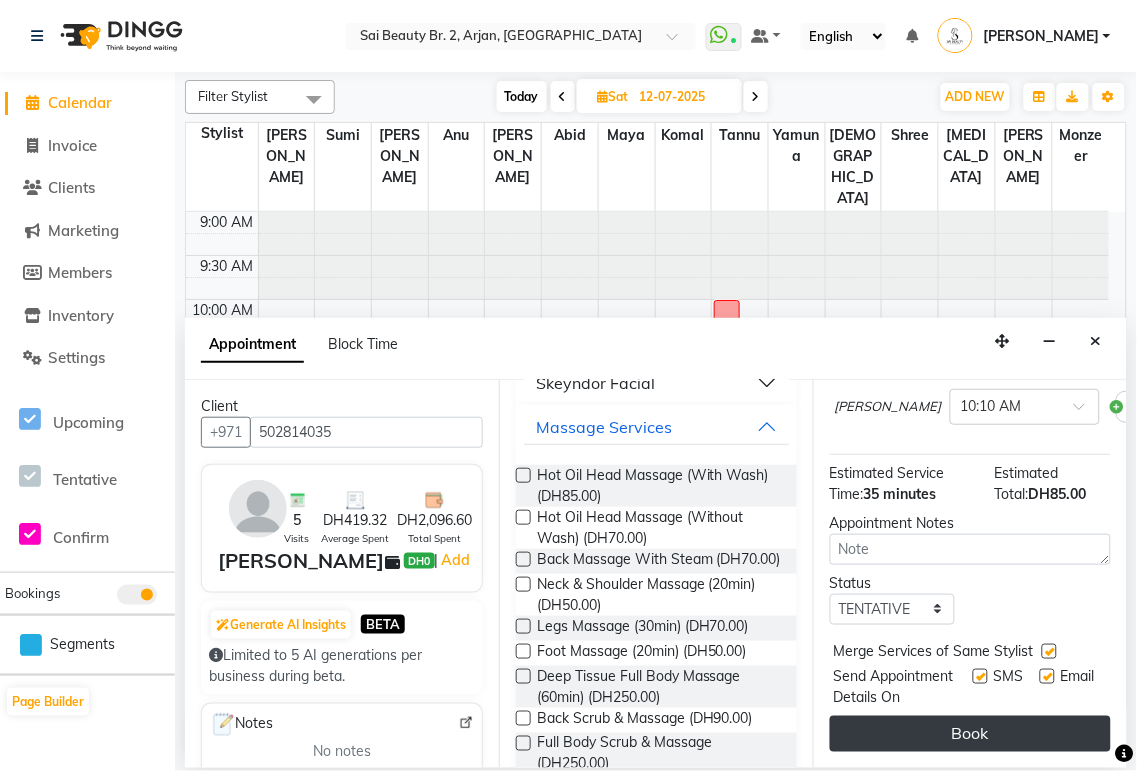 click on "Book" at bounding box center (970, 734) 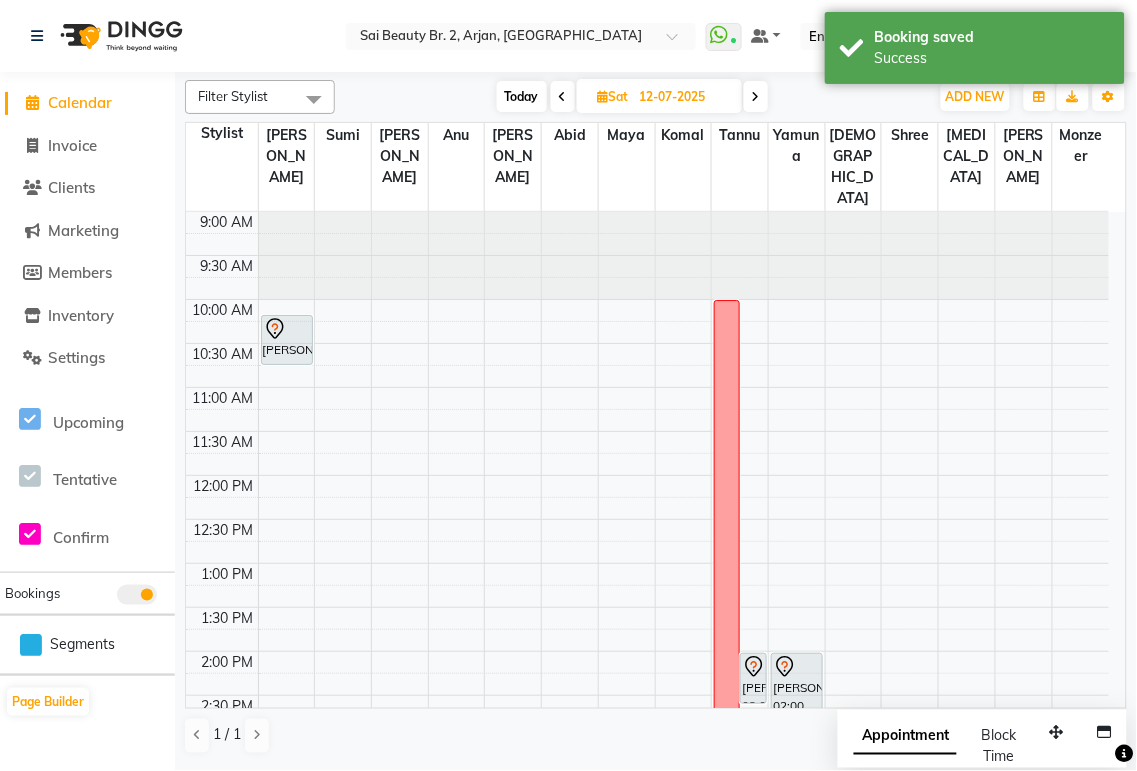 click on "Appointment" at bounding box center [905, 737] 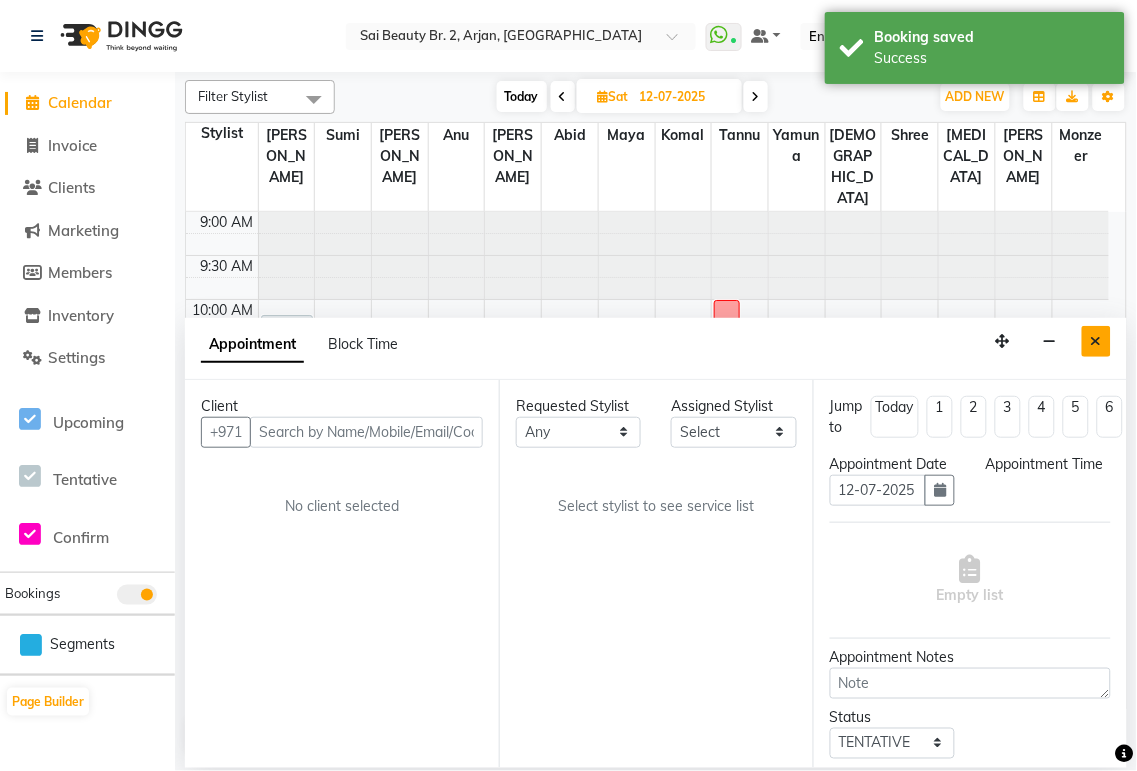 click at bounding box center [1096, 341] 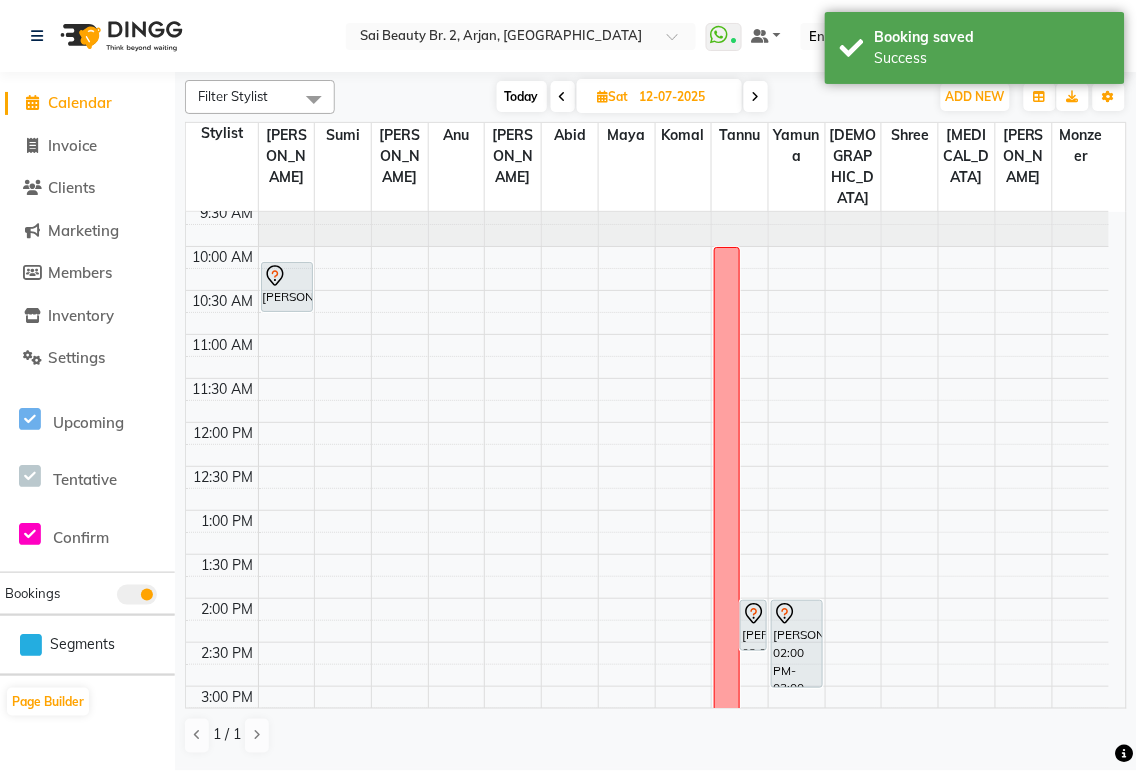 scroll, scrollTop: 0, scrollLeft: 0, axis: both 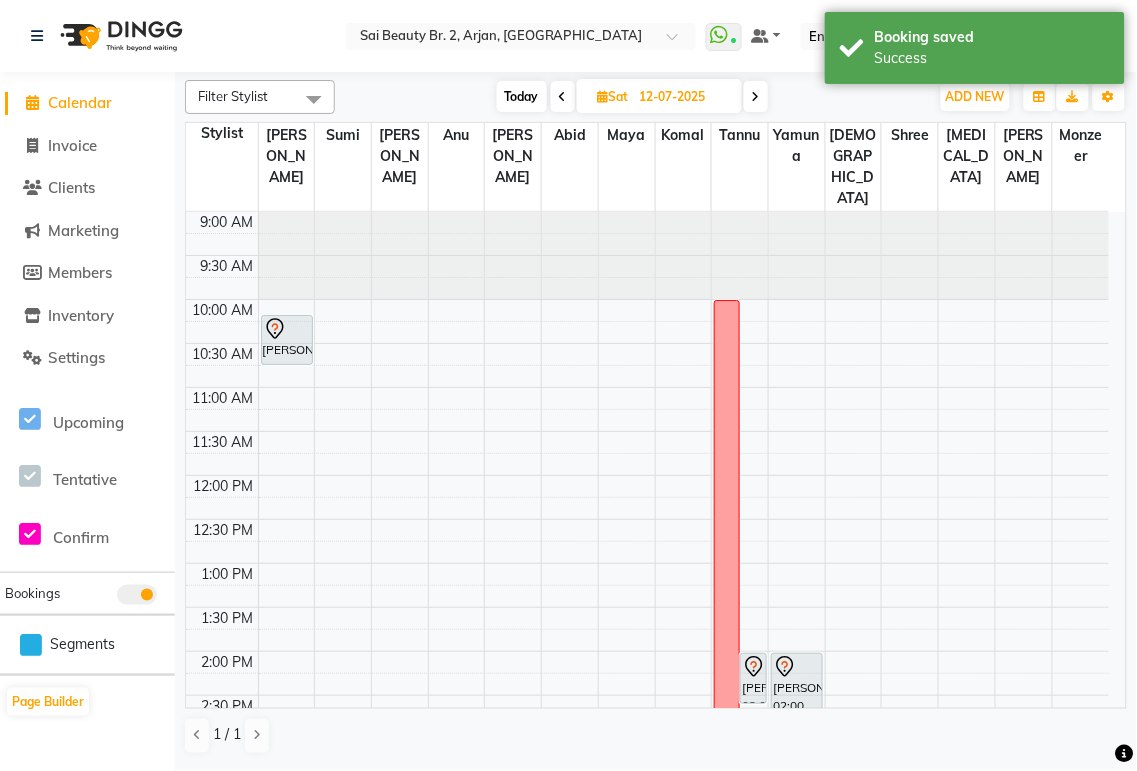 click on "Today" at bounding box center (522, 96) 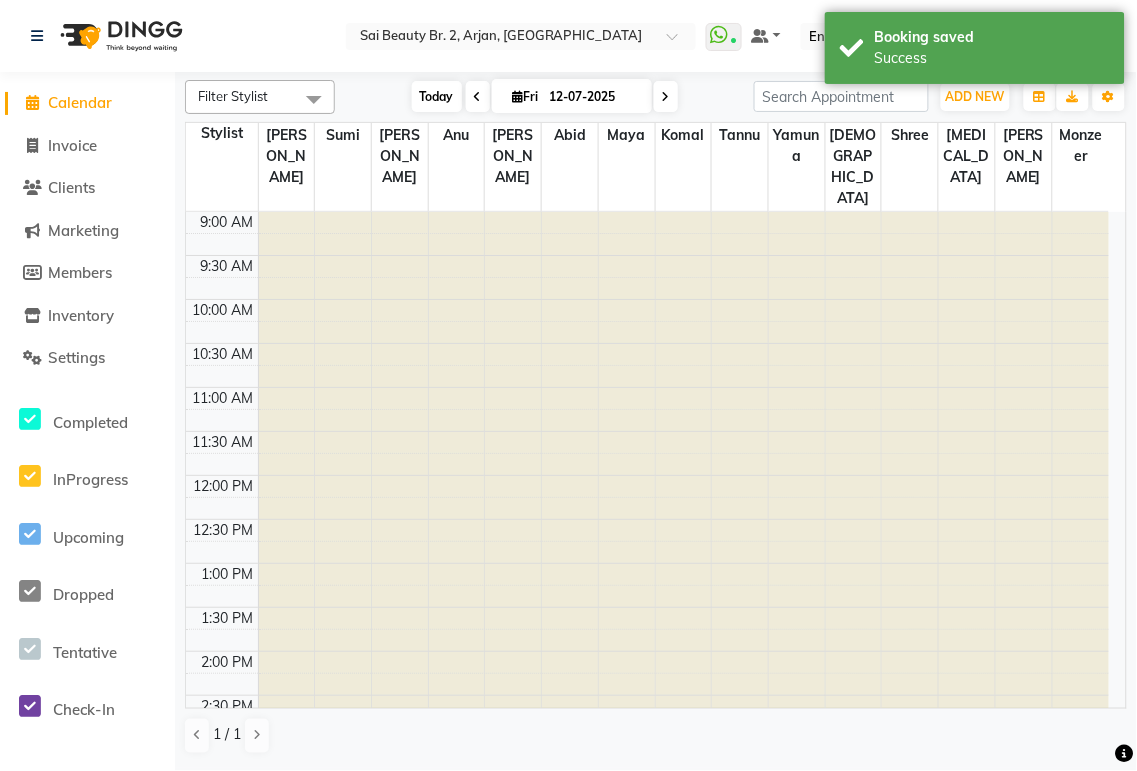 type on "[DATE]" 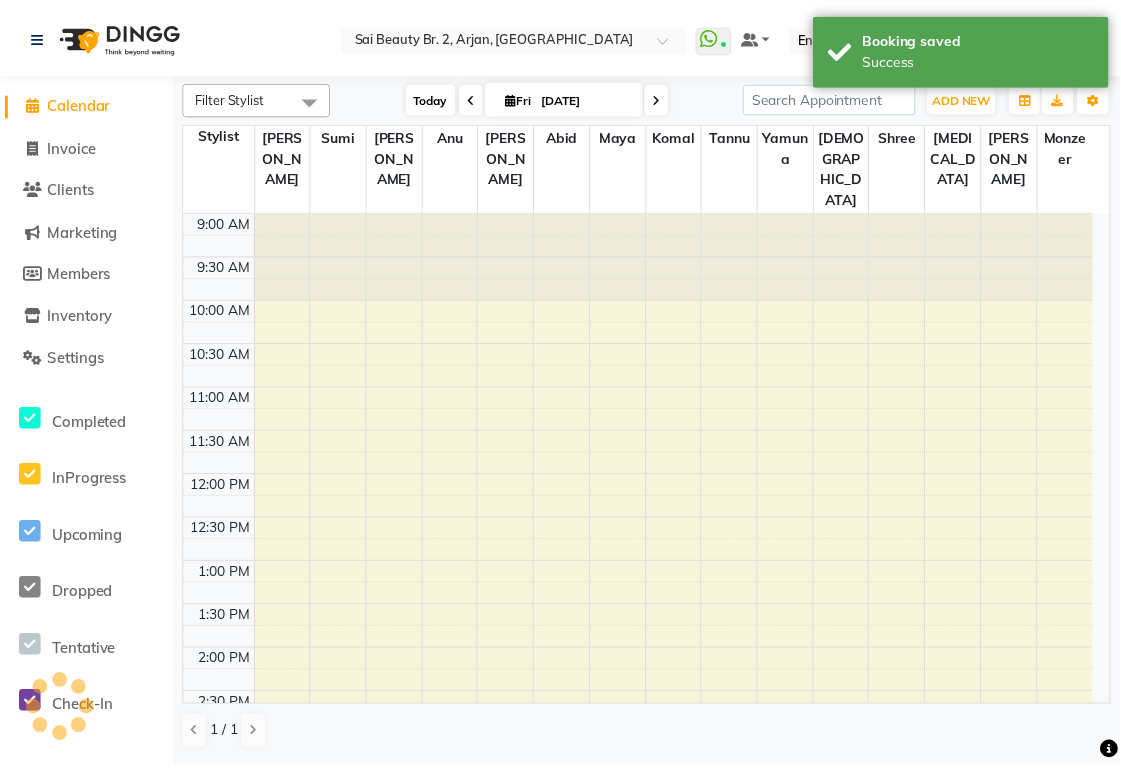 scroll, scrollTop: 698, scrollLeft: 0, axis: vertical 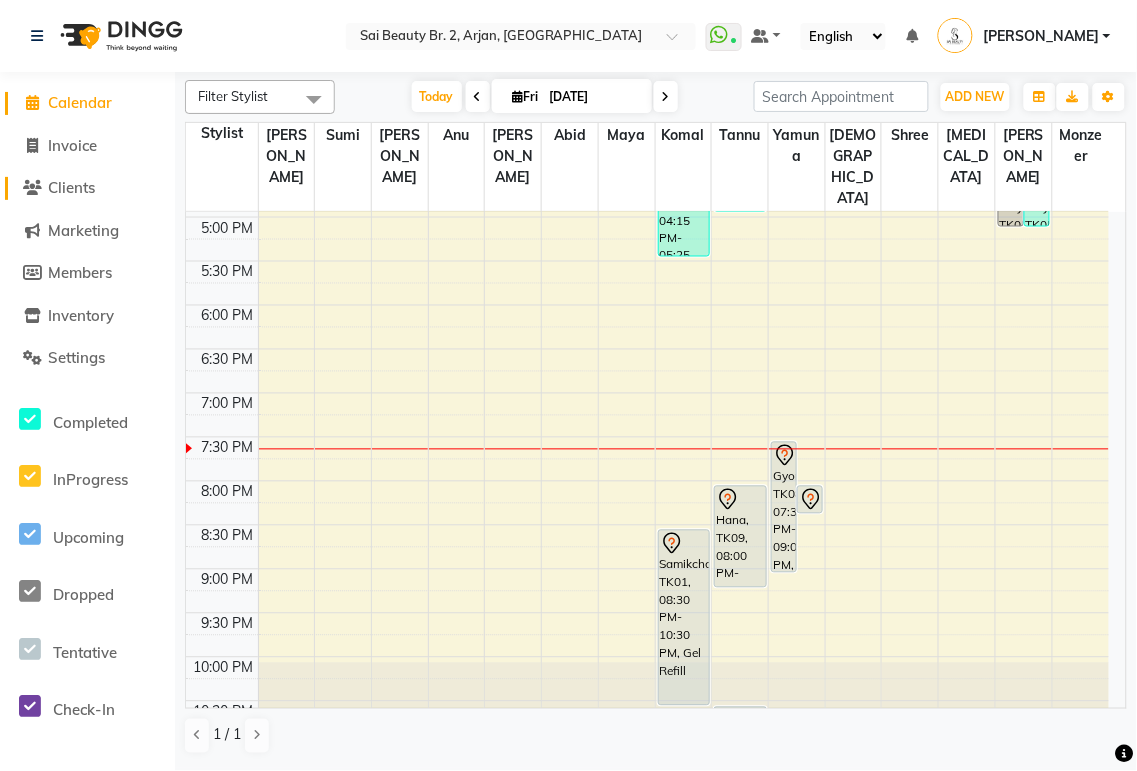 click on "Clients" 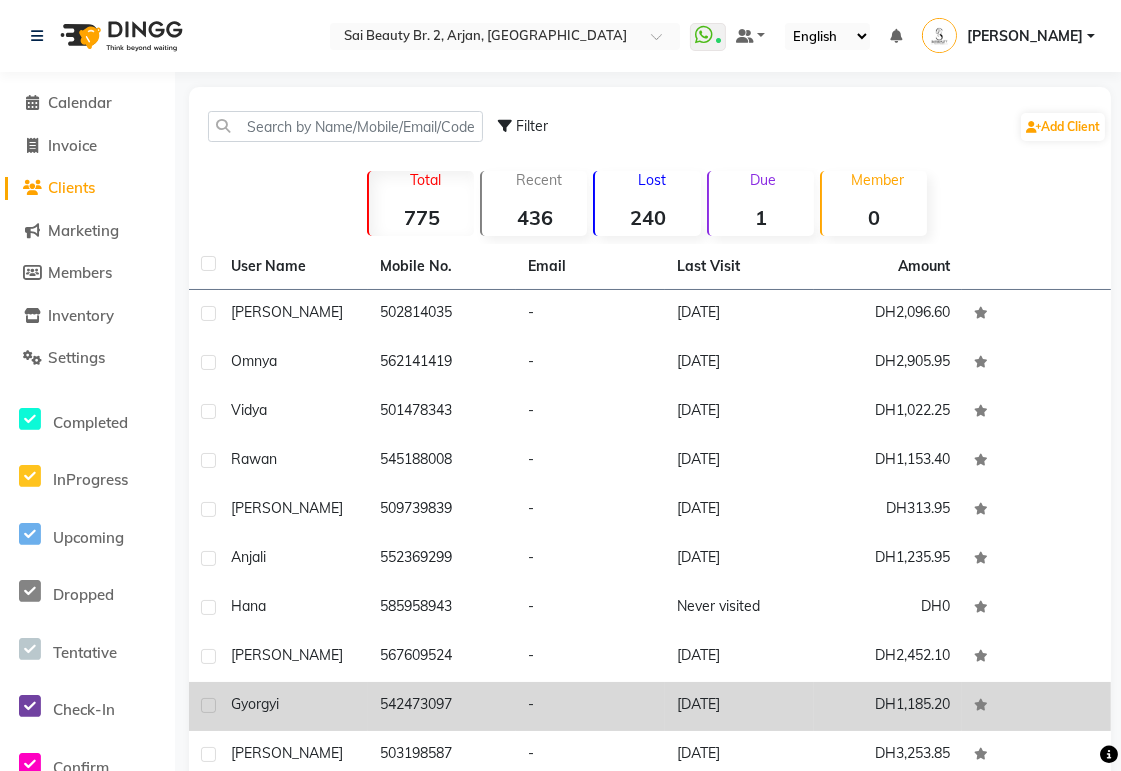 click on "542473097" 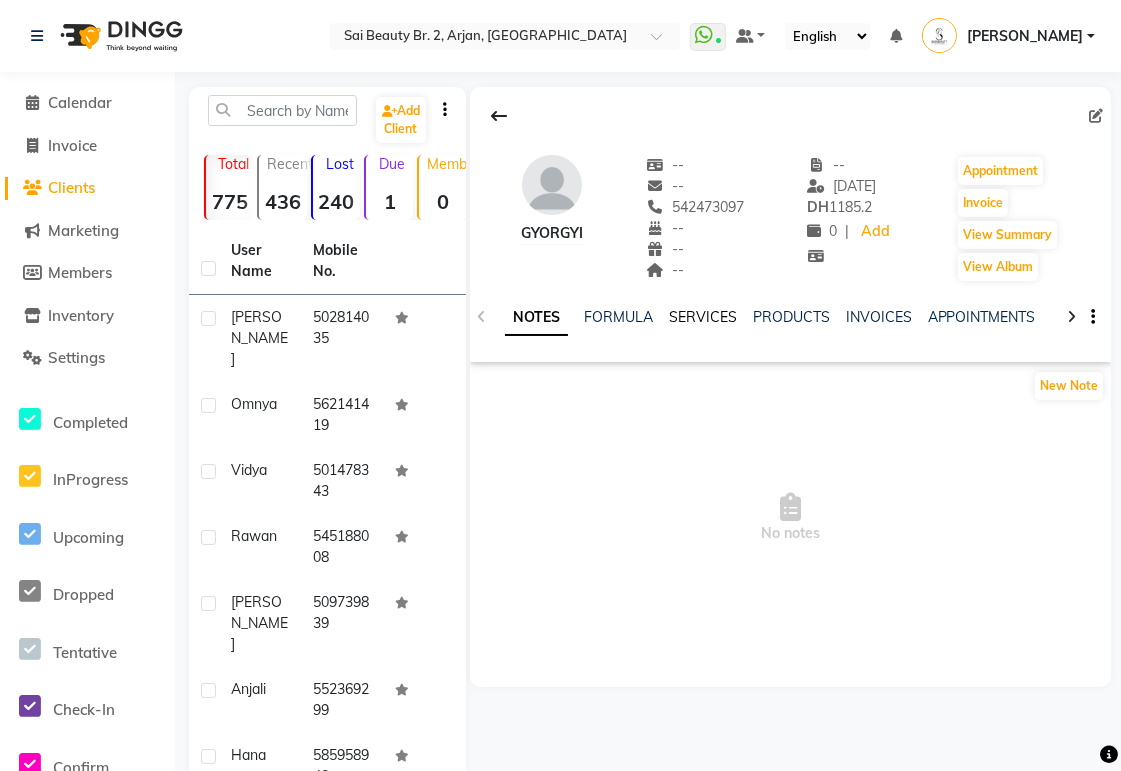 click on "SERVICES" 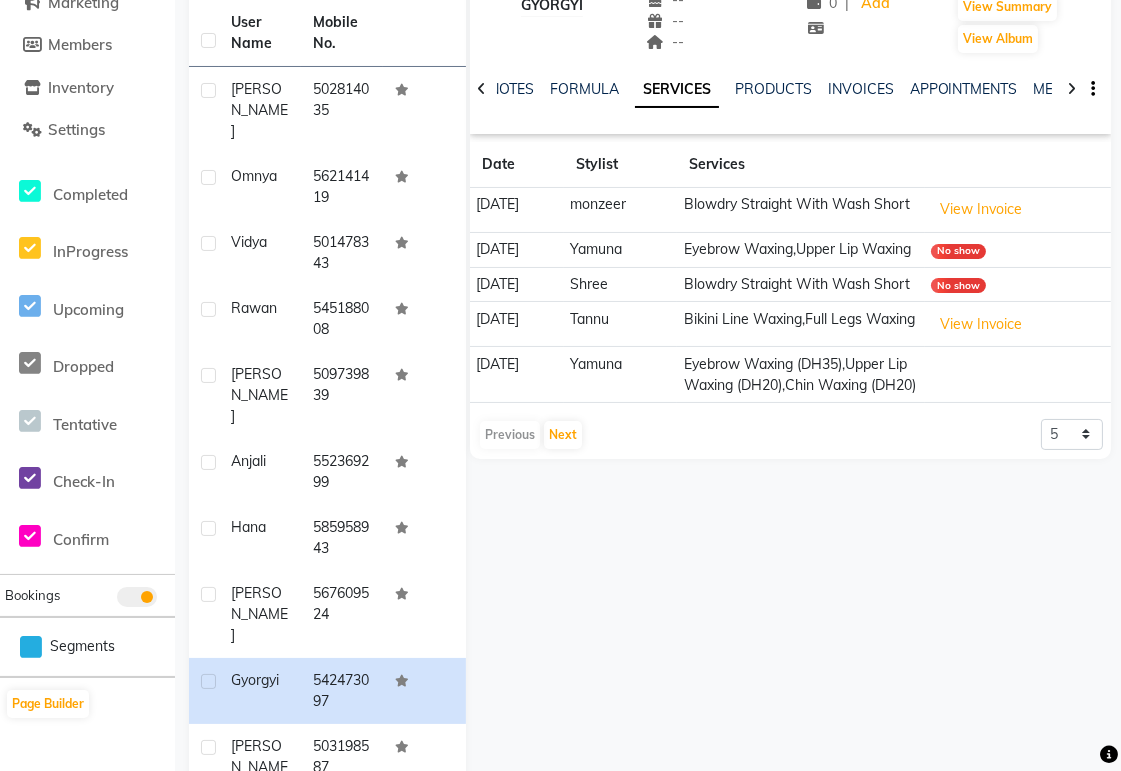 scroll, scrollTop: 236, scrollLeft: 0, axis: vertical 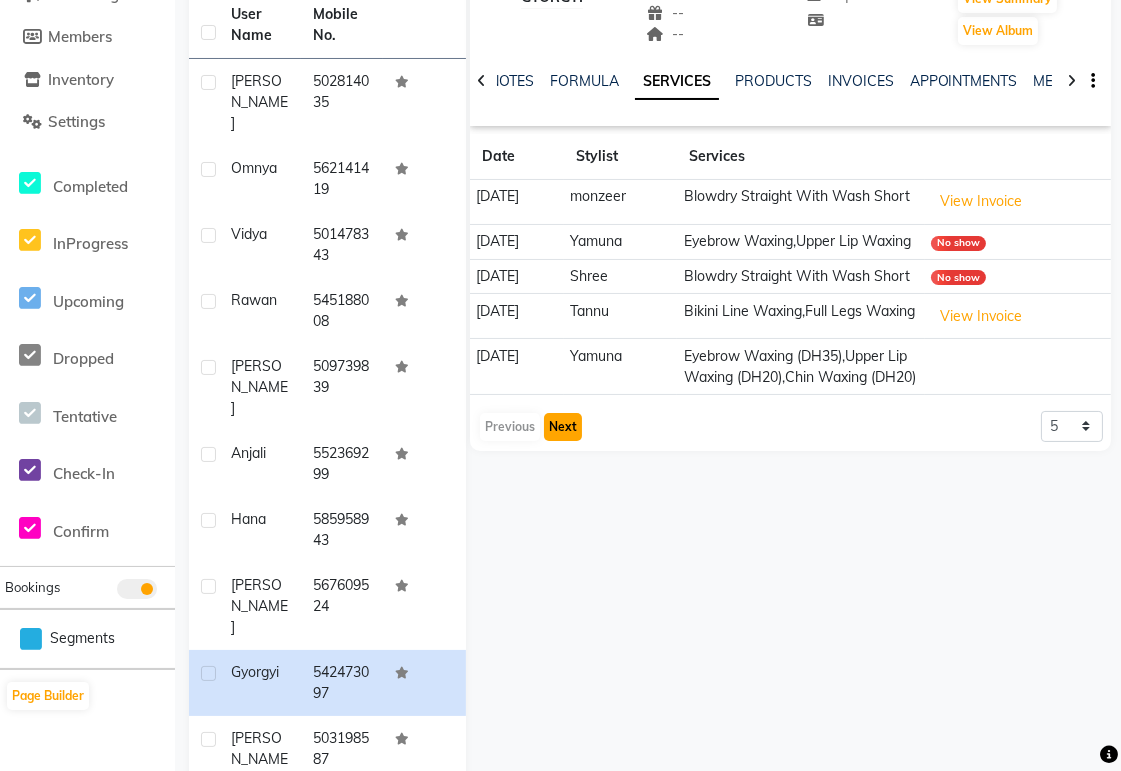 click on "Next" 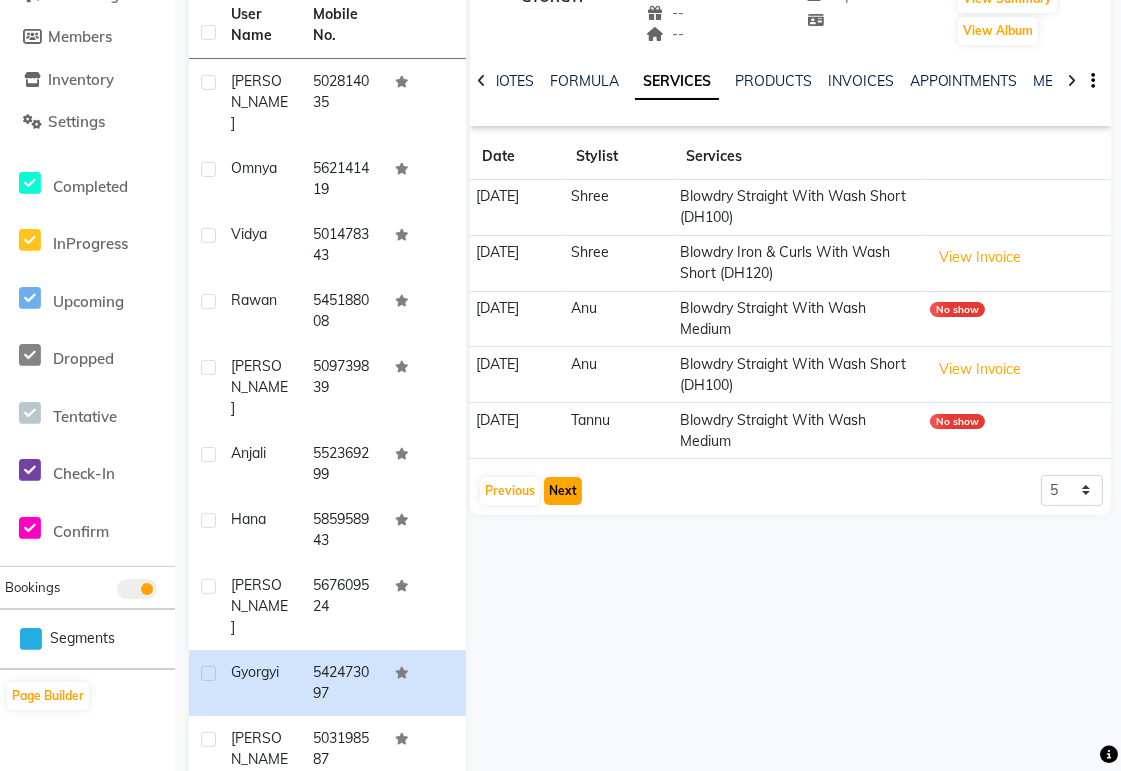 click on "Next" 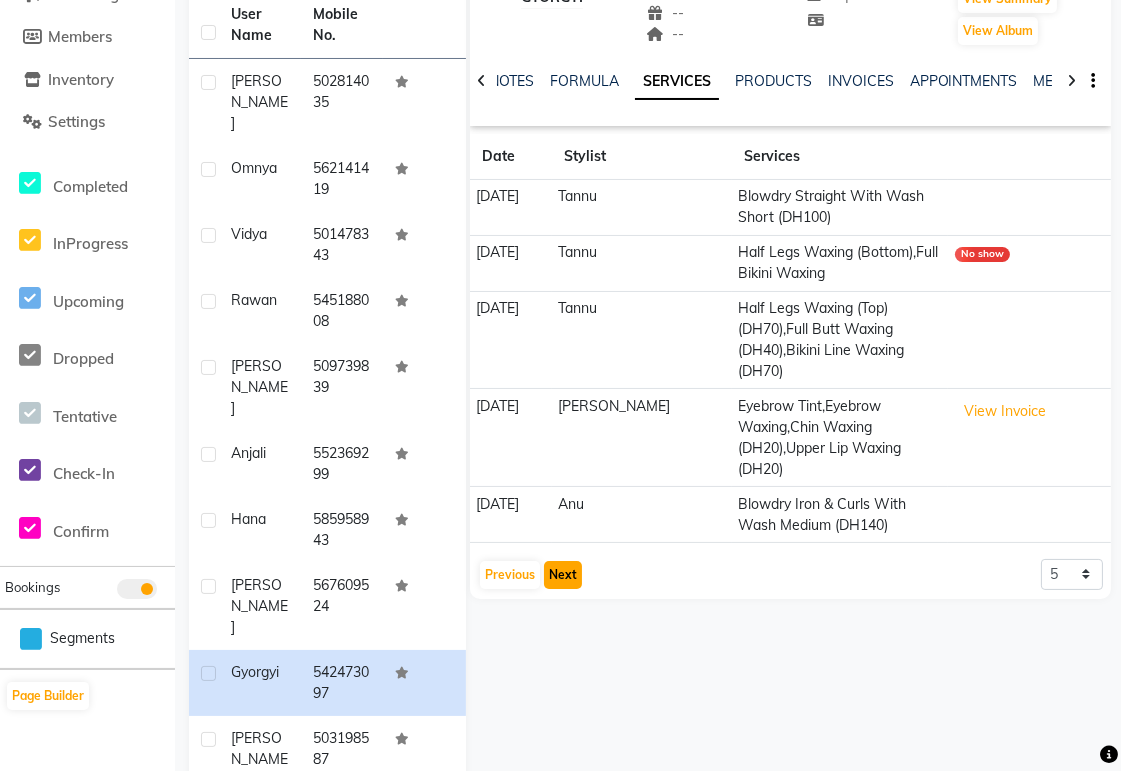 click on "Next" 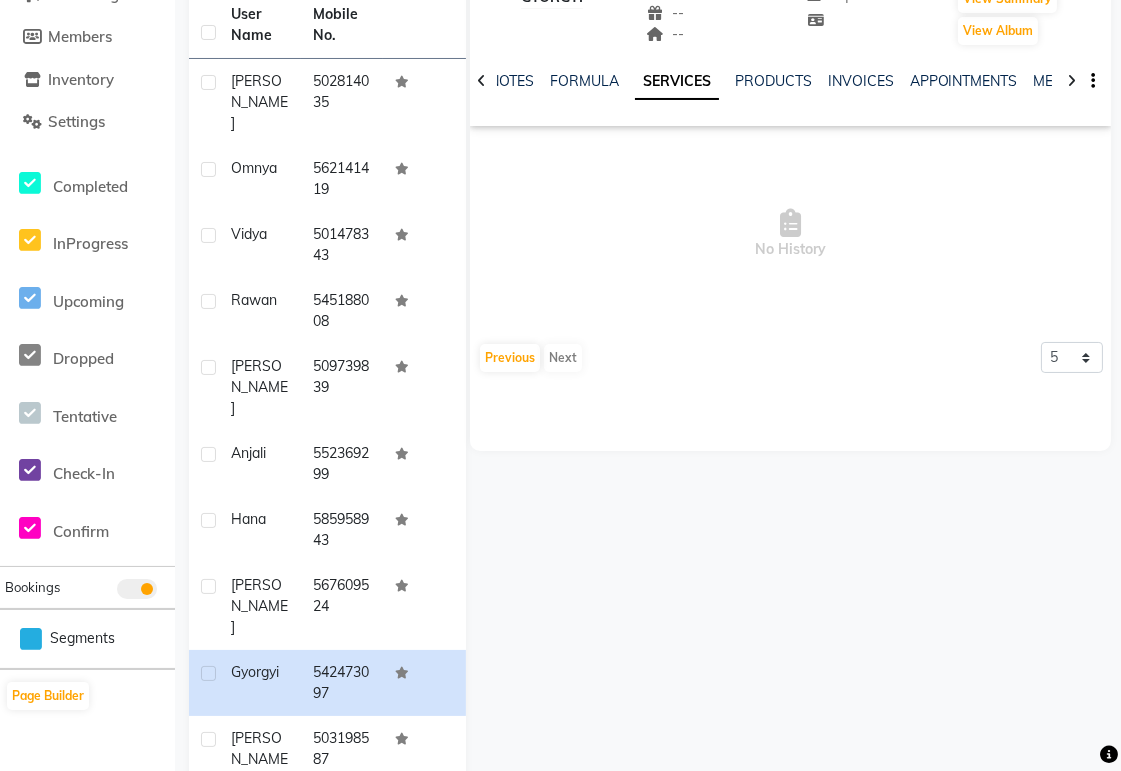 scroll, scrollTop: 0, scrollLeft: 0, axis: both 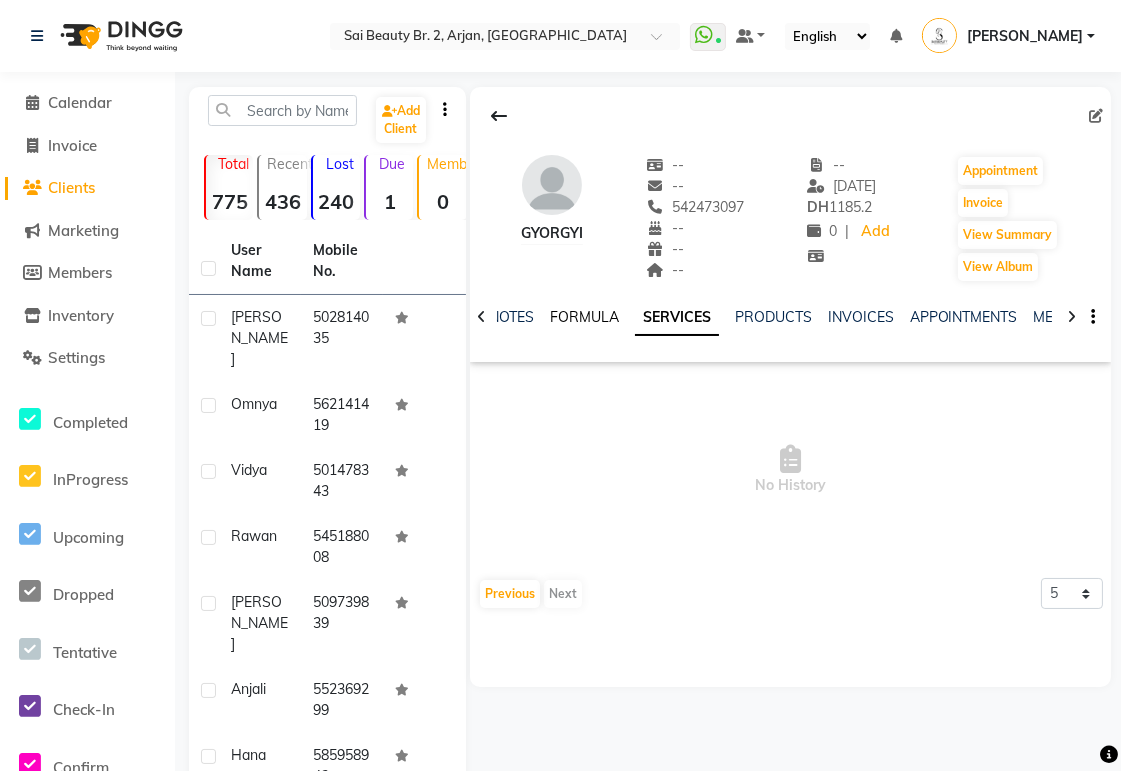 click on "FORMULA" 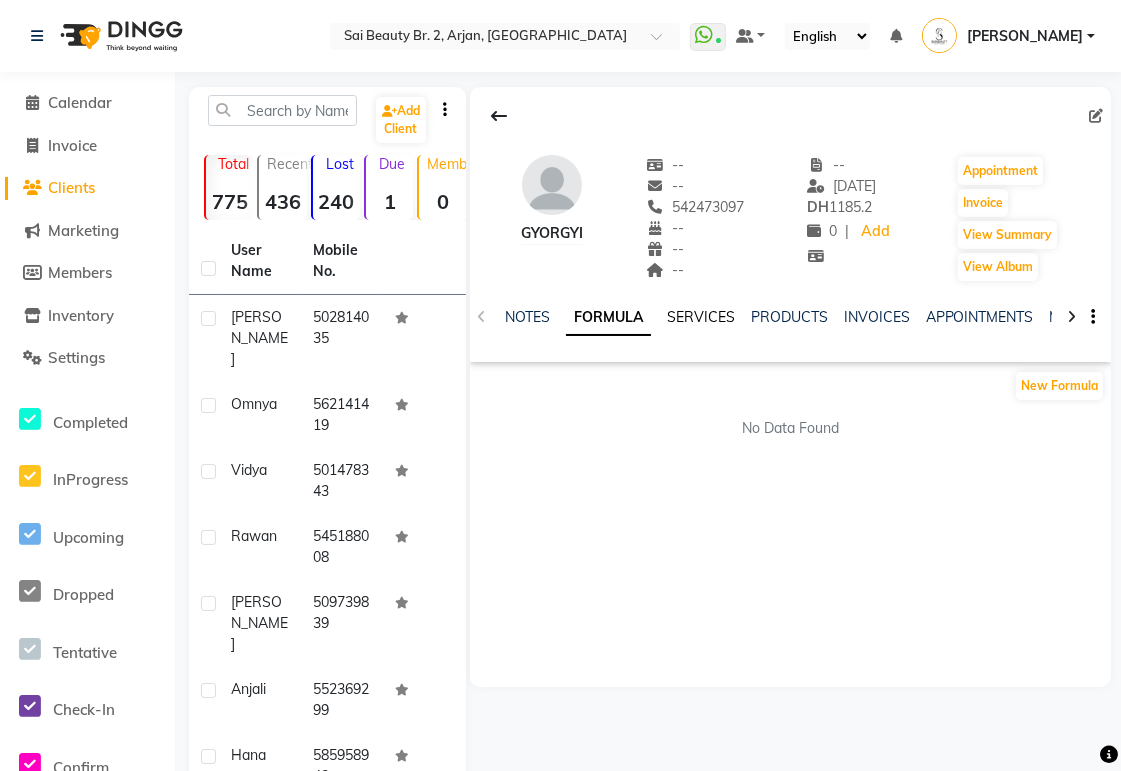 click on "SERVICES" 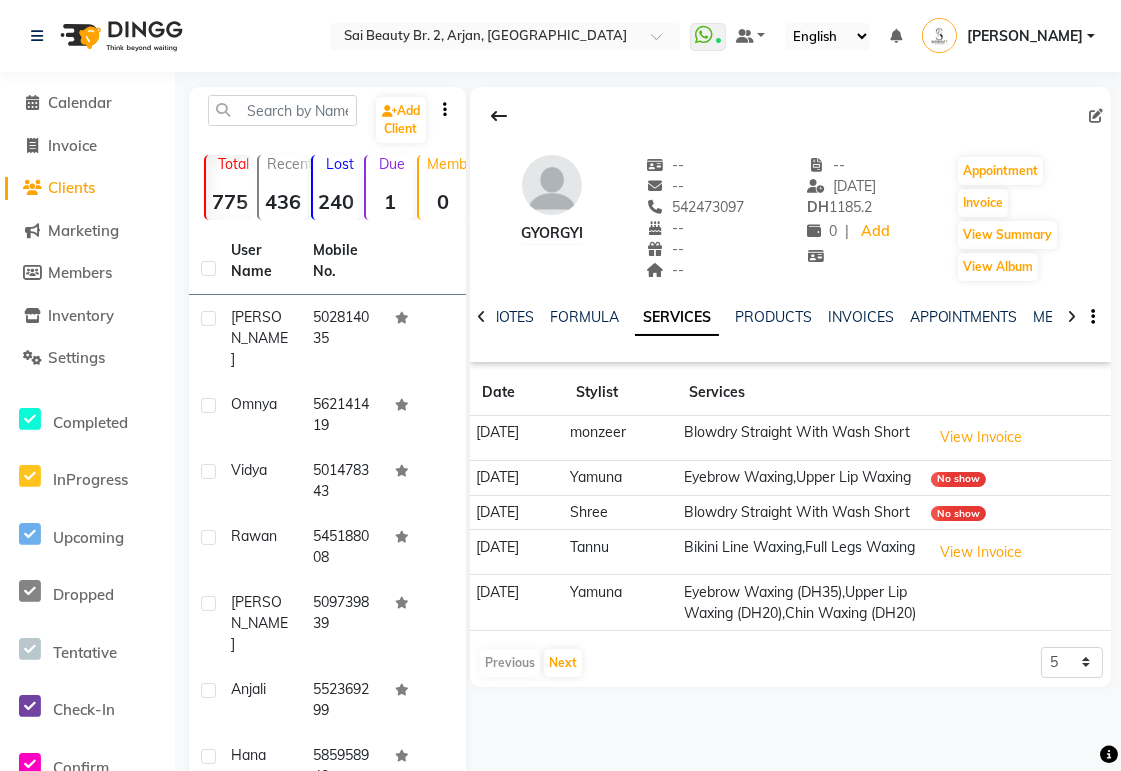 click on "Yamuna" 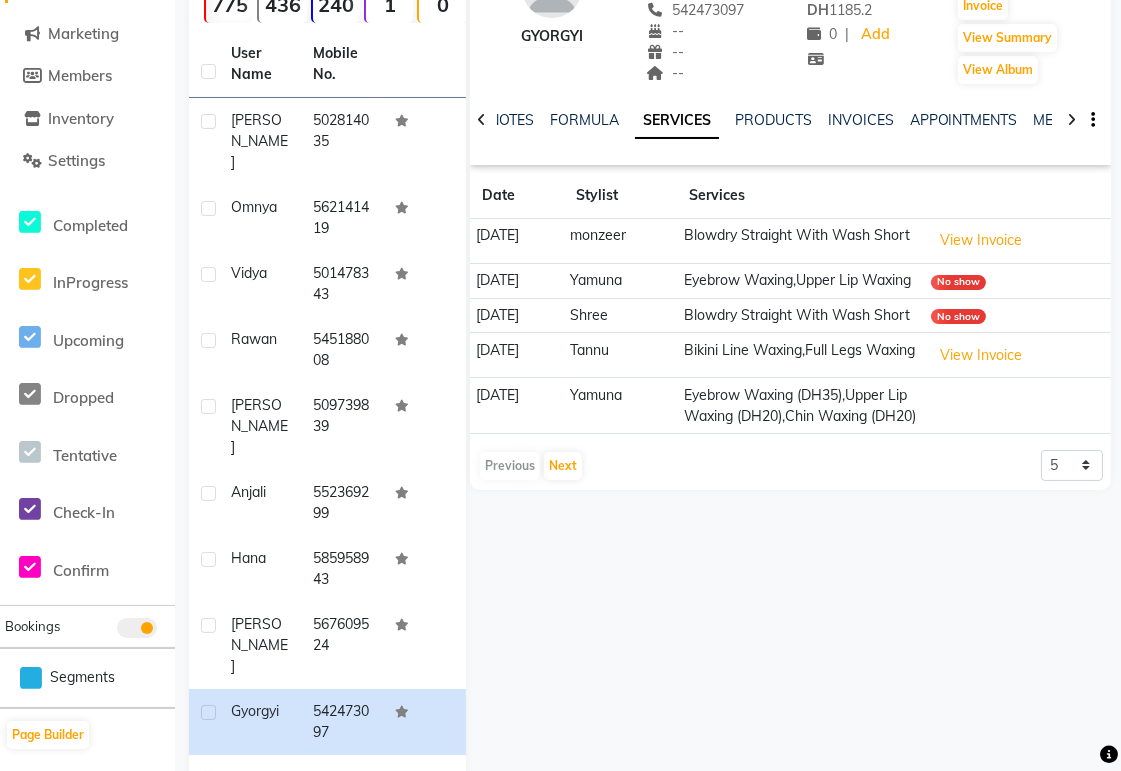 scroll, scrollTop: 202, scrollLeft: 0, axis: vertical 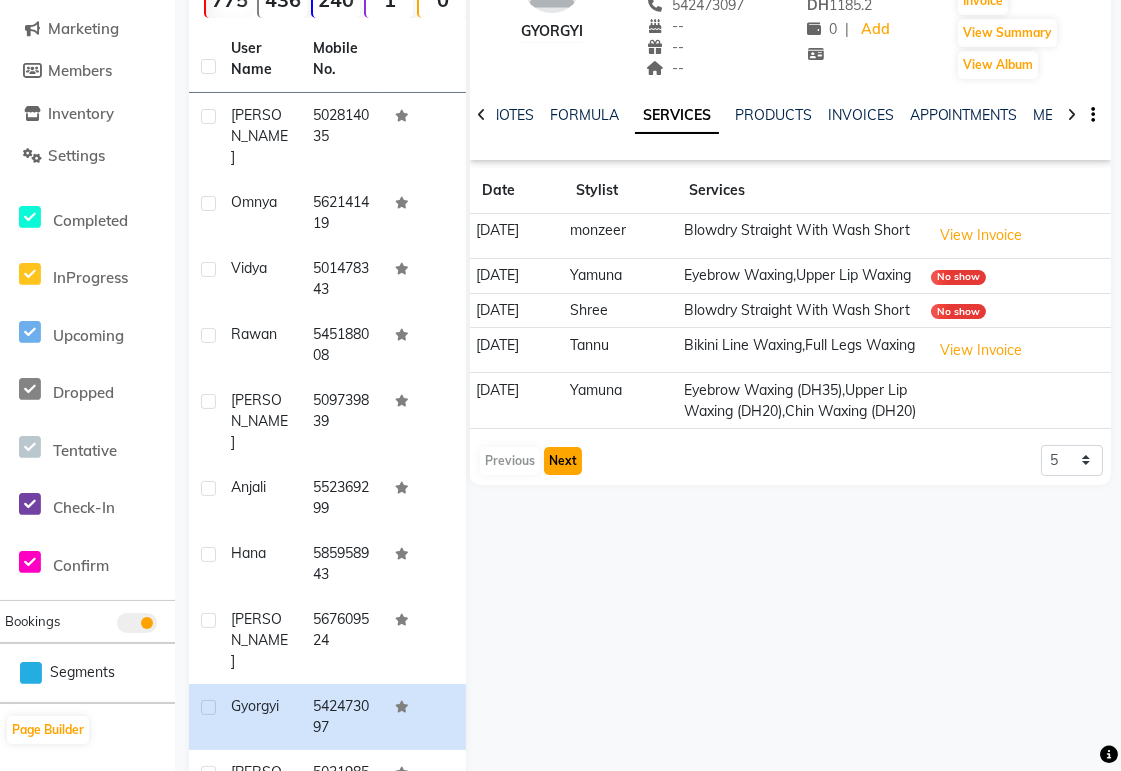click on "Next" 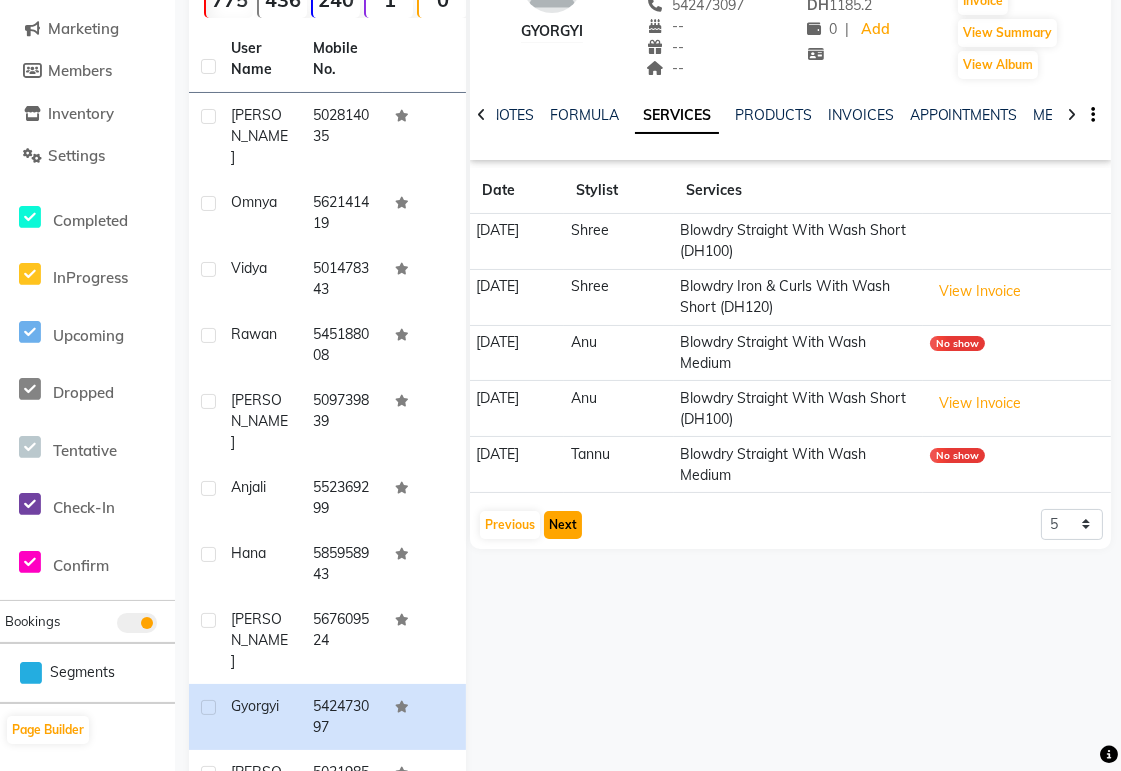 click on "Next" 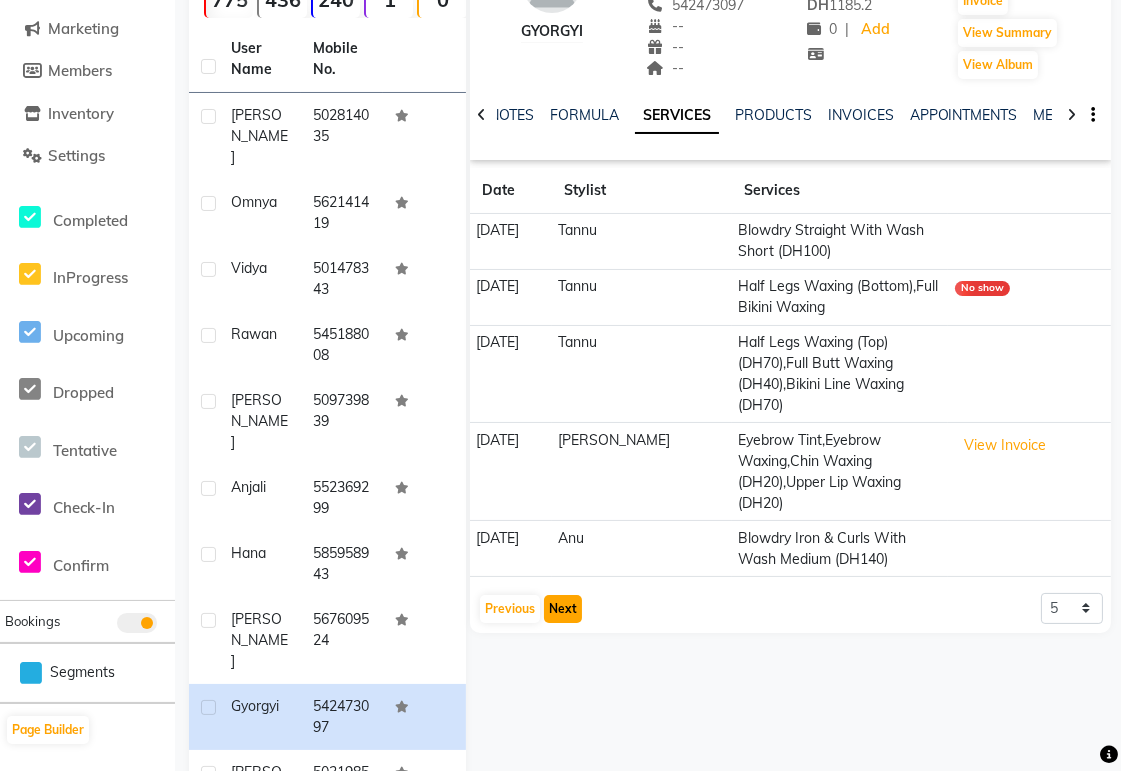 click on "Next" 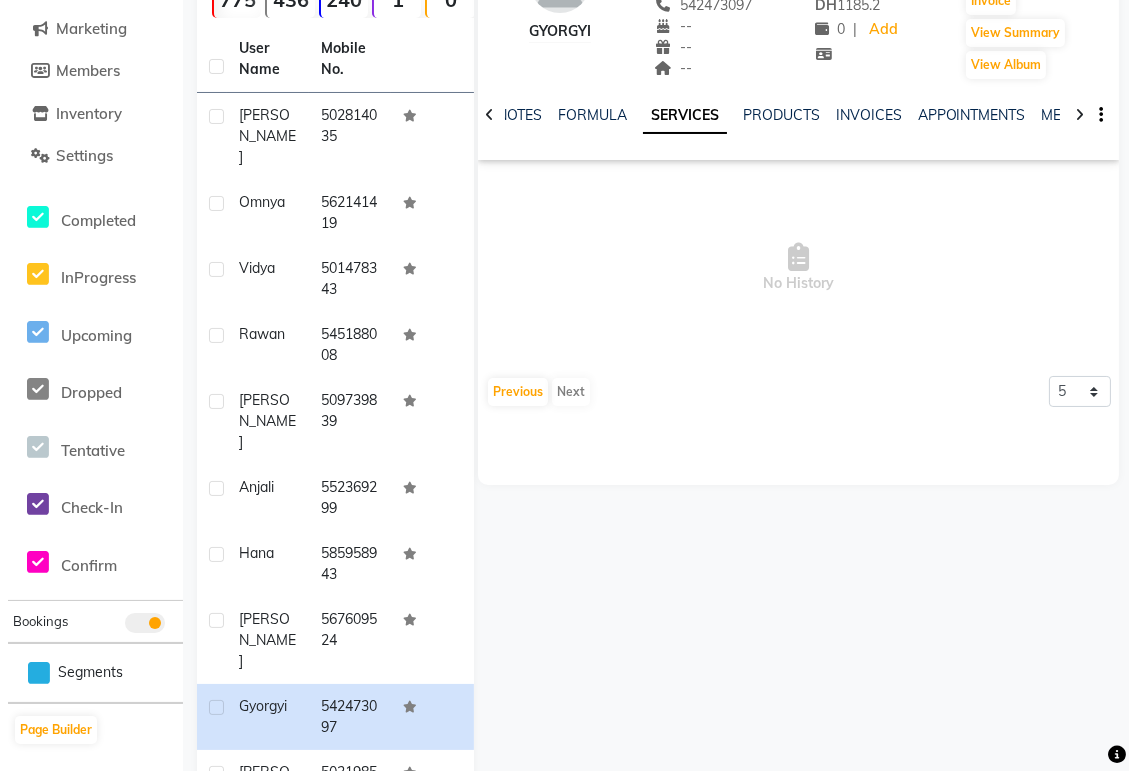 scroll, scrollTop: 0, scrollLeft: 0, axis: both 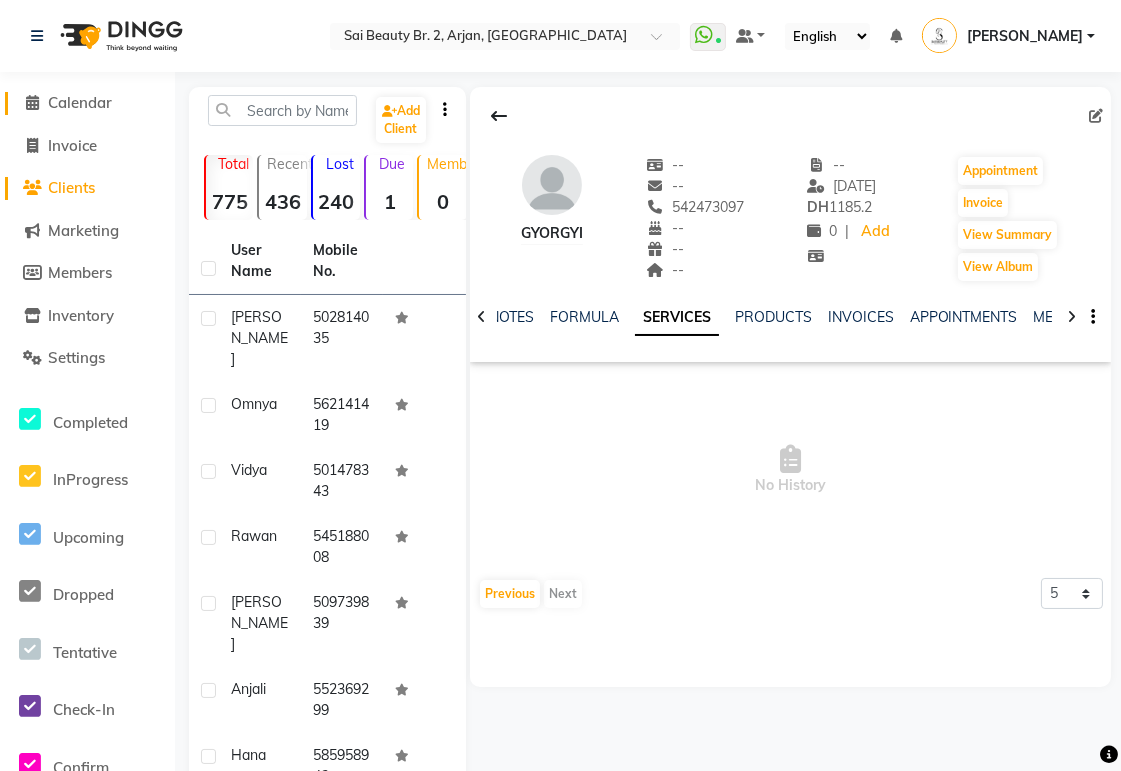 click on "Calendar" 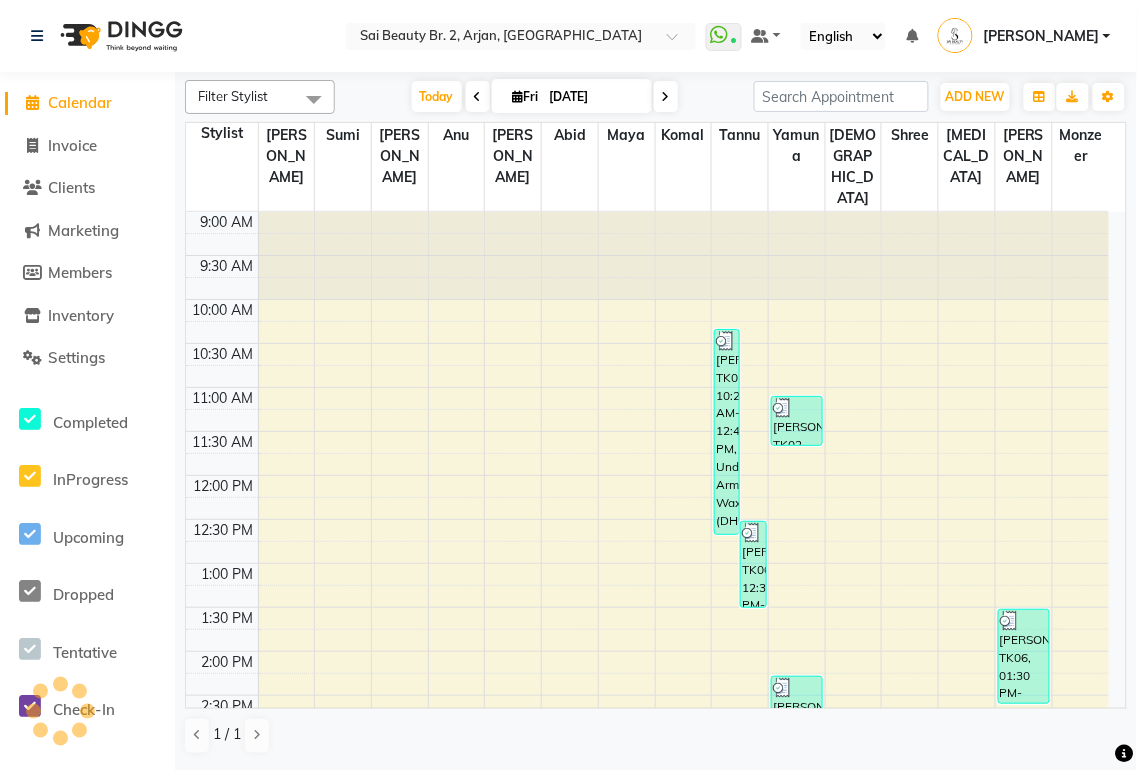 scroll, scrollTop: 661, scrollLeft: 0, axis: vertical 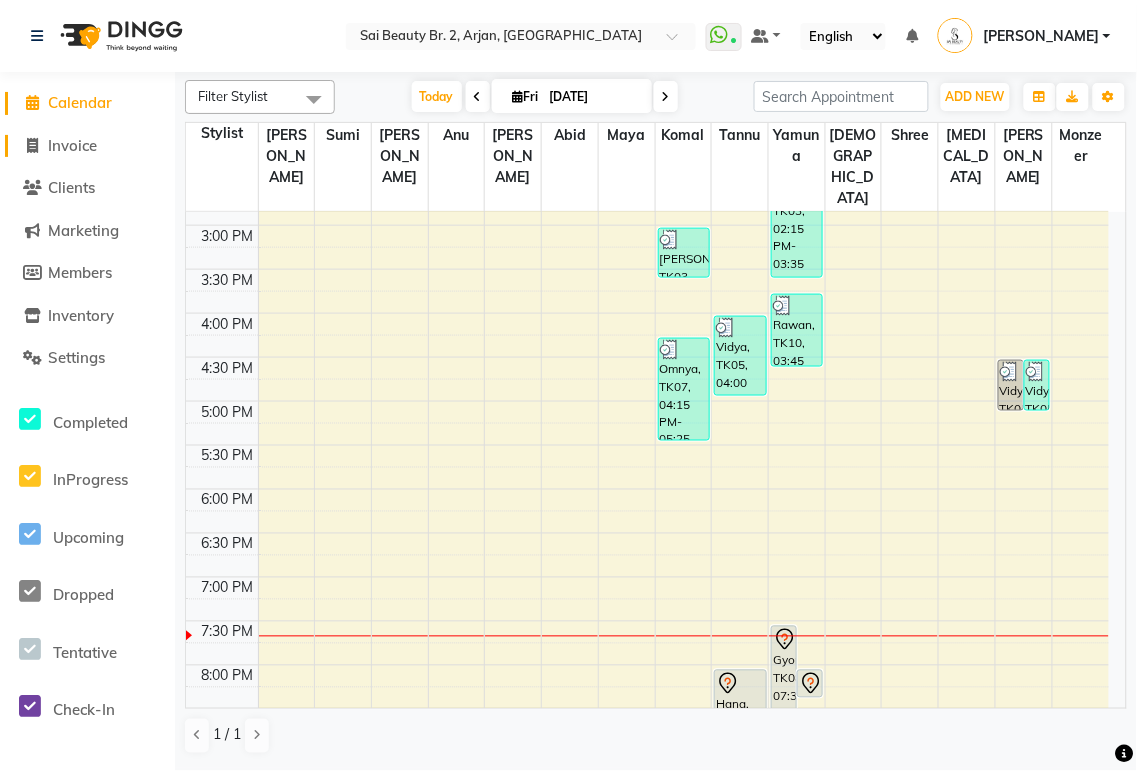 click on "Invoice" 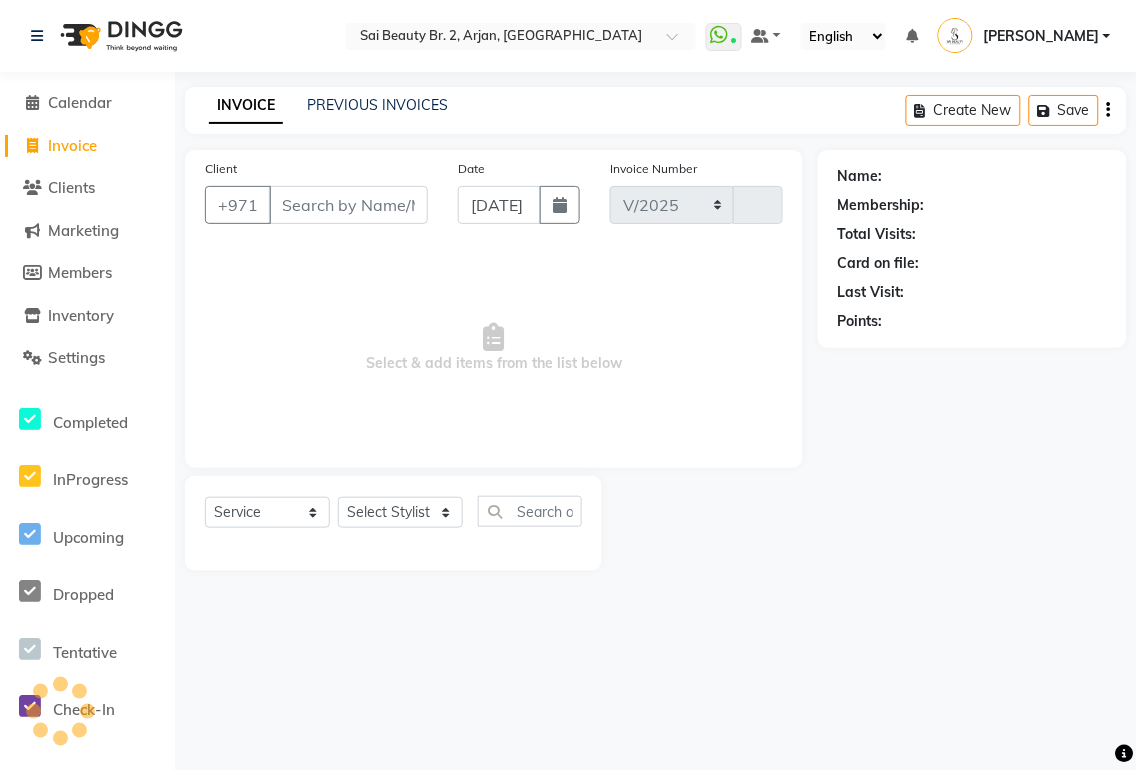 select on "6956" 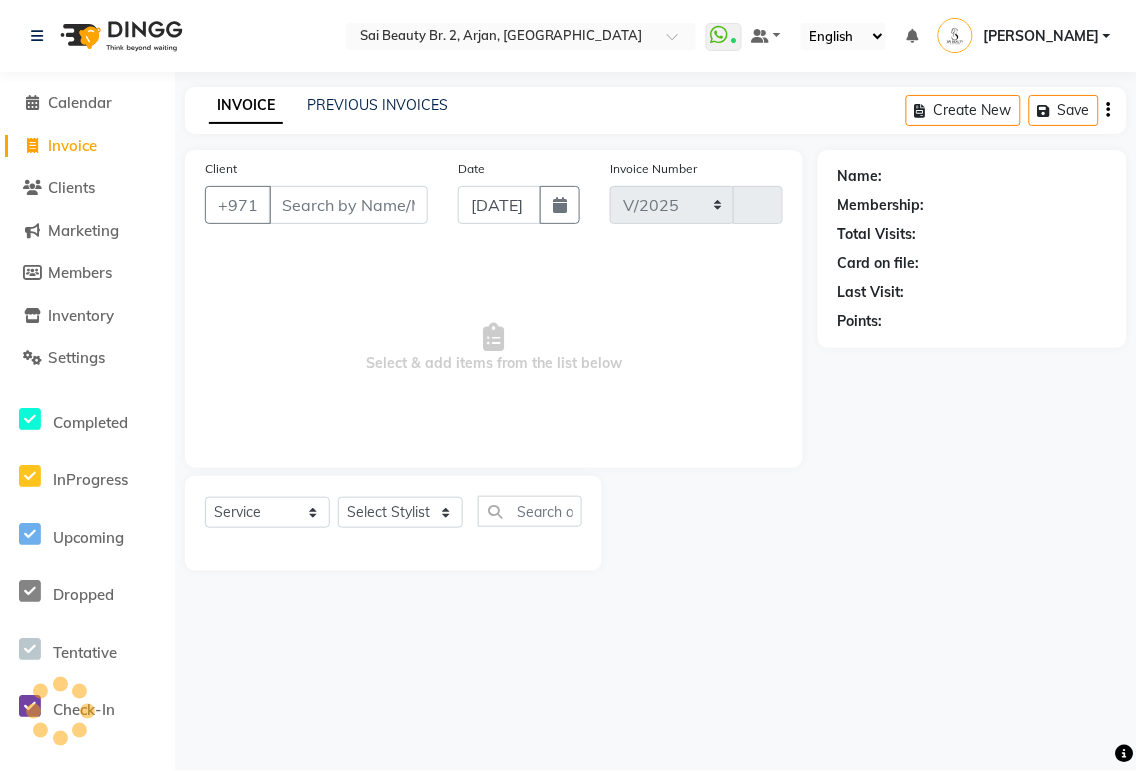 type on "1275" 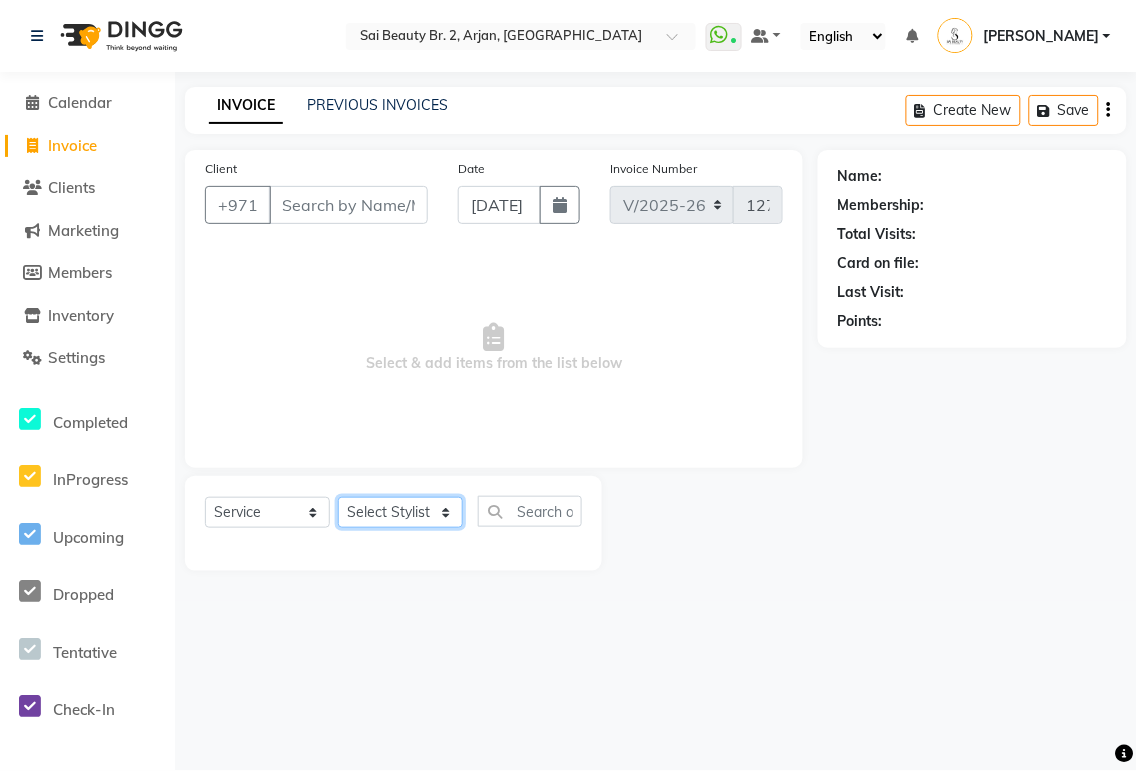 click on "Select Stylist" 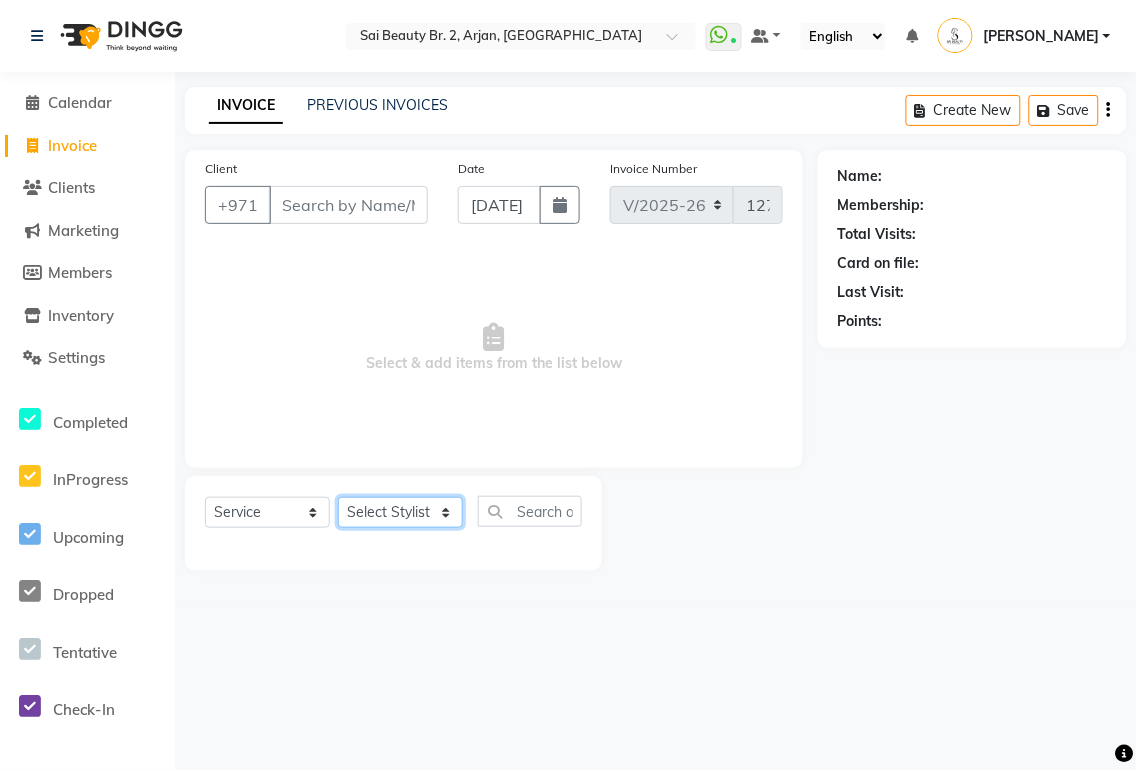 select on "60066" 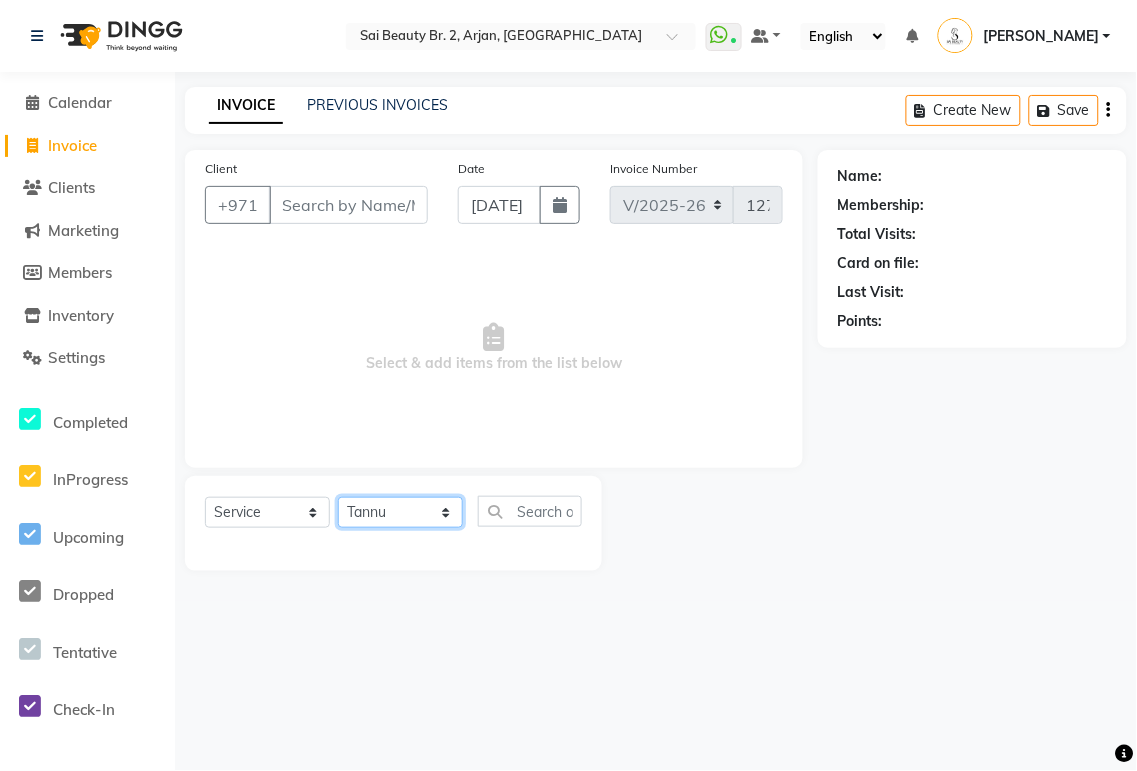 click on "Select Stylist [PERSON_NAME][MEDICAL_DATA] [PERSON_NAME] [PERSON_NAME] [PERSON_NAME] [PERSON_NAME] Gita [PERSON_NAME] monzeer Shree [PERSON_NAME] [PERSON_NAME]" 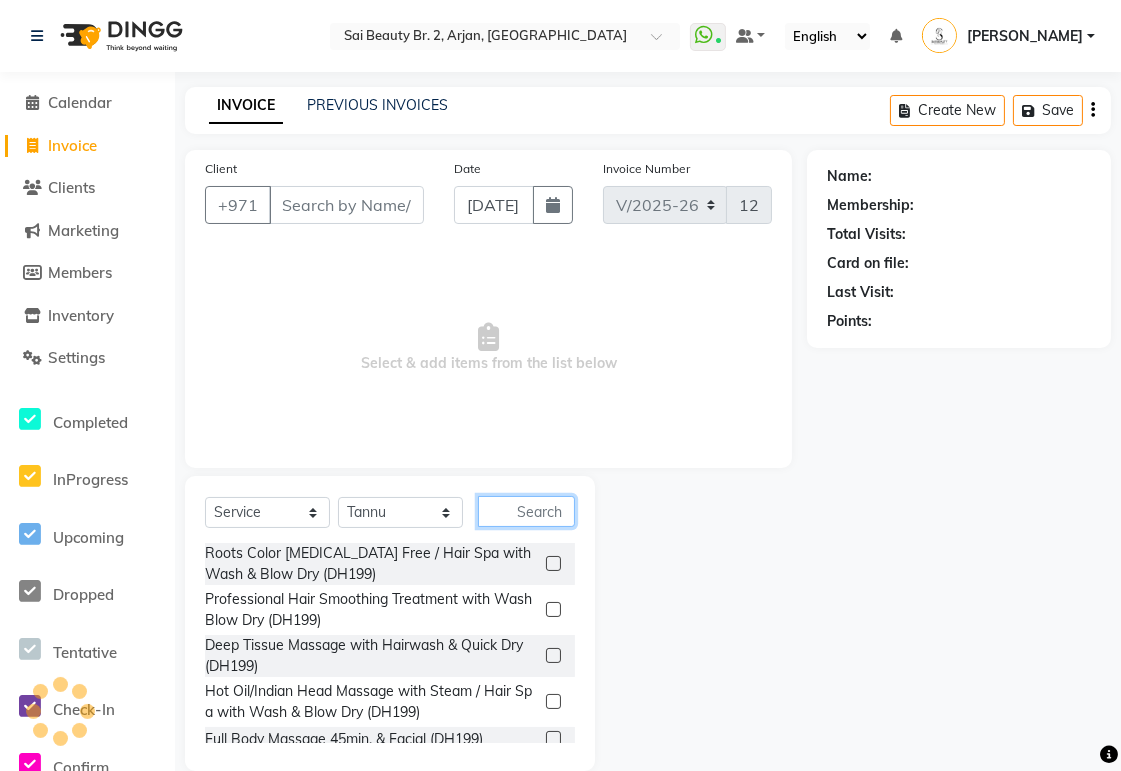 click 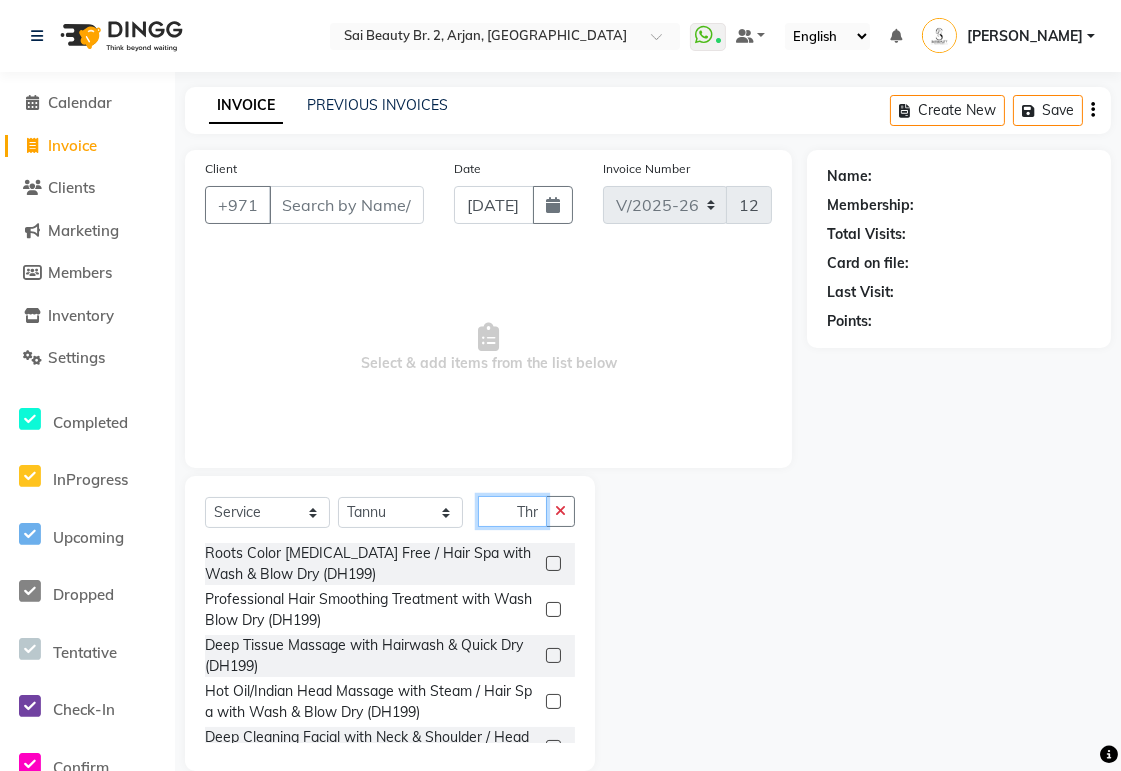 scroll, scrollTop: 0, scrollLeft: 1, axis: horizontal 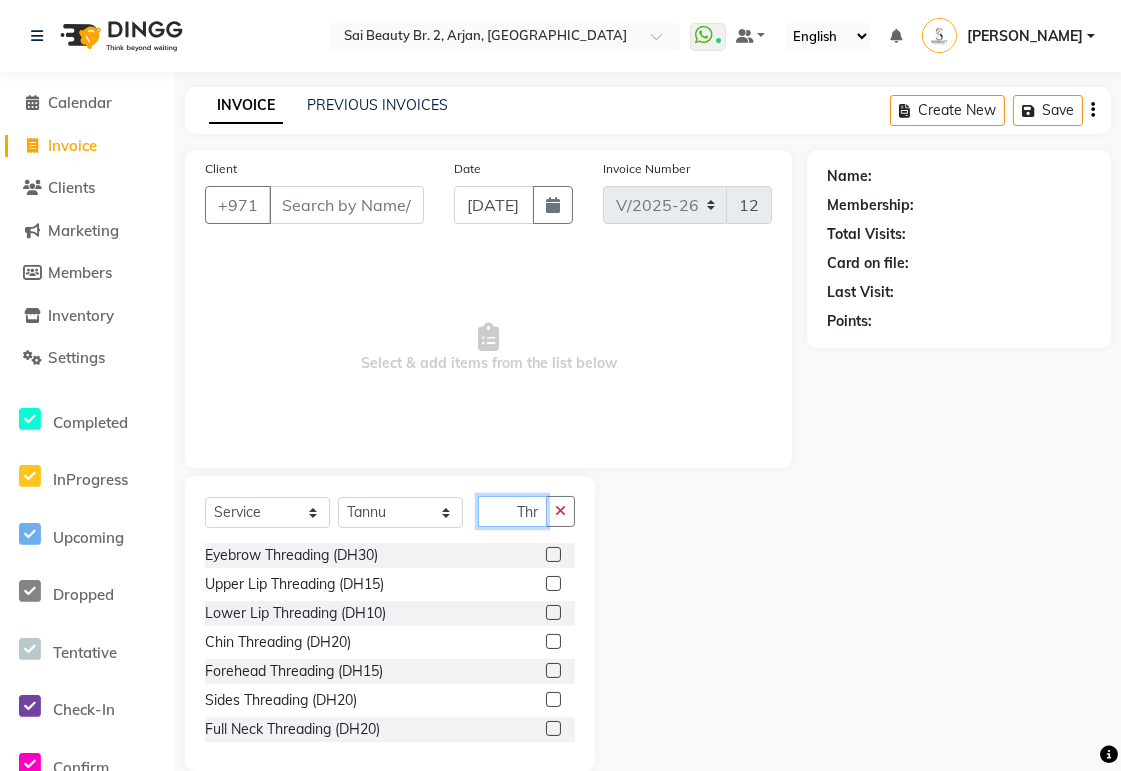 type on "Thr" 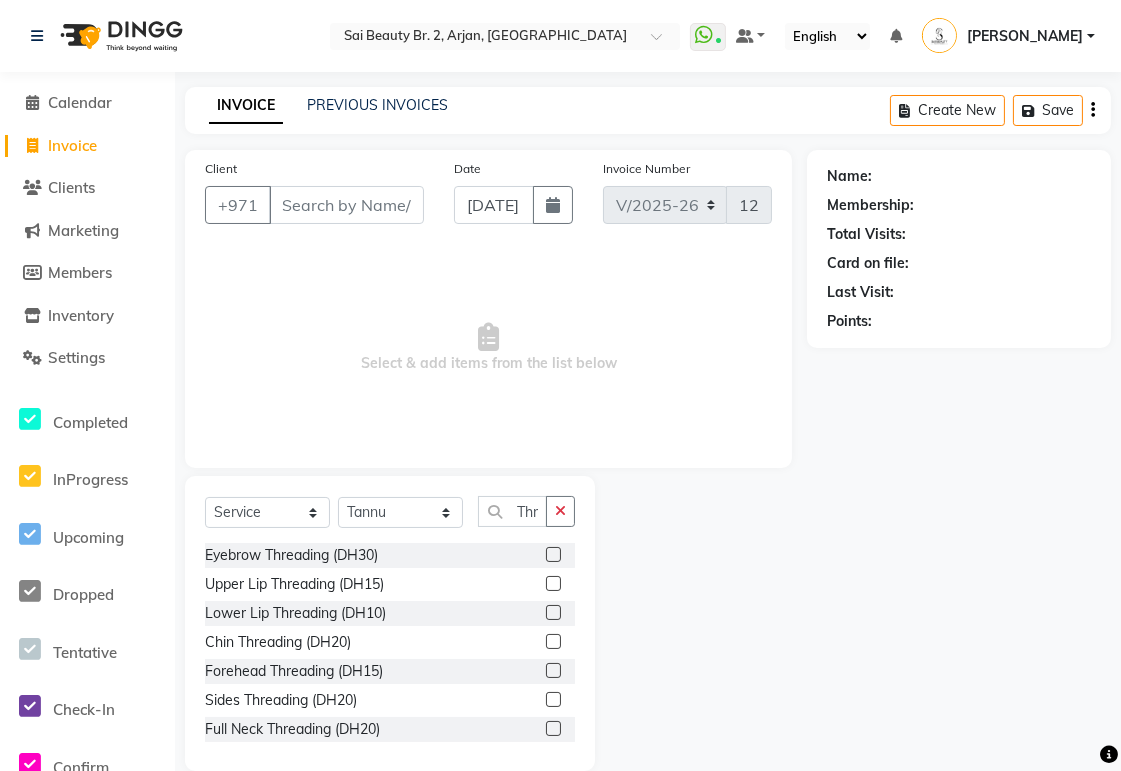 click 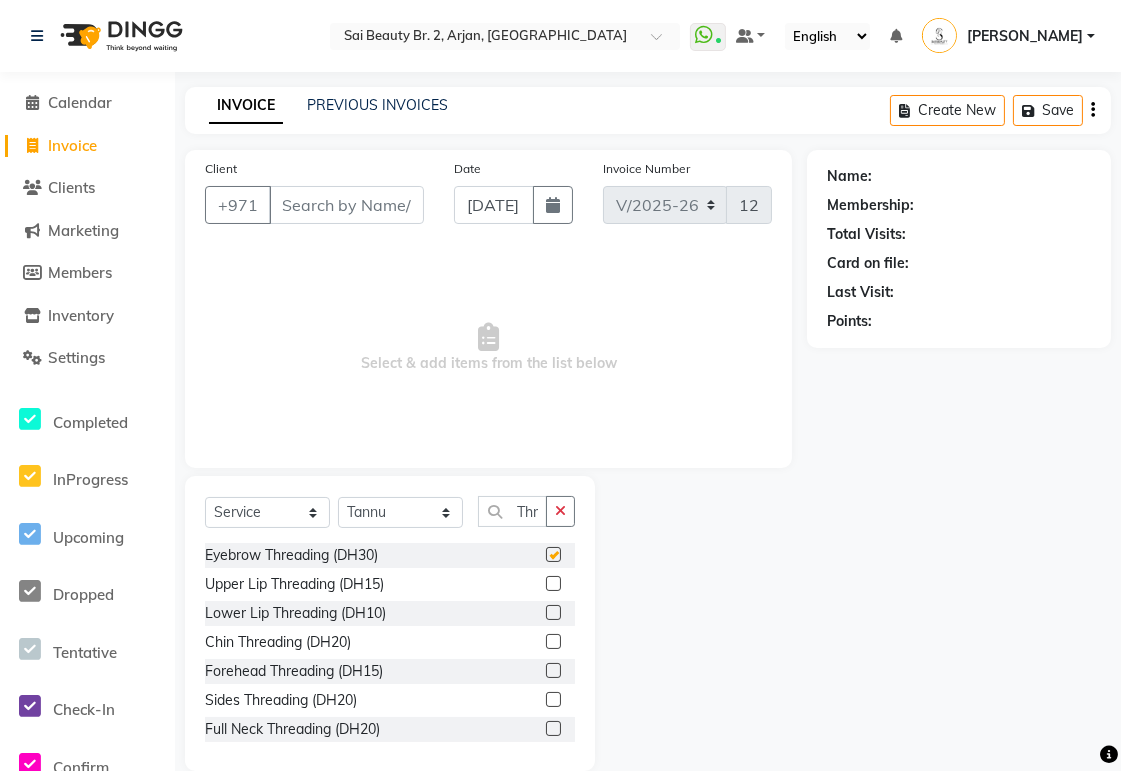 scroll, scrollTop: 0, scrollLeft: 0, axis: both 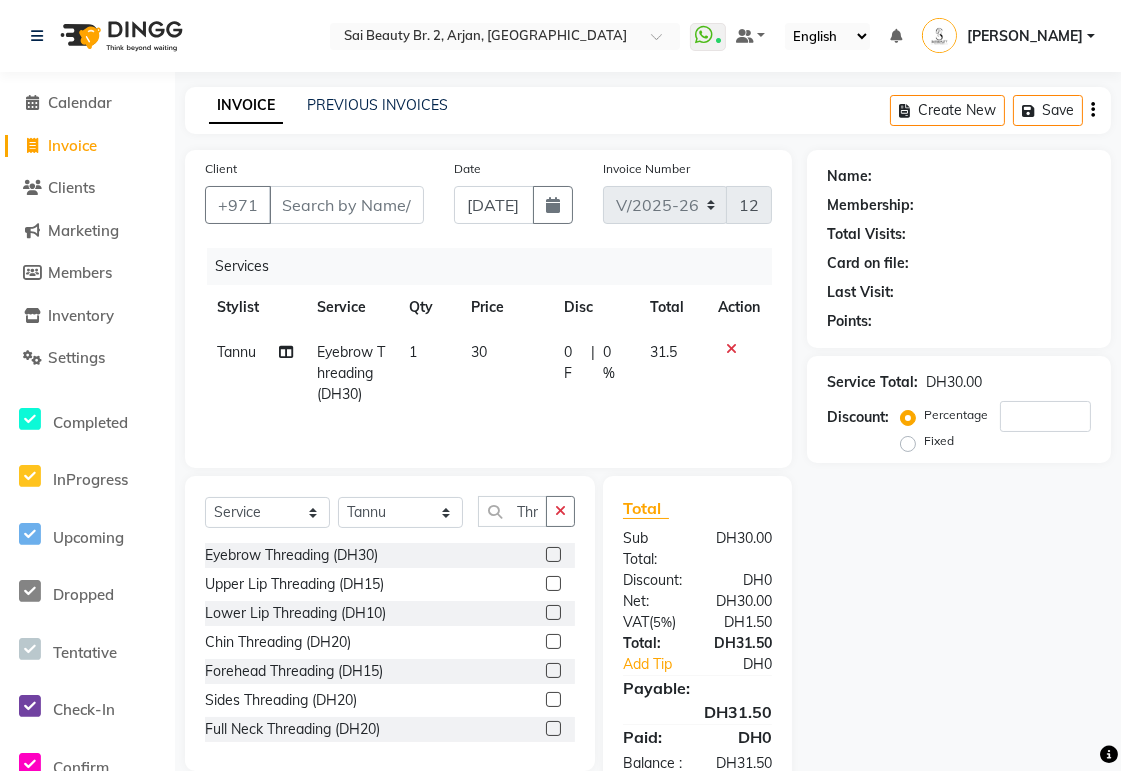 checkbox on "false" 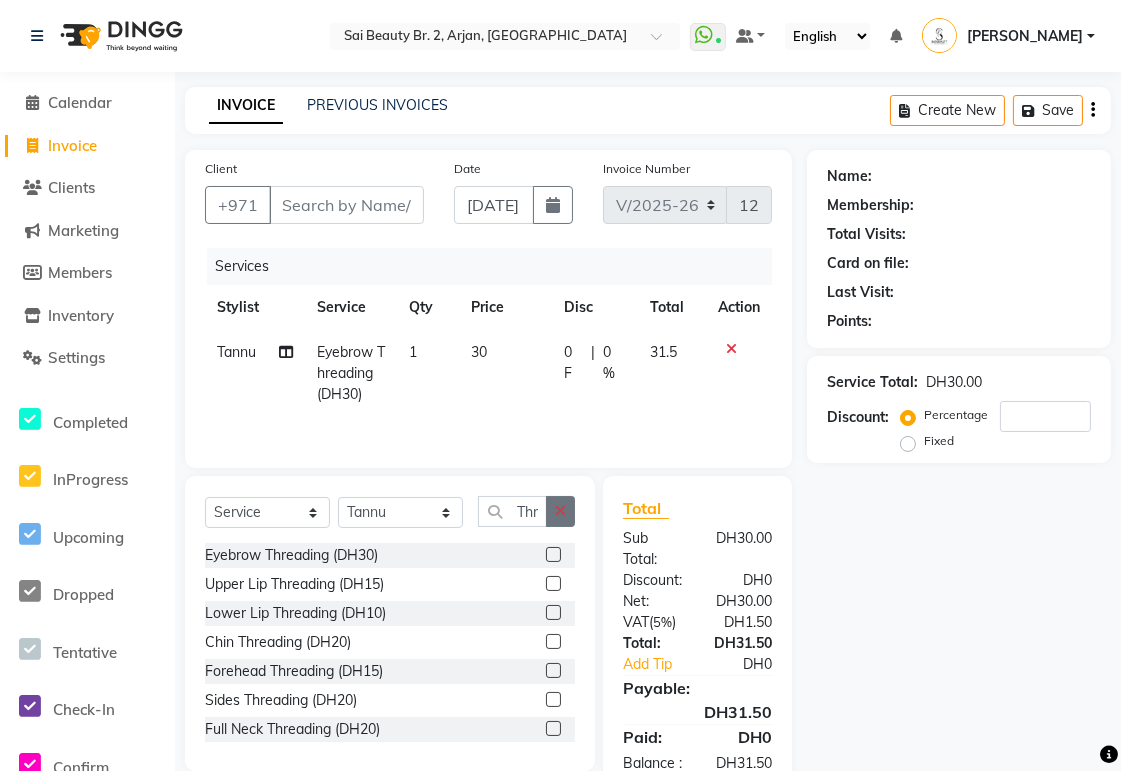 click 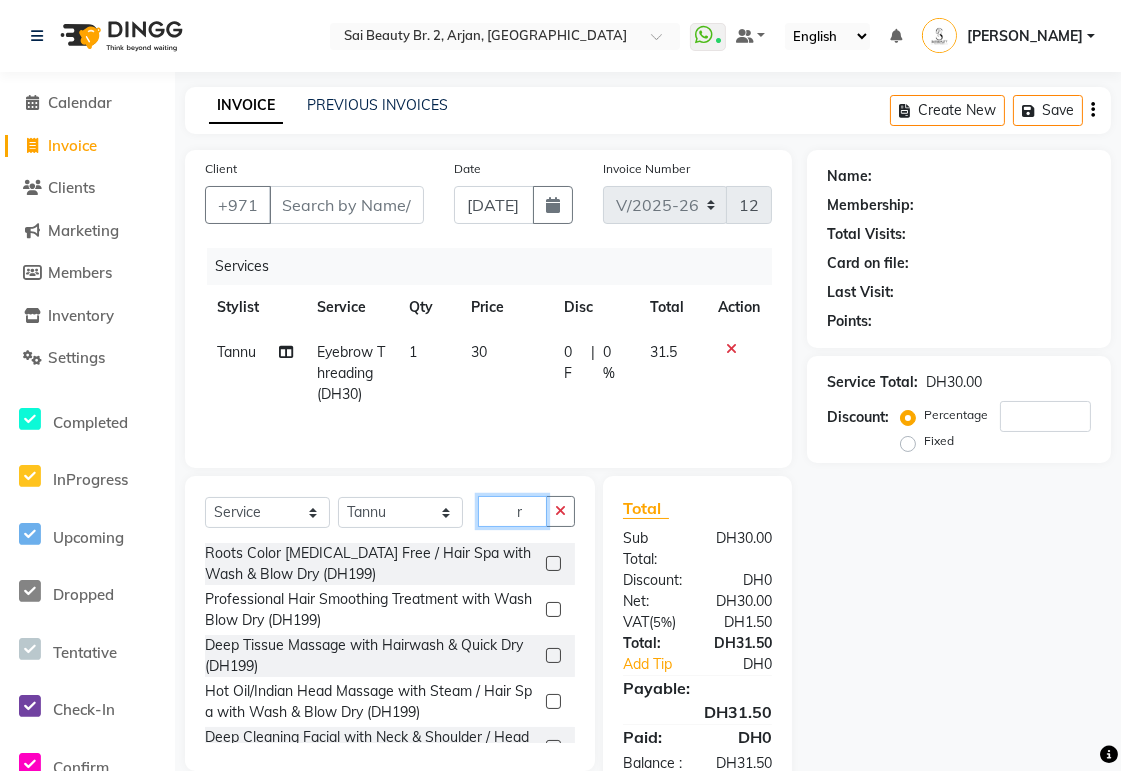 type on "r" 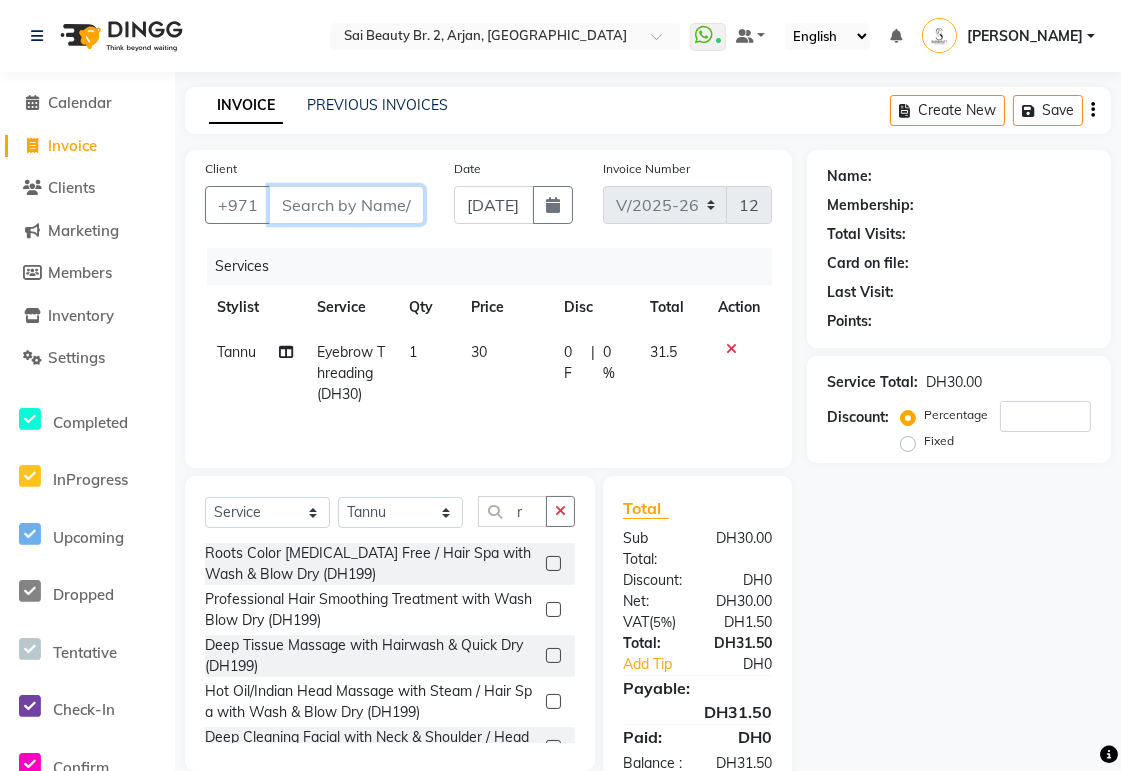 click on "Client" at bounding box center (346, 205) 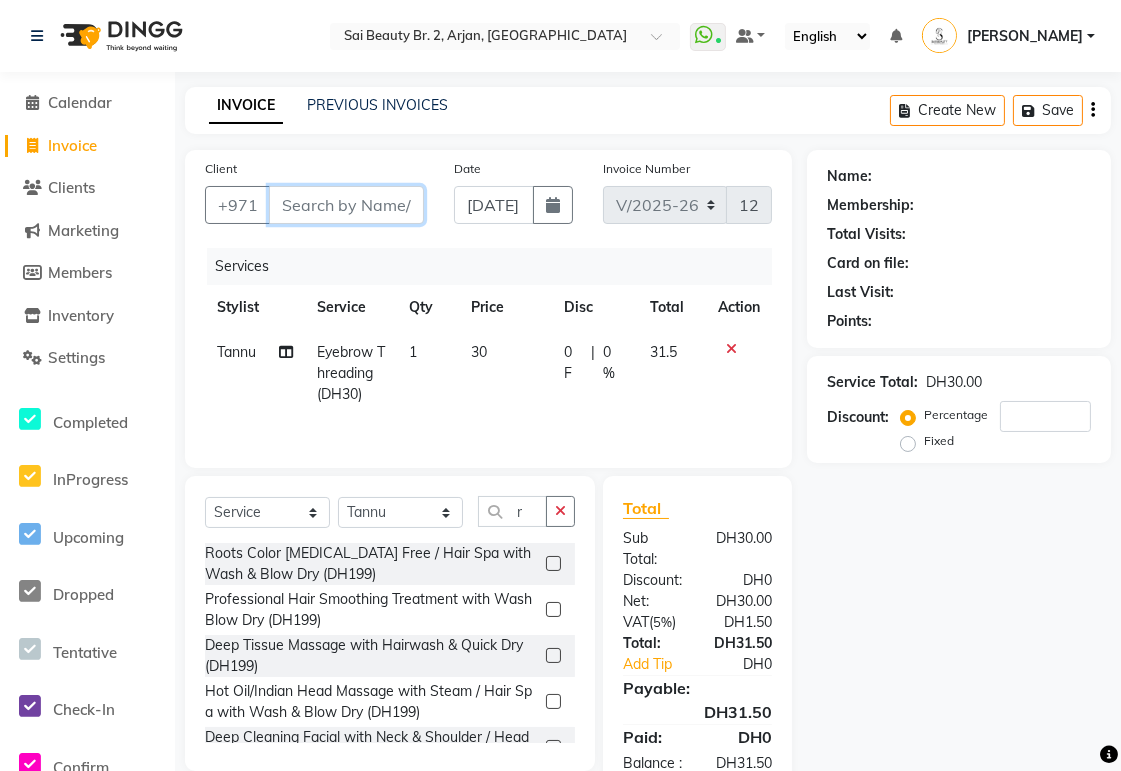 type on "r" 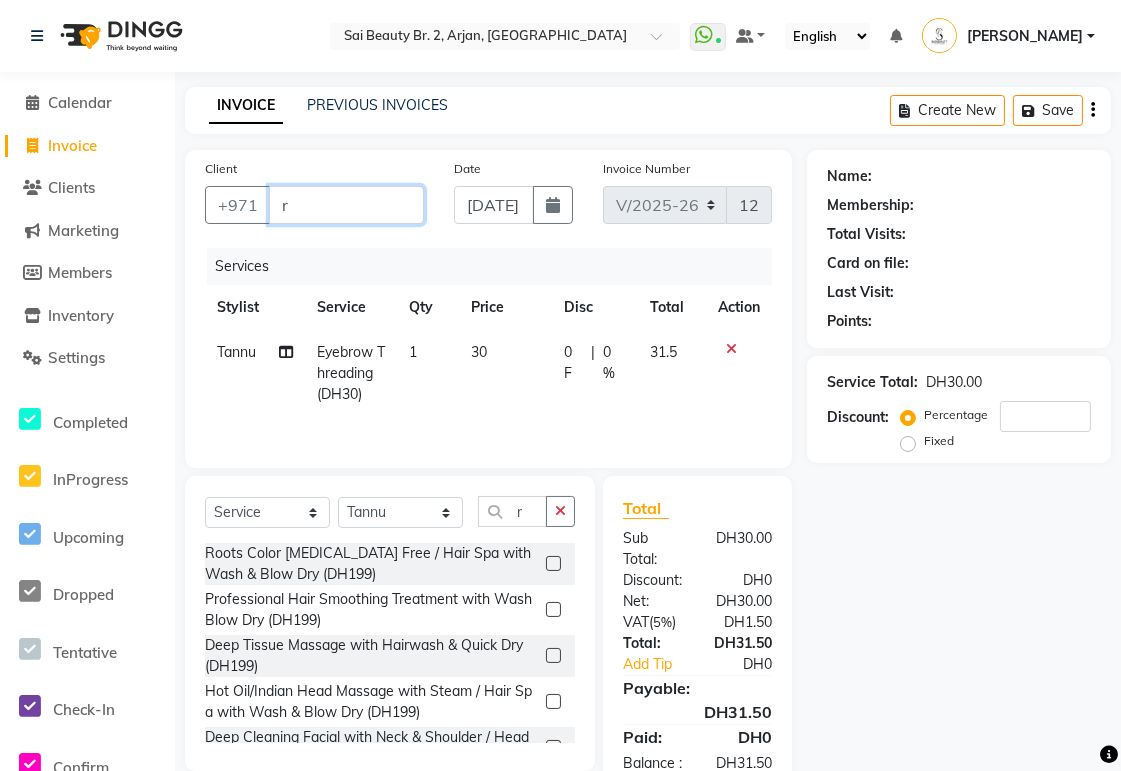 type on "0" 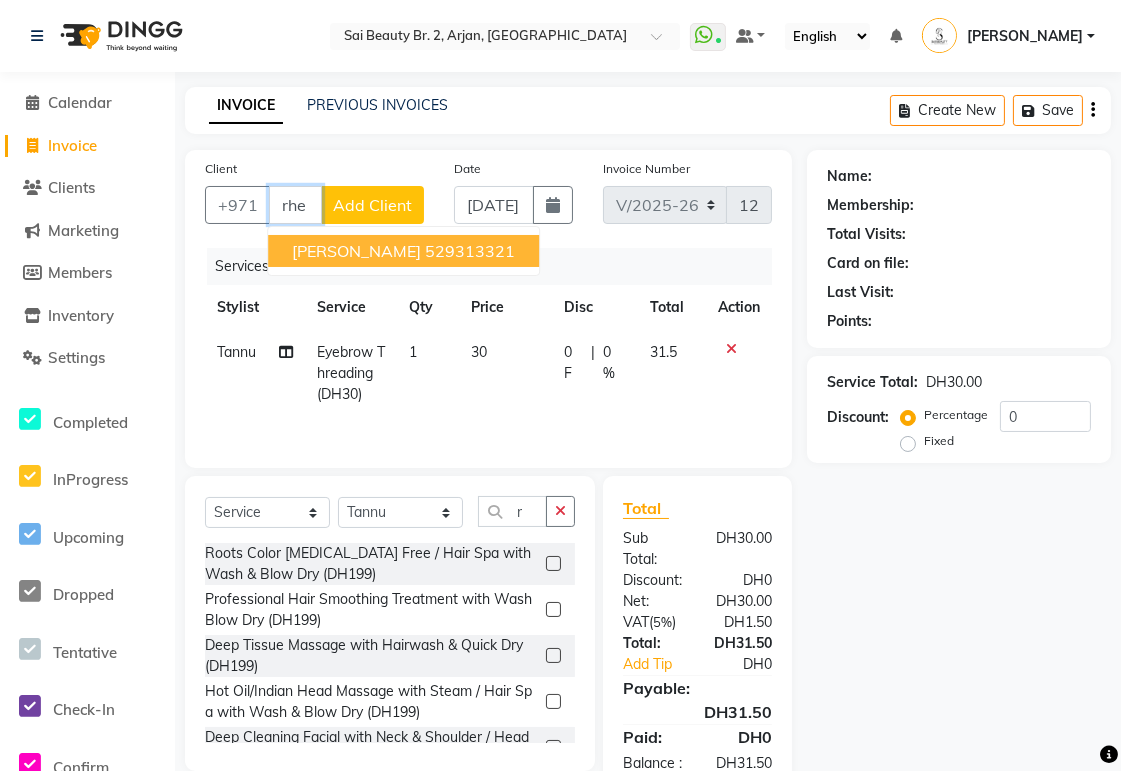 click on "529313321" at bounding box center [470, 251] 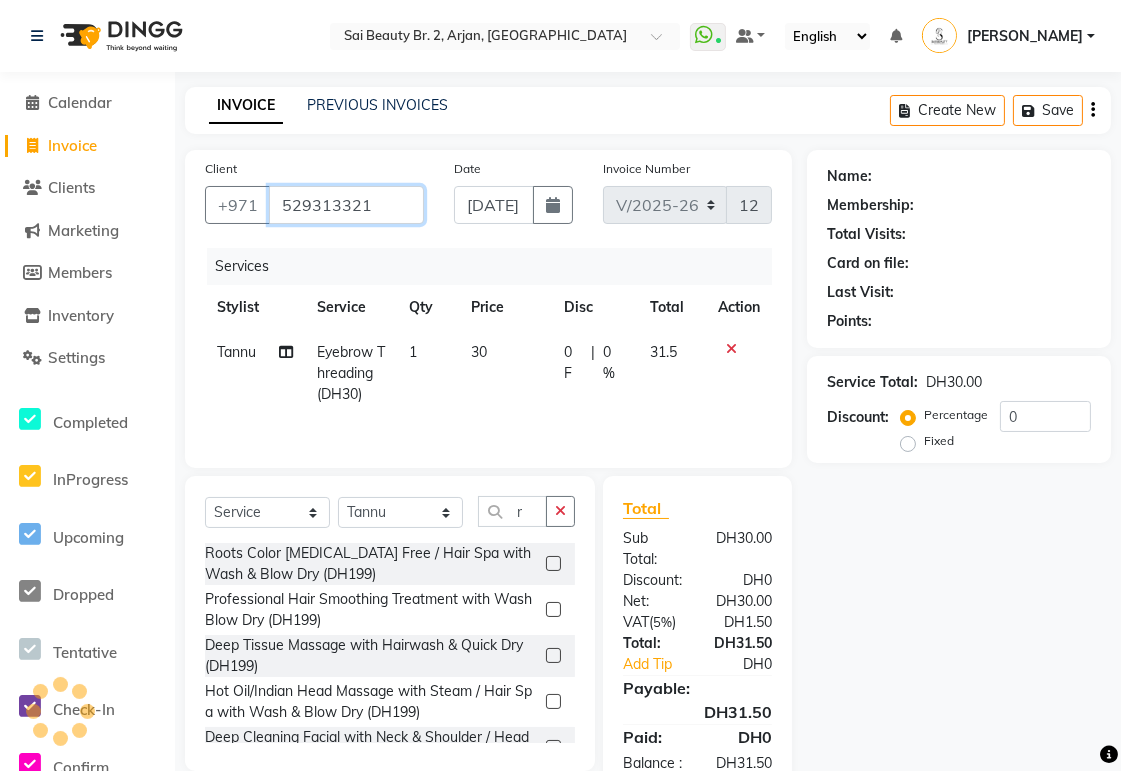 type on "529313321" 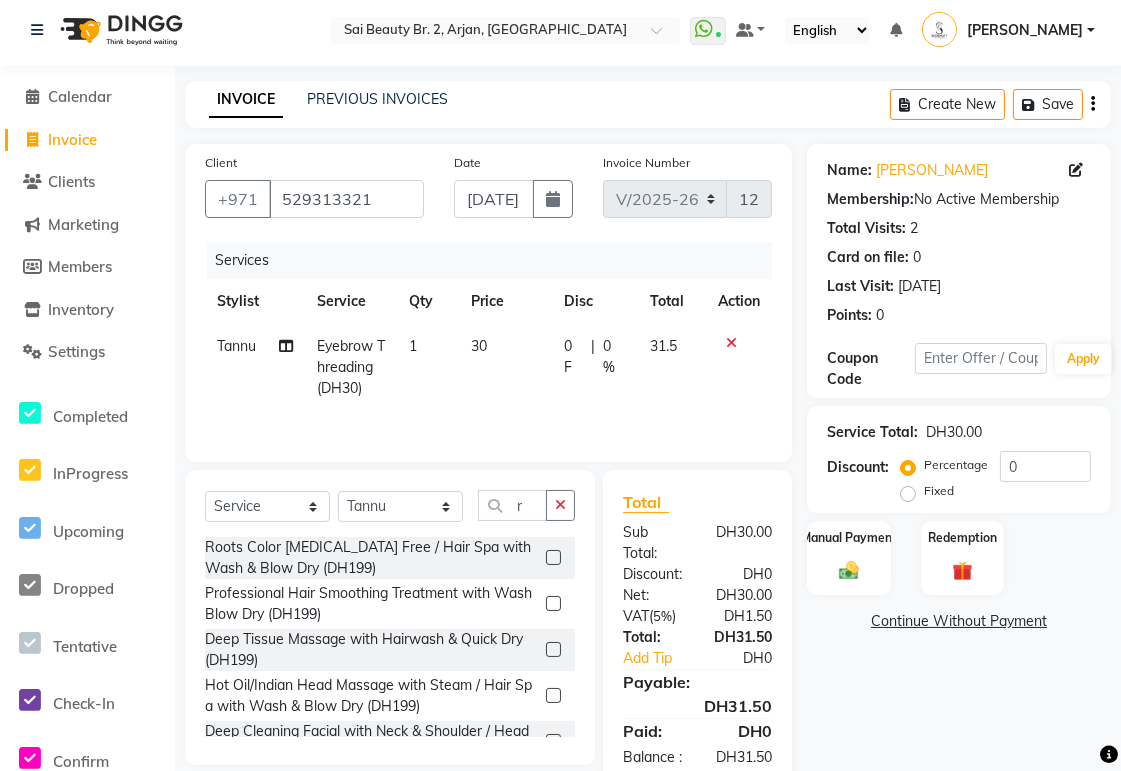 scroll, scrollTop: 75, scrollLeft: 0, axis: vertical 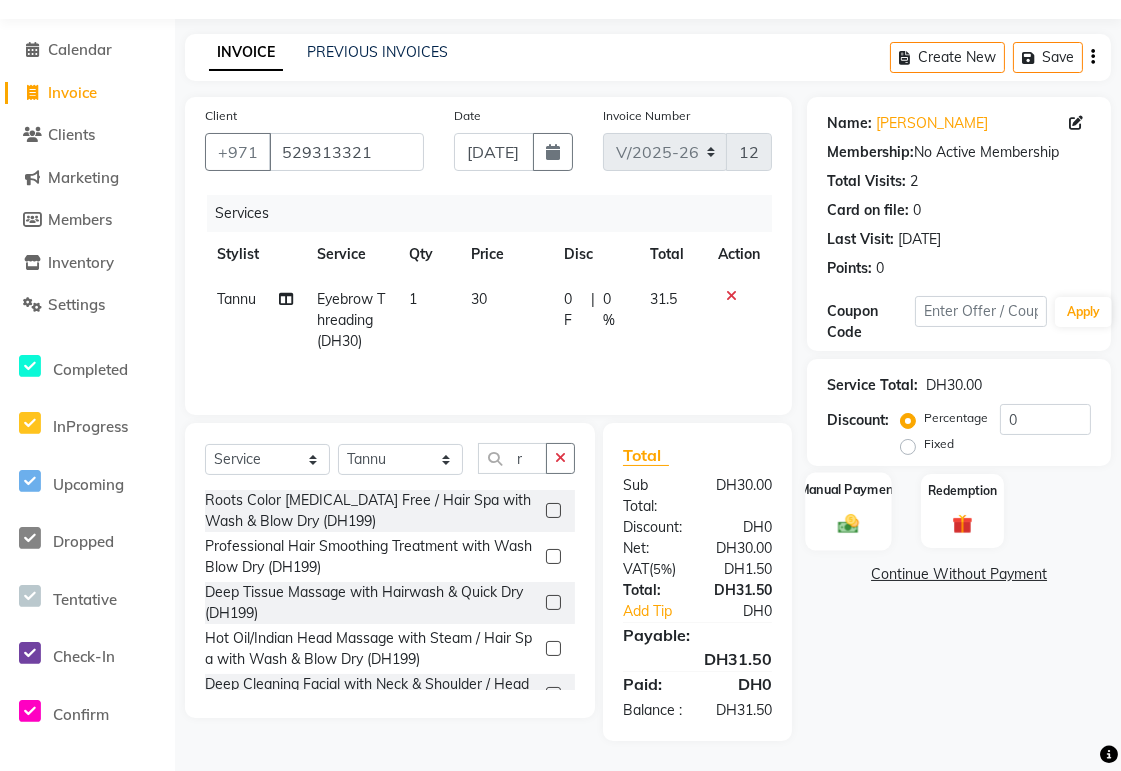 click 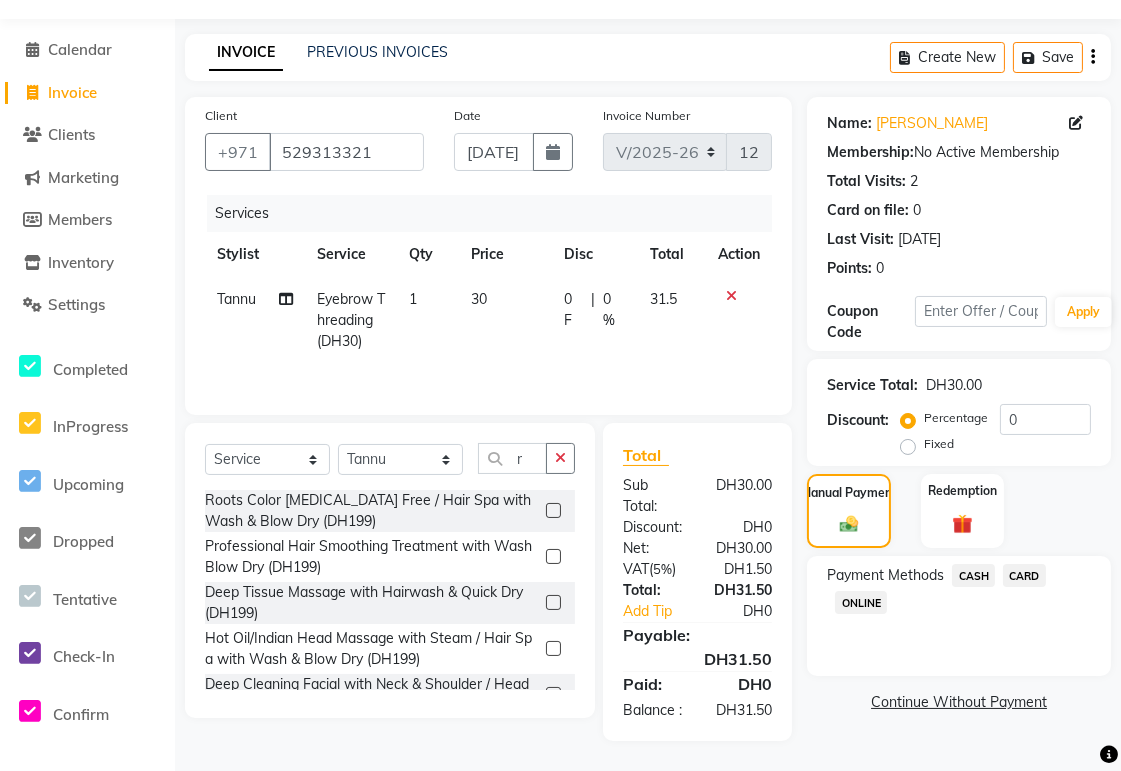 click on "CARD" 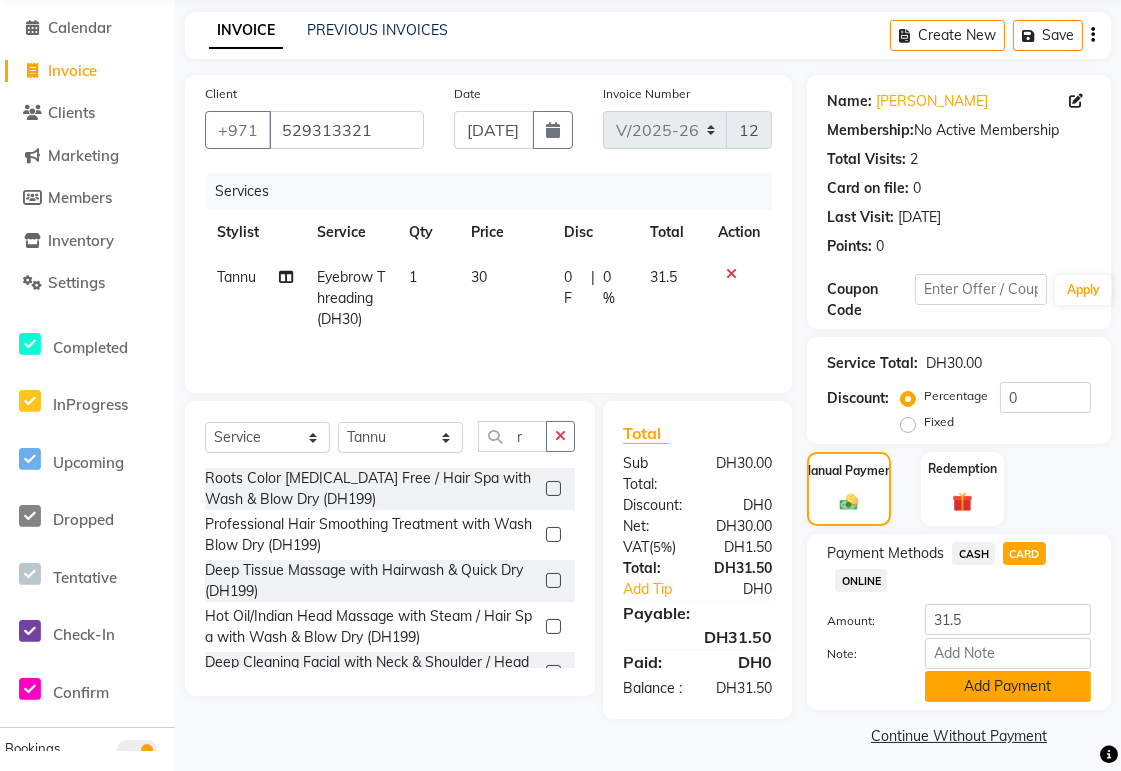 click on "Add Payment" 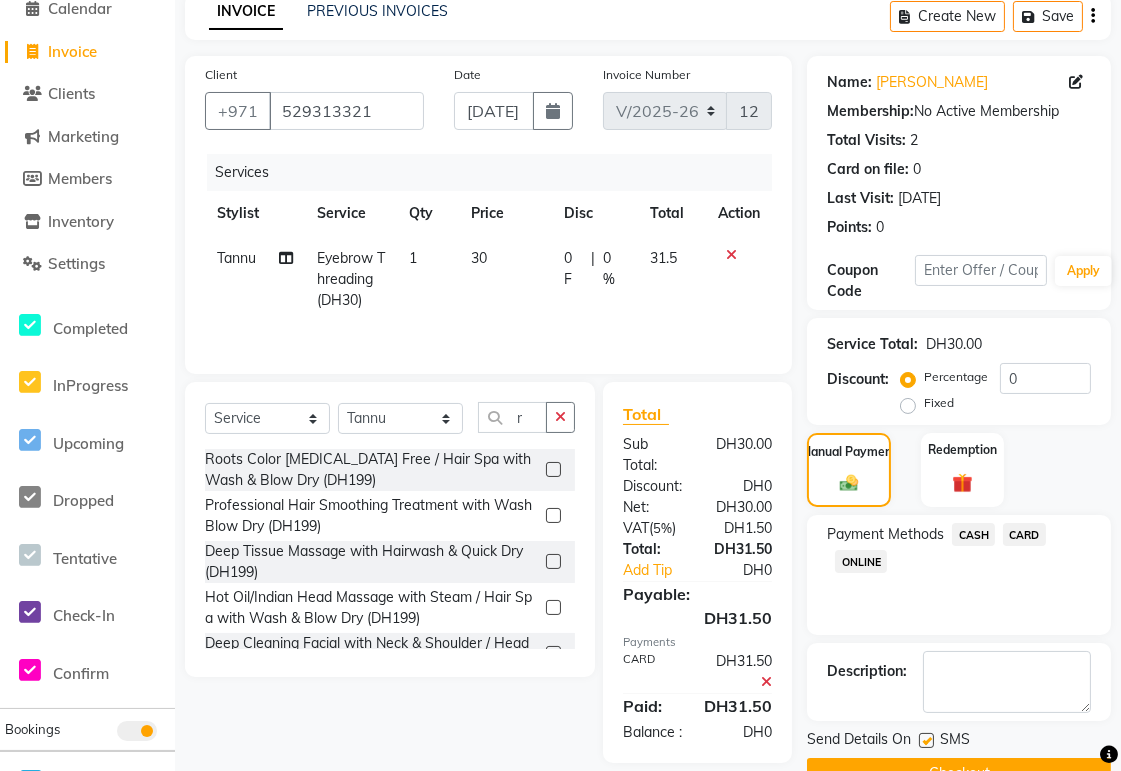scroll, scrollTop: 142, scrollLeft: 0, axis: vertical 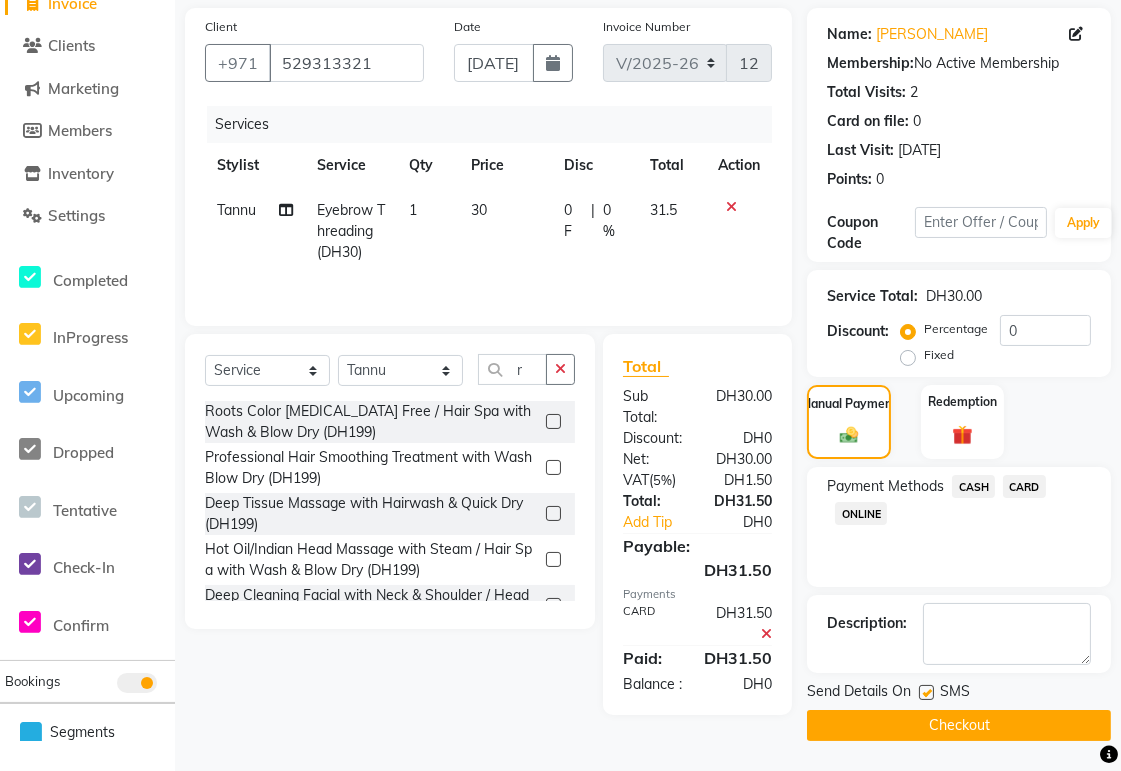 click on "Checkout" 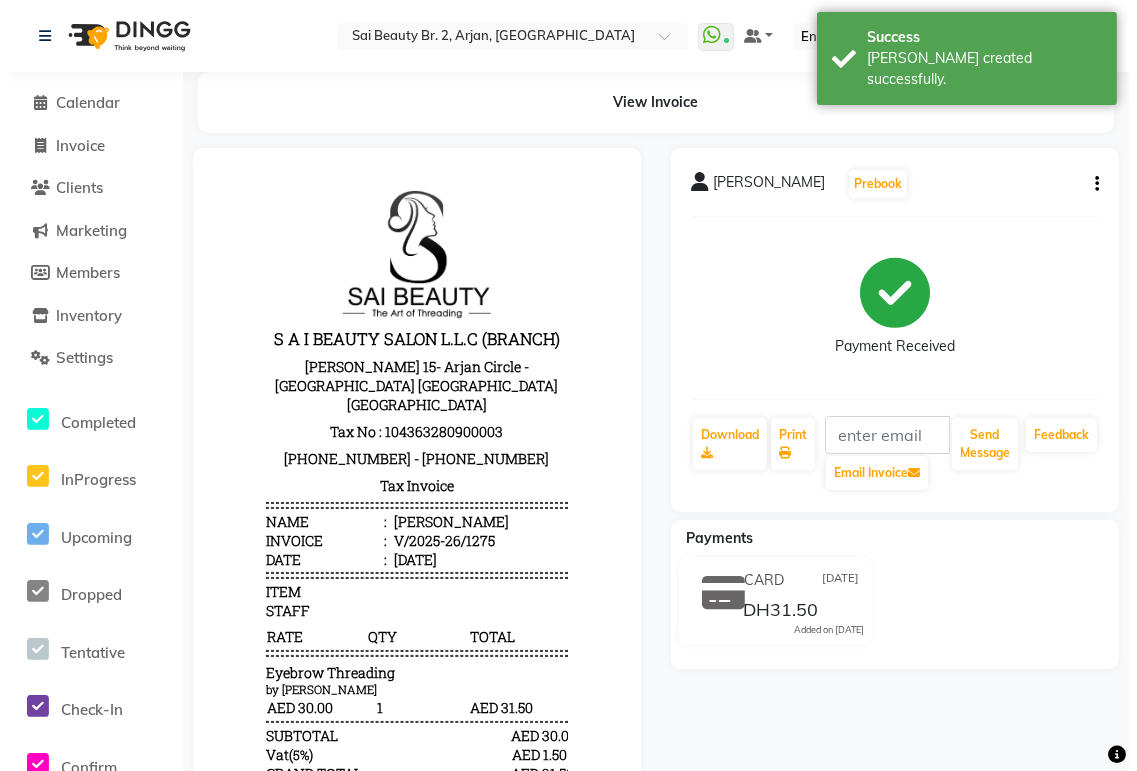 scroll, scrollTop: 0, scrollLeft: 0, axis: both 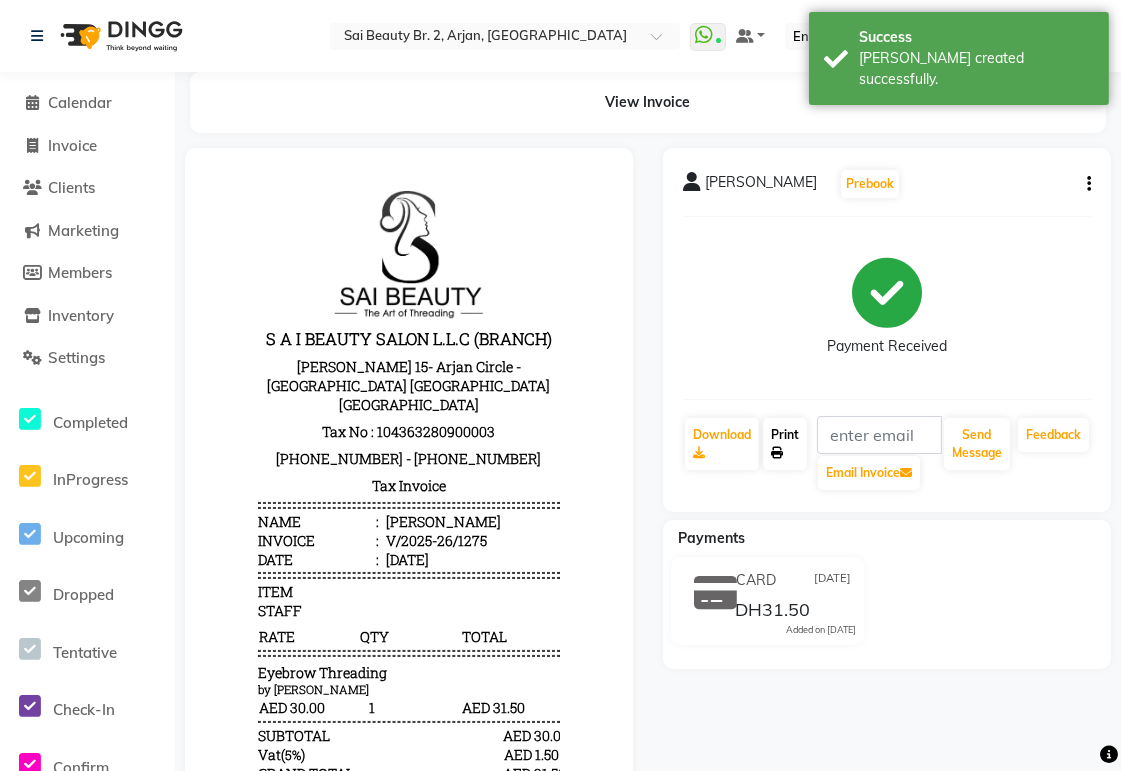 click 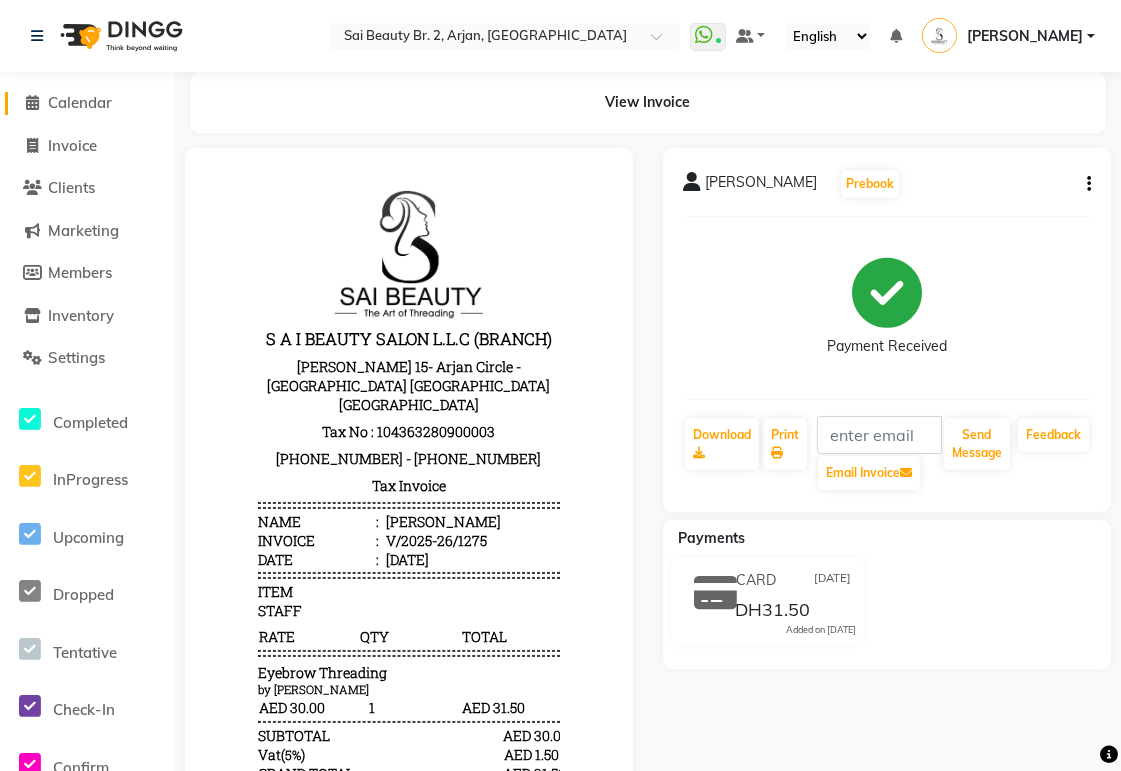 click on "Calendar" 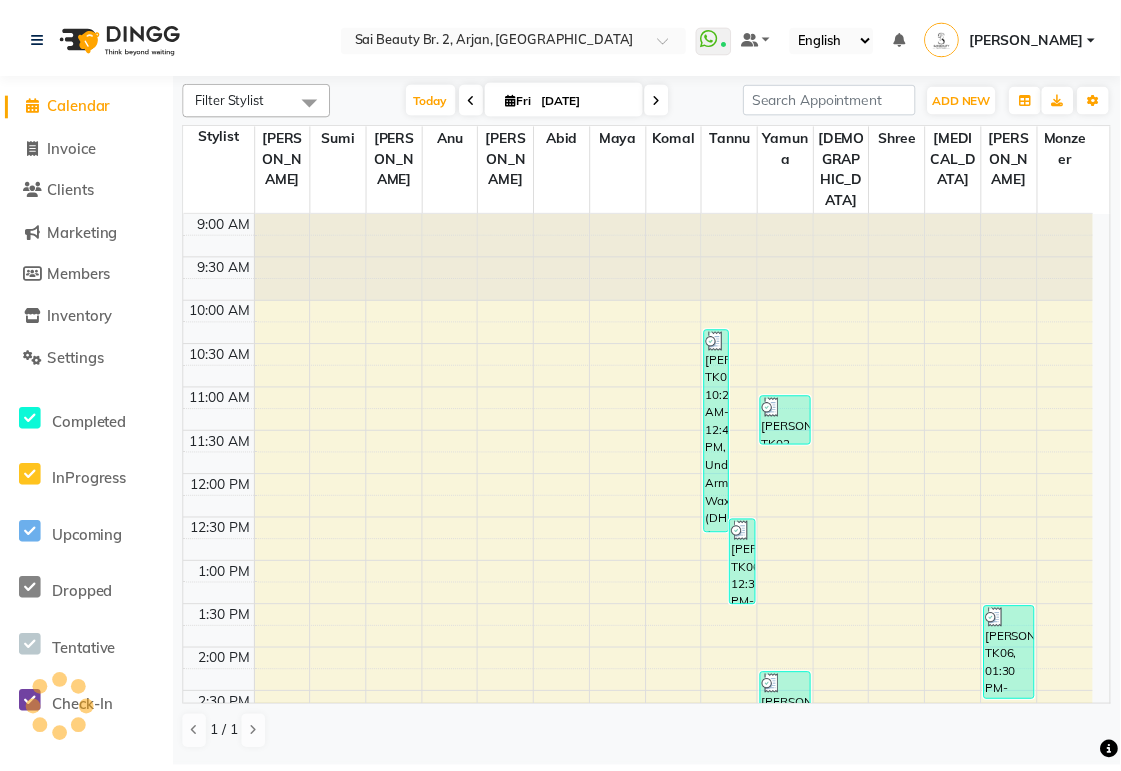scroll, scrollTop: 661, scrollLeft: 0, axis: vertical 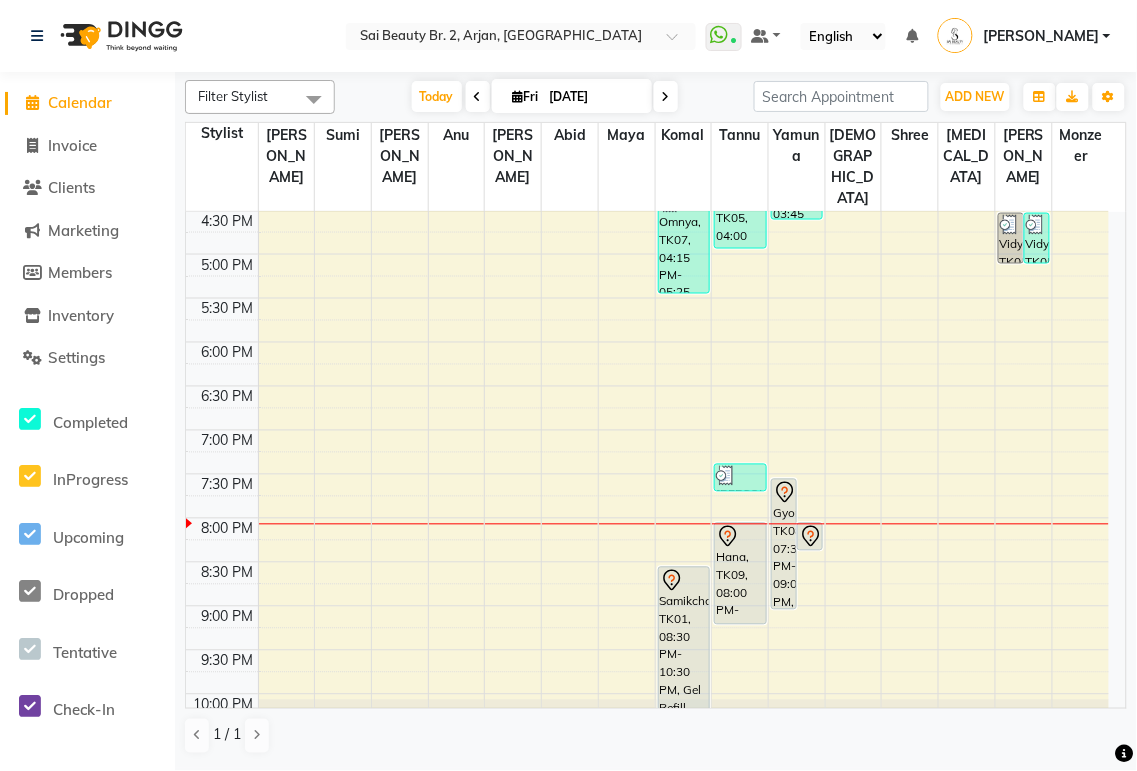 click on "Gyorgyi, TK08, 07:30 PM-09:00 PM, Eyebrow Tint,Eyebrow Waxing,Upper Lip Waxing" at bounding box center [784, 544] 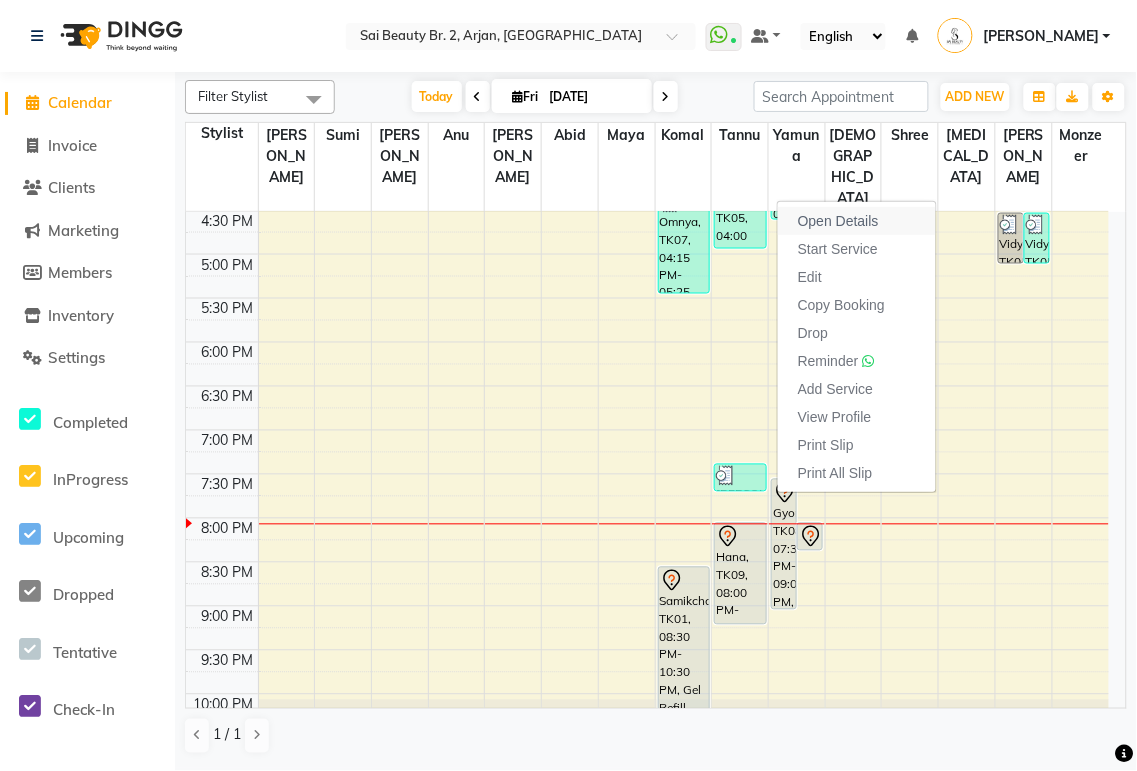 click on "Open Details" at bounding box center (857, 221) 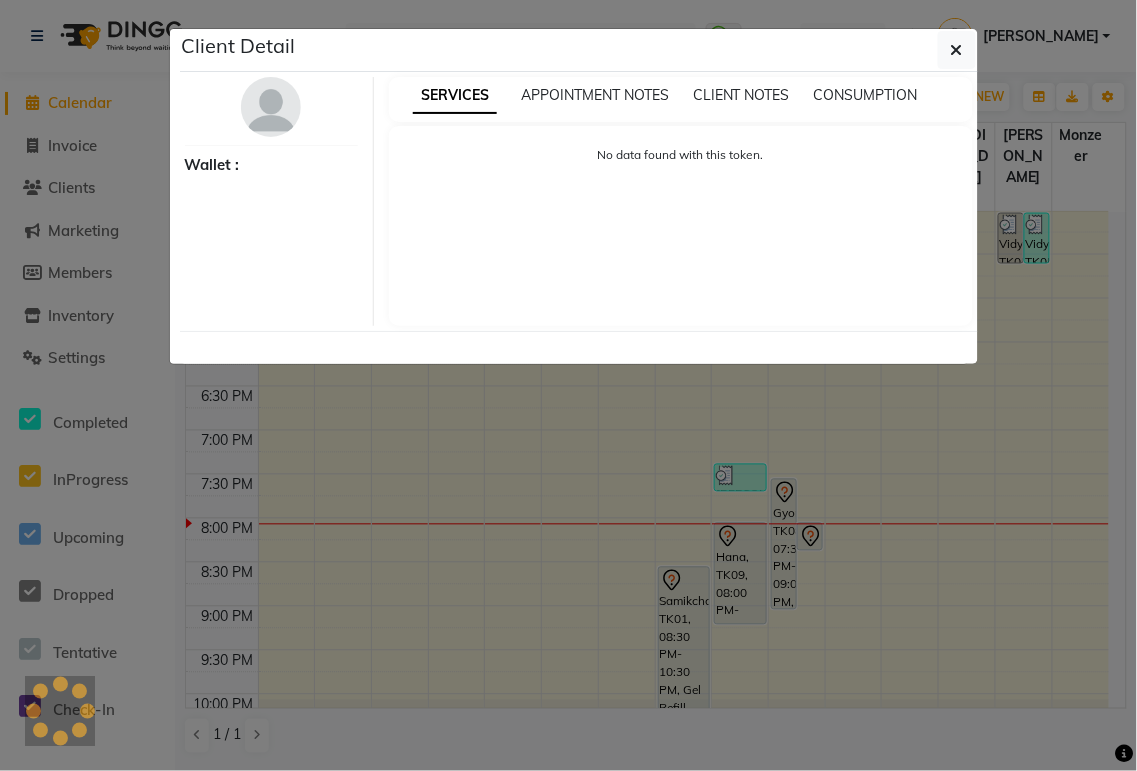 select on "7" 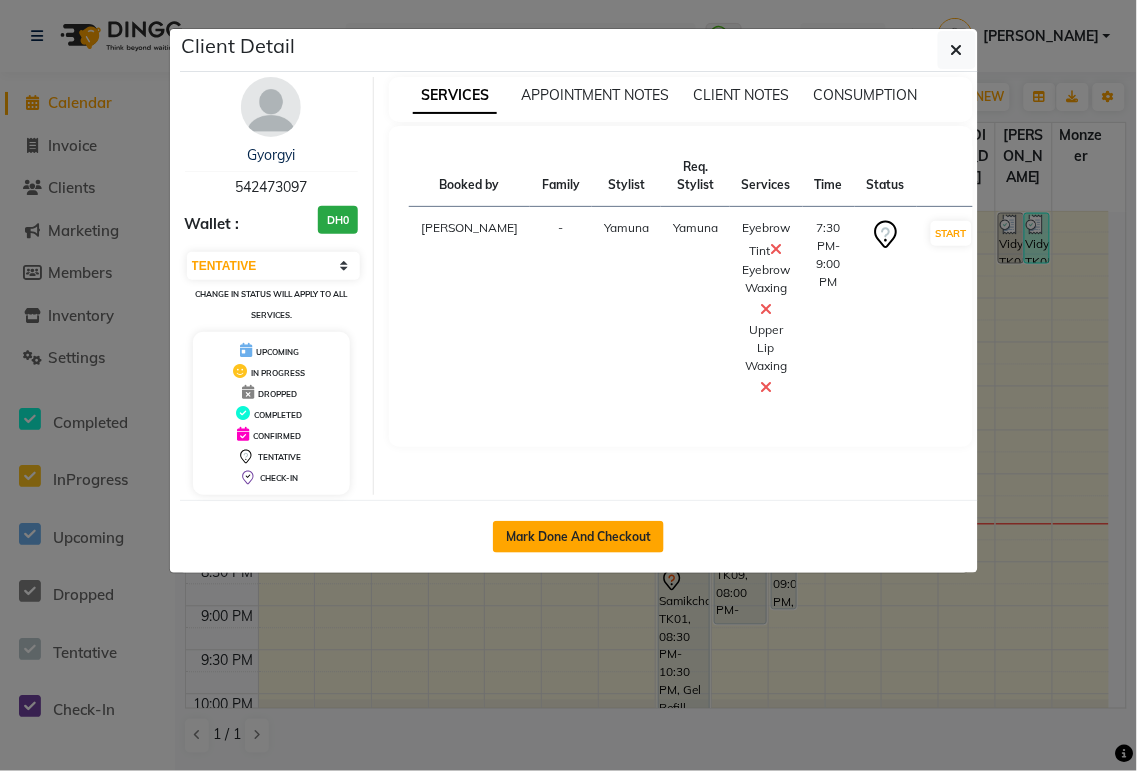 click on "Mark Done And Checkout" 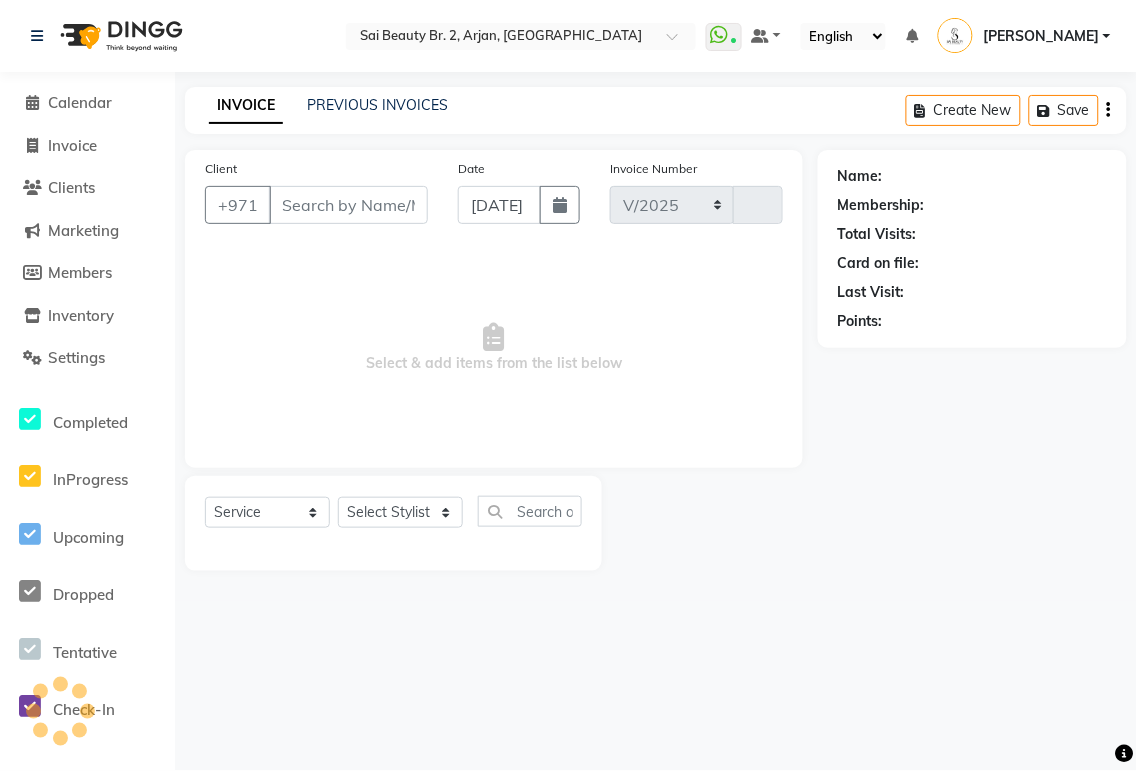 select on "6956" 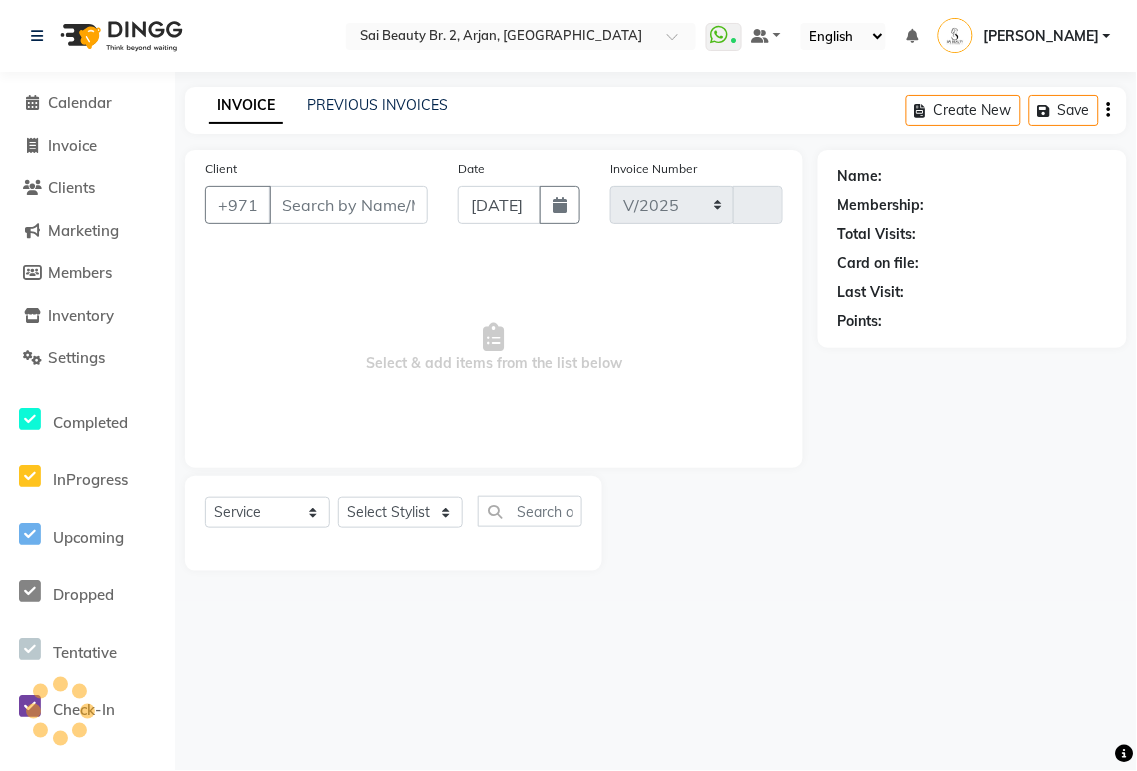 type on "1276" 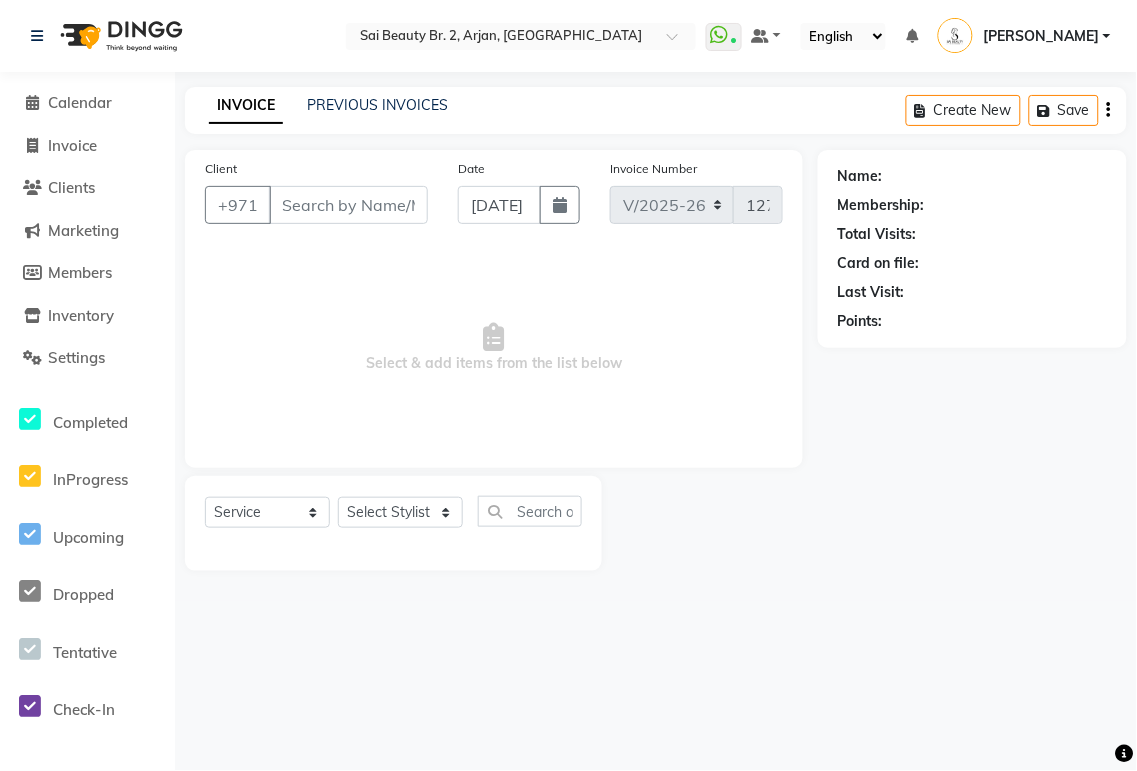 type on "542473097" 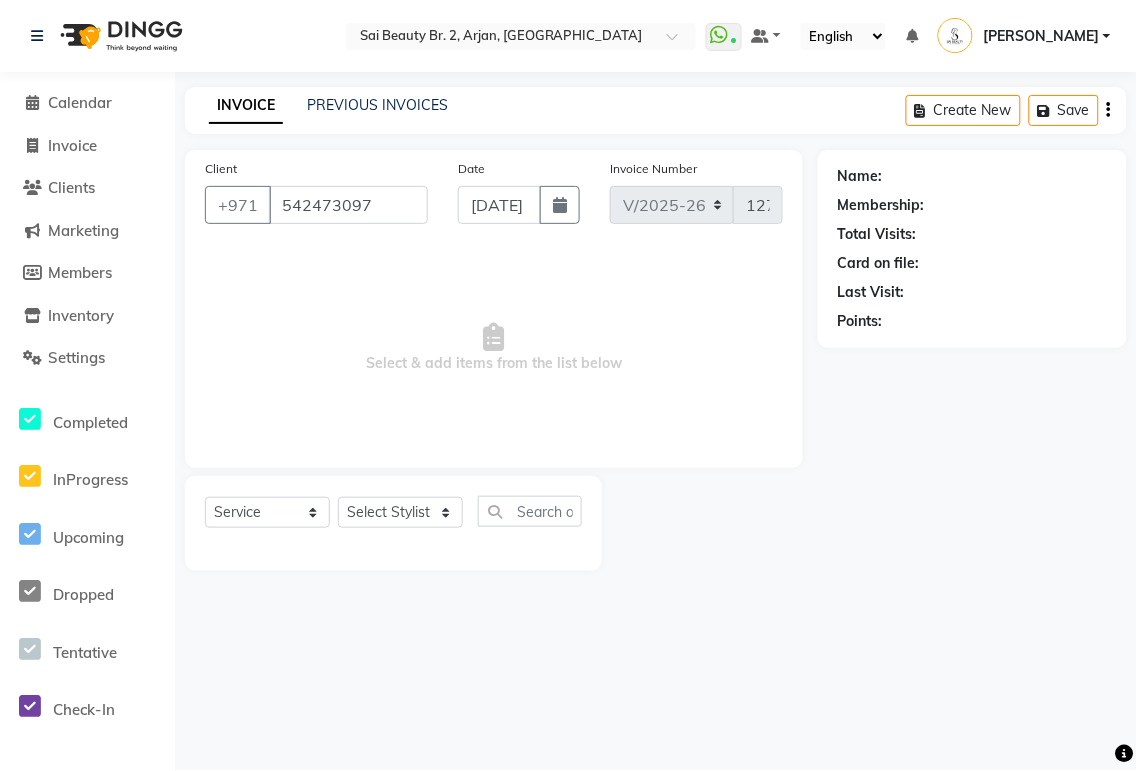select on "61483" 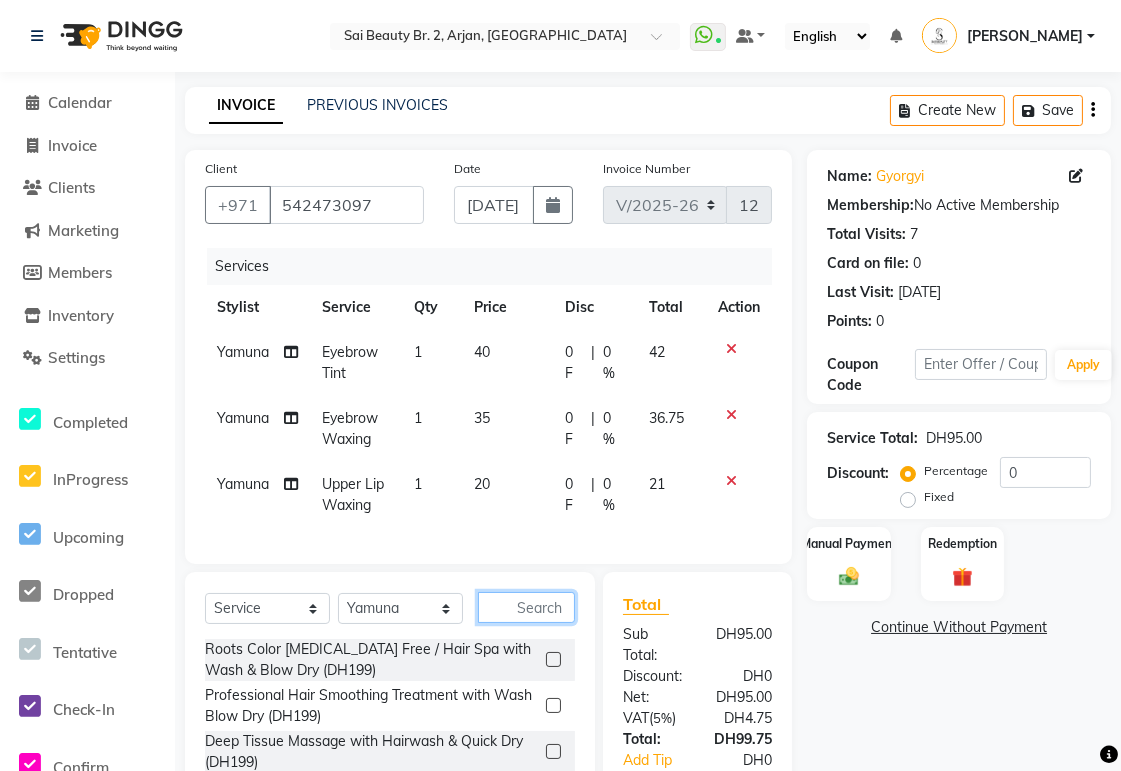 click 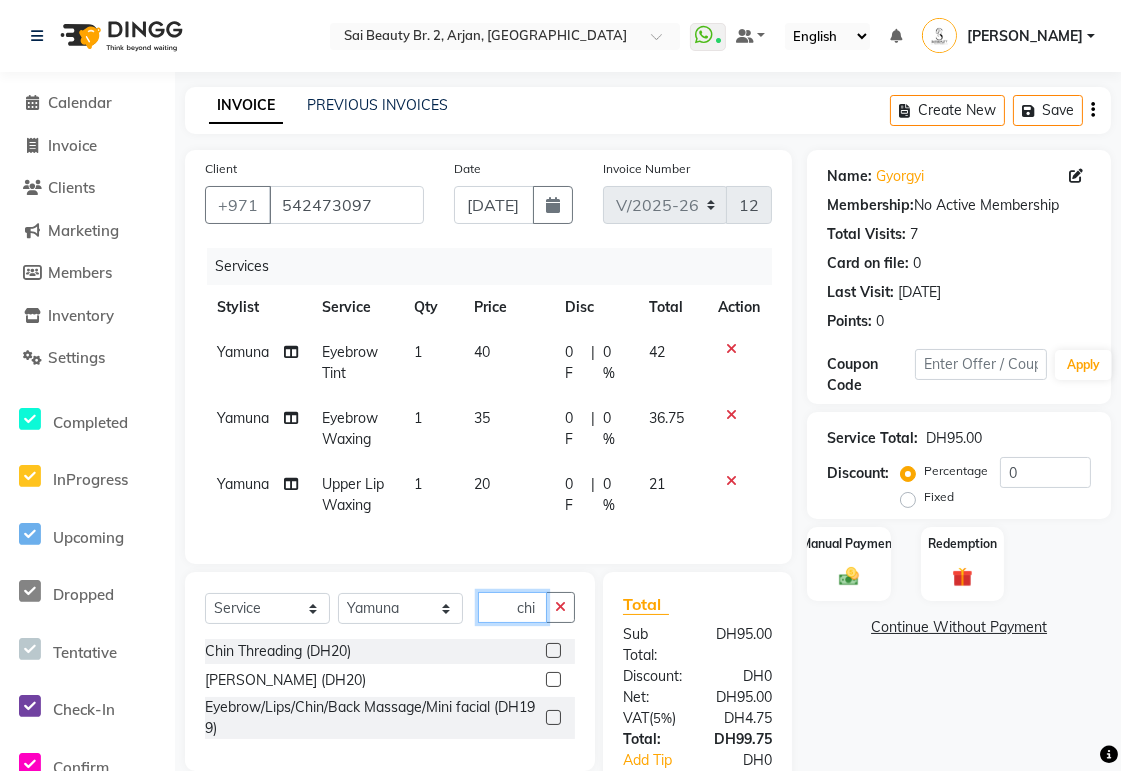 type on "chi" 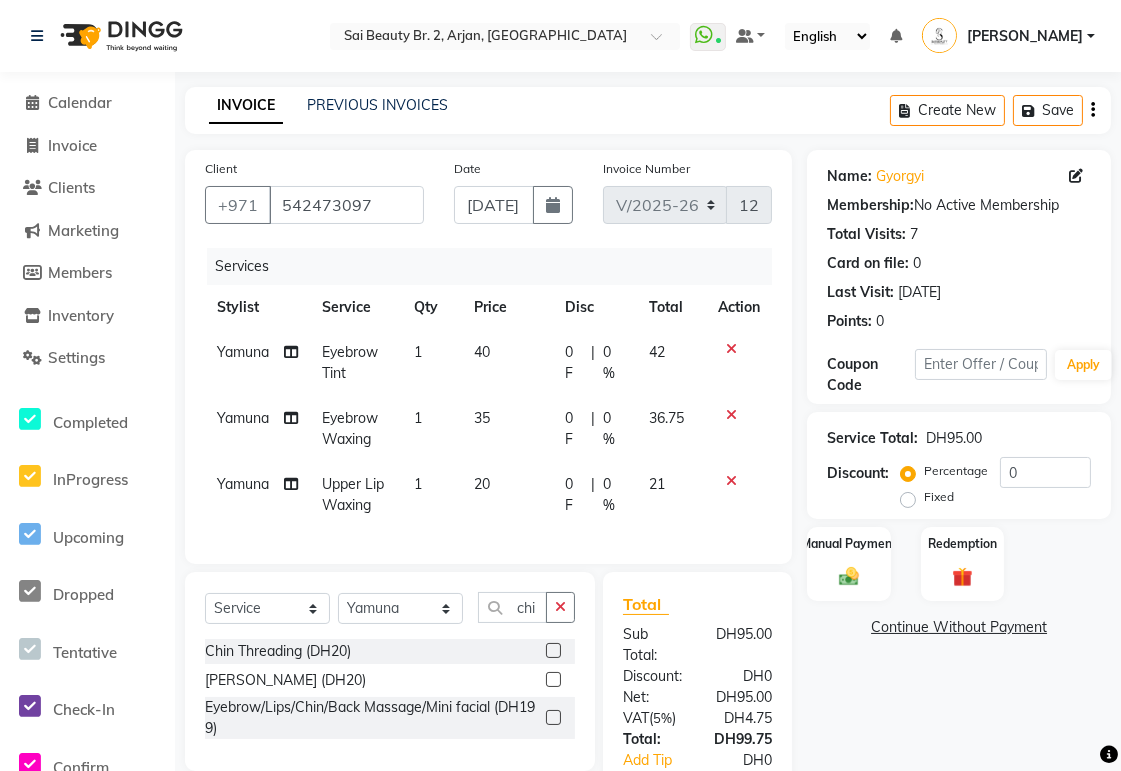 click 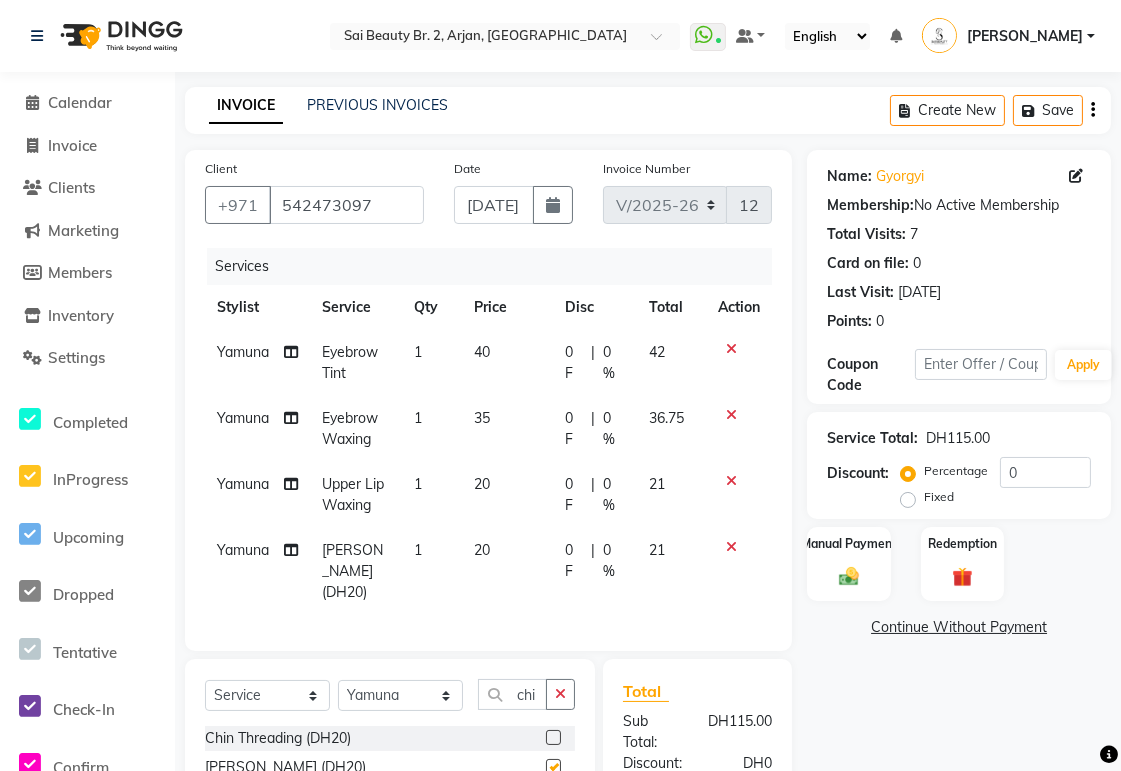 checkbox on "false" 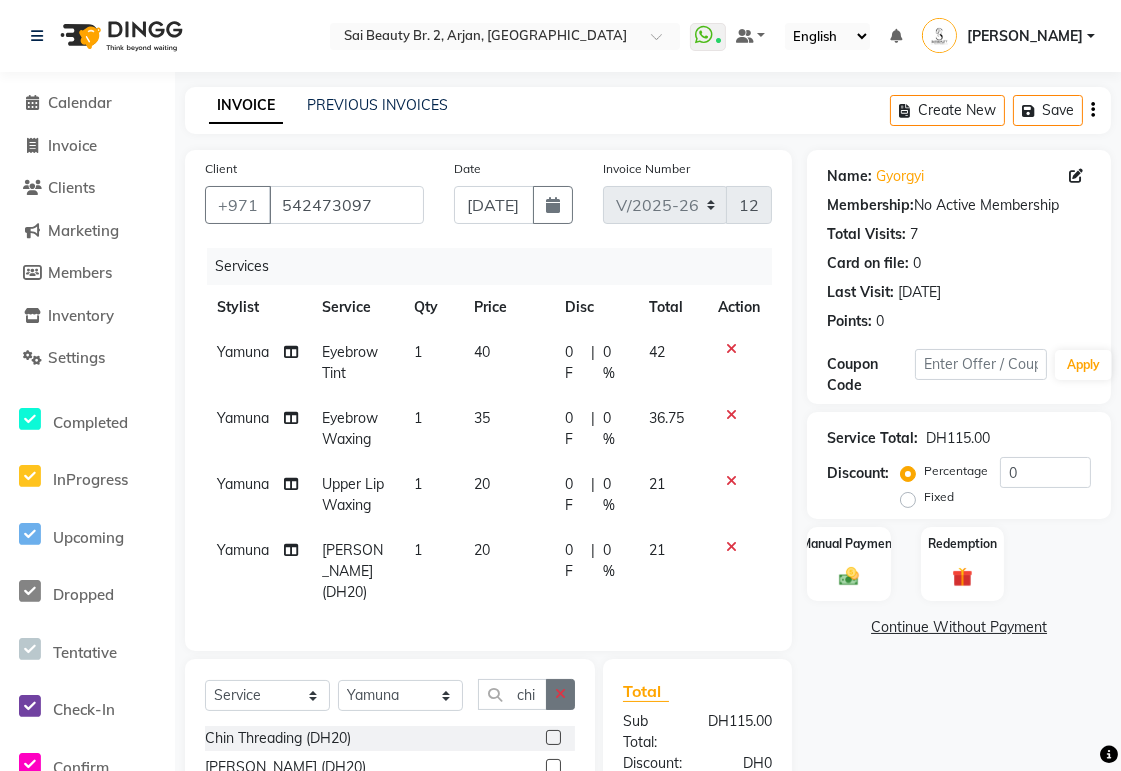 click 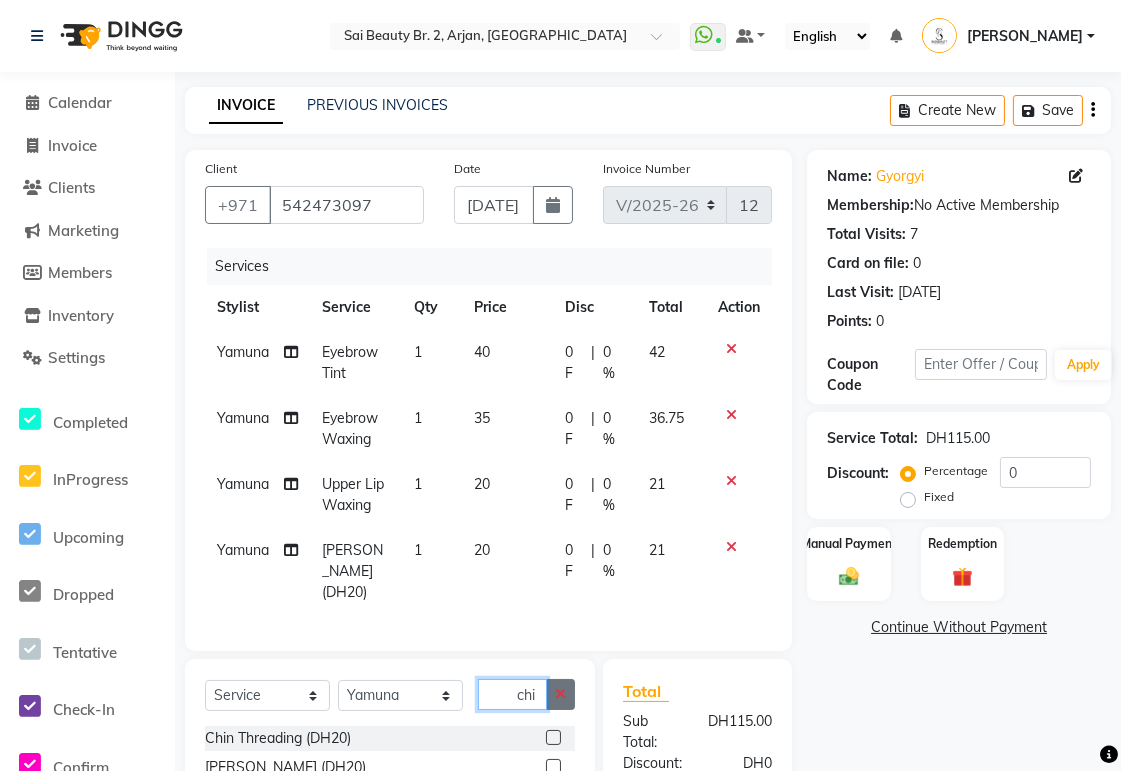 type 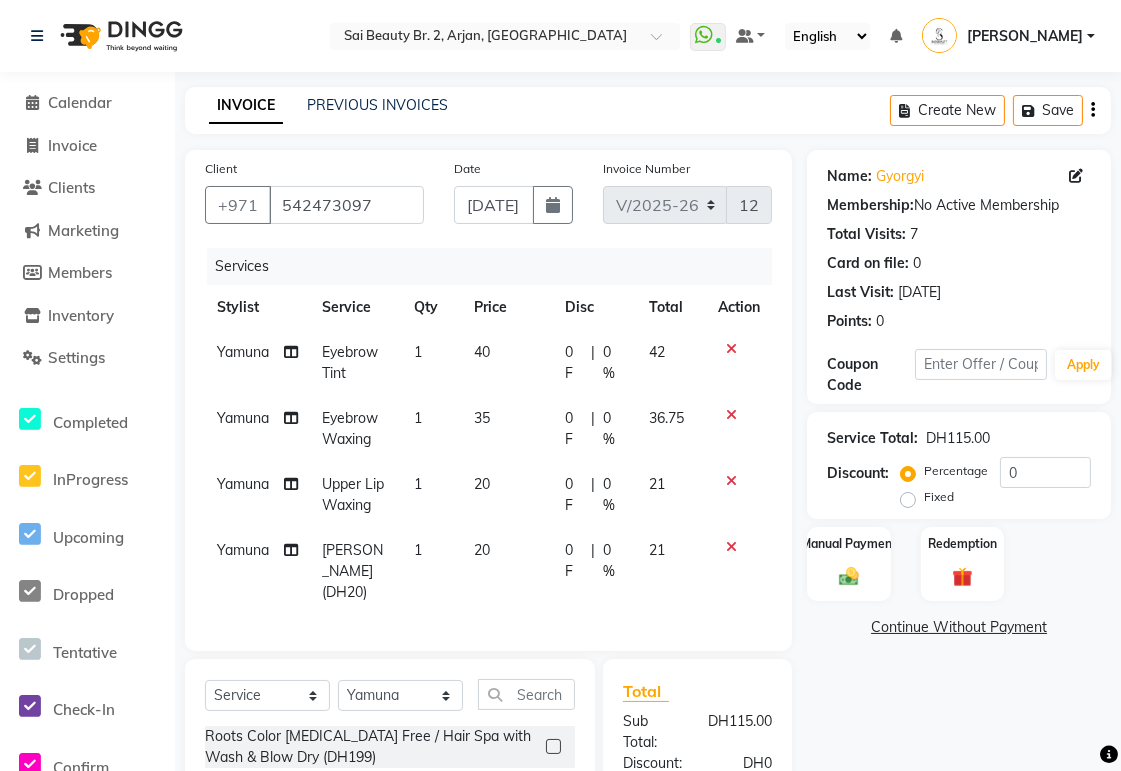 click on "0 F" 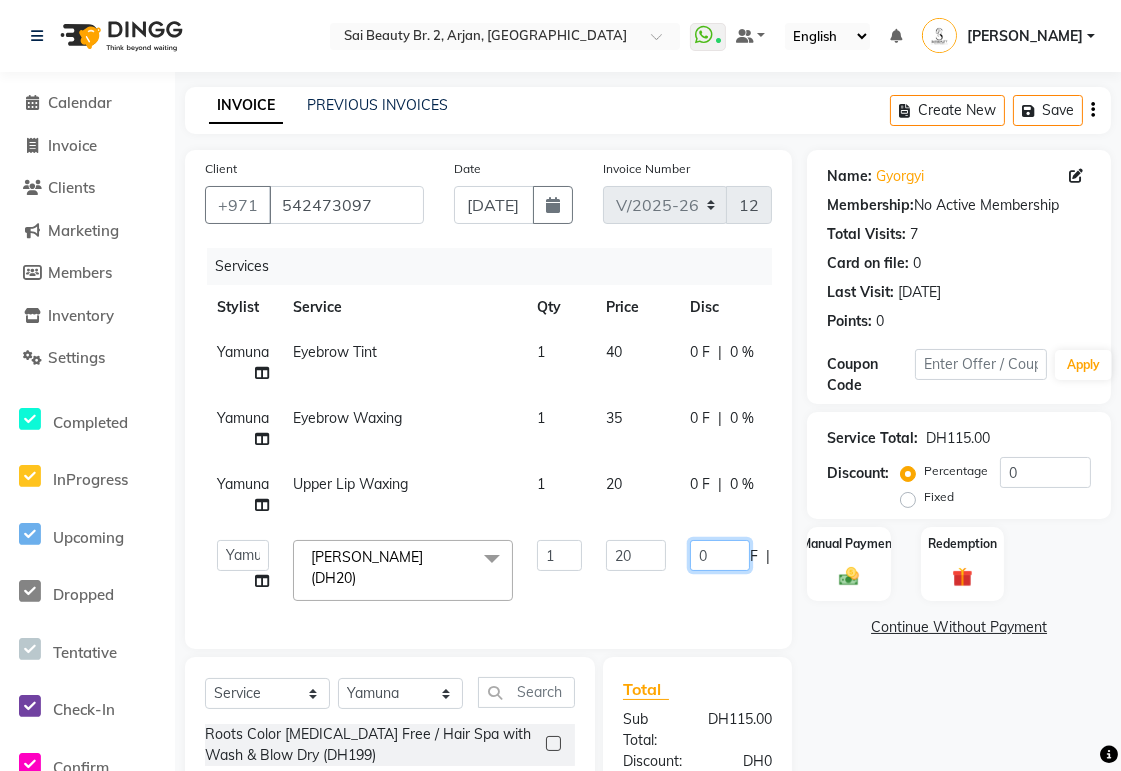 click on "0" 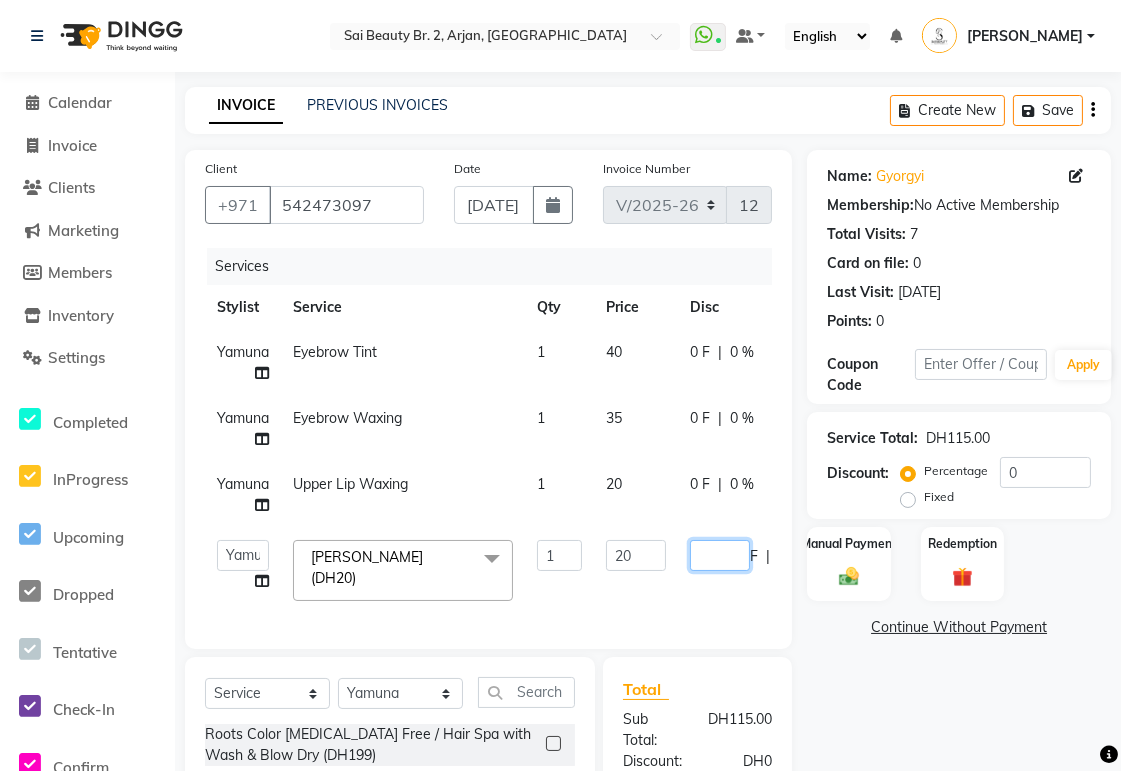 type on "5" 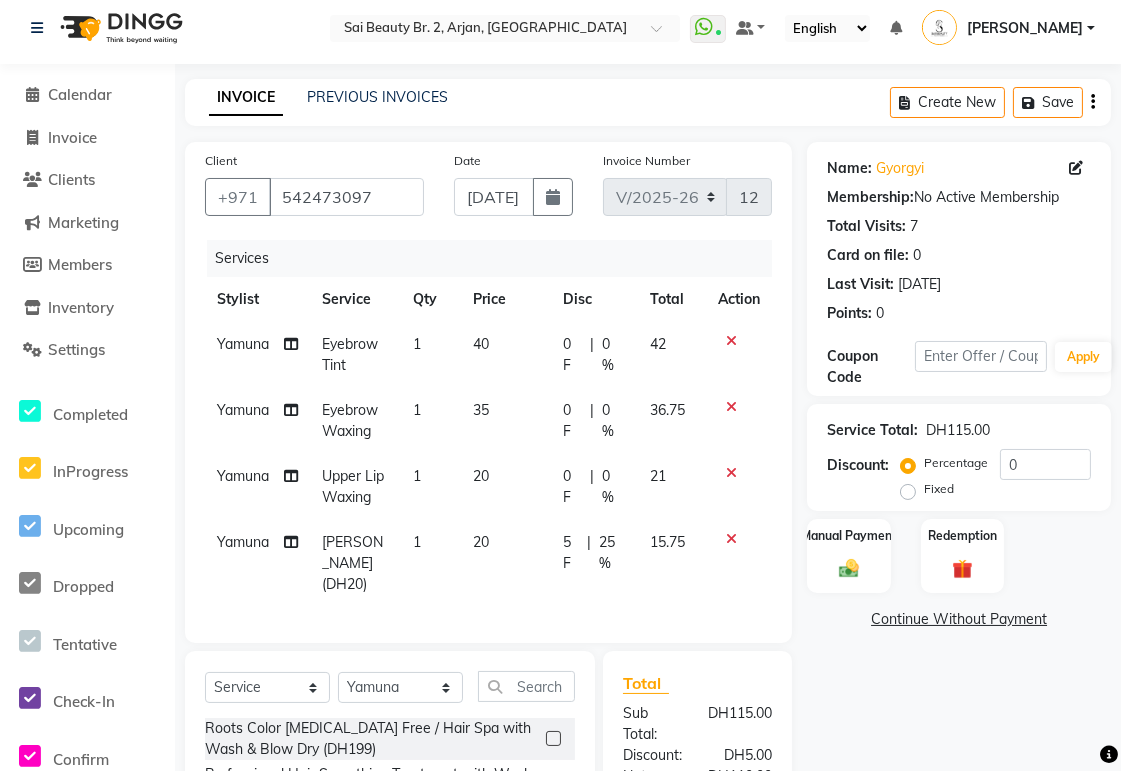 scroll, scrollTop: 273, scrollLeft: 0, axis: vertical 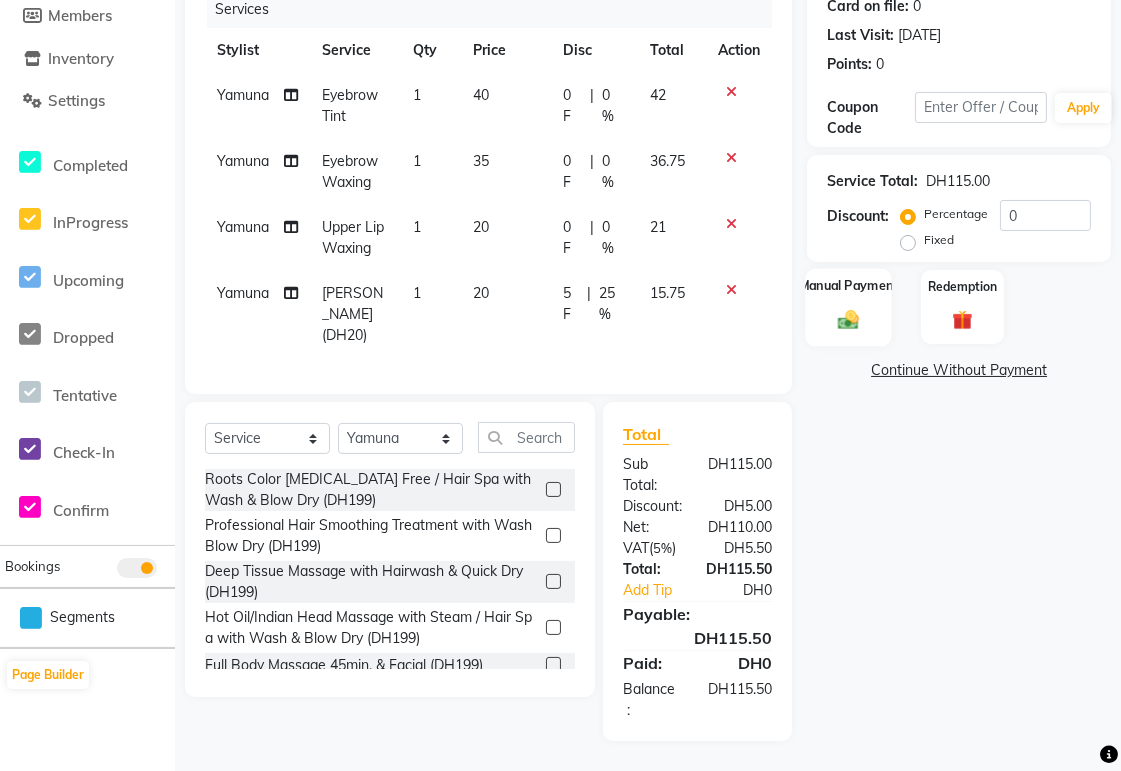 click on "Manual Payment" 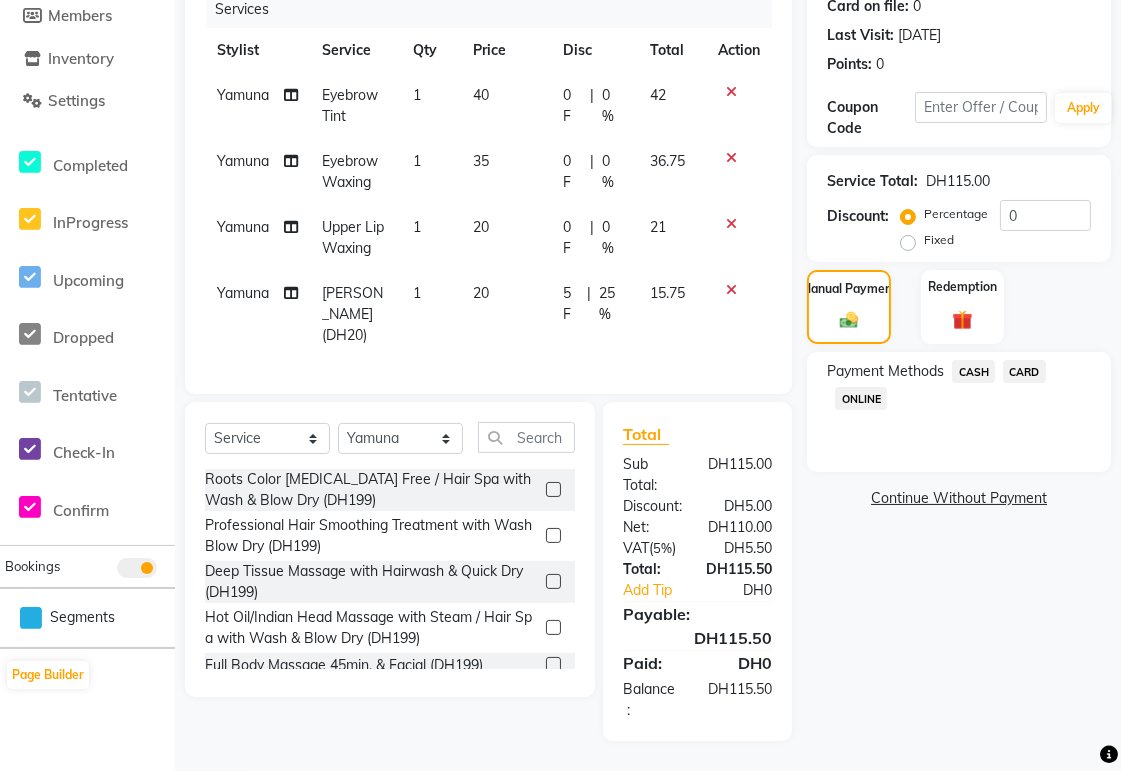 click on "CARD" 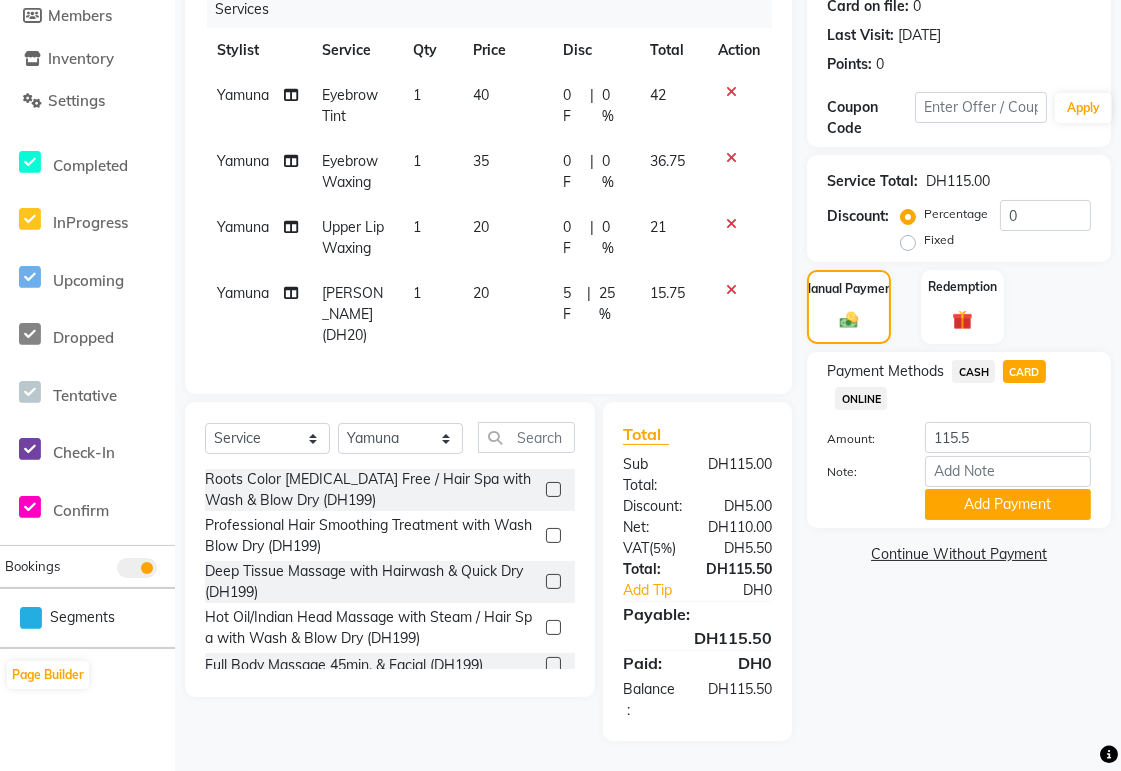 scroll, scrollTop: 273, scrollLeft: 0, axis: vertical 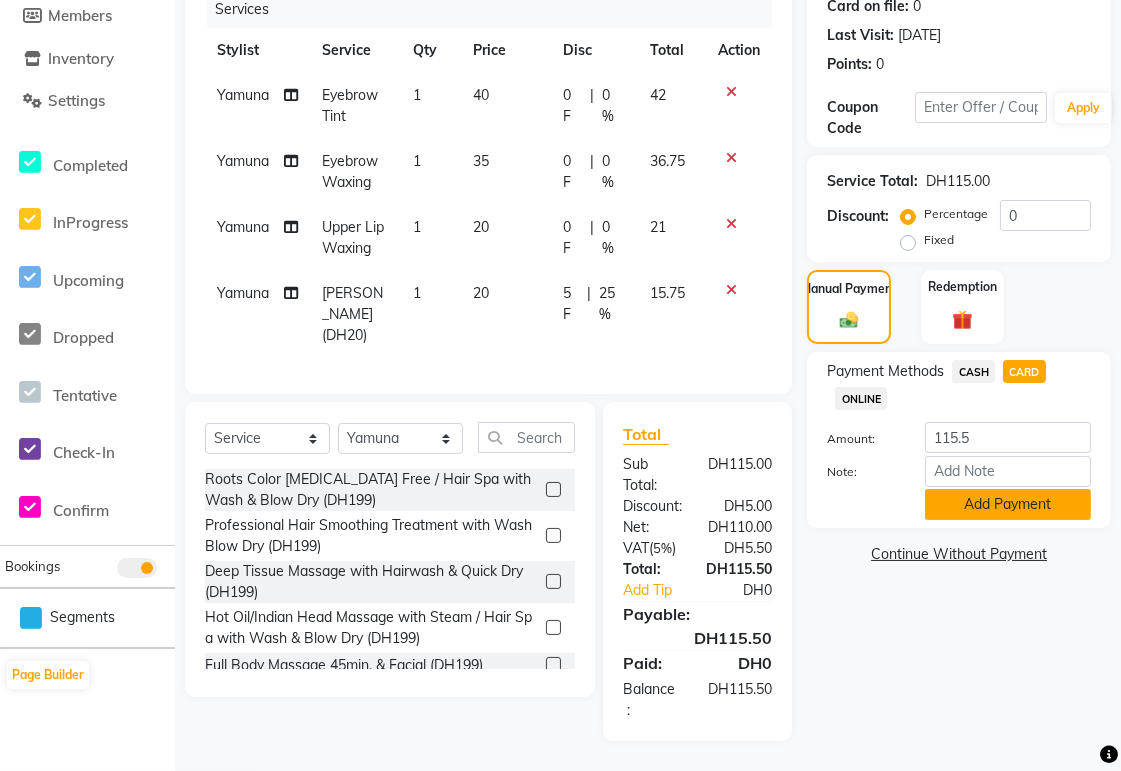 click on "Add Payment" 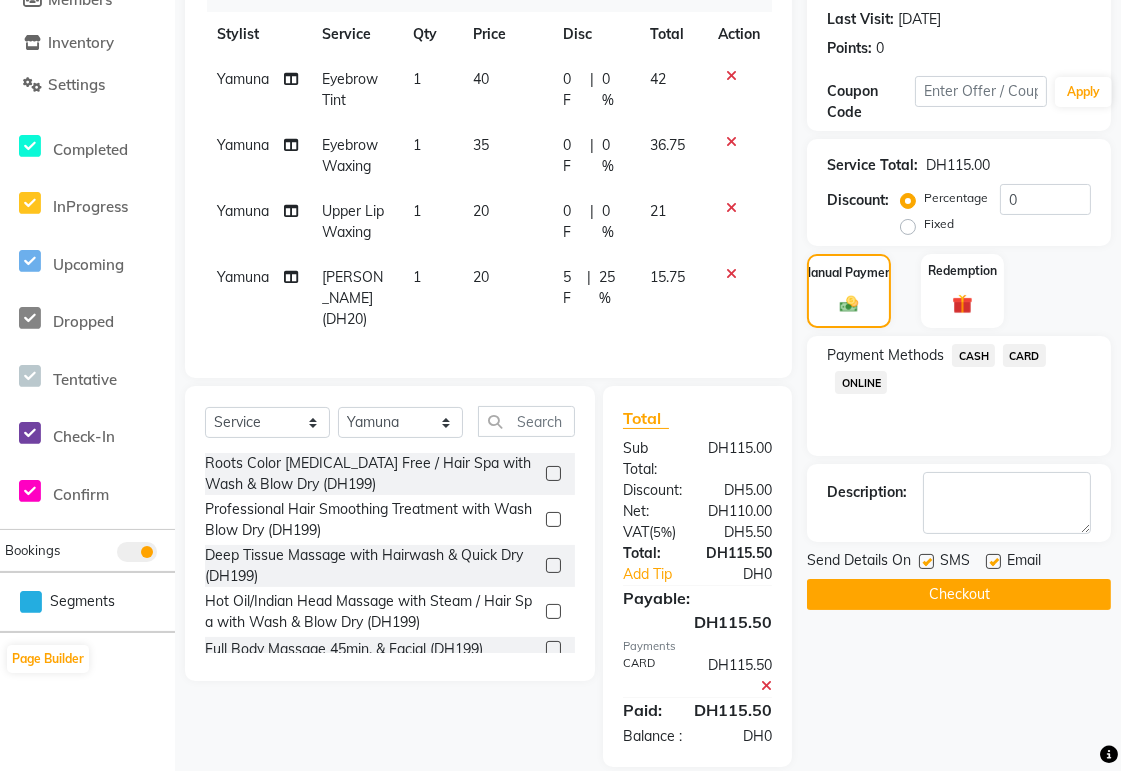 scroll, scrollTop: 336, scrollLeft: 0, axis: vertical 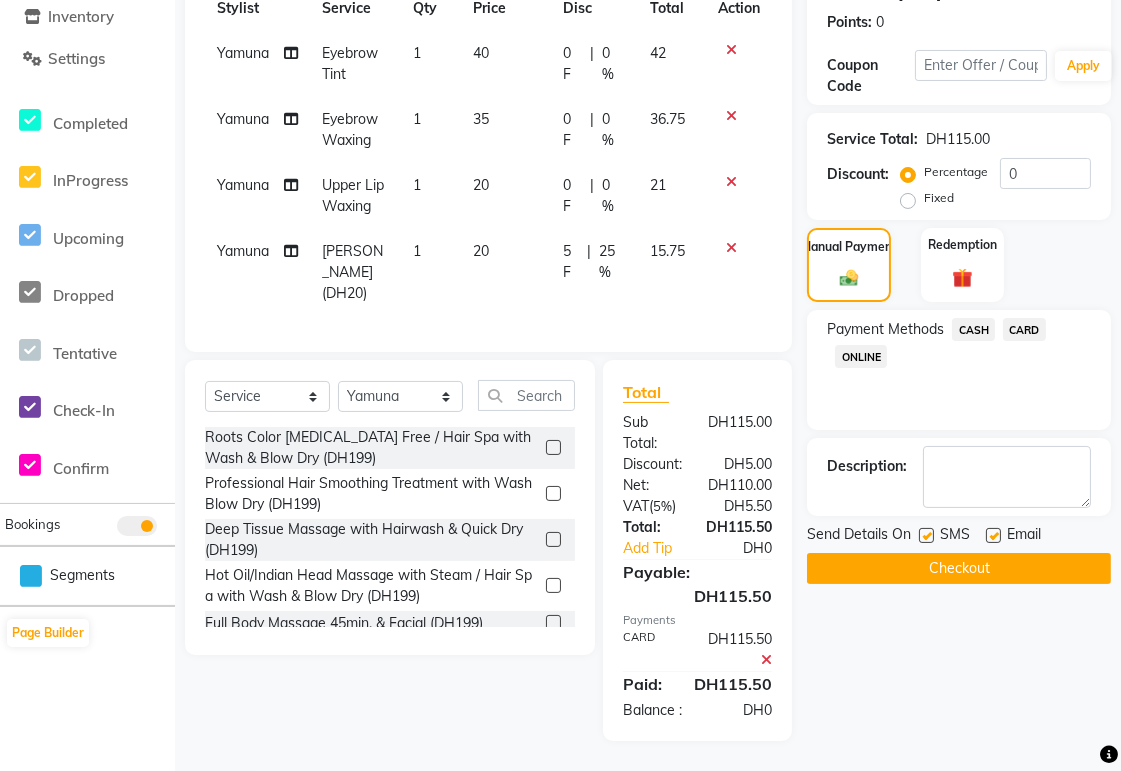 click on "Checkout" 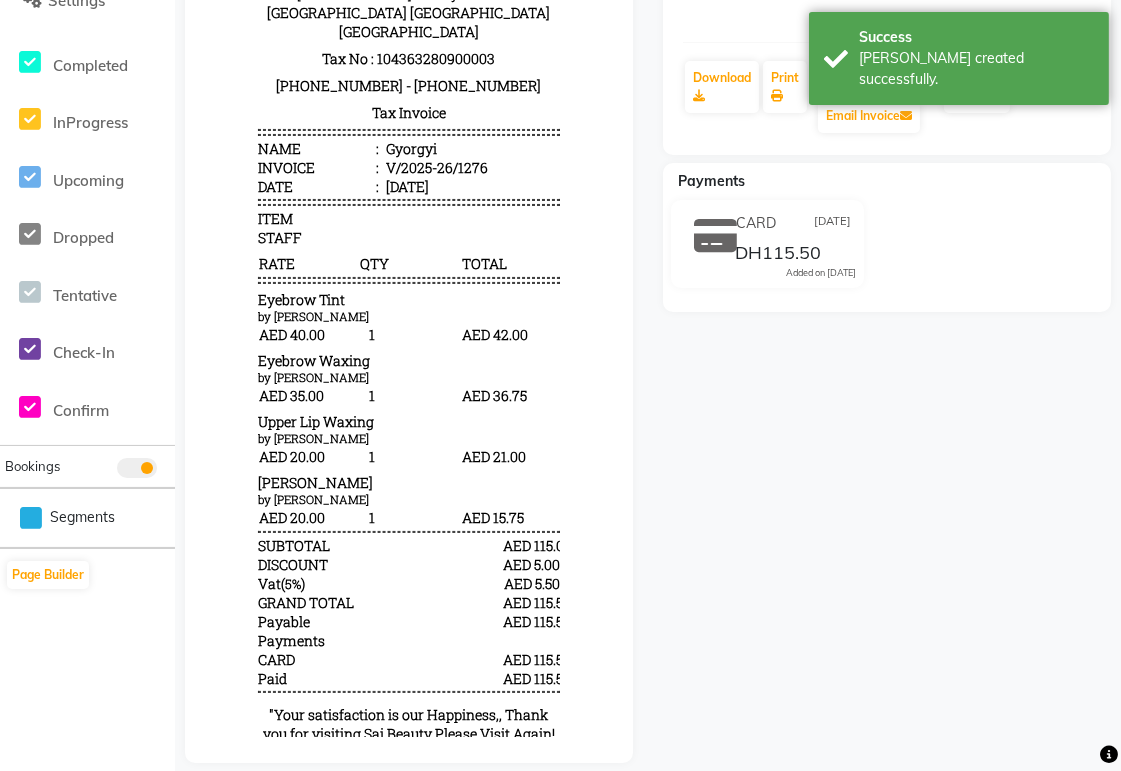 scroll, scrollTop: 360, scrollLeft: 0, axis: vertical 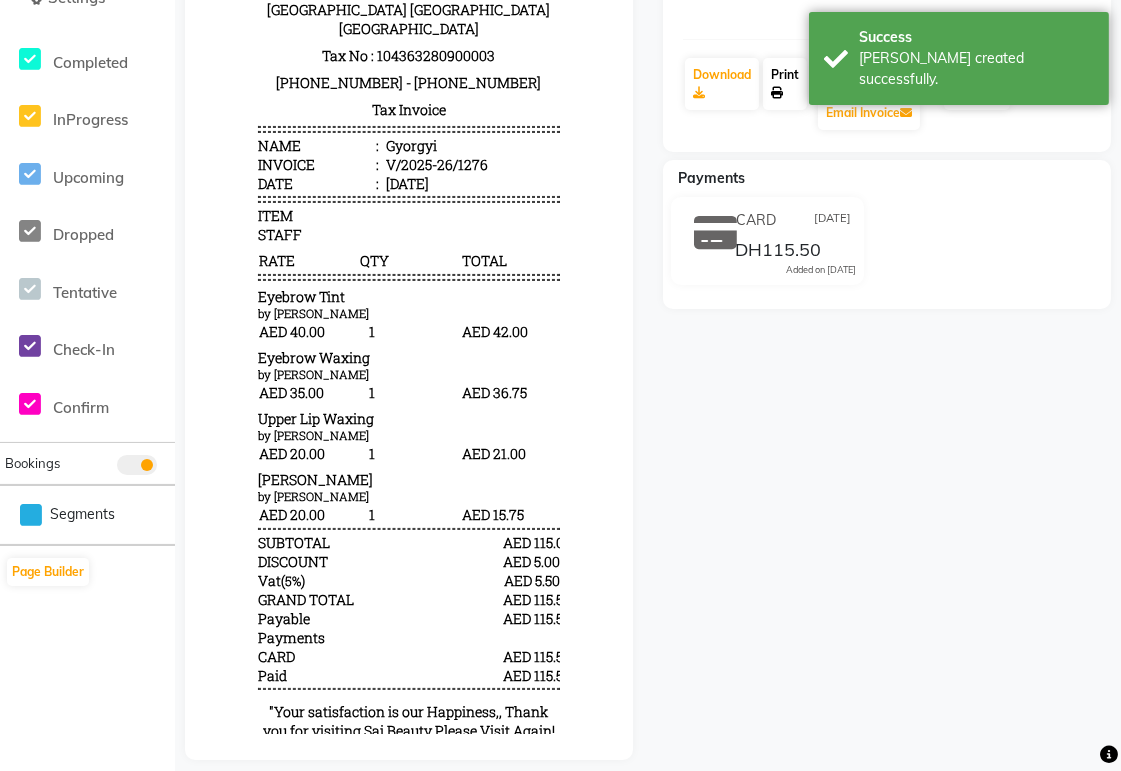 click on "Print" 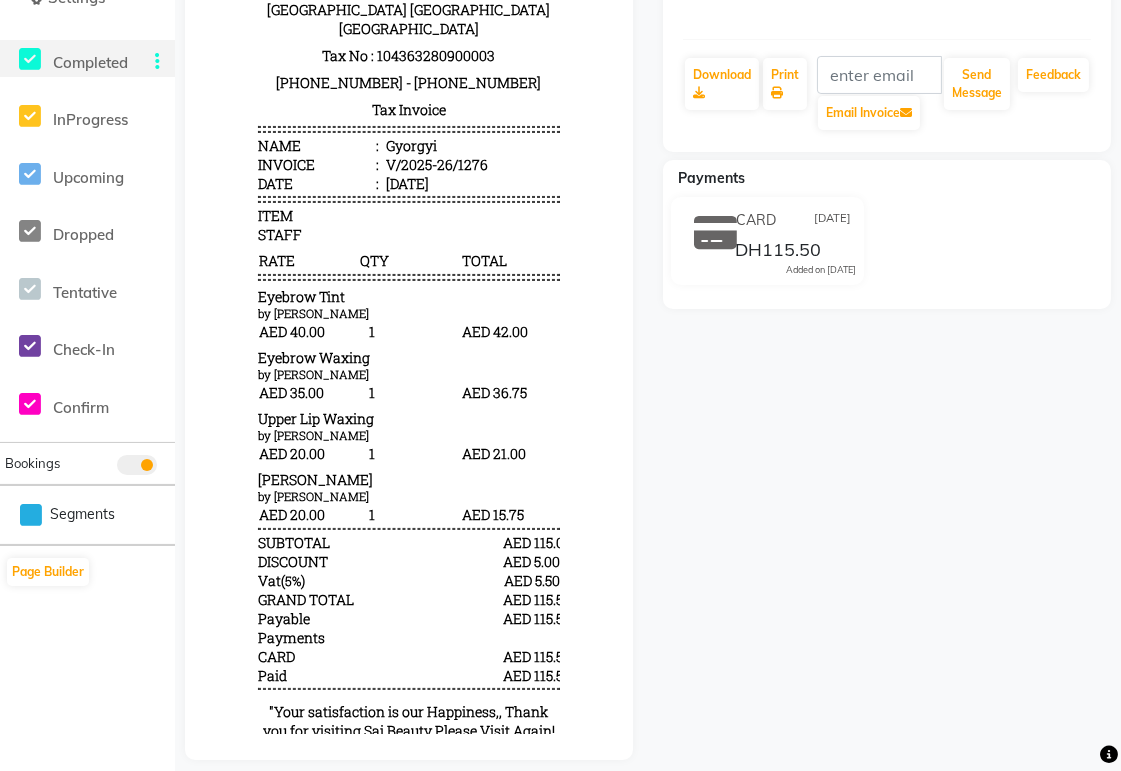 click on "Completed" 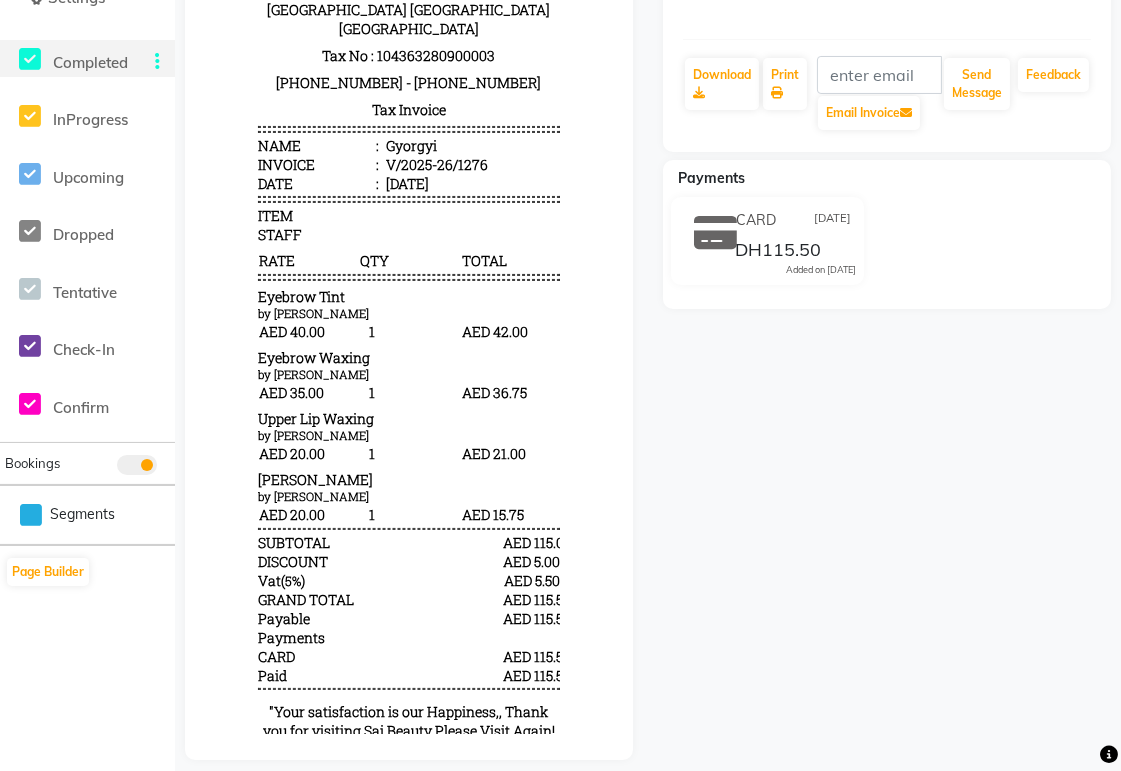 click 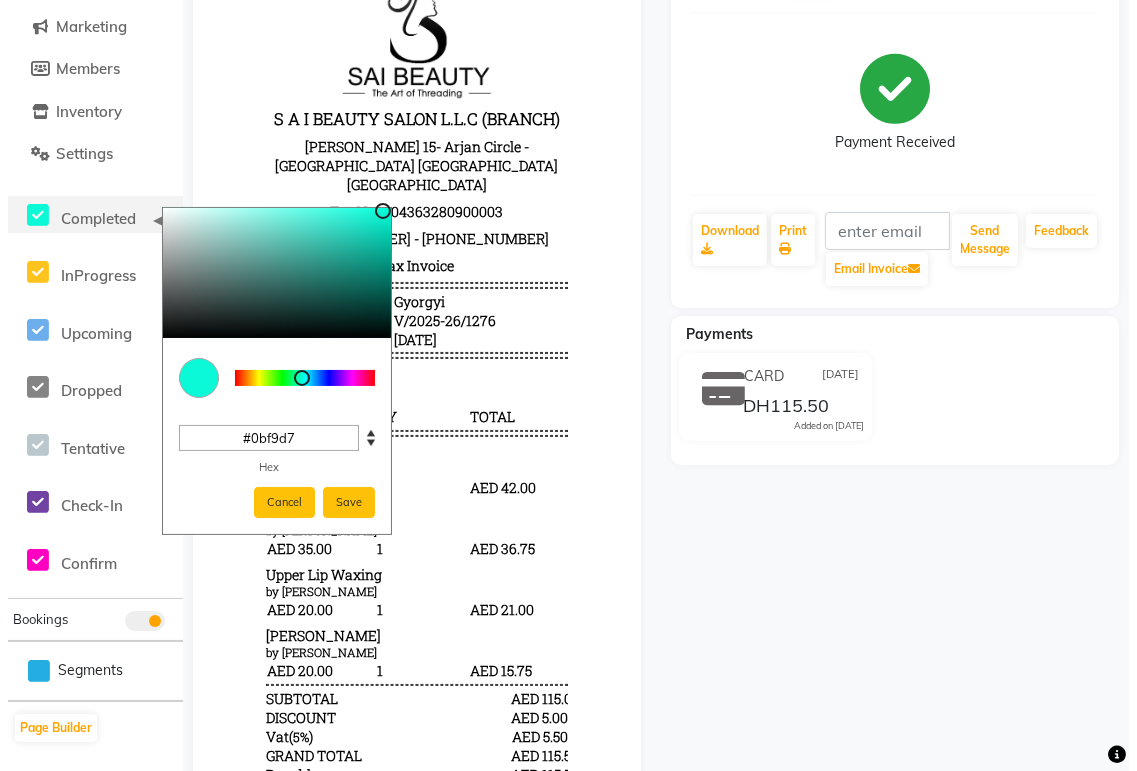 scroll, scrollTop: 0, scrollLeft: 0, axis: both 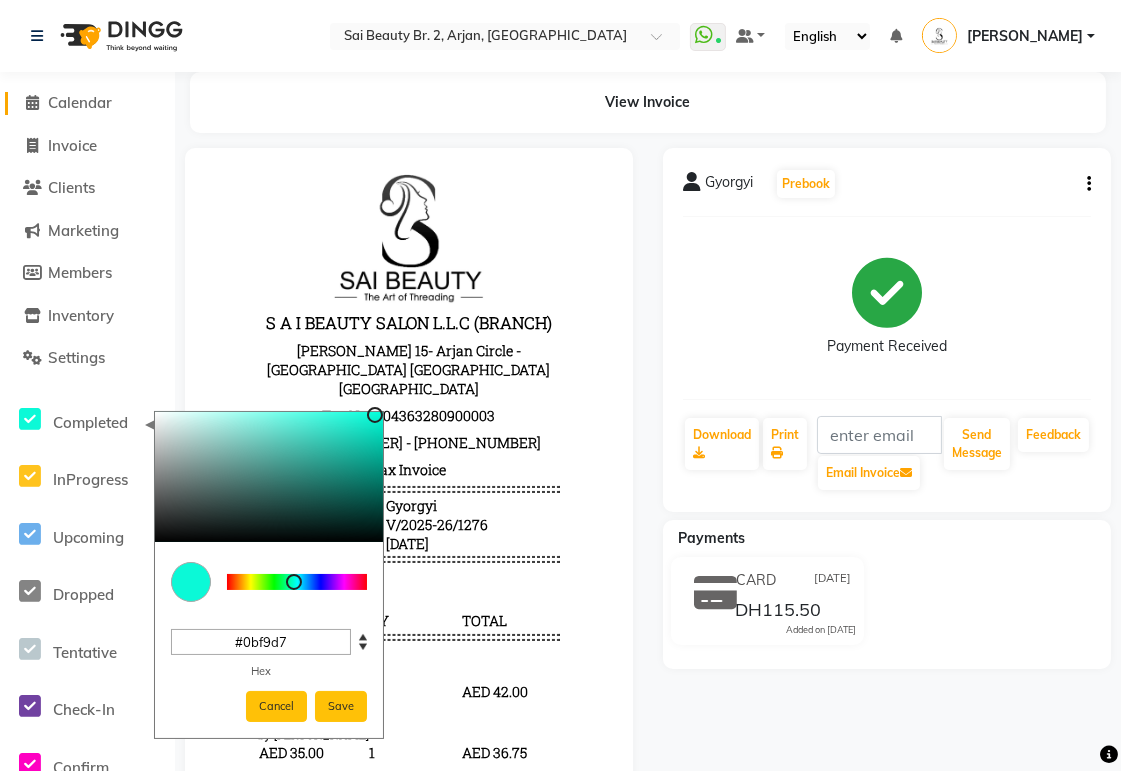 click on "Calendar" 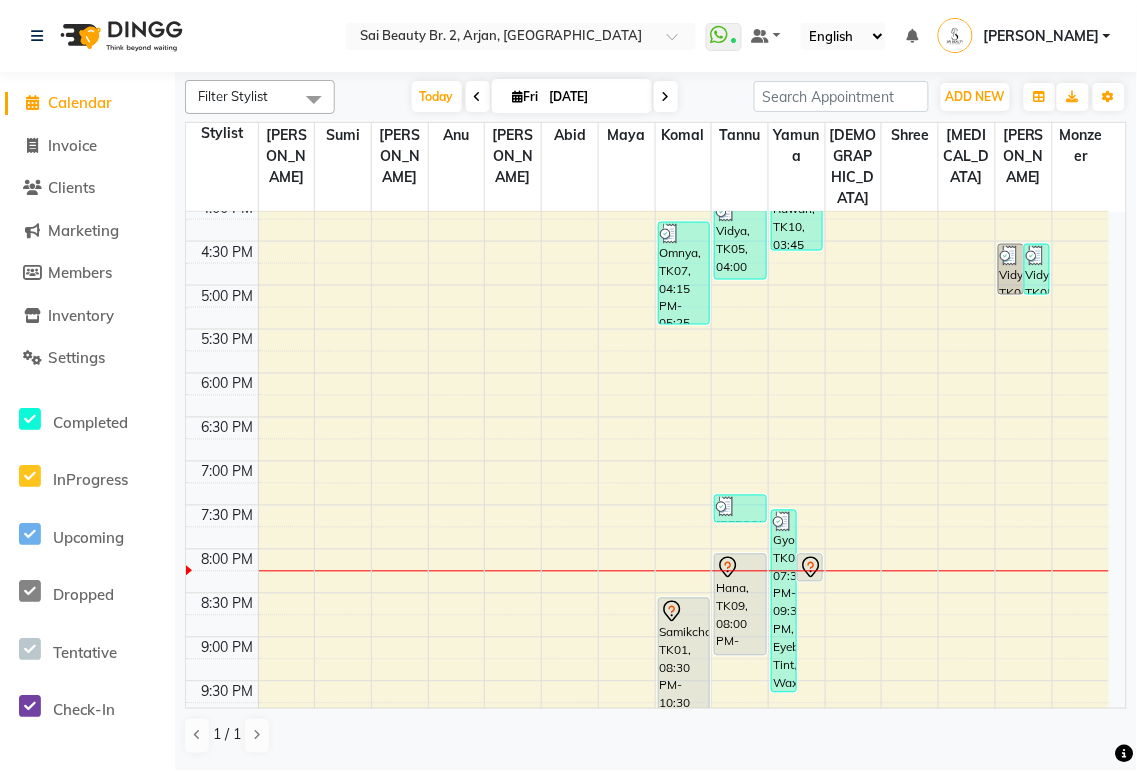 scroll, scrollTop: 657, scrollLeft: 0, axis: vertical 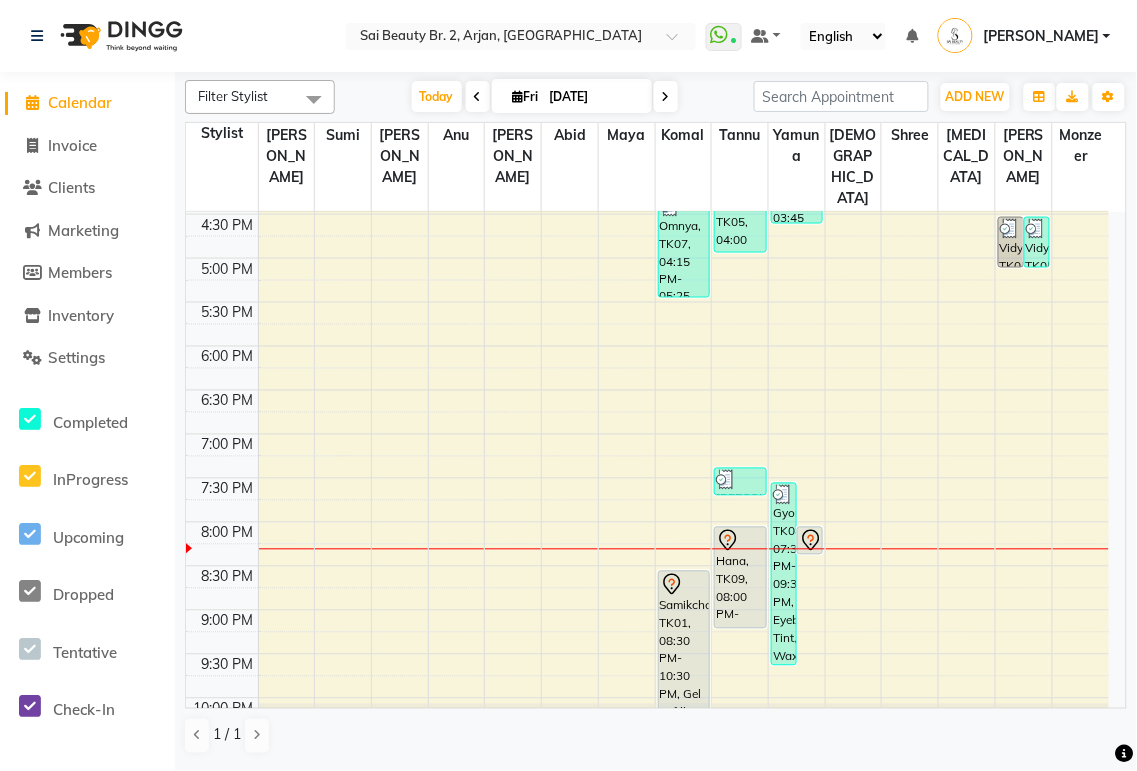 click on "Hana, TK09, 08:00 PM-09:10 PM, Full Legs Waxing,Full Bikini Waxing" at bounding box center [740, 578] 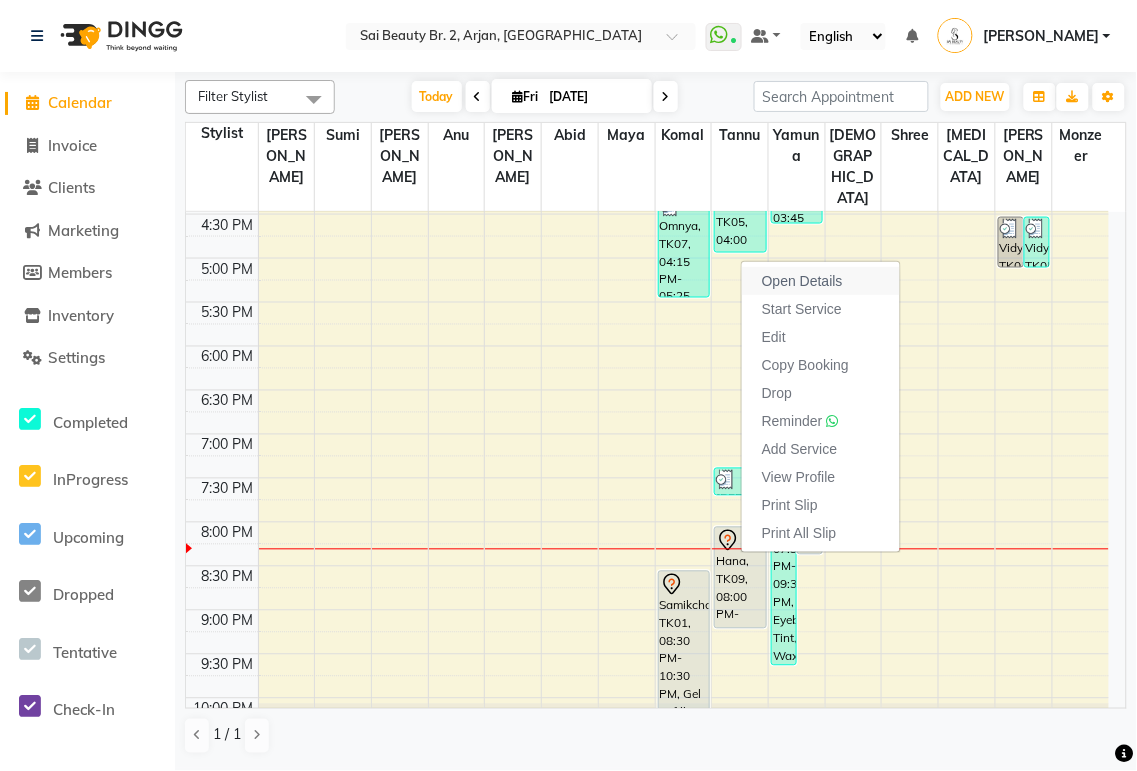 click on "Open Details" at bounding box center [802, 281] 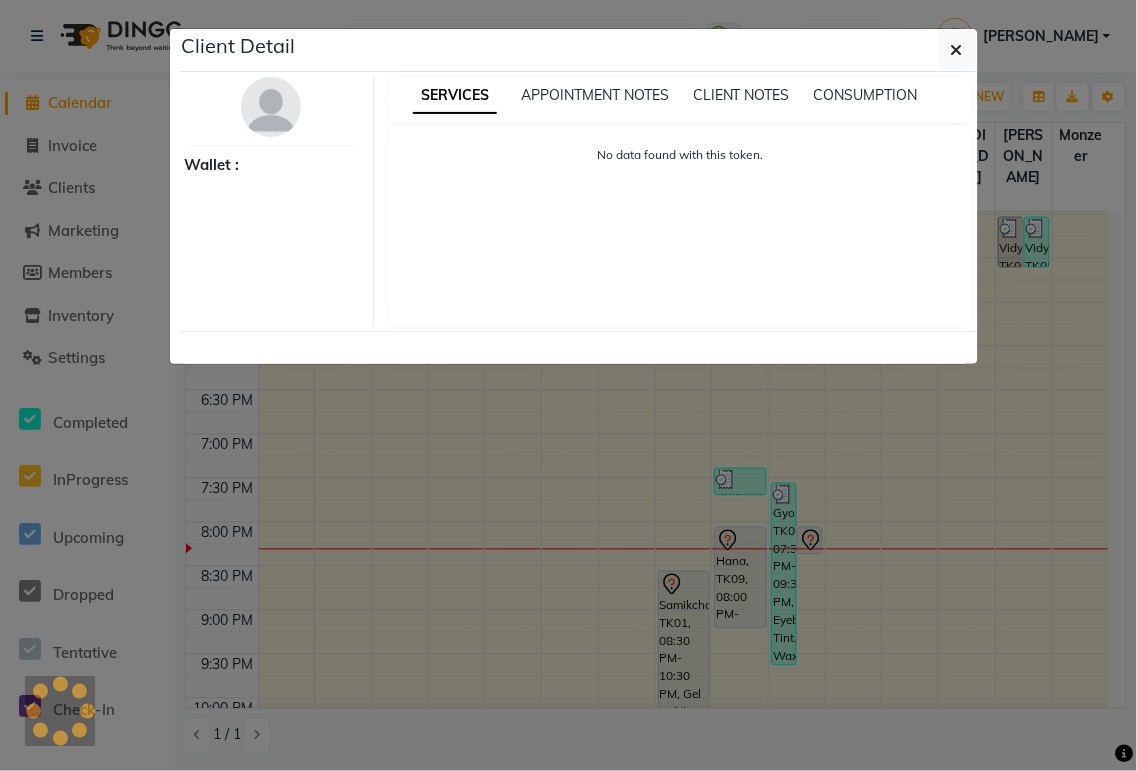 select on "7" 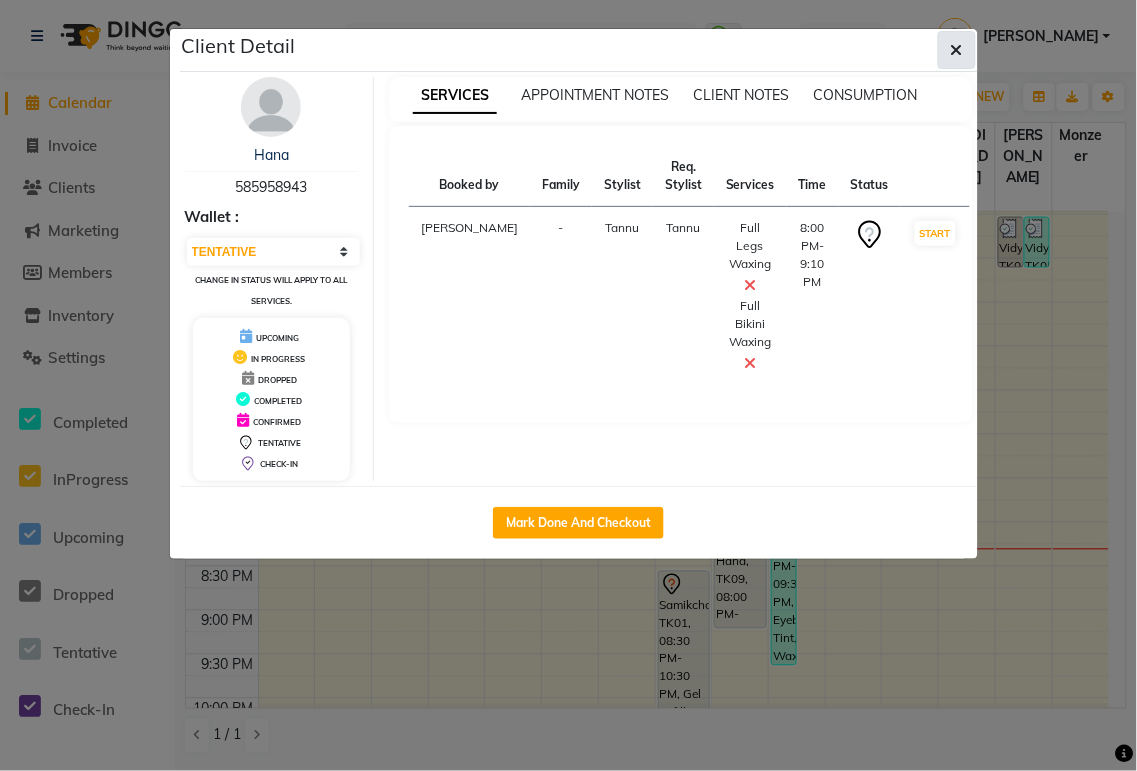 click 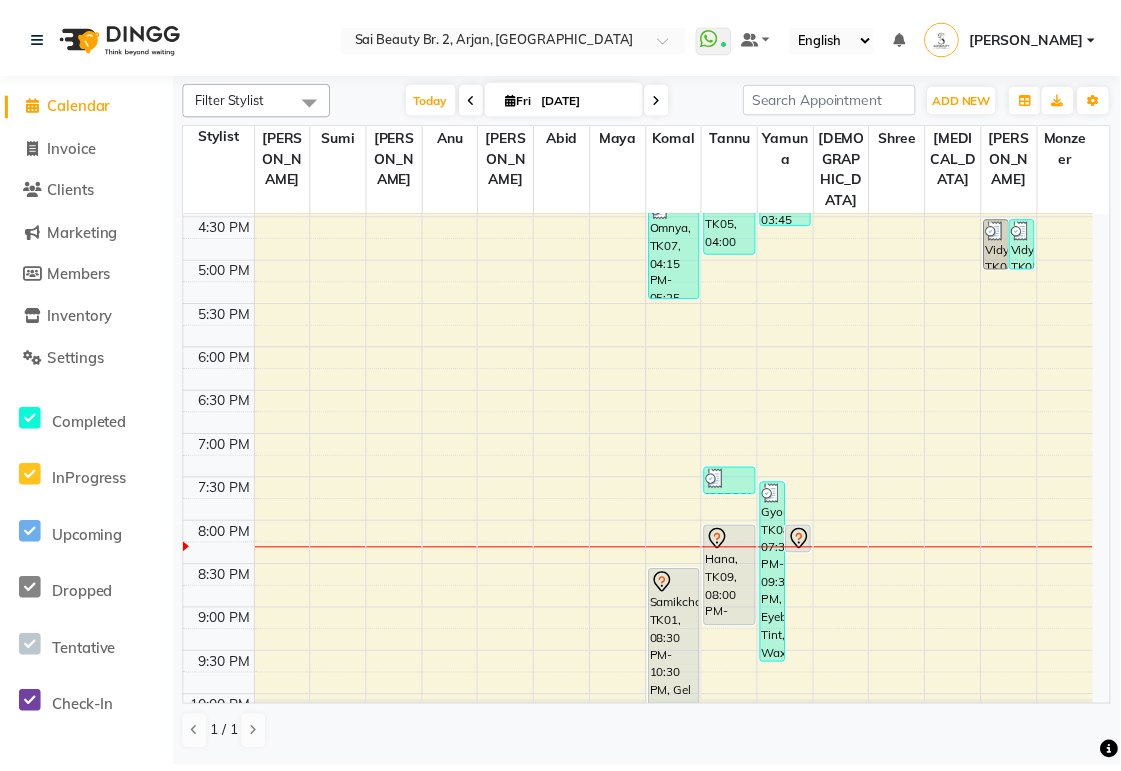 scroll, scrollTop: 698, scrollLeft: 0, axis: vertical 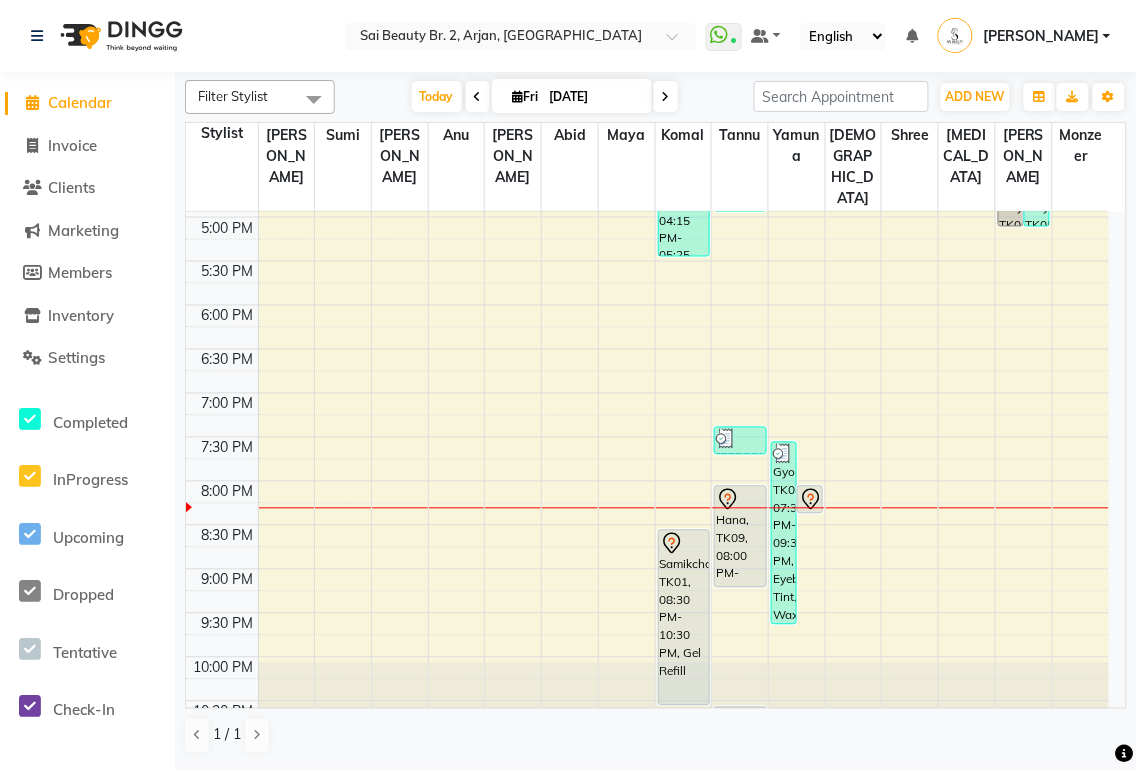 click at bounding box center [683, 646] 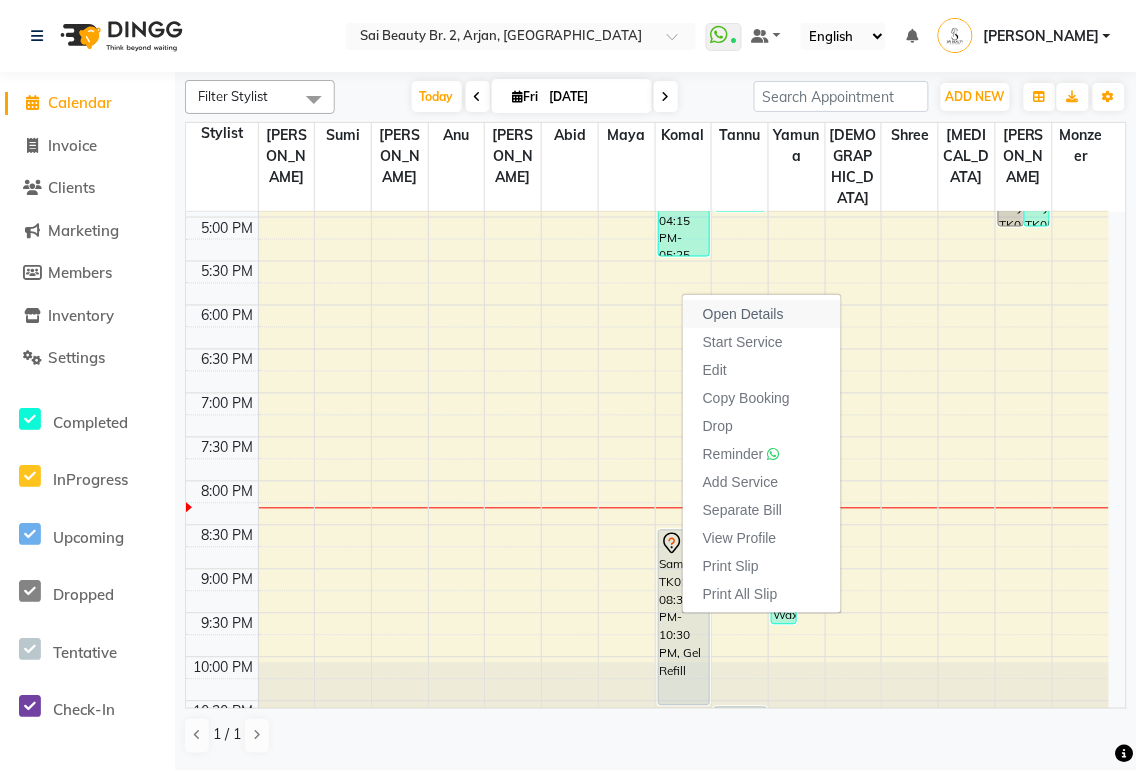 click on "Open Details" at bounding box center [743, 314] 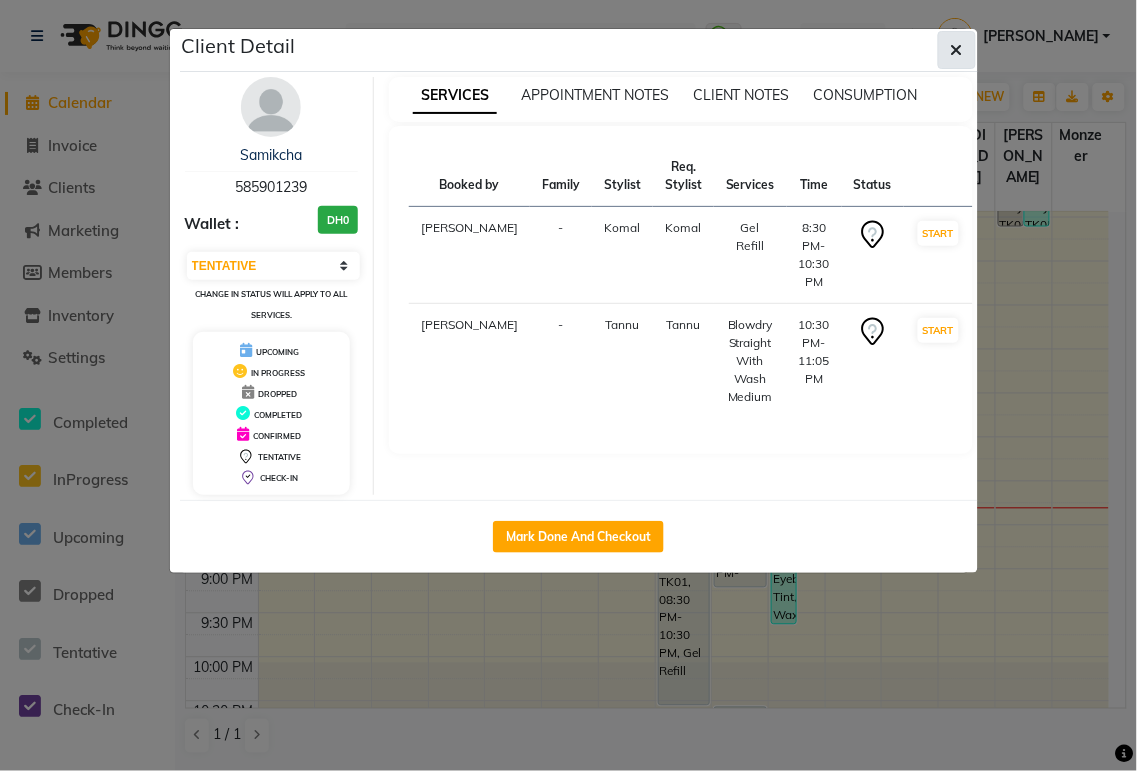 click 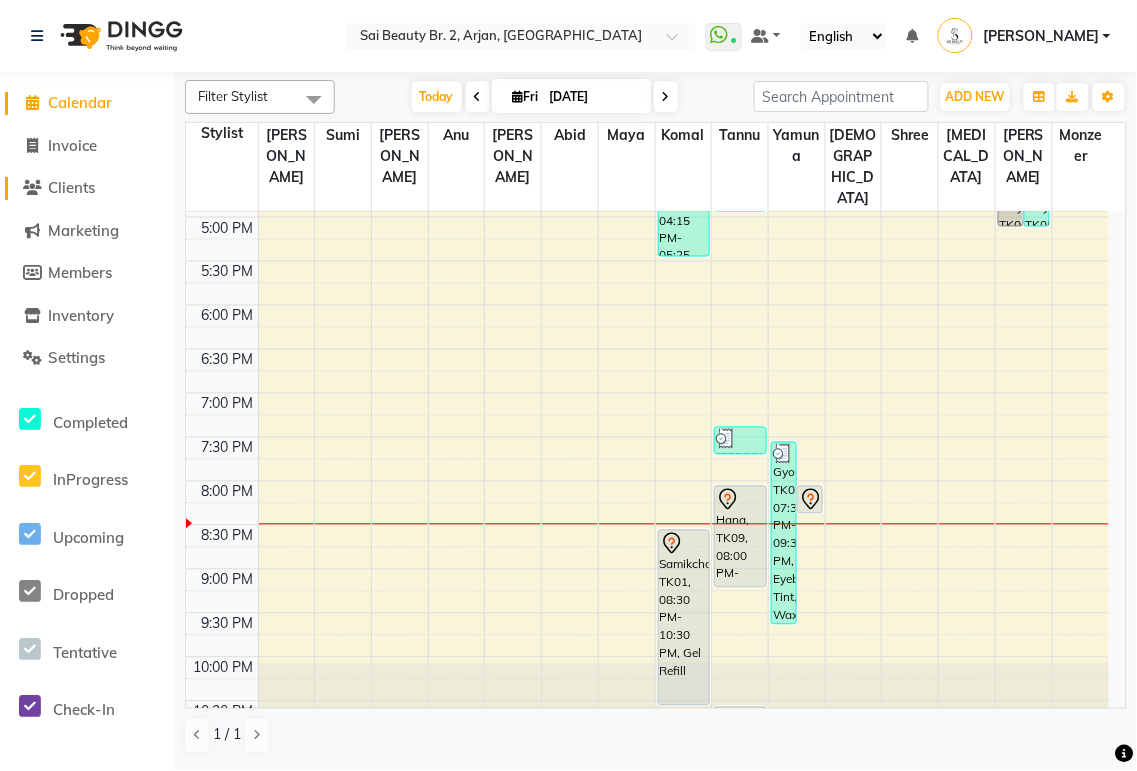 click on "Clients" 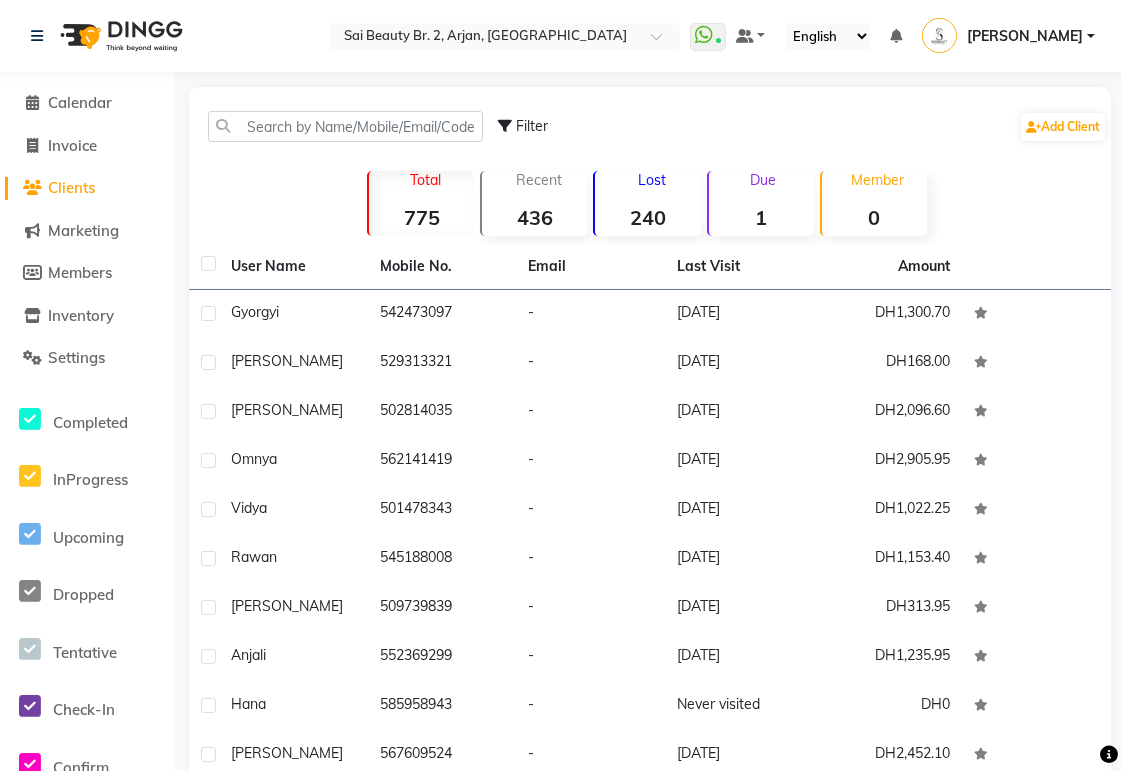 scroll, scrollTop: 94, scrollLeft: 0, axis: vertical 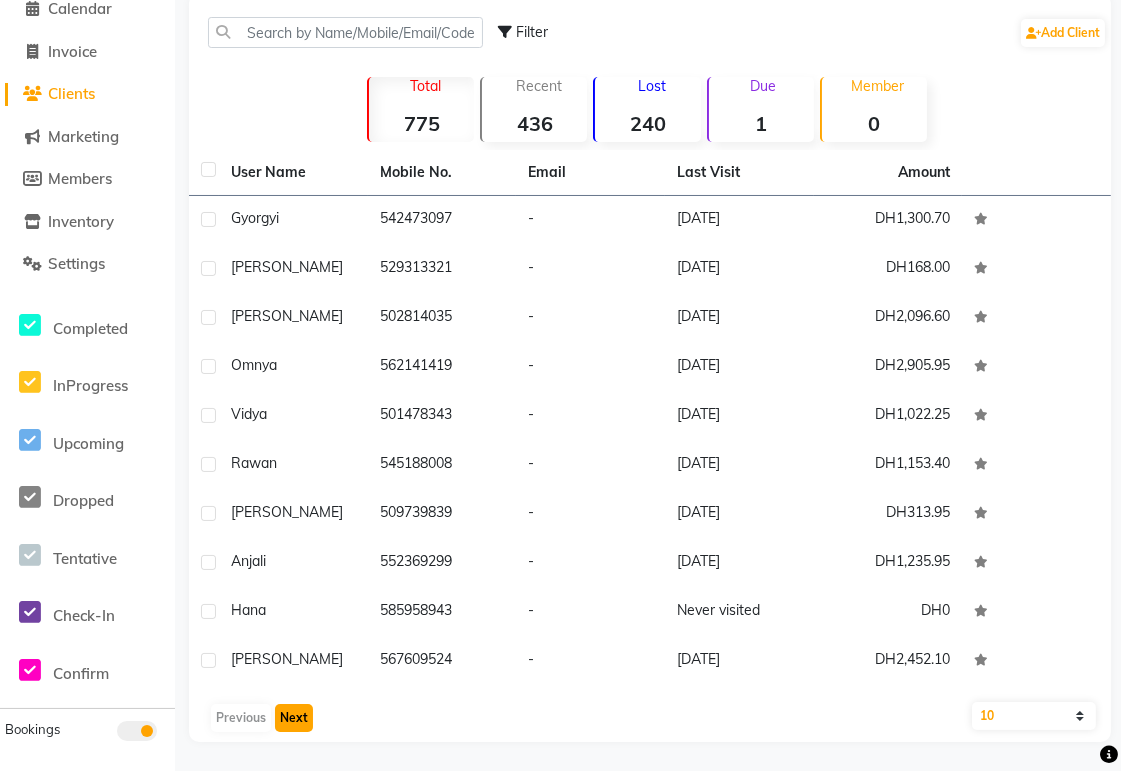 click on "Next" 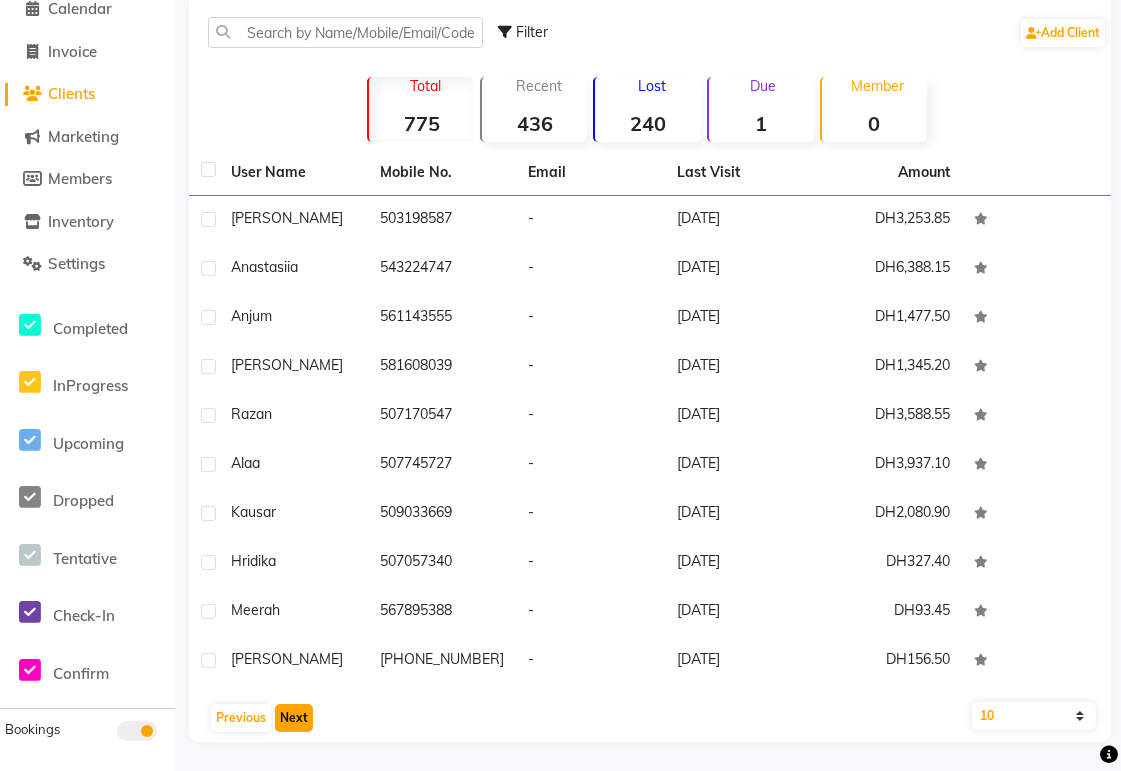 click on "Next" 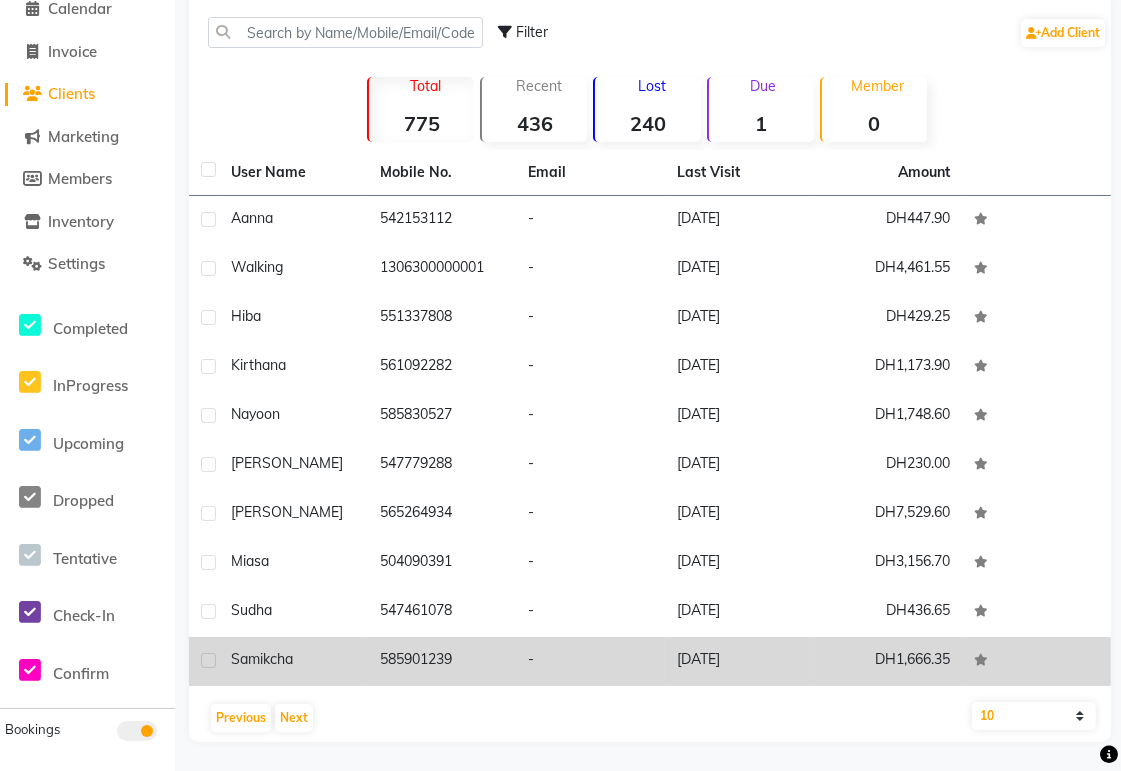 click on "585901239" 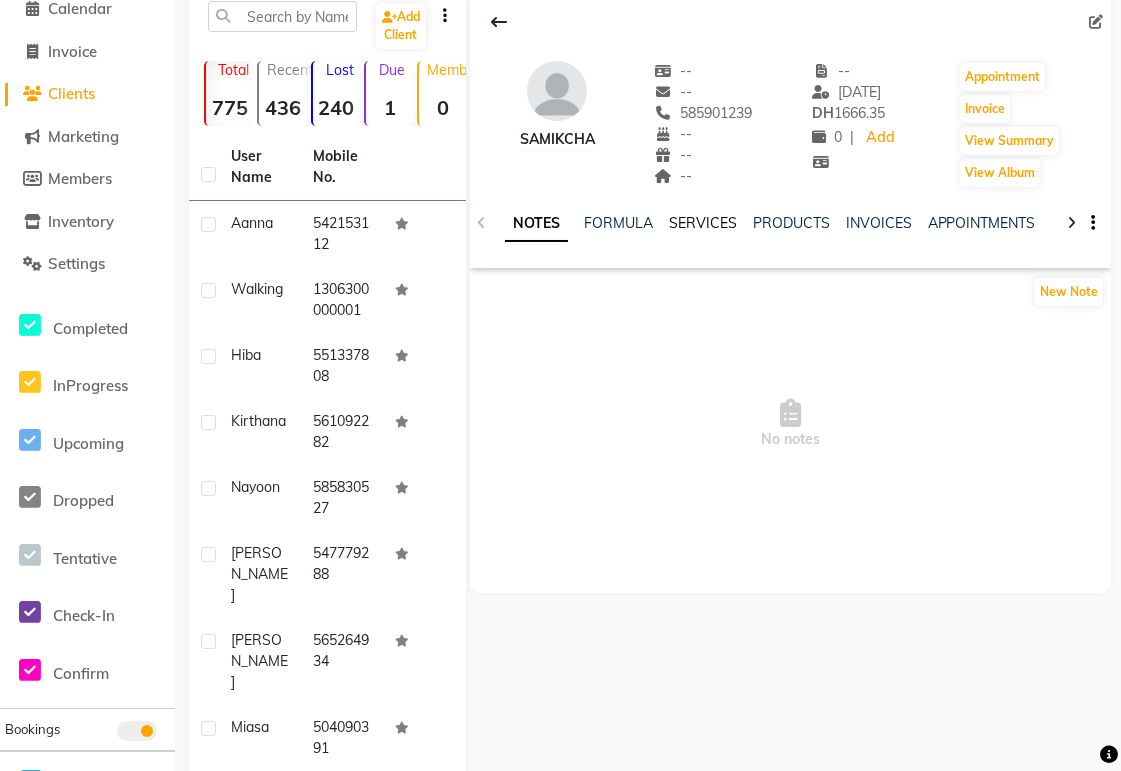 click on "SERVICES" 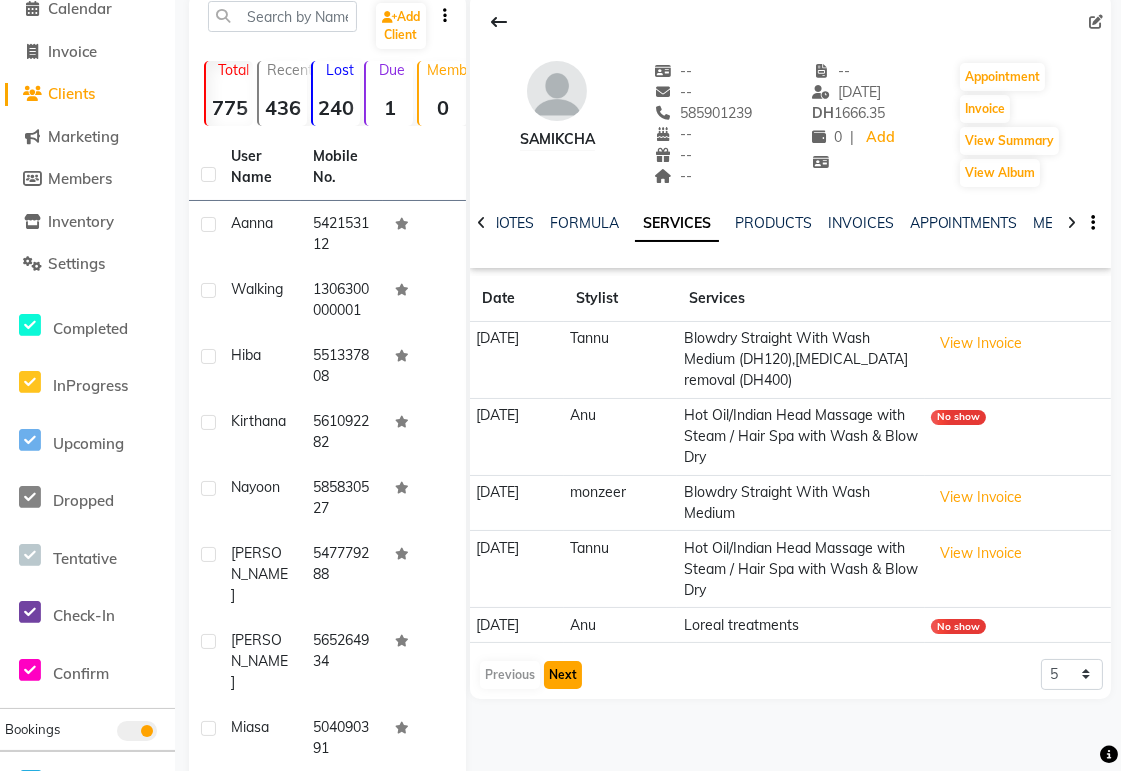 click on "Next" 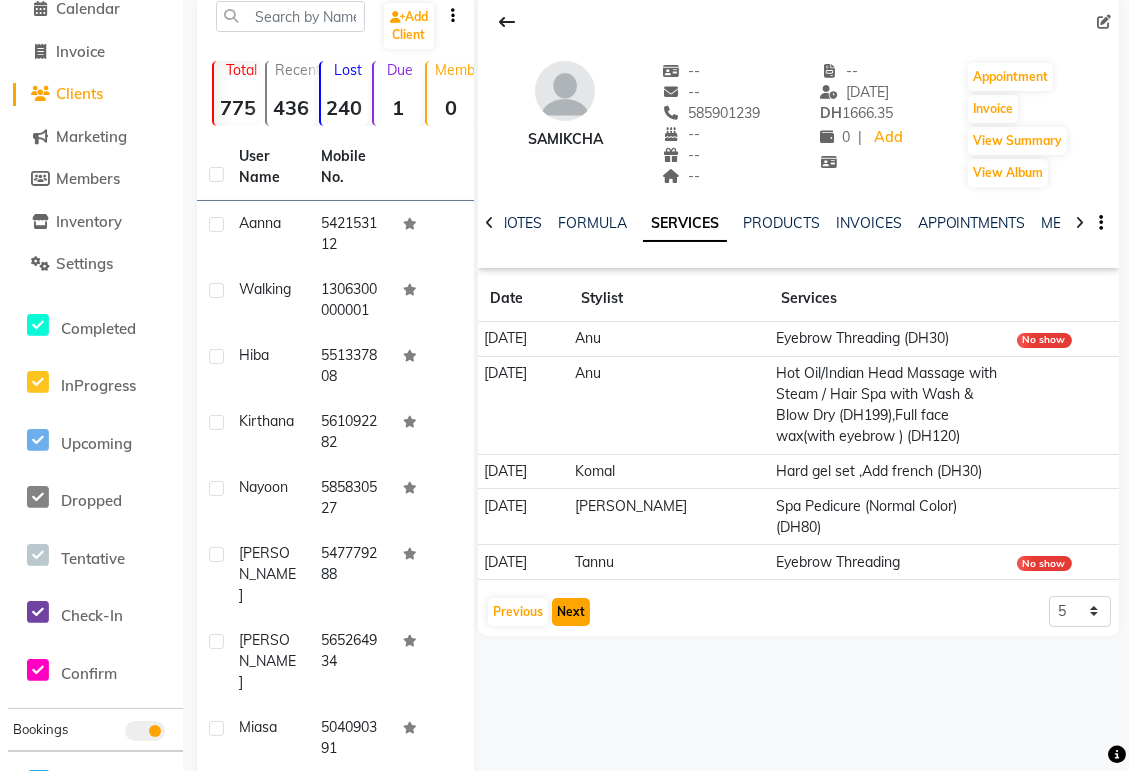 scroll, scrollTop: 0, scrollLeft: 0, axis: both 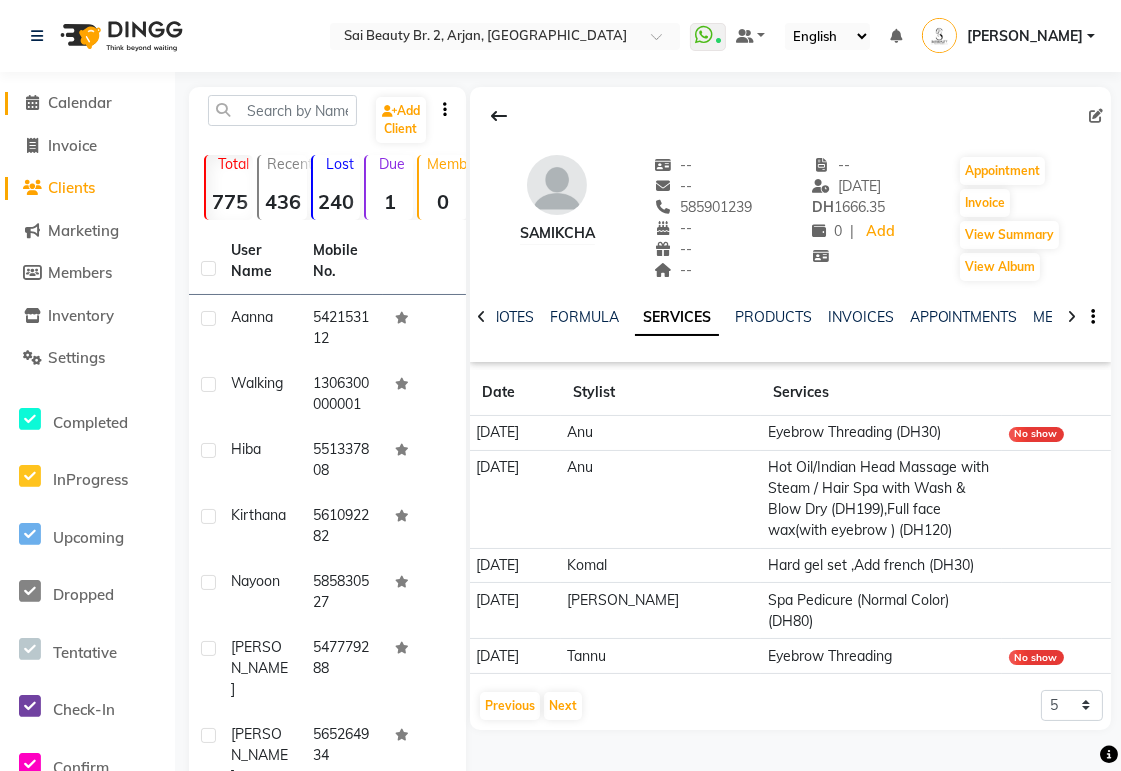 click on "Calendar" 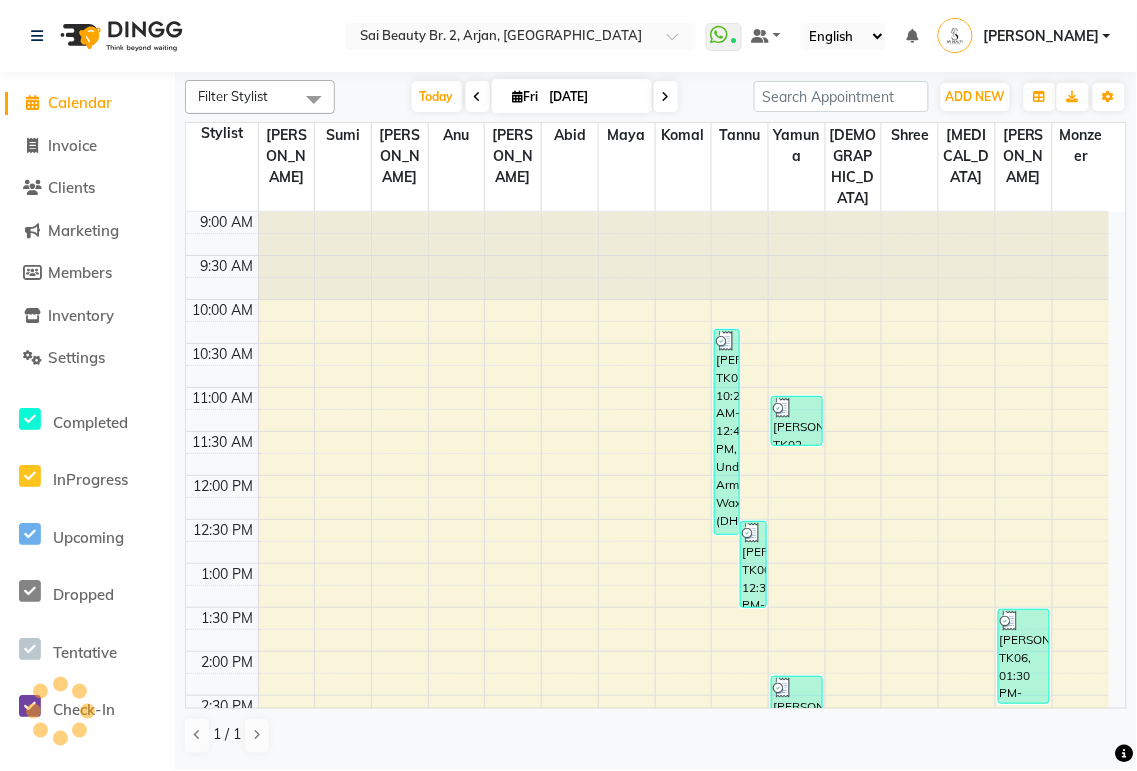 scroll, scrollTop: 0, scrollLeft: 0, axis: both 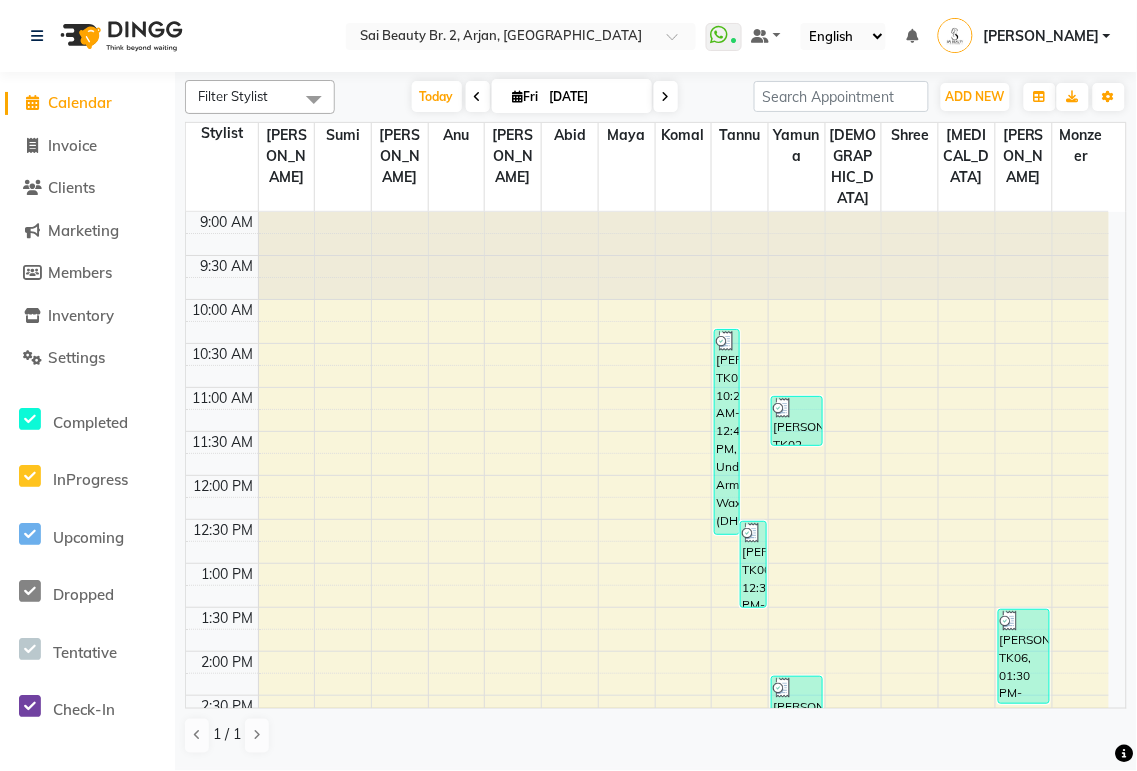 click at bounding box center [666, 97] 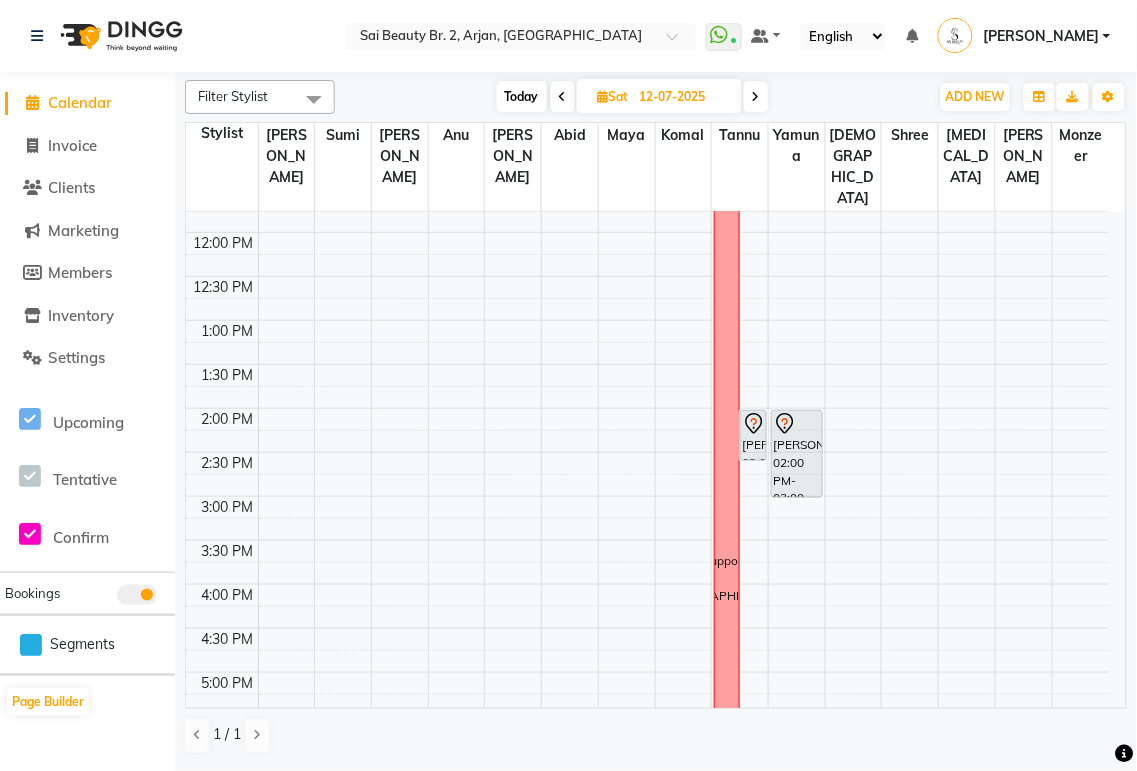 scroll, scrollTop: 0, scrollLeft: 0, axis: both 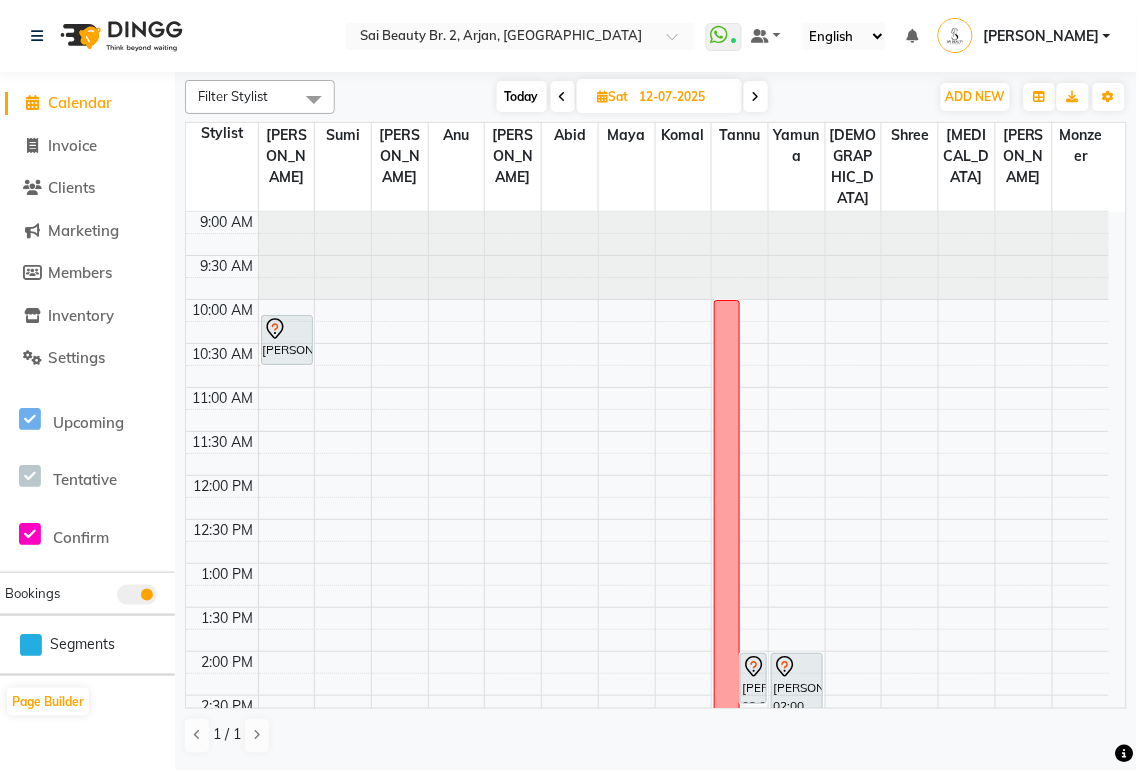 click on "[PERSON_NAME], 02:00 PM-03:00 PM, Deep Cleaning Facial with Neck & Shoulder / Head Massage & Collagen Mask" at bounding box center (797, 697) 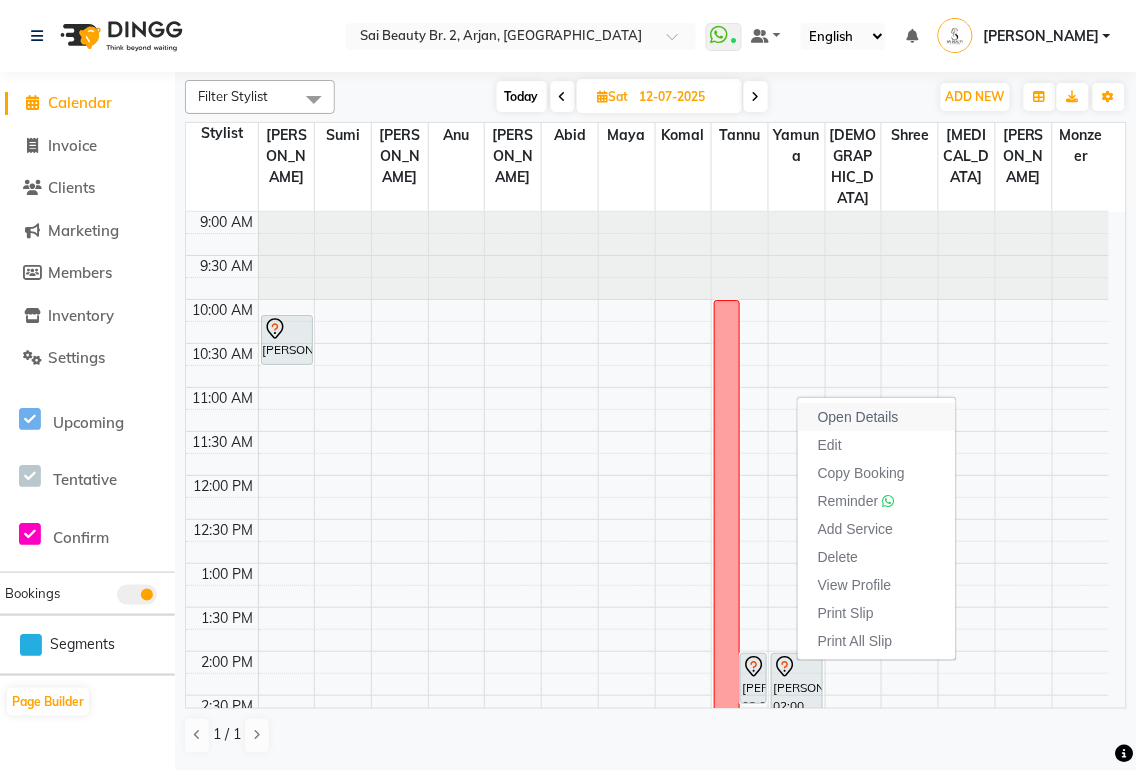 click on "Open Details" at bounding box center (858, 417) 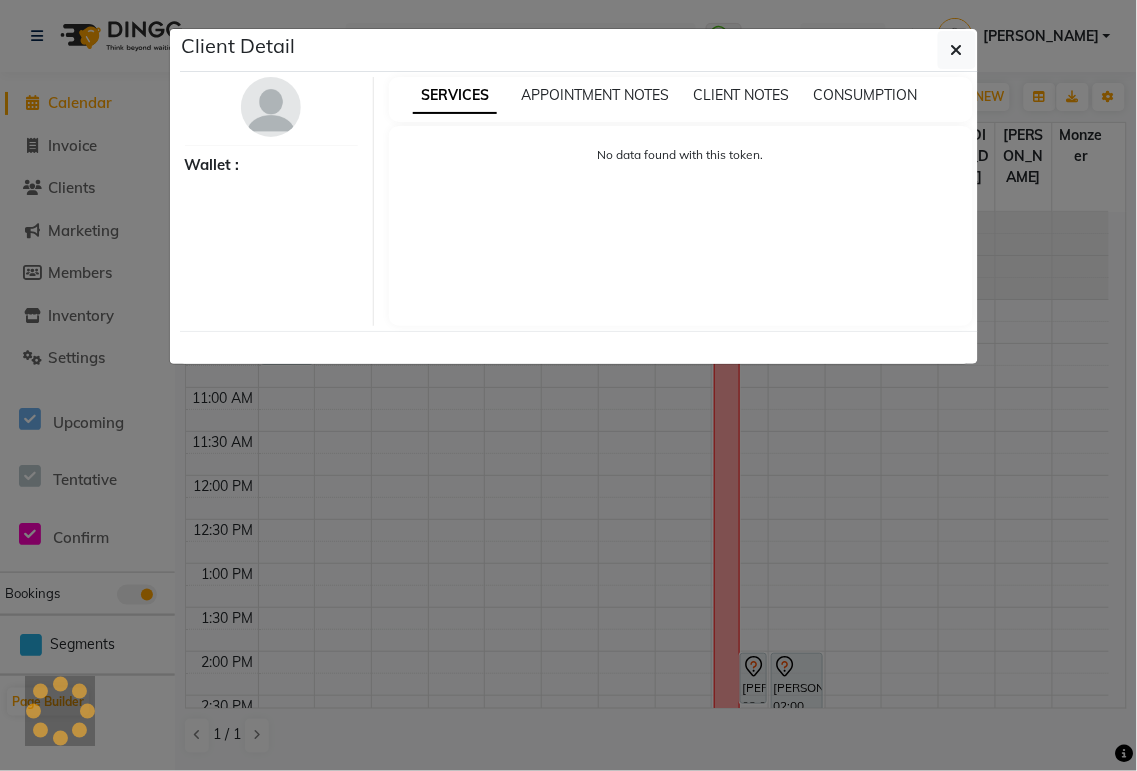 select on "7" 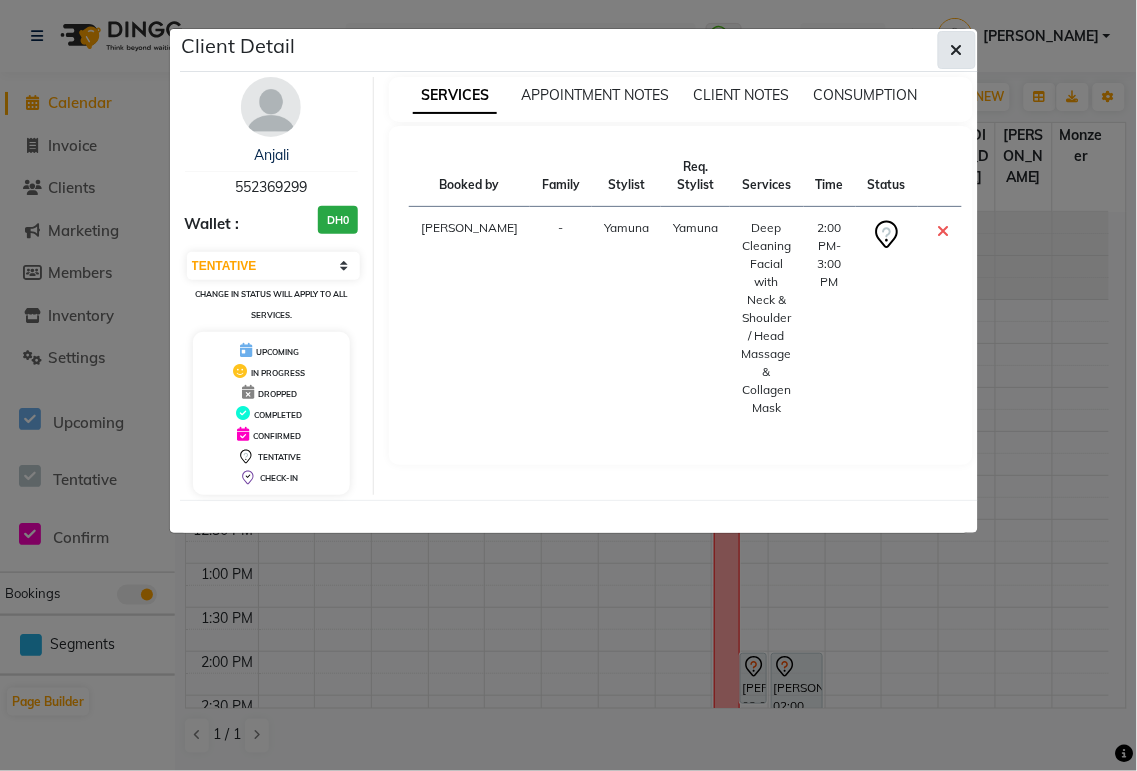click 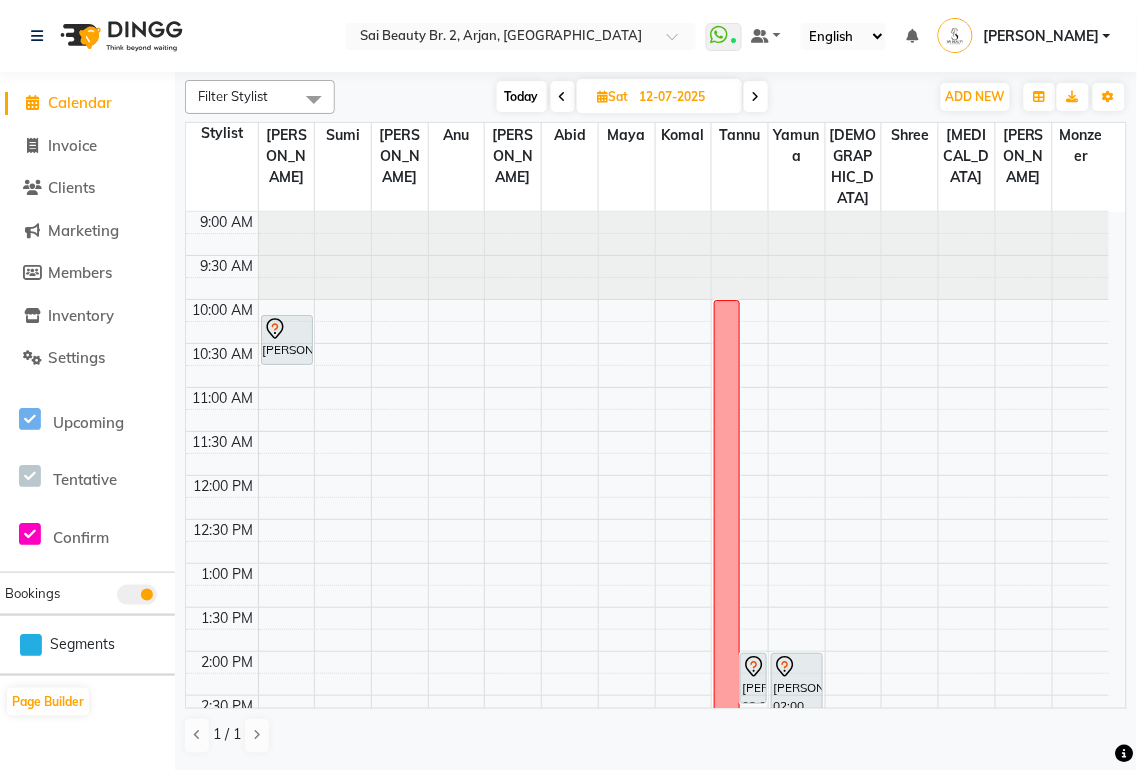 click at bounding box center [287, 329] 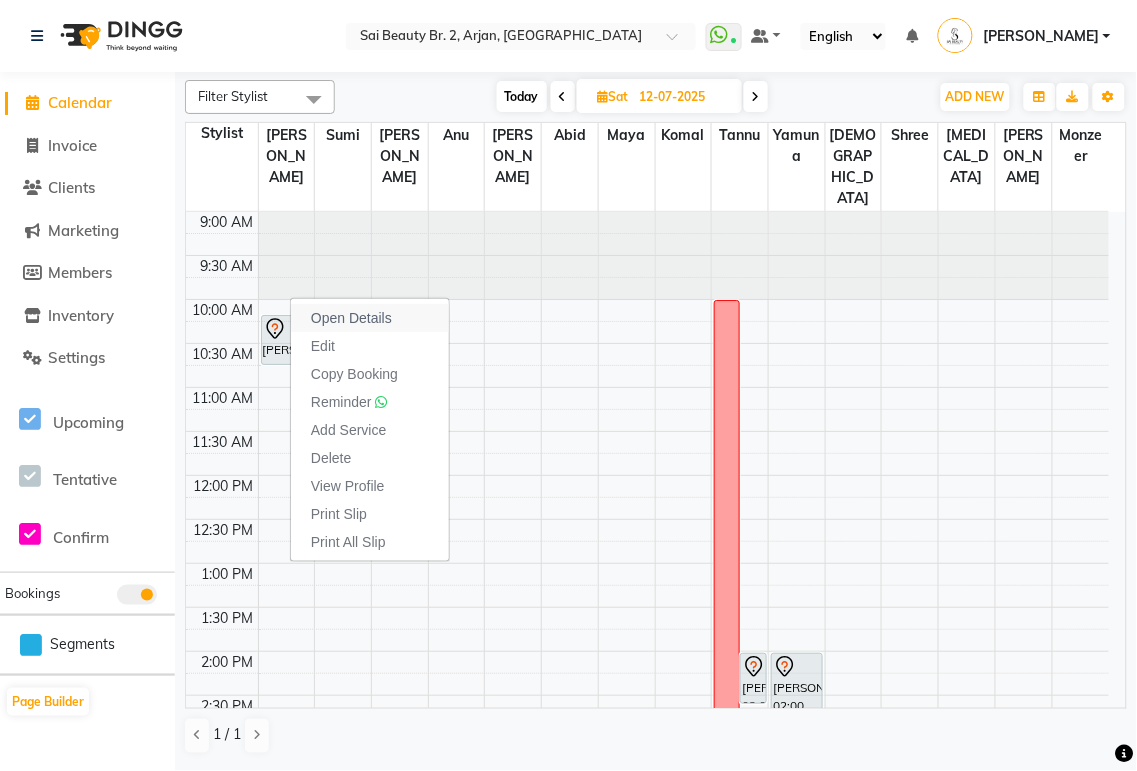 click on "Open Details" at bounding box center [370, 318] 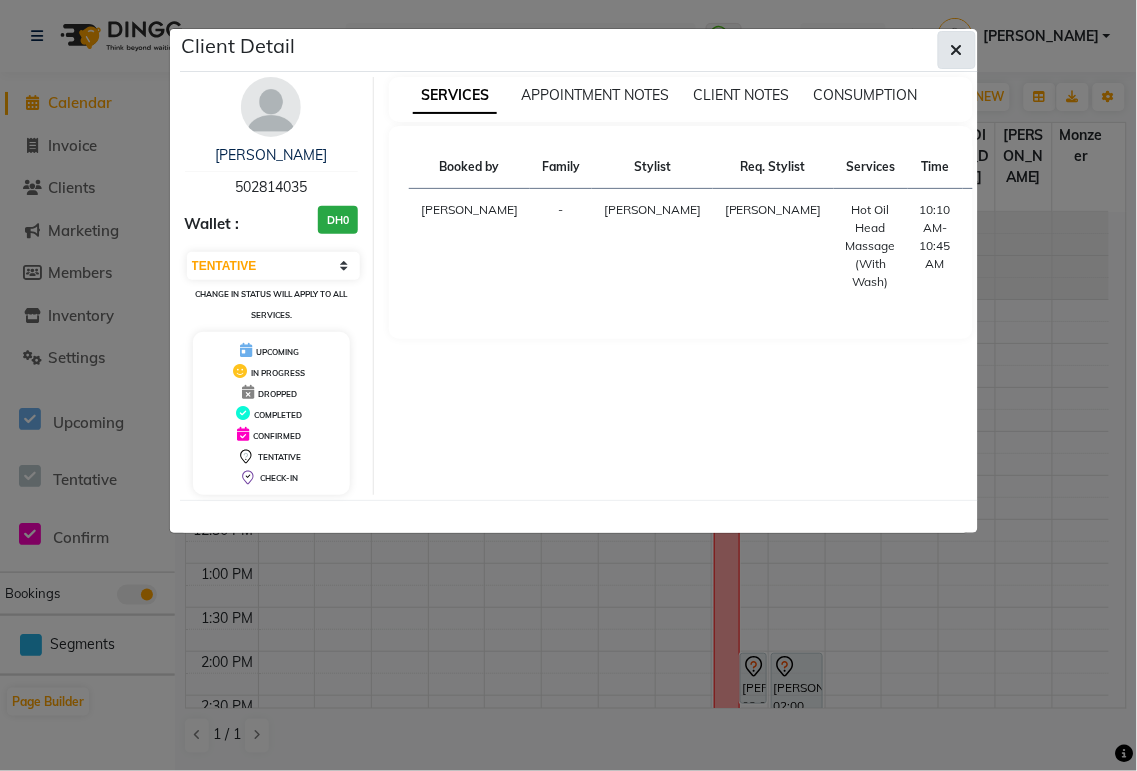 click 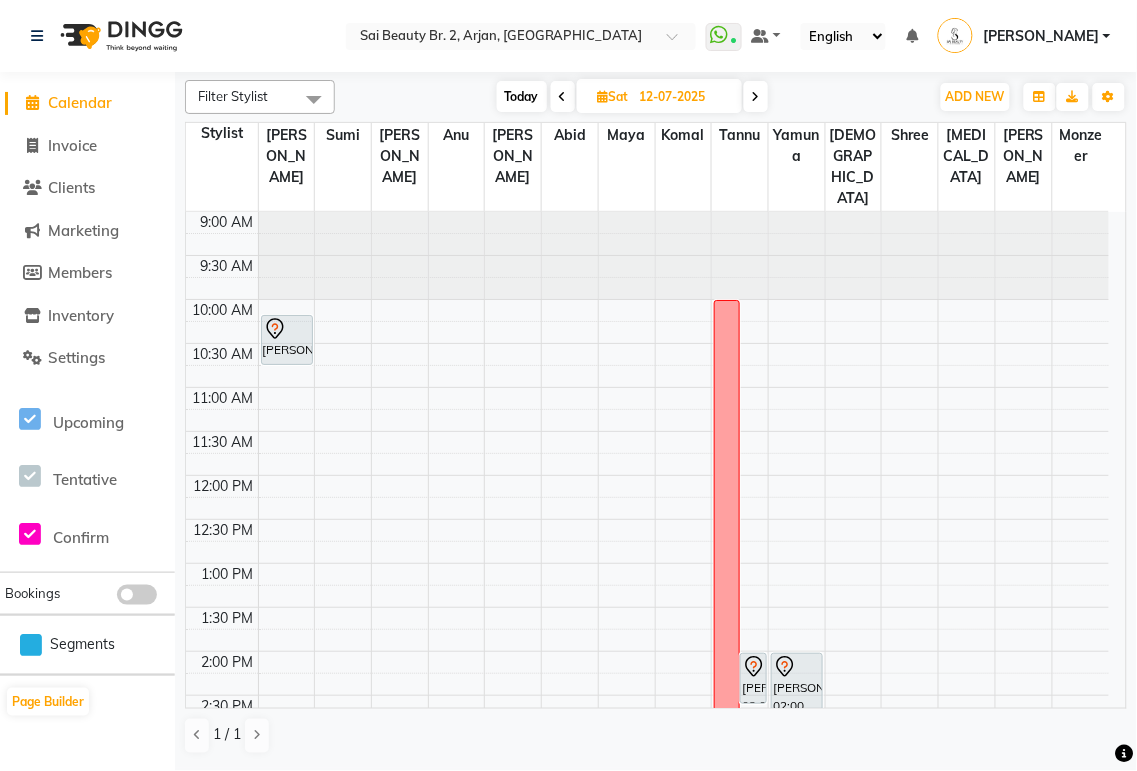 click on "Today" at bounding box center [522, 96] 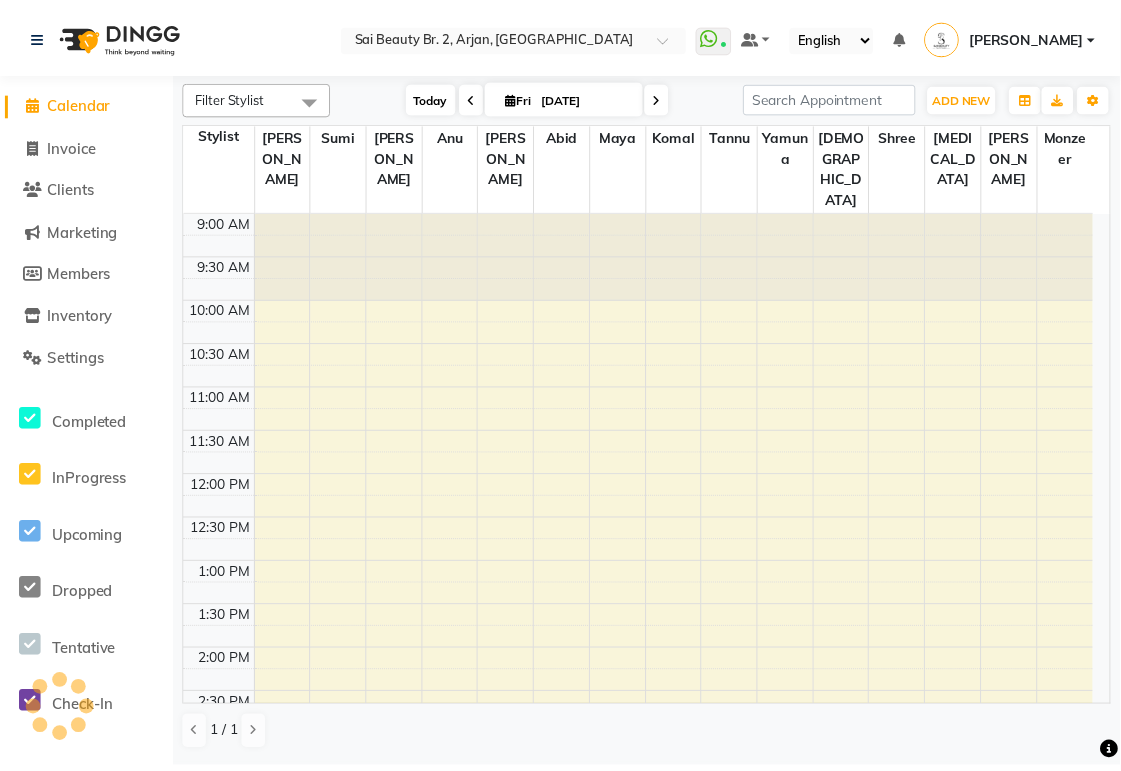 scroll, scrollTop: 698, scrollLeft: 0, axis: vertical 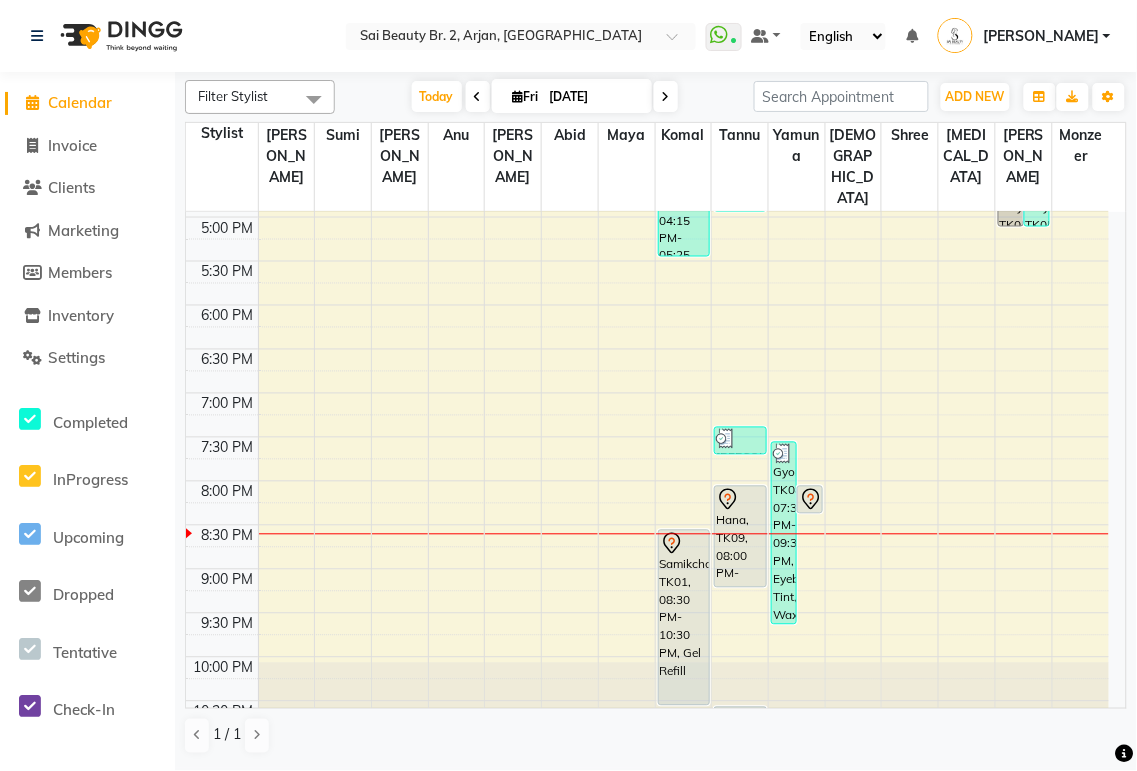 click 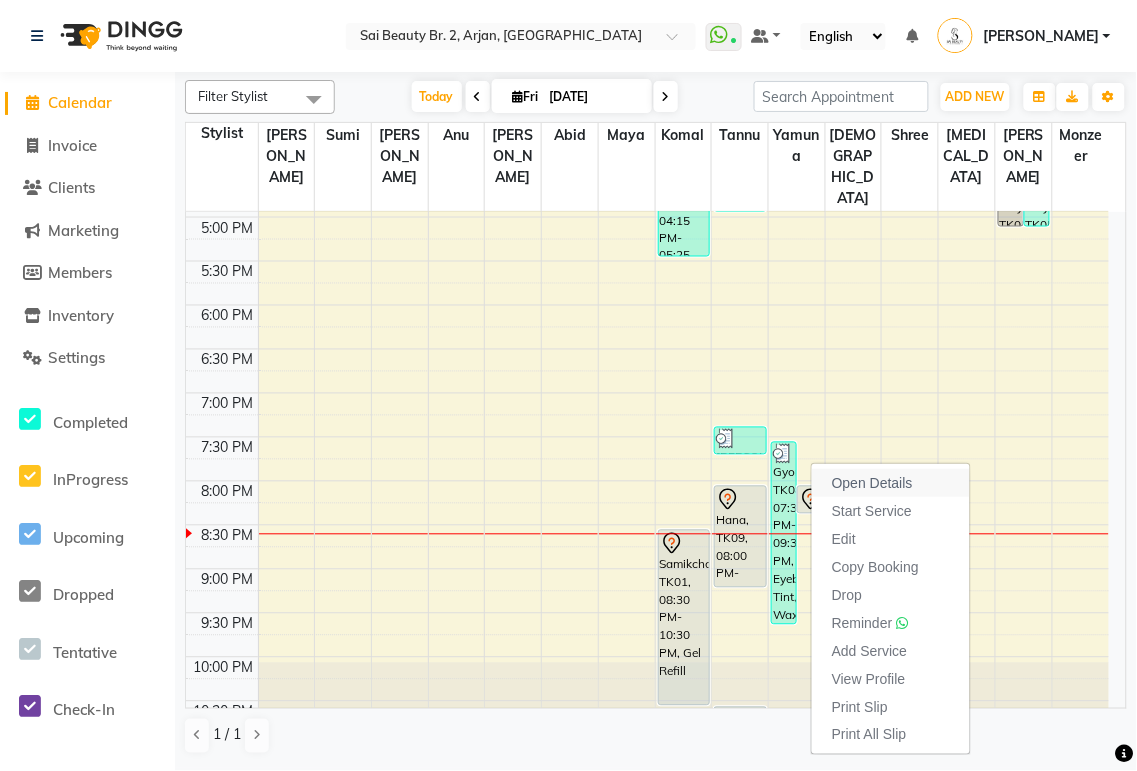 click on "Open Details" at bounding box center (872, 483) 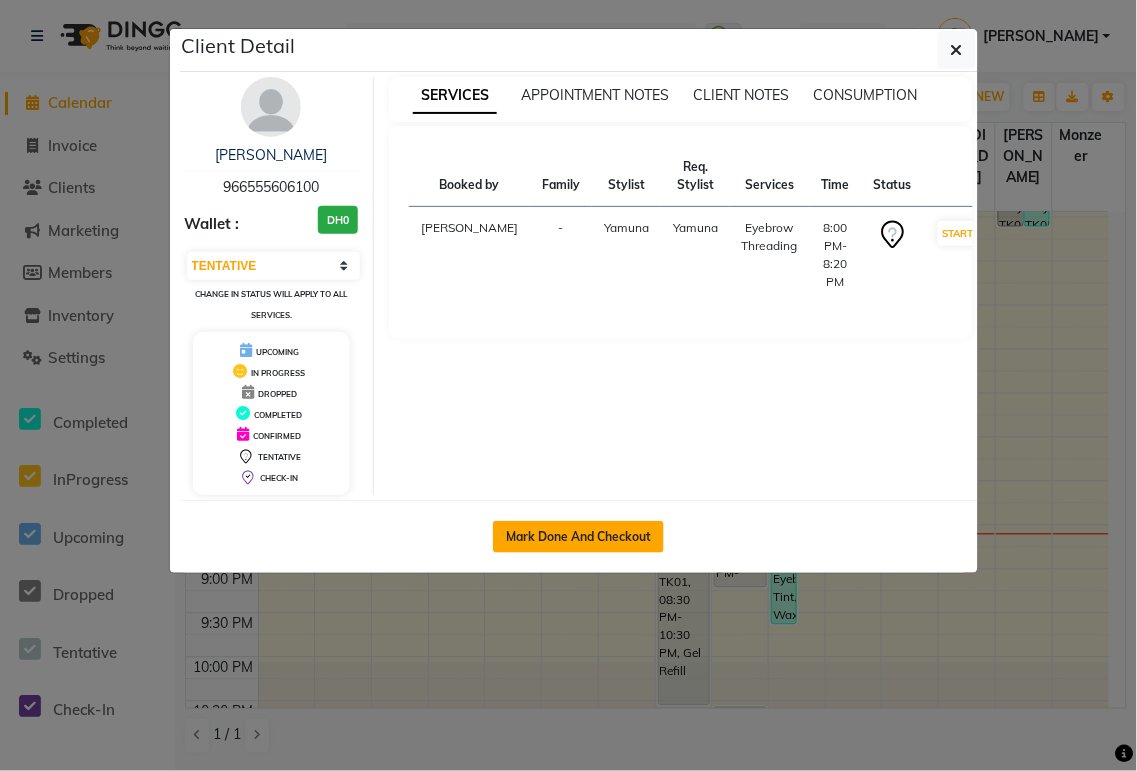 click on "Mark Done And Checkout" 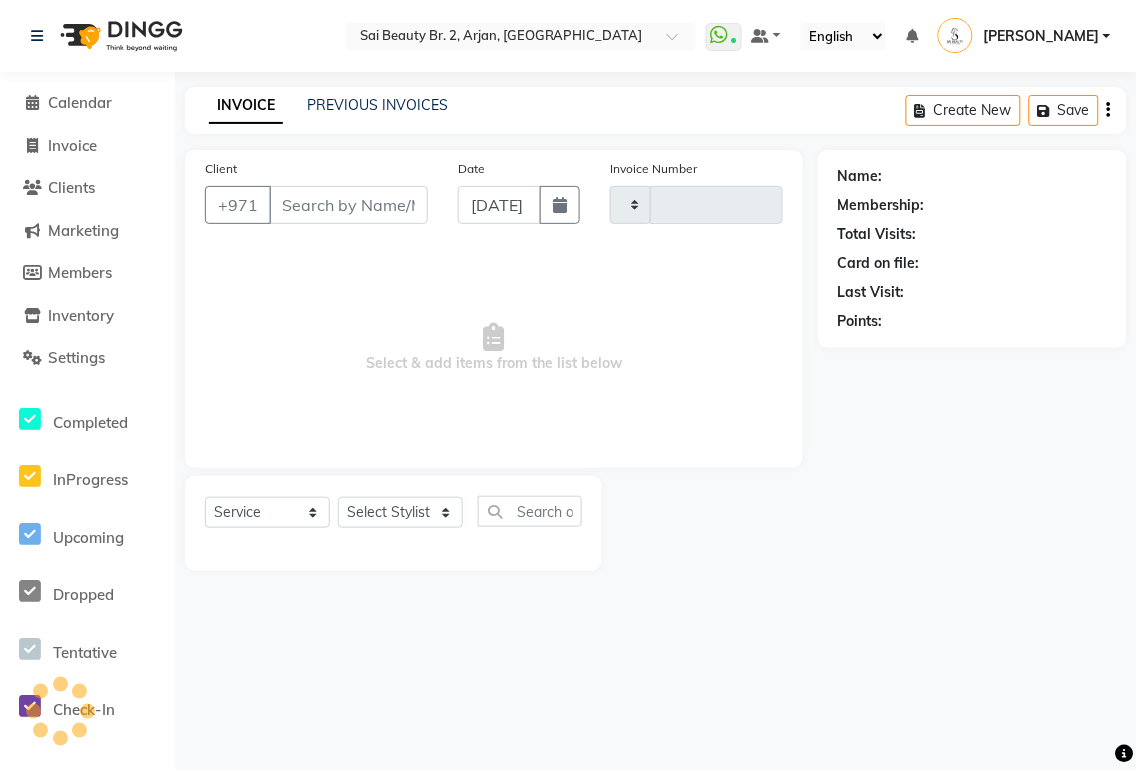 type on "1277" 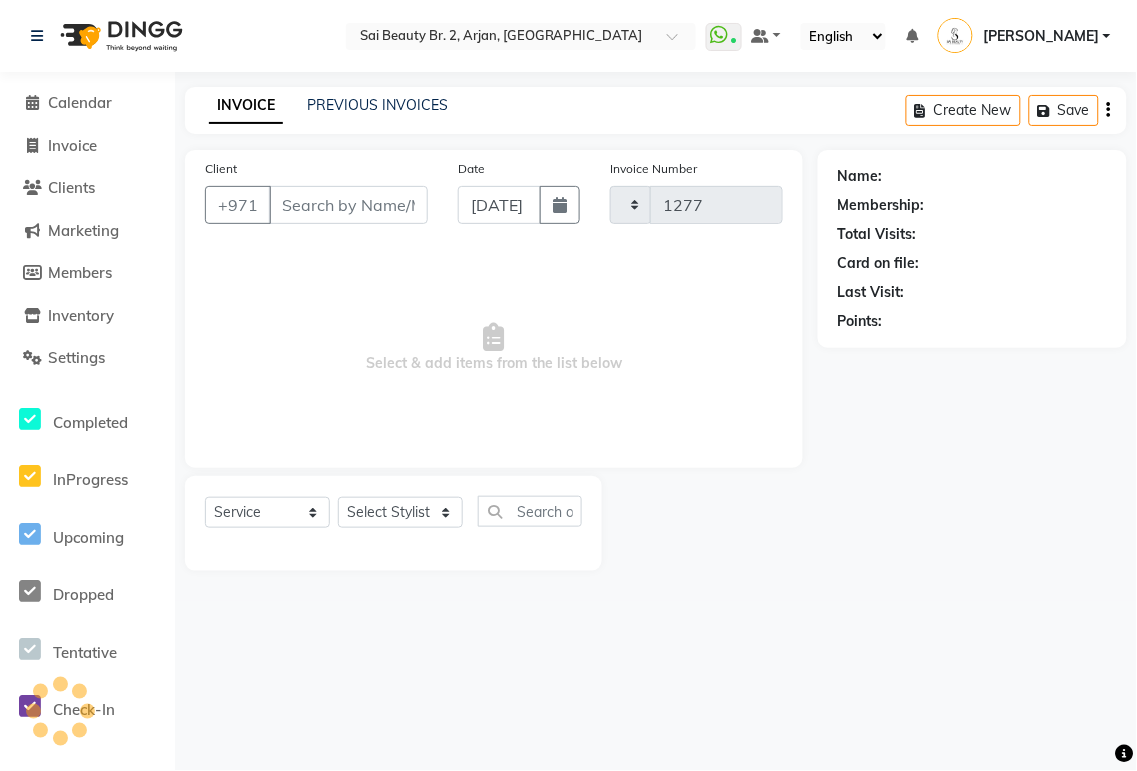 select on "6956" 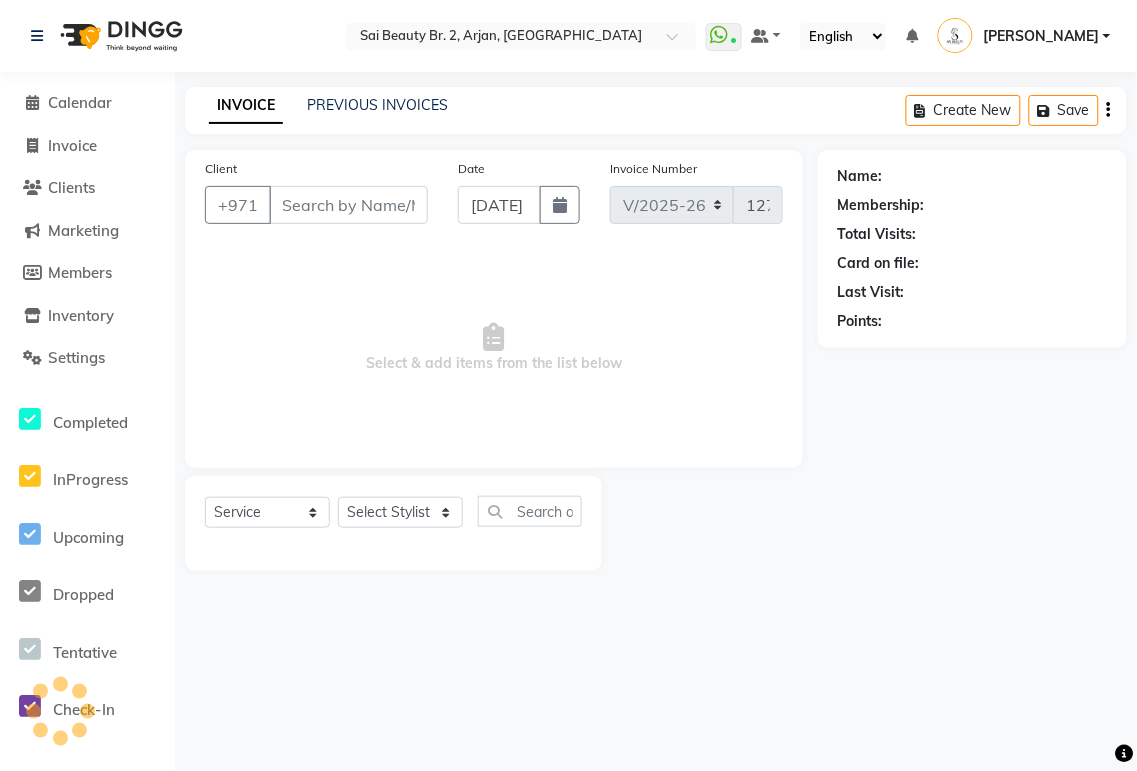 type on "966555606100" 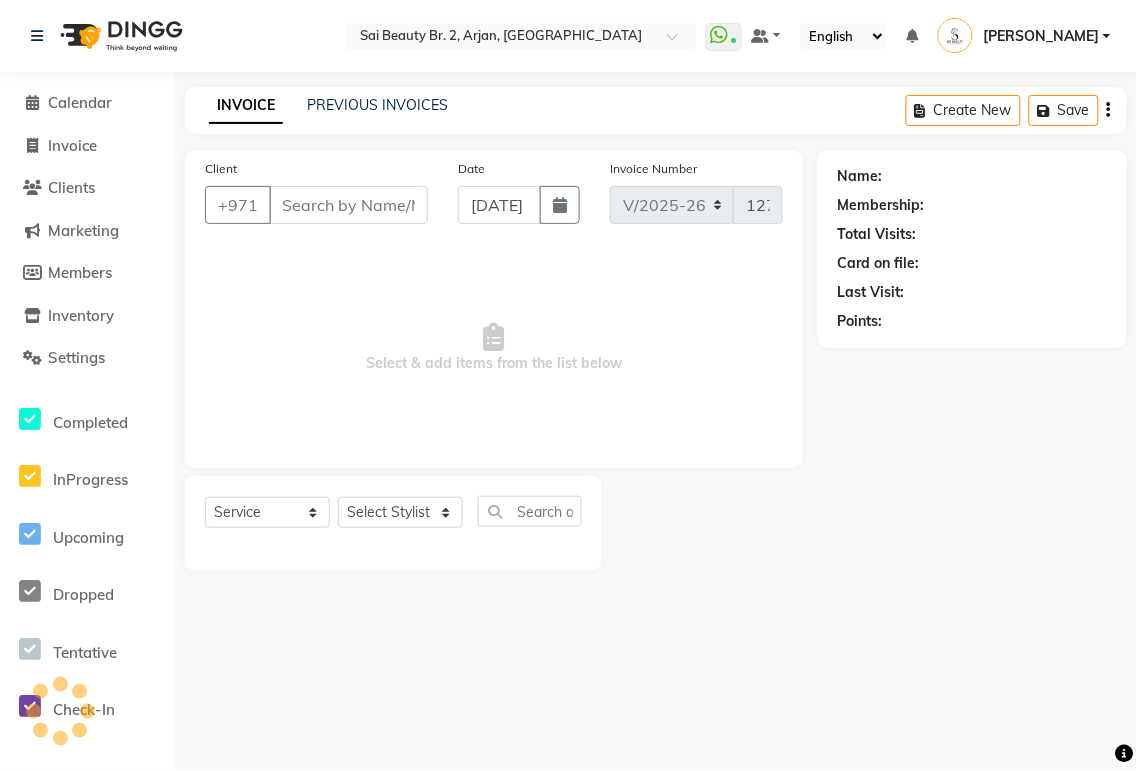 select on "61483" 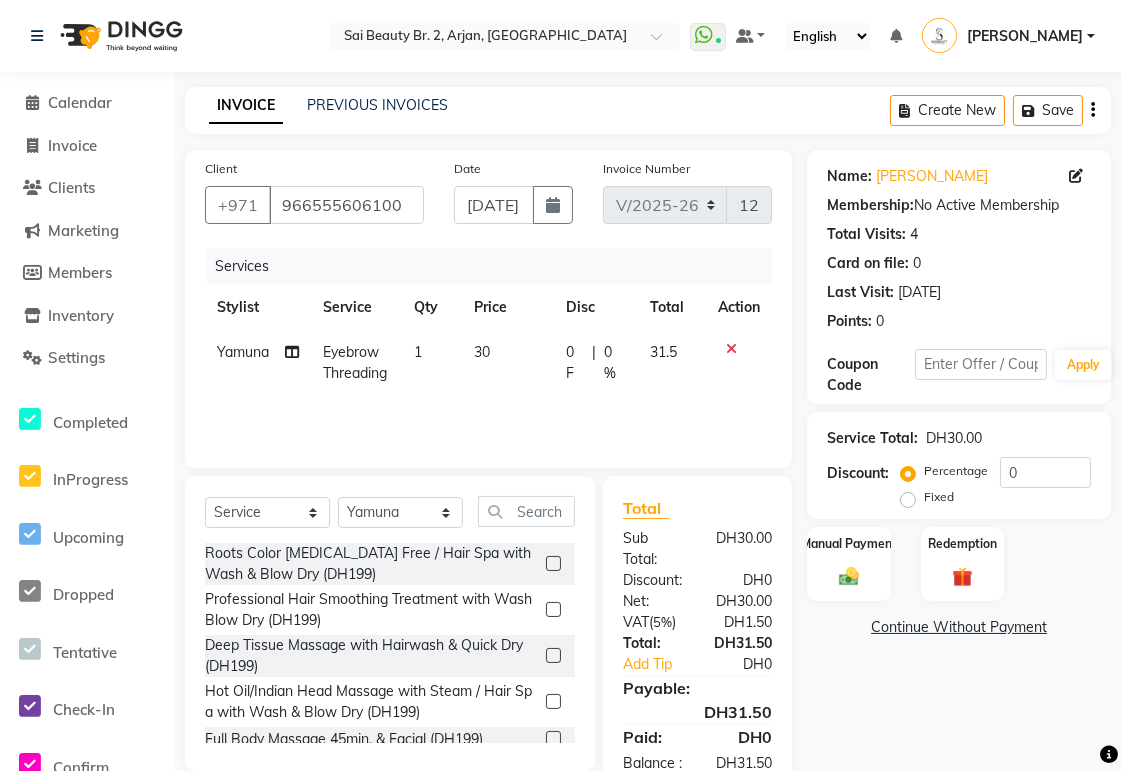 scroll, scrollTop: 74, scrollLeft: 0, axis: vertical 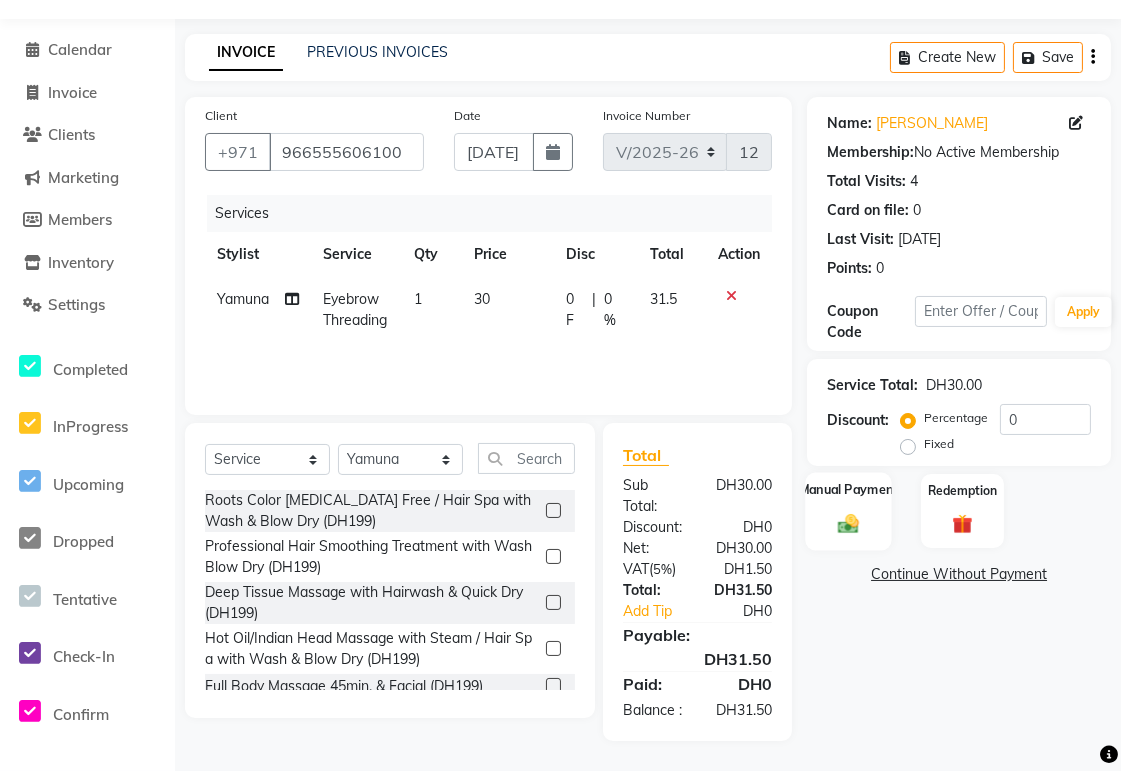 click 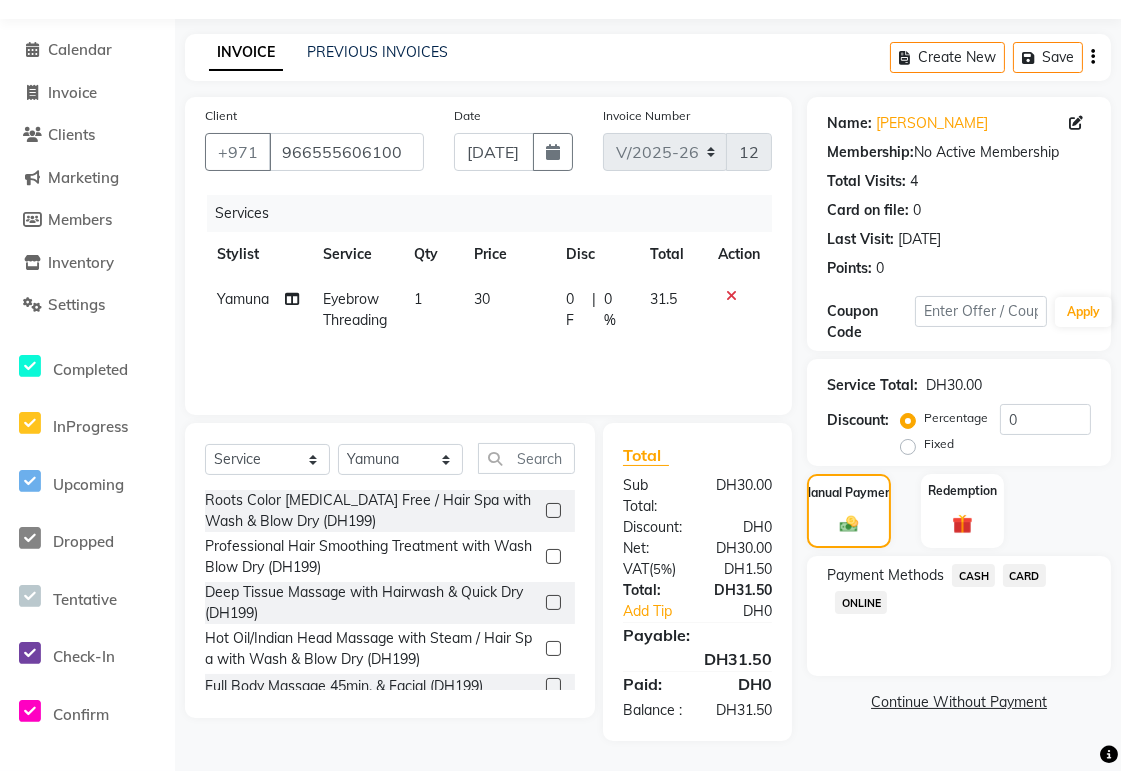 click on "CARD" 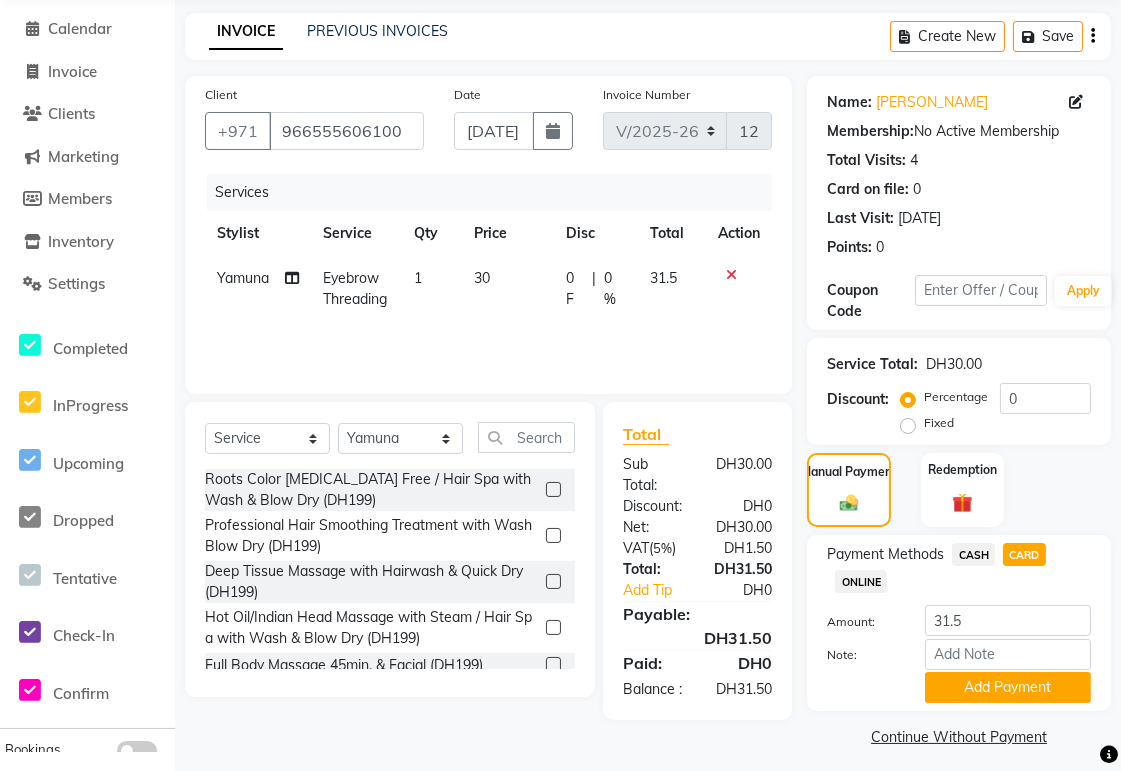 click 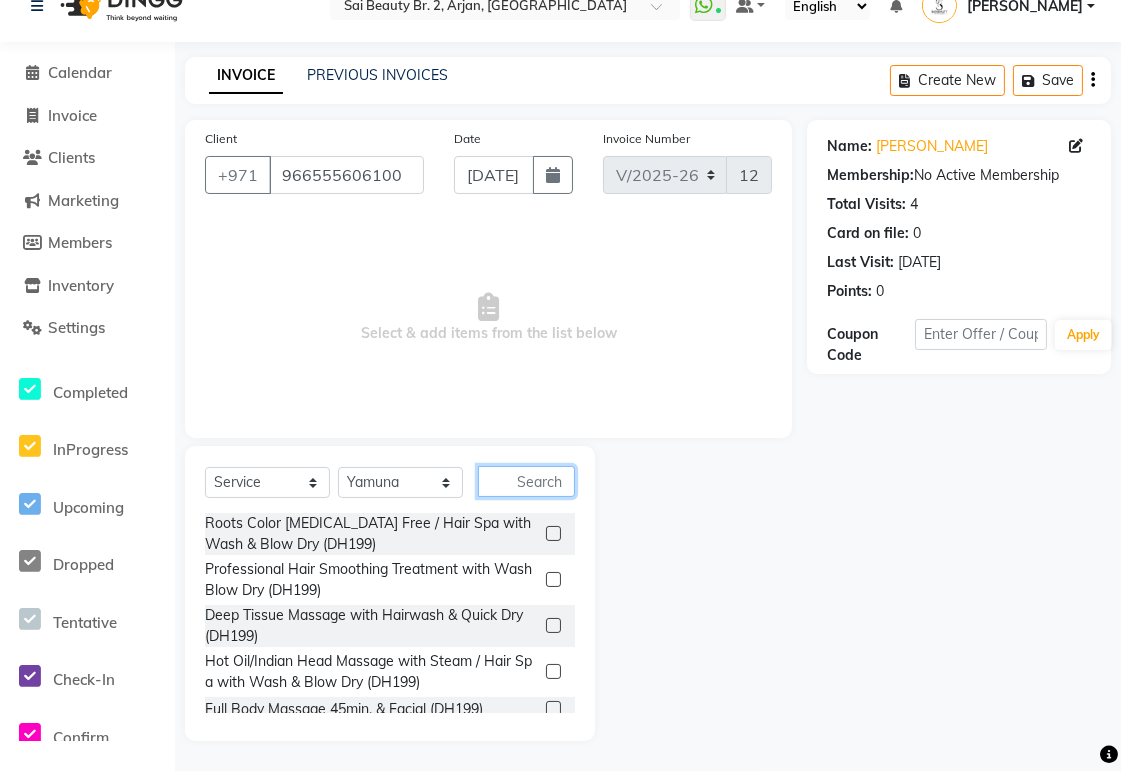 click 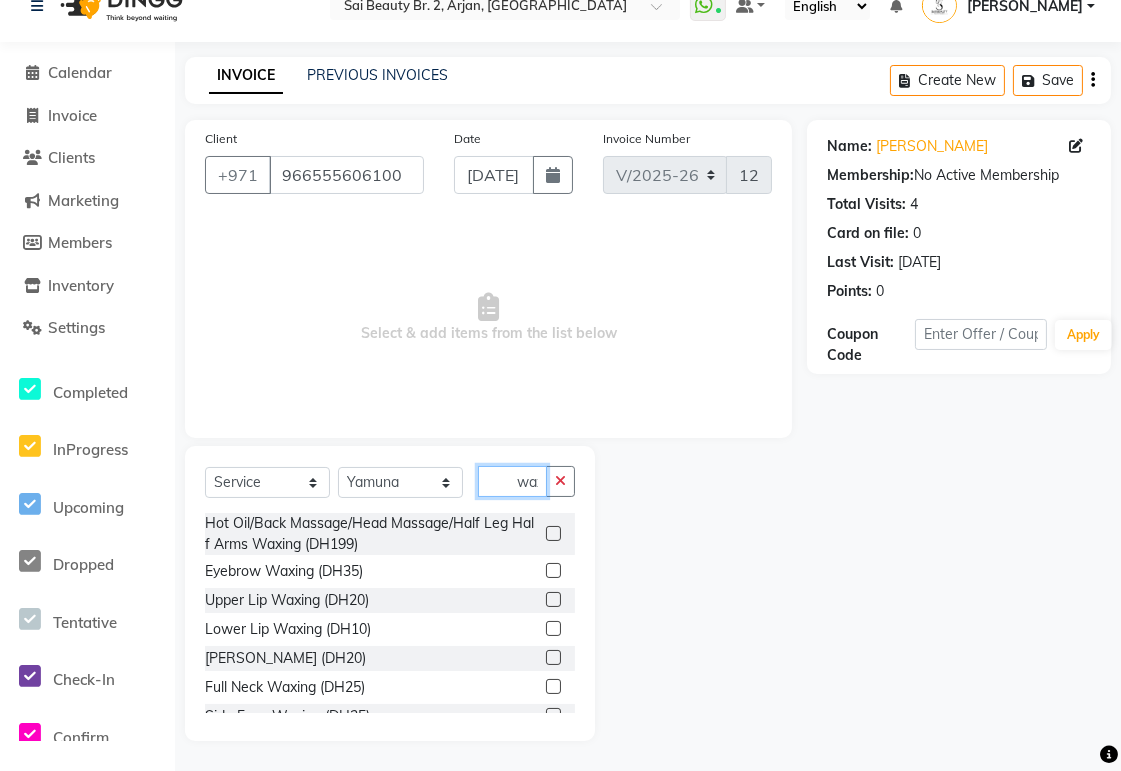 scroll, scrollTop: 0, scrollLeft: 6, axis: horizontal 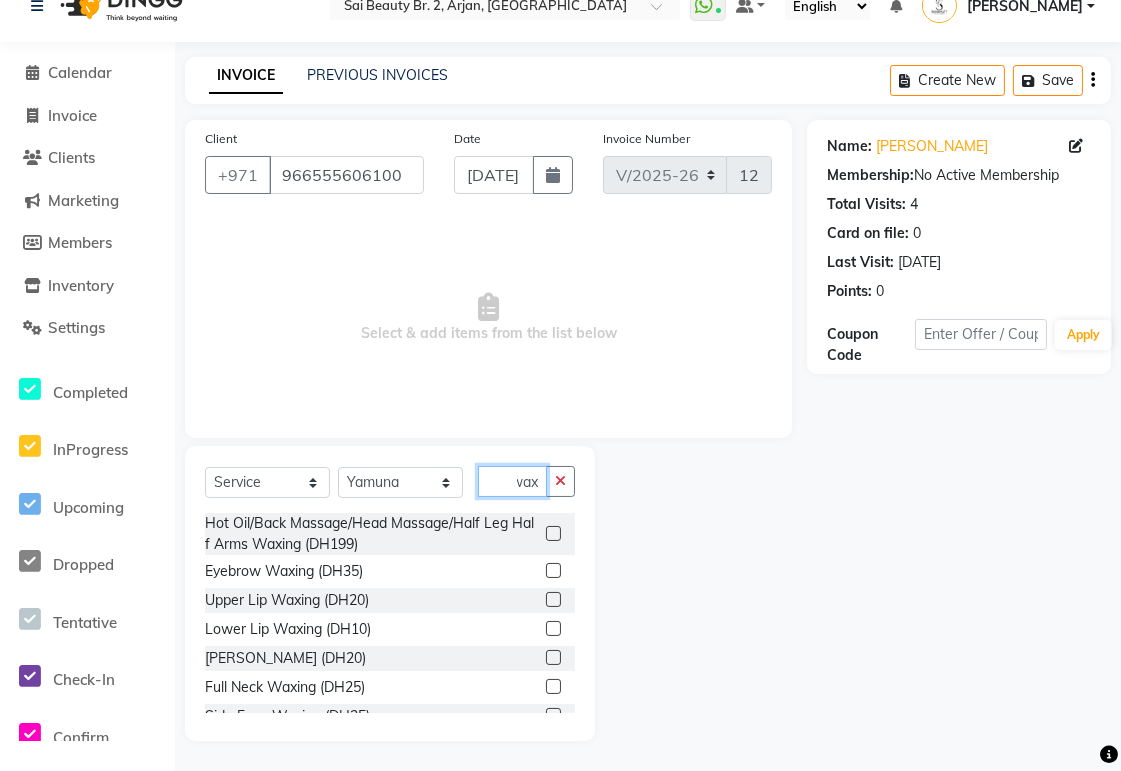 type on "wax" 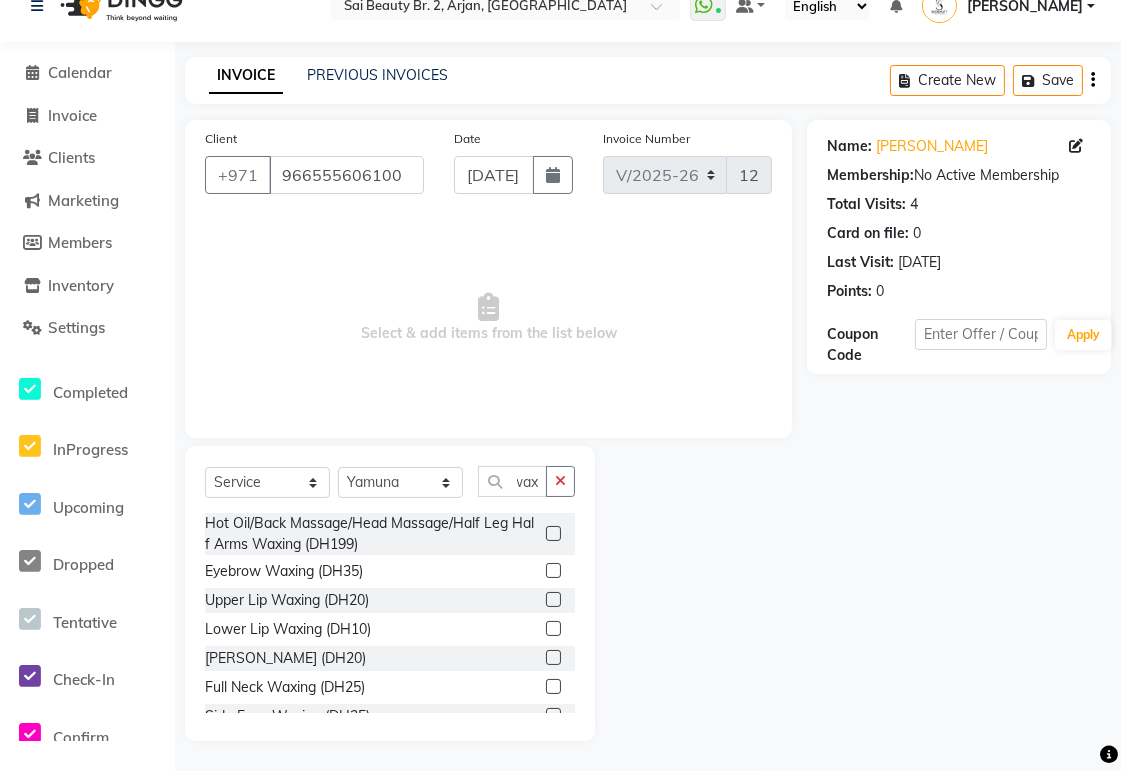 click 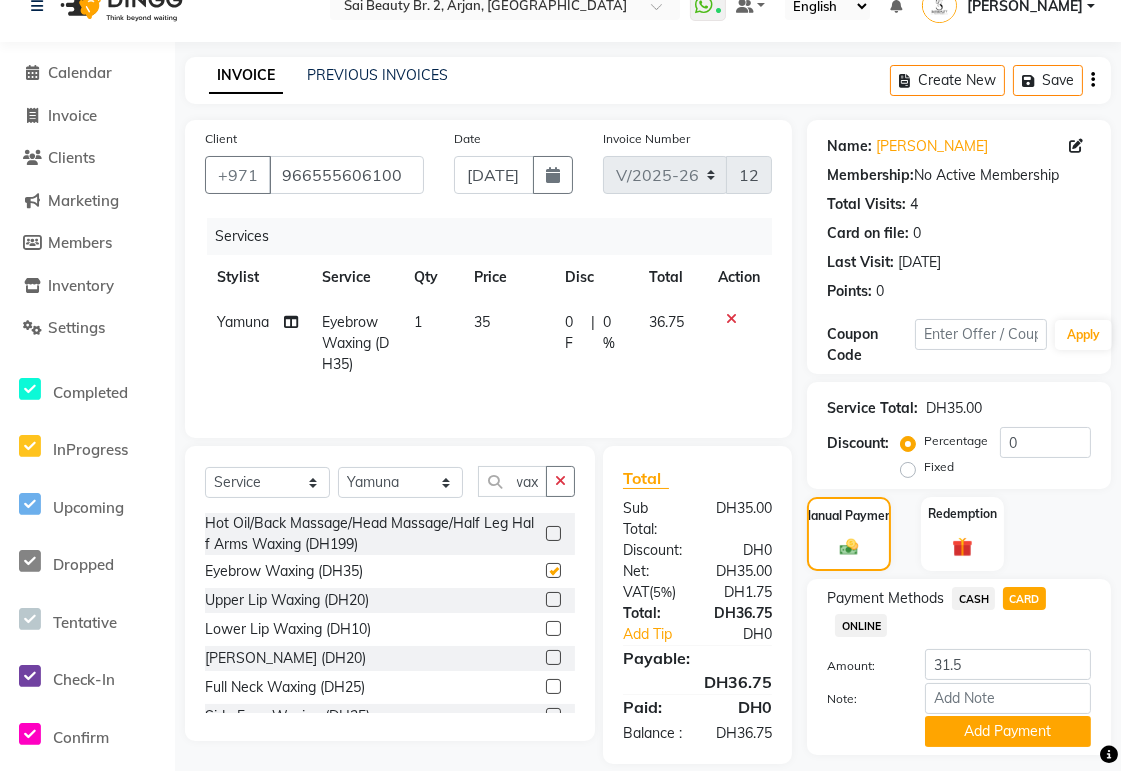 scroll, scrollTop: 0, scrollLeft: 0, axis: both 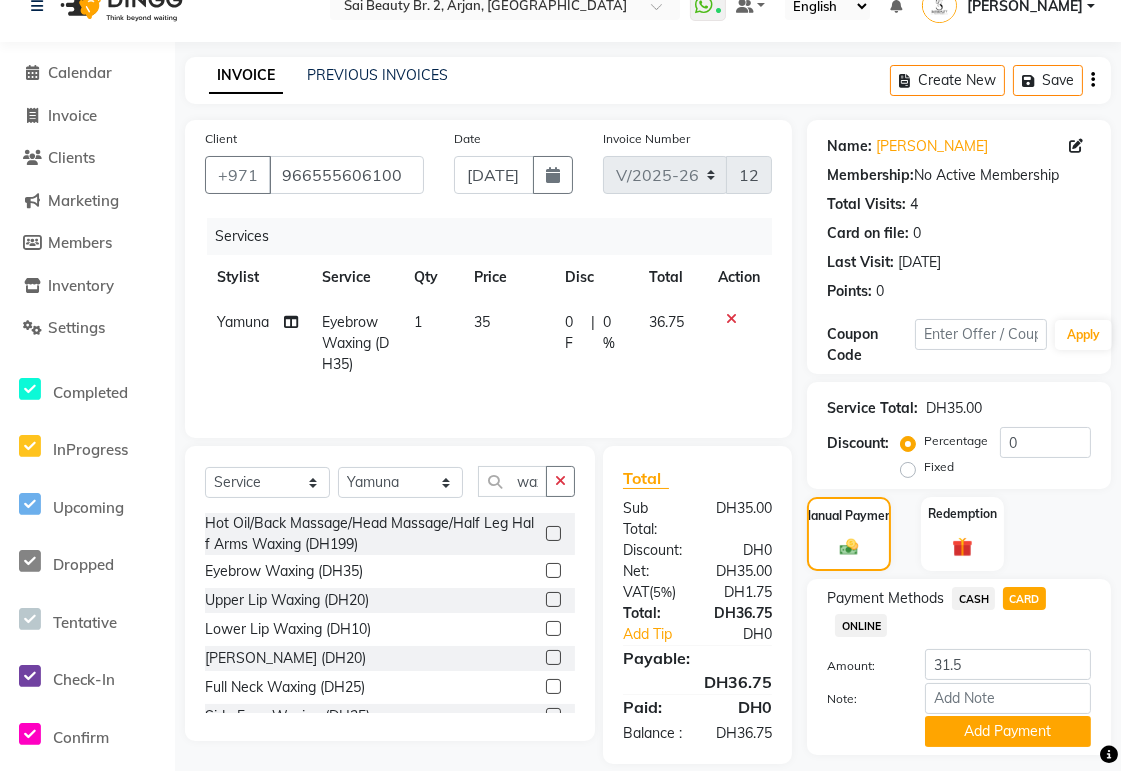 checkbox on "false" 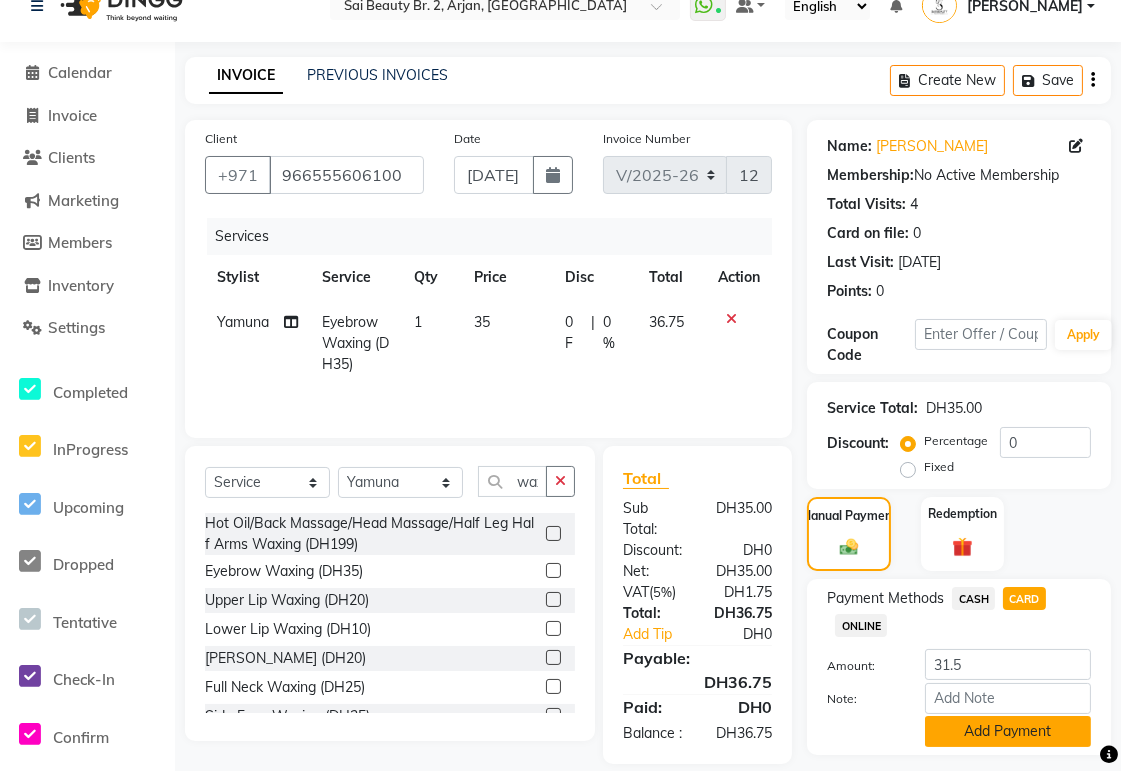 click on "Add Payment" 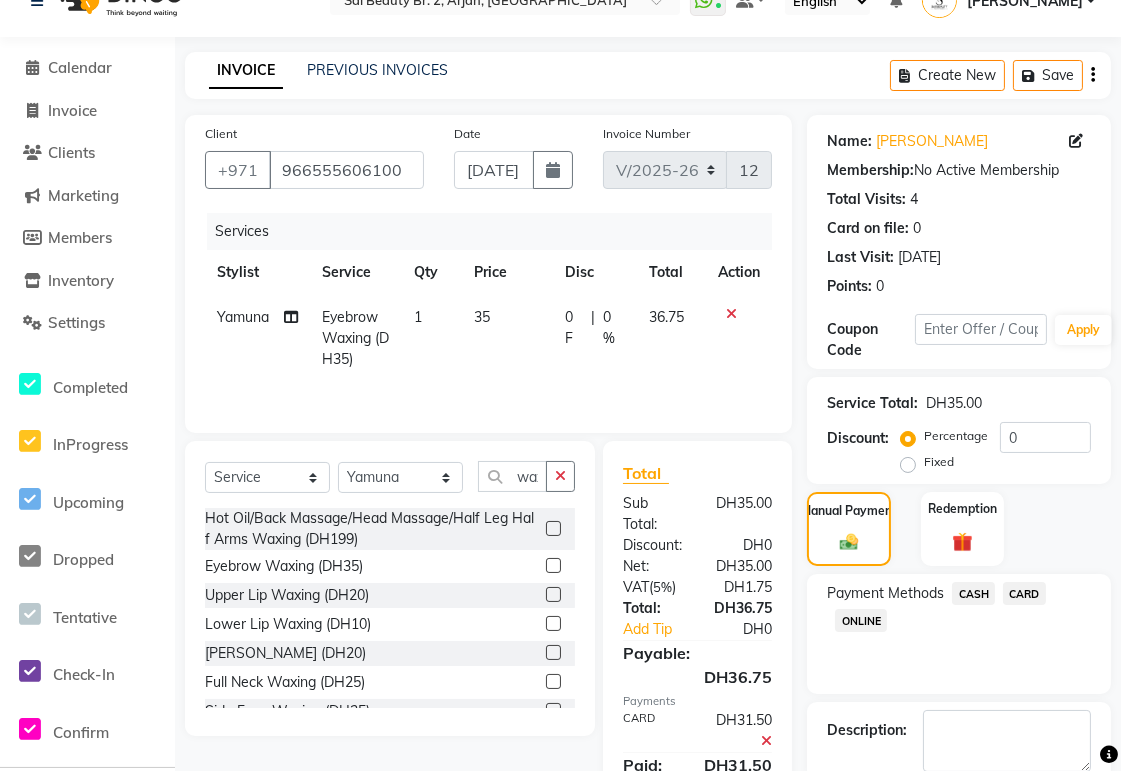 scroll, scrollTop: 142, scrollLeft: 0, axis: vertical 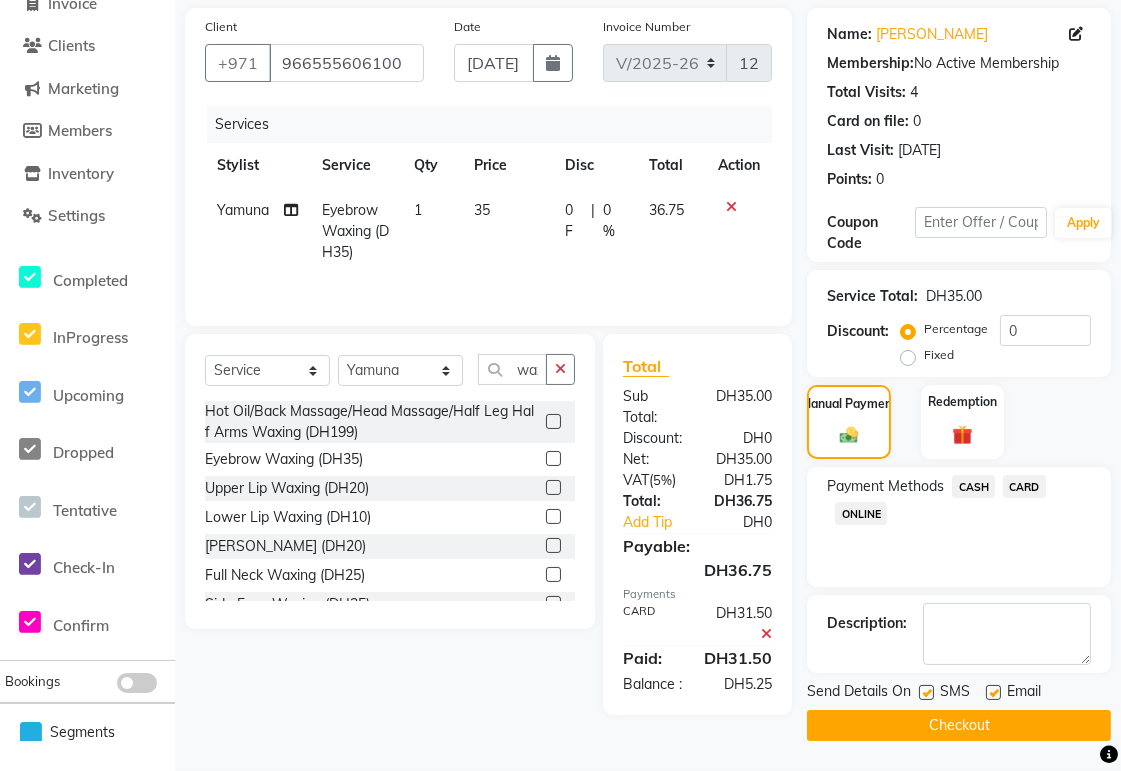 click 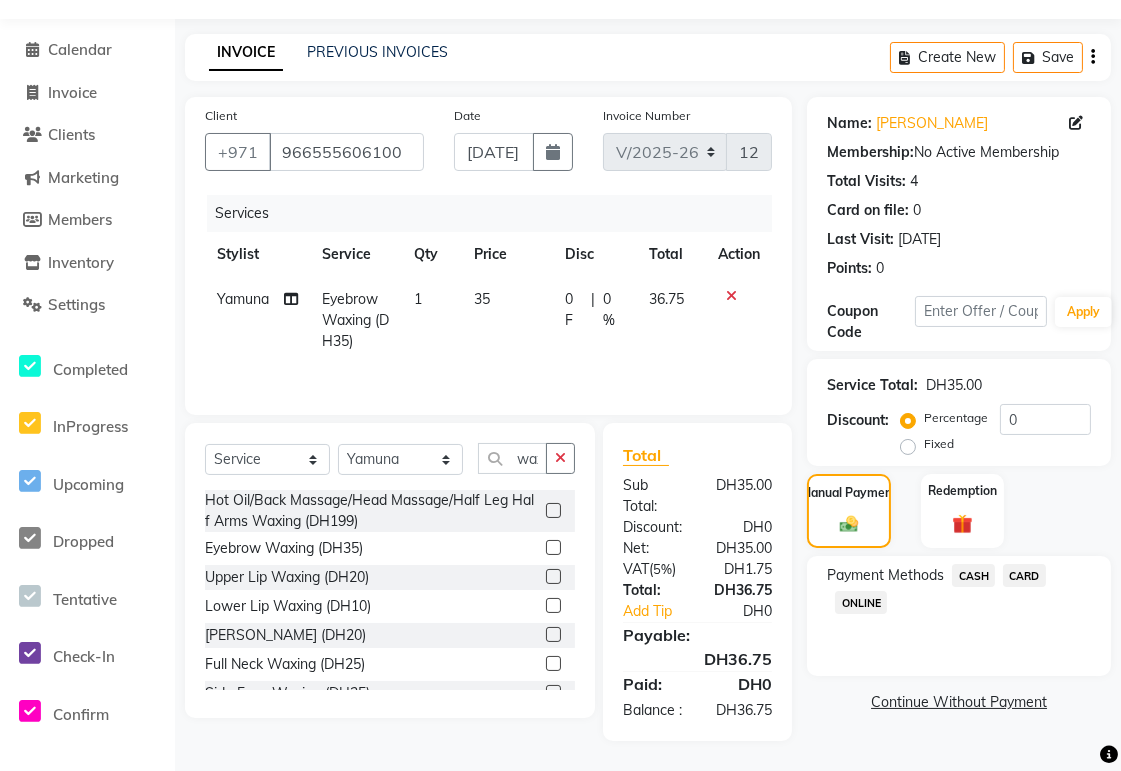 click on "CARD" 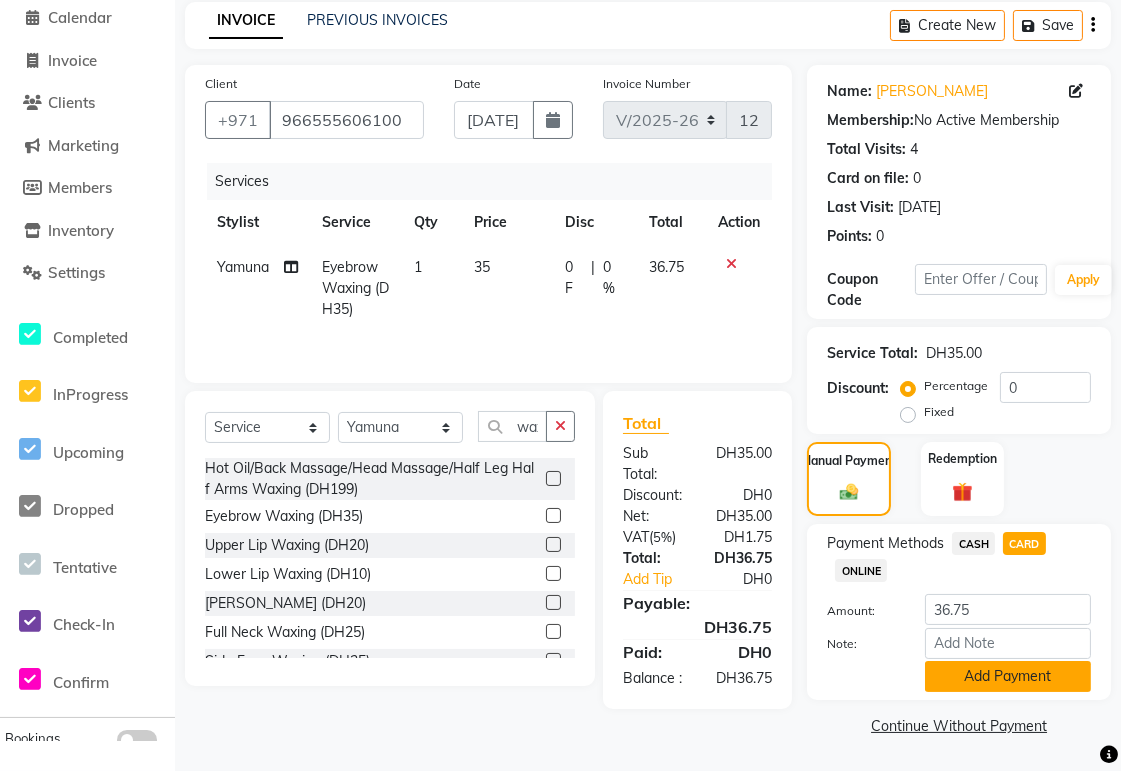 click on "Add Payment" 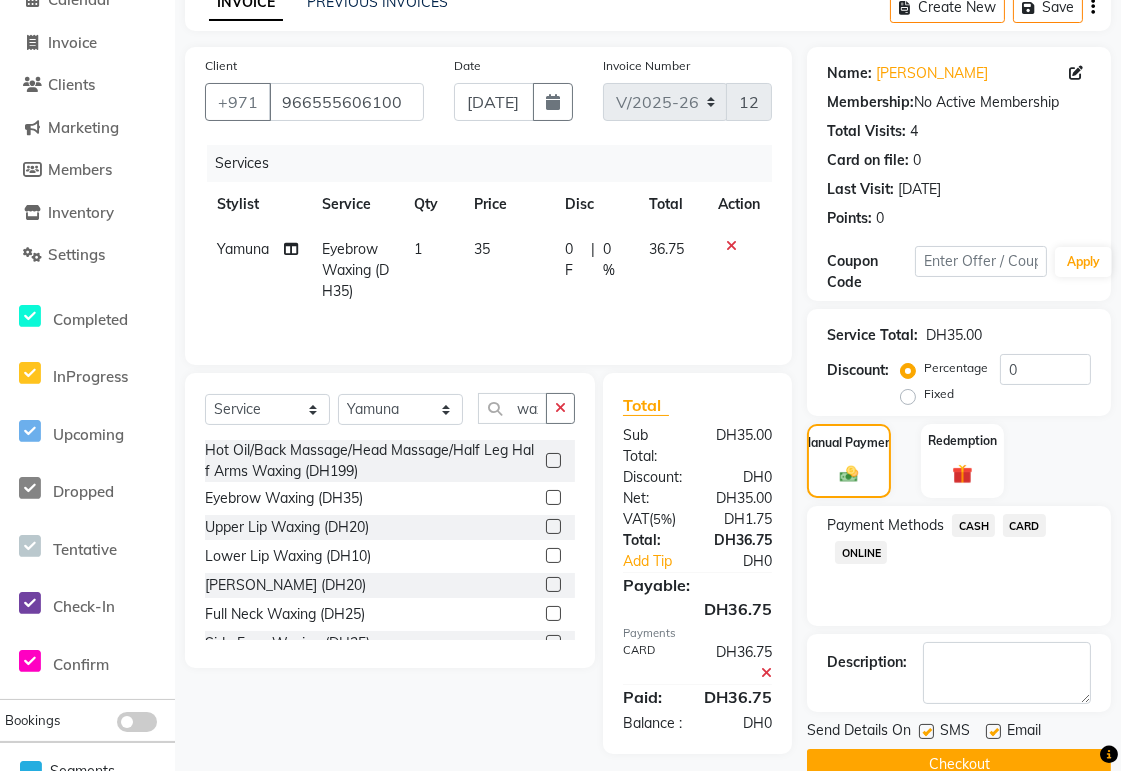 scroll, scrollTop: 142, scrollLeft: 0, axis: vertical 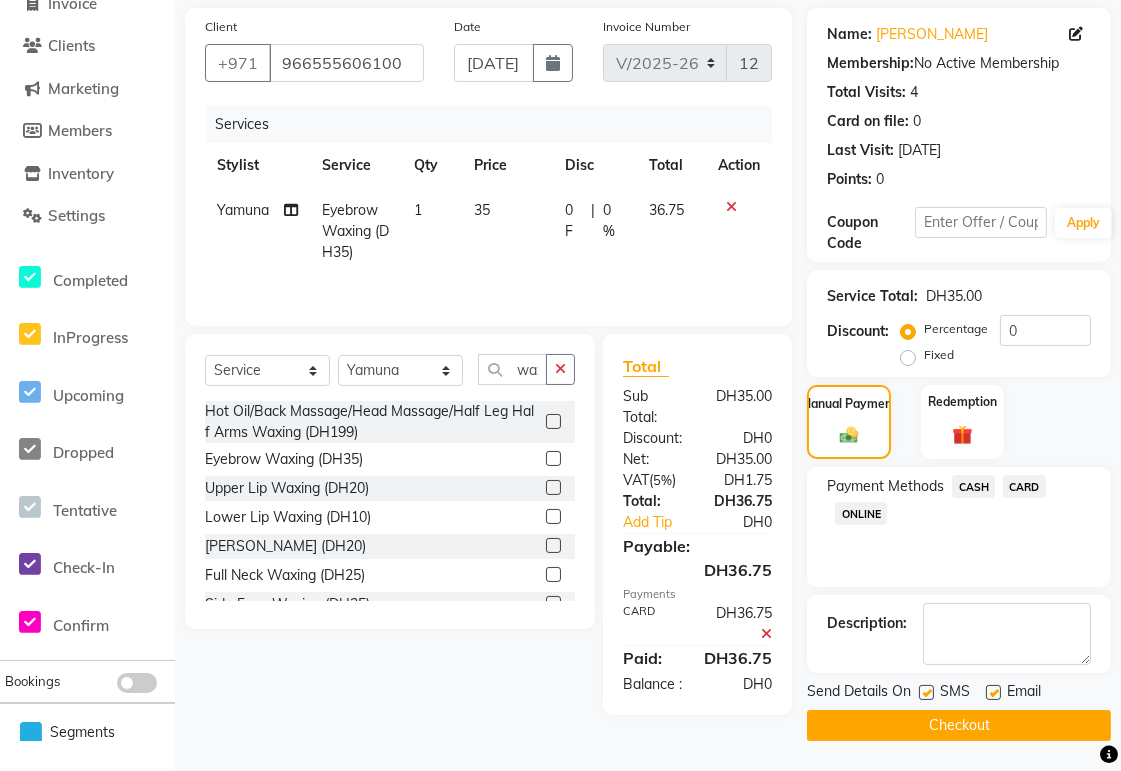 click on "Checkout" 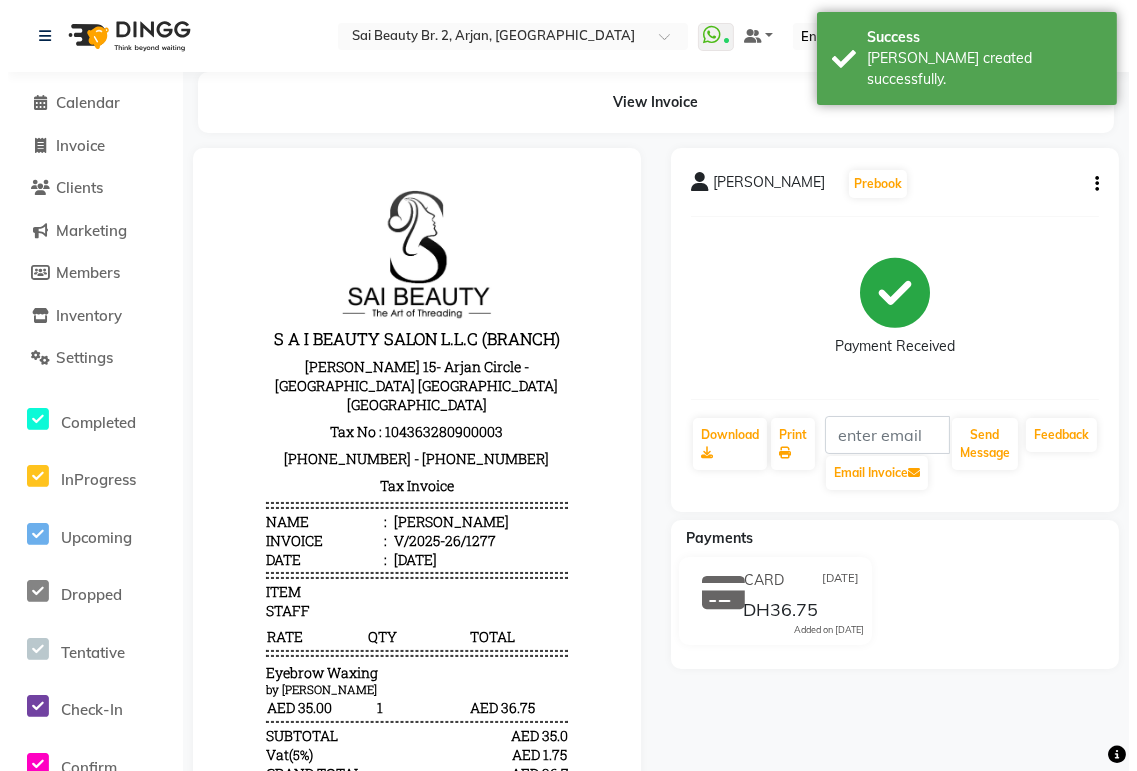 scroll, scrollTop: 0, scrollLeft: 0, axis: both 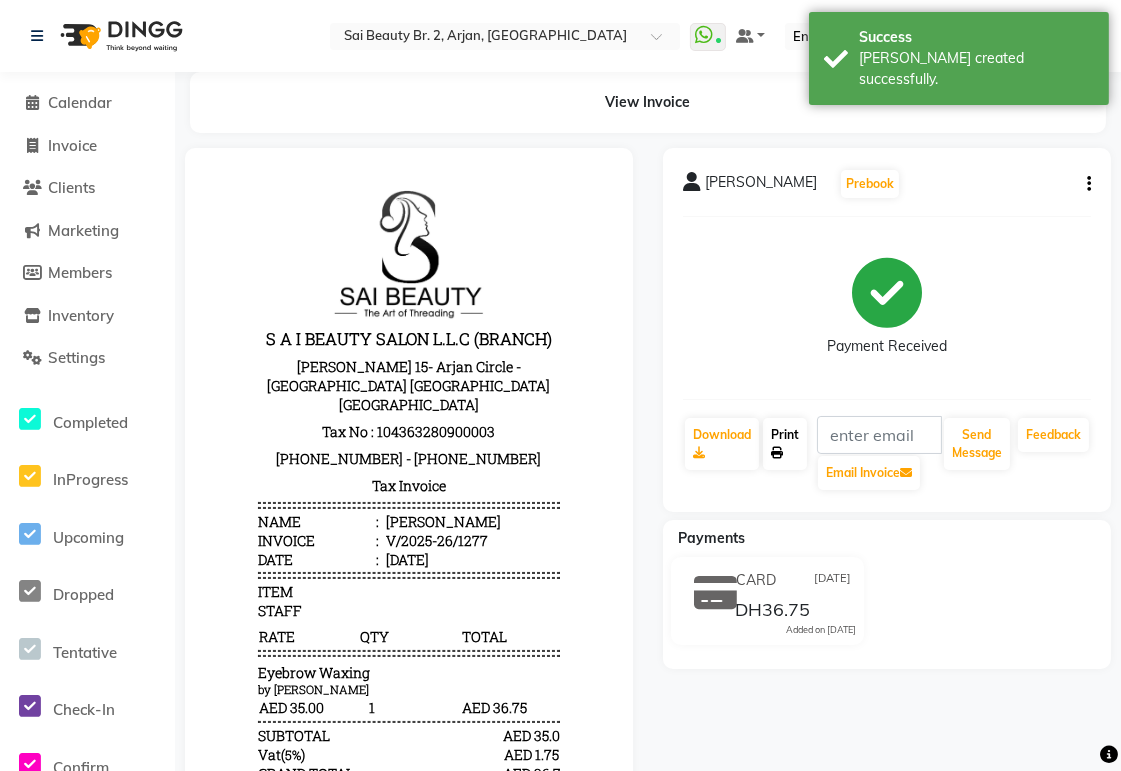 click on "Print" 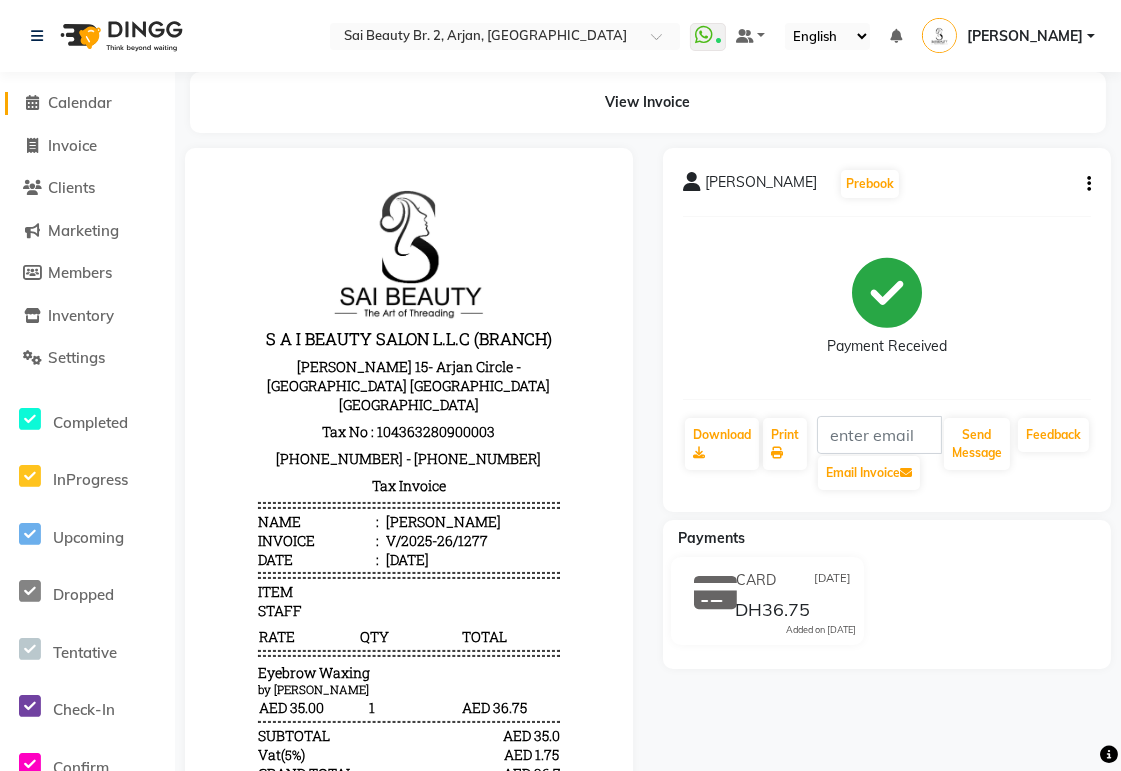 click on "Calendar" 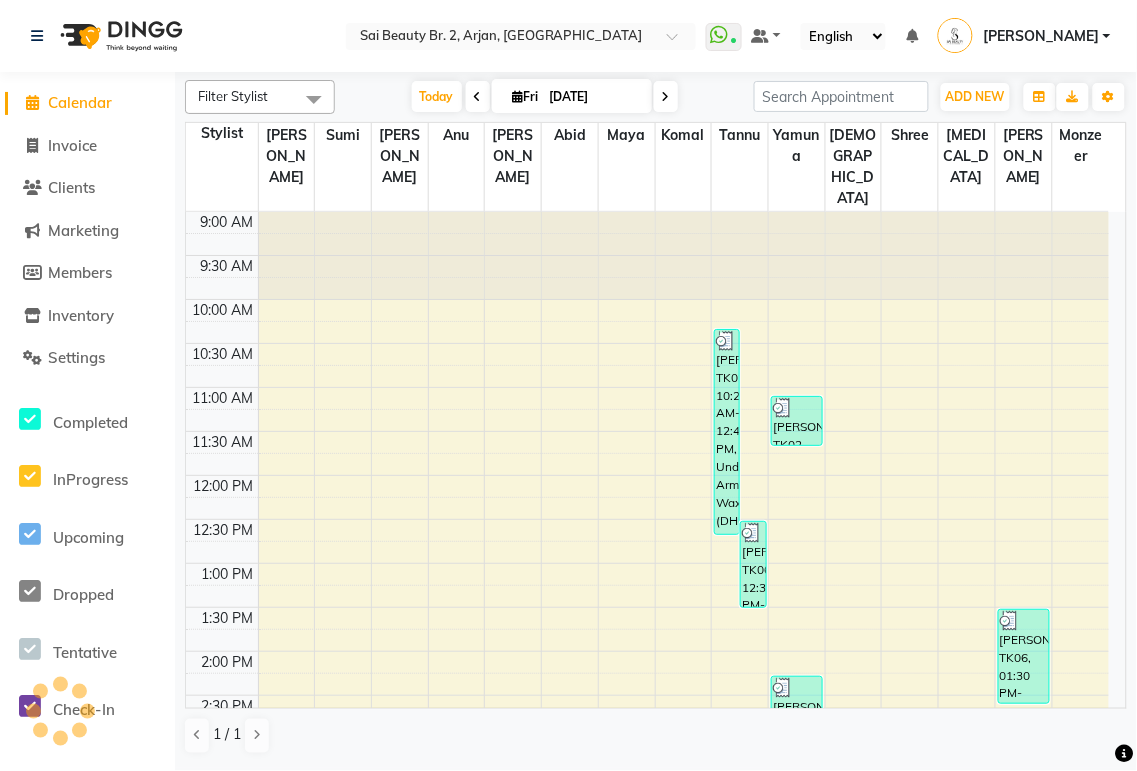 scroll, scrollTop: 0, scrollLeft: 0, axis: both 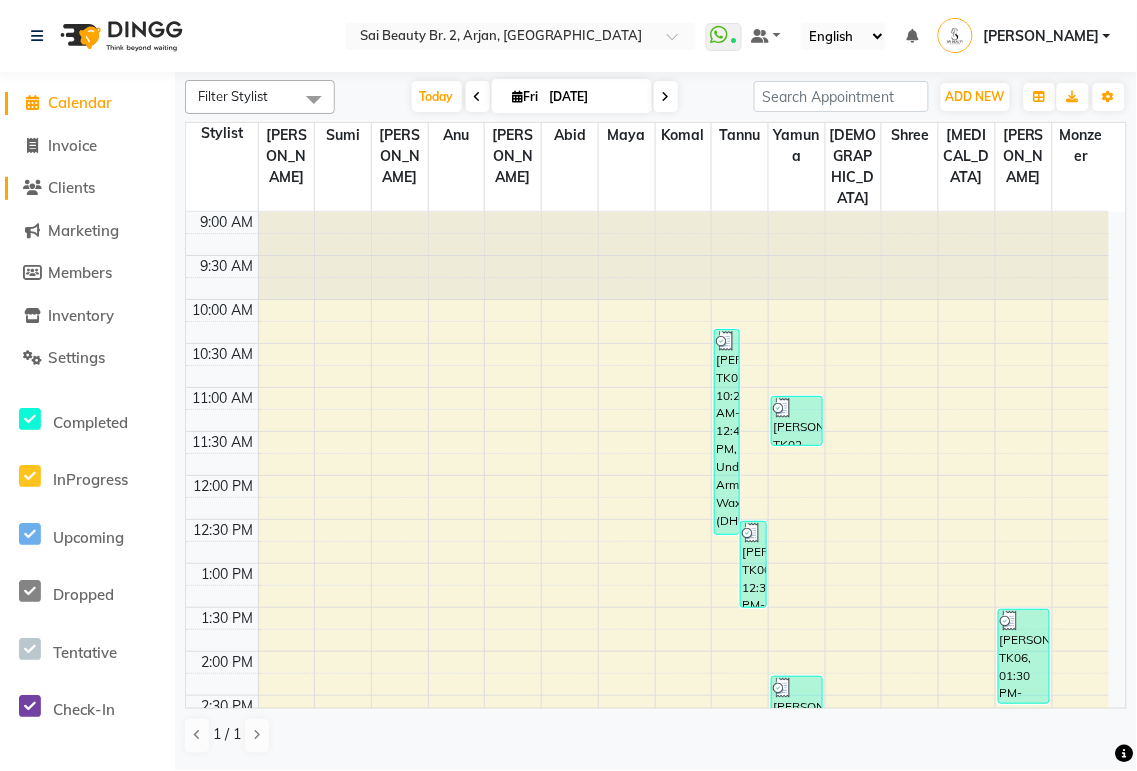 click on "Clients" 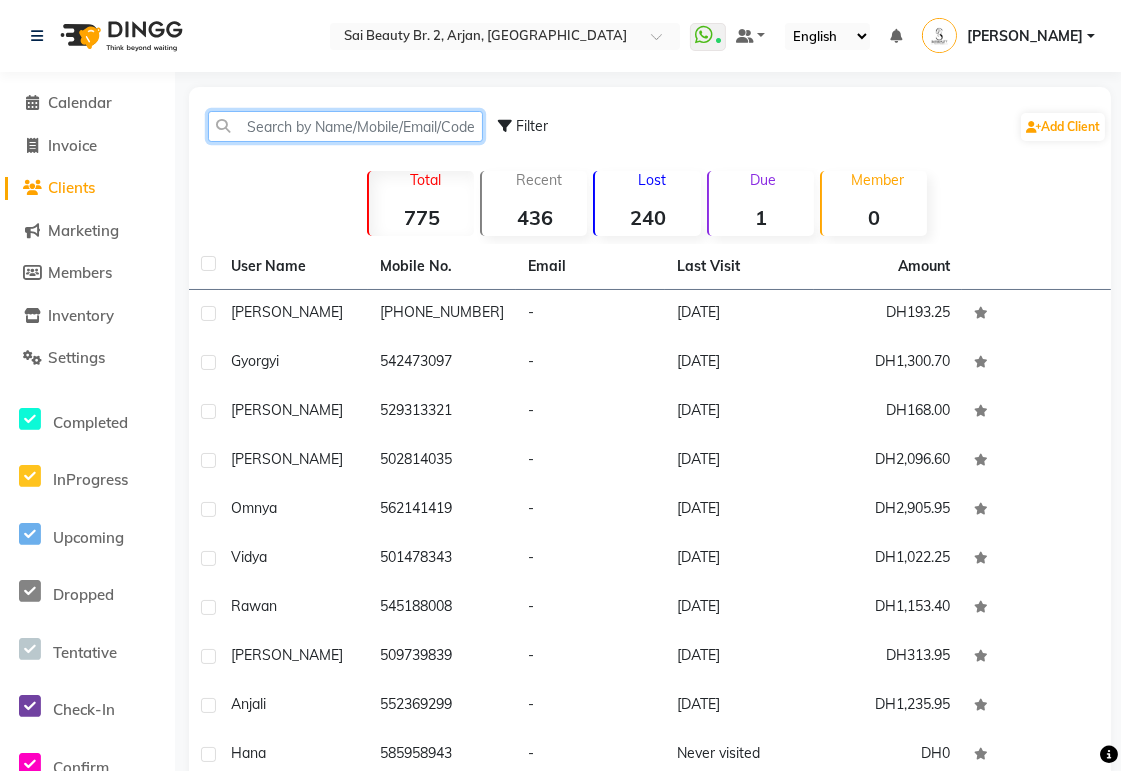 click 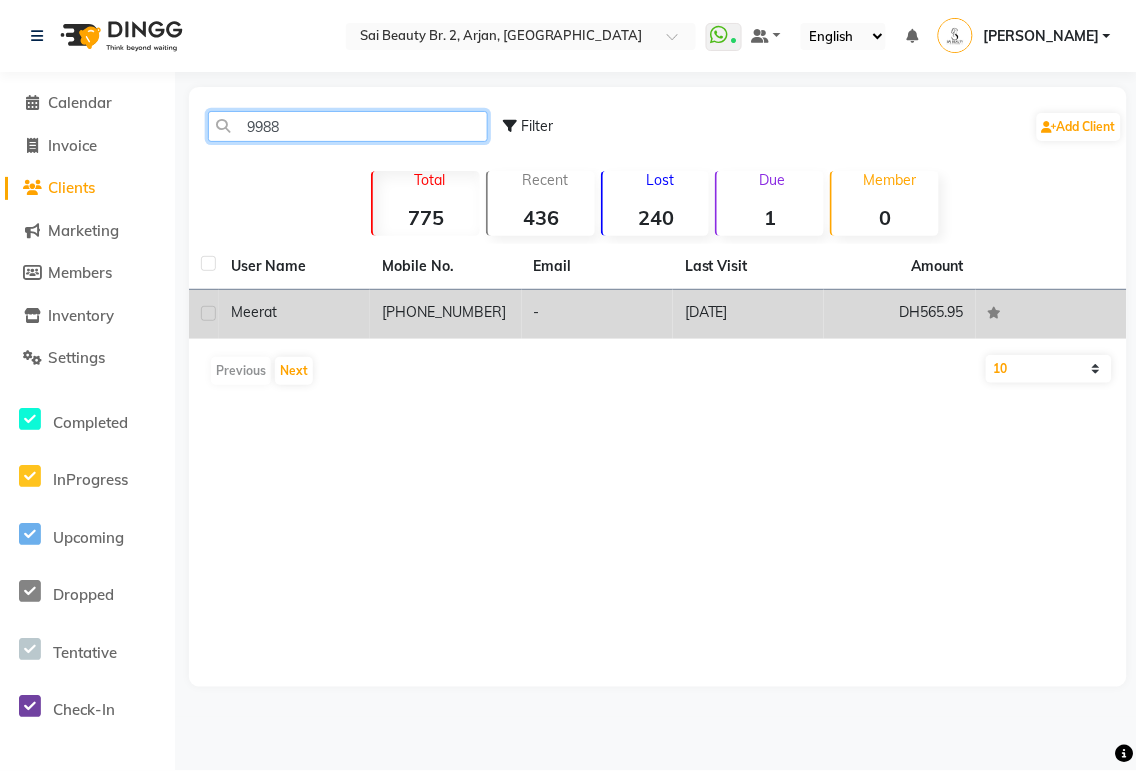 type on "9988" 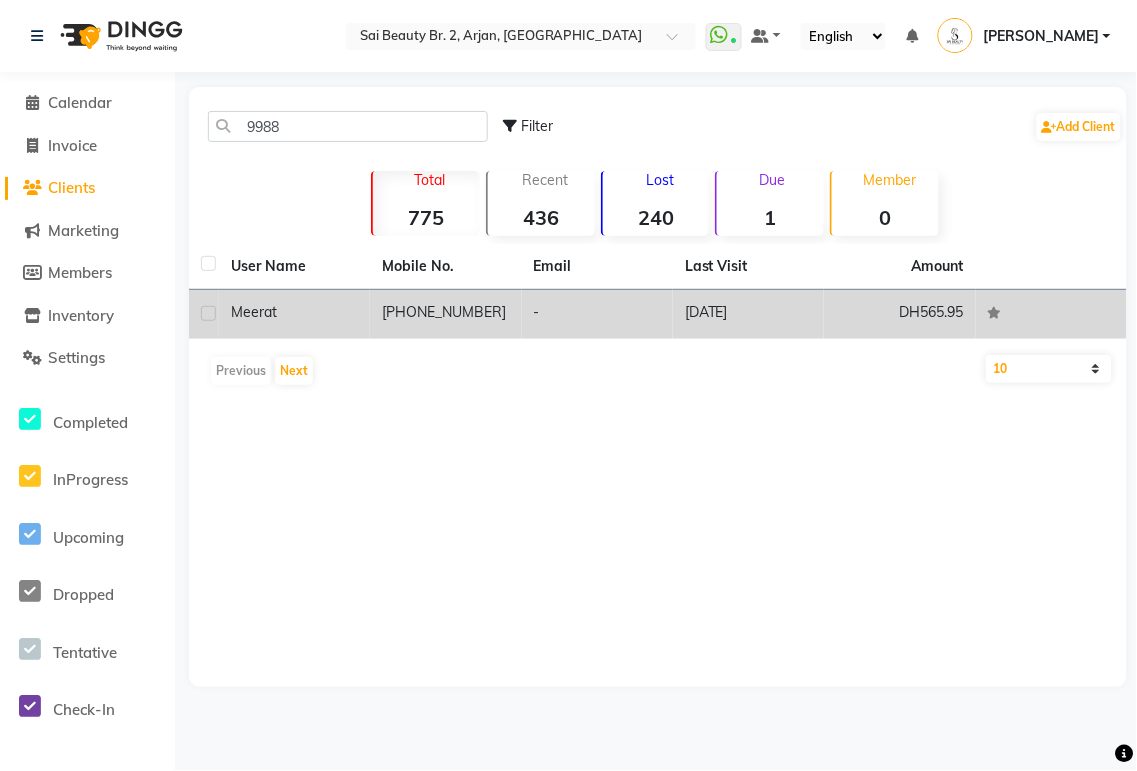 click on "[PHONE_NUMBER]" 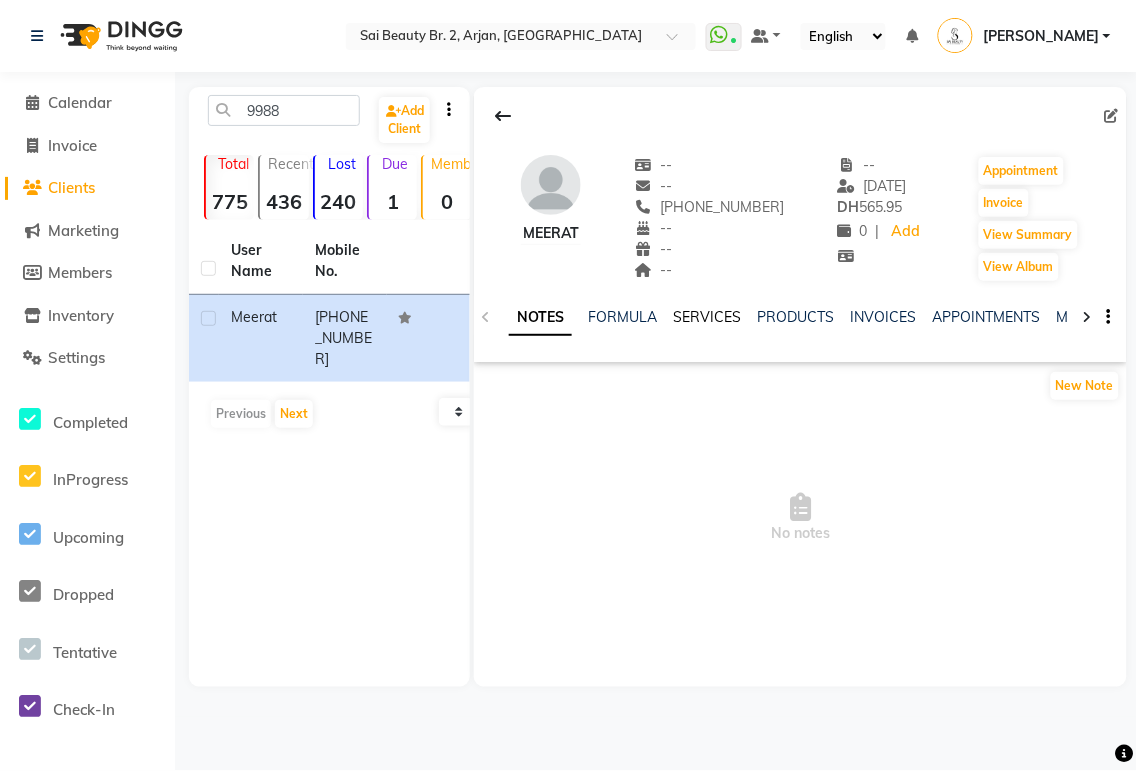 click on "SERVICES" 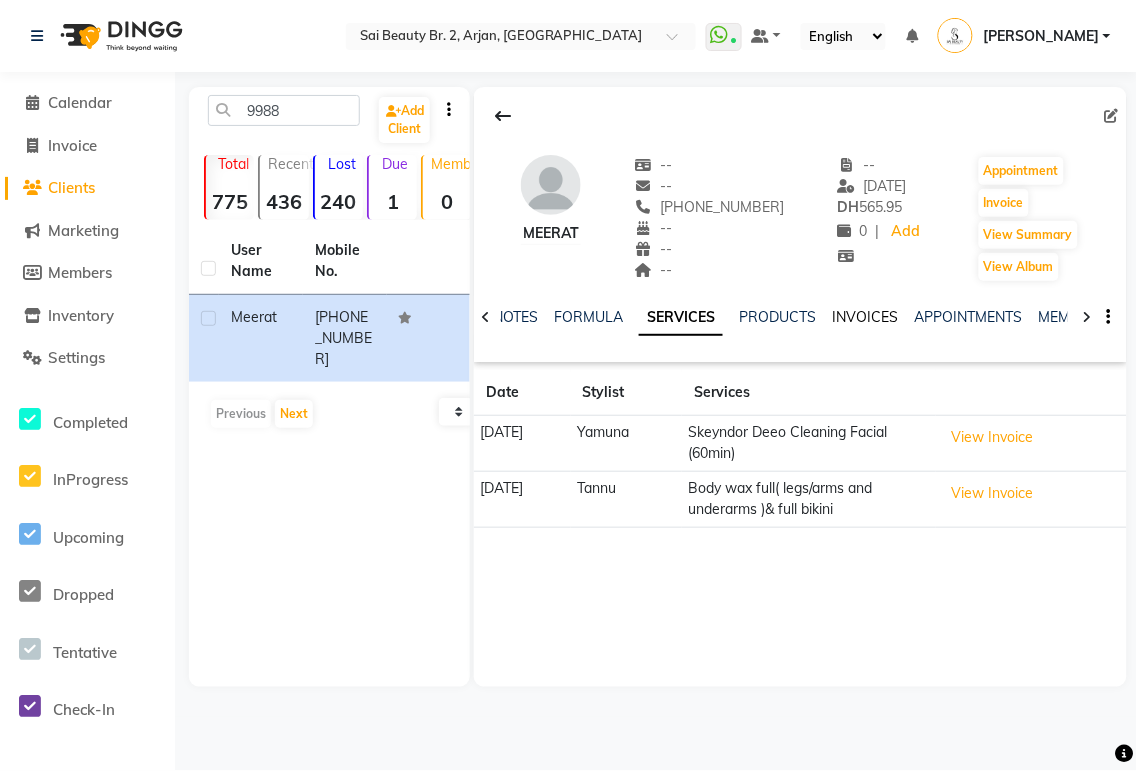 click on "INVOICES" 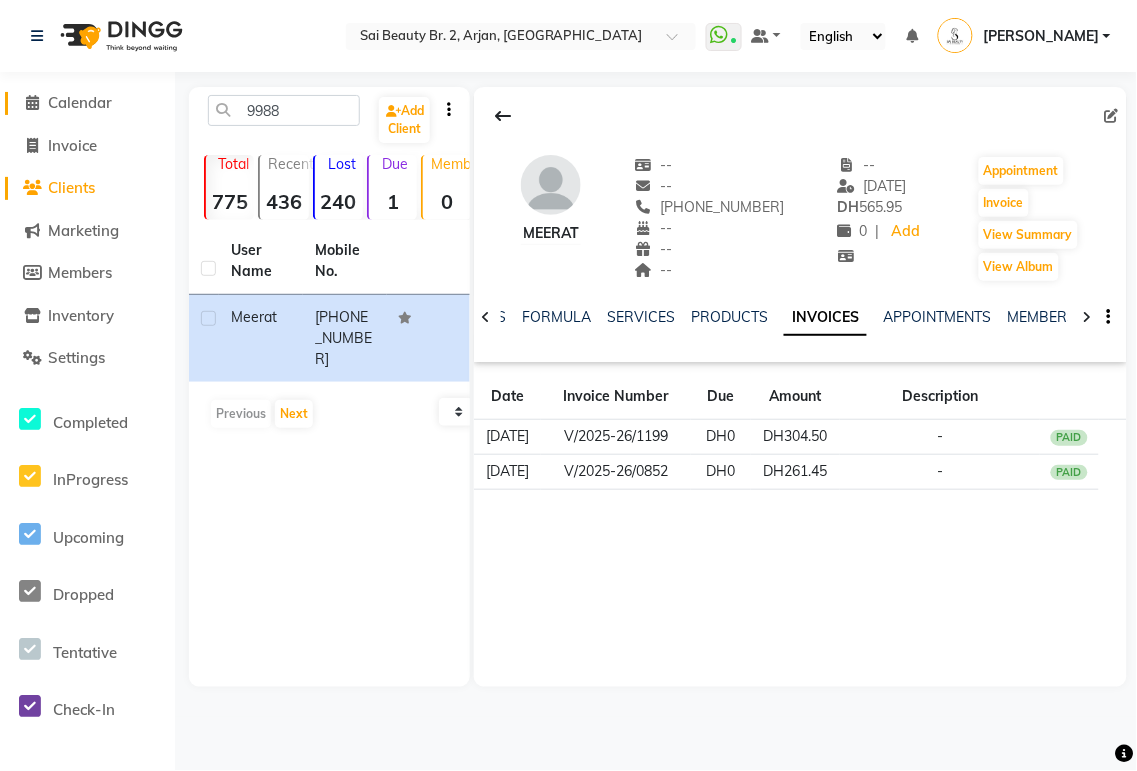 click on "Calendar" 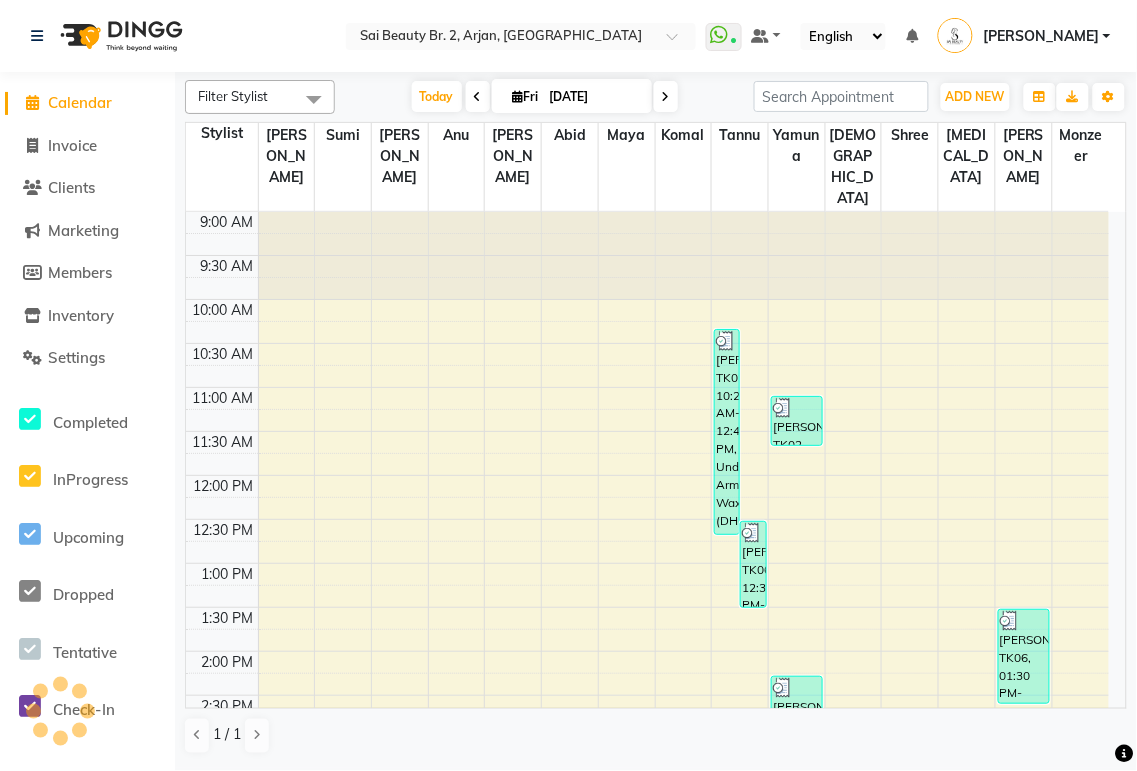 scroll, scrollTop: 0, scrollLeft: 0, axis: both 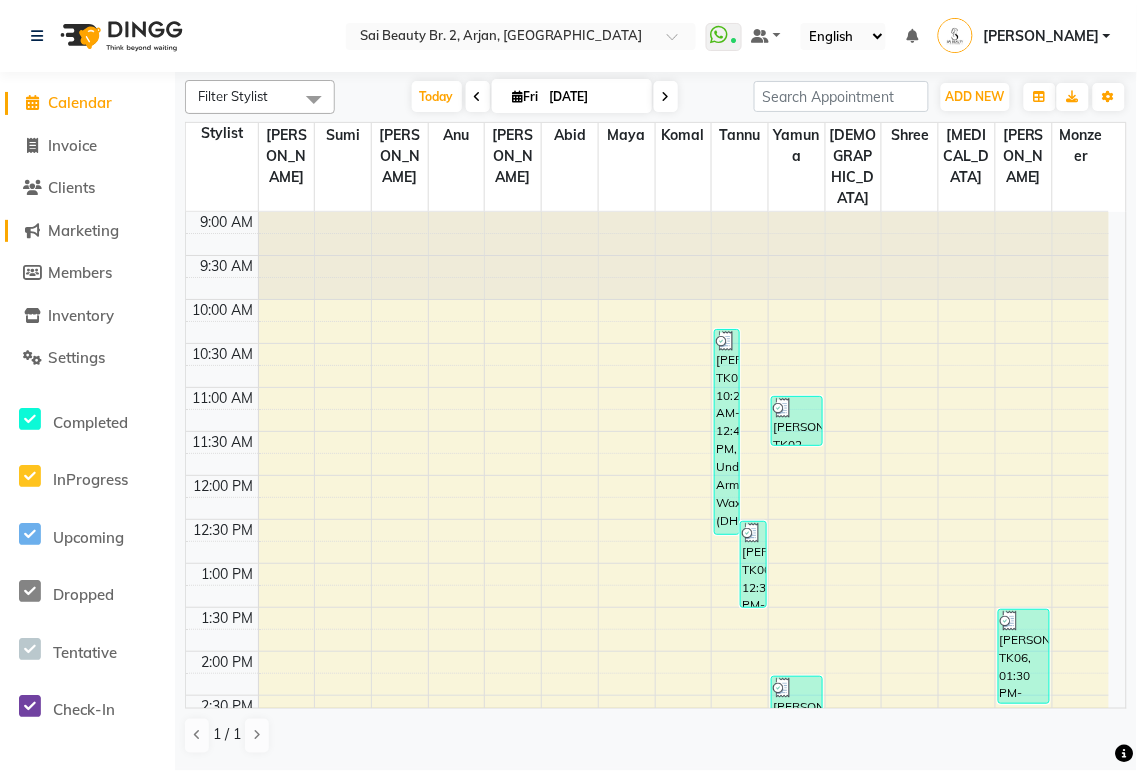click on "Marketing" 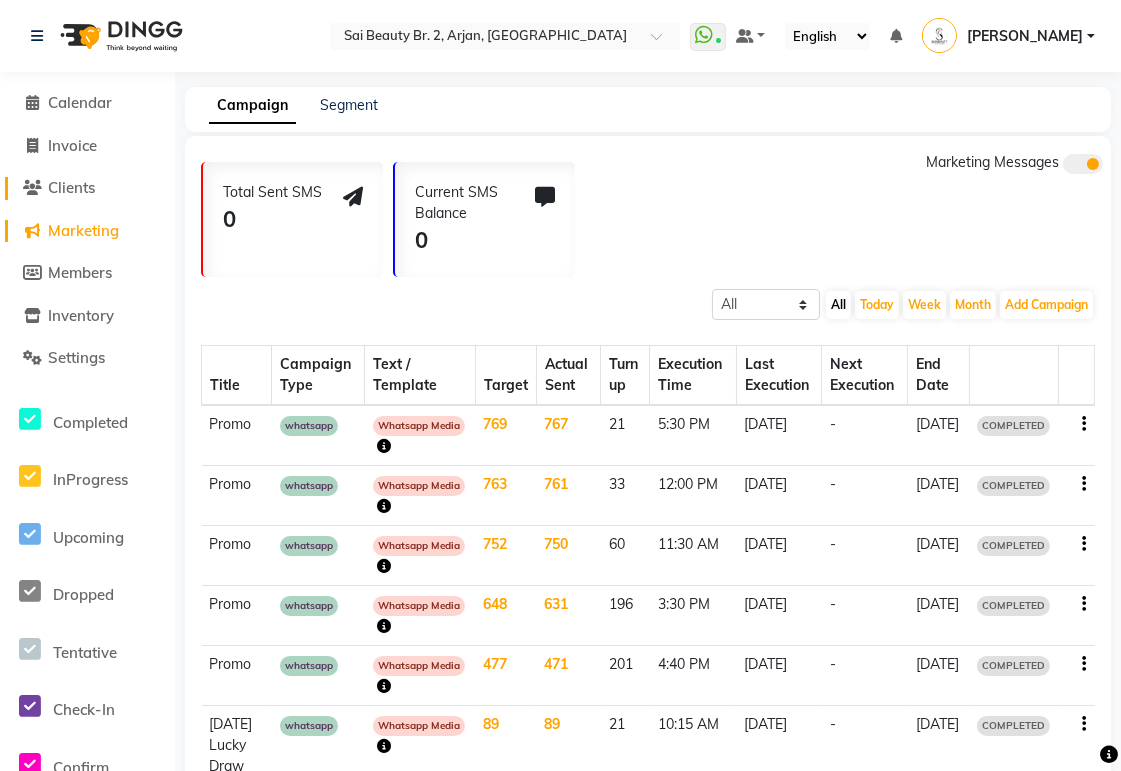 click on "Clients" 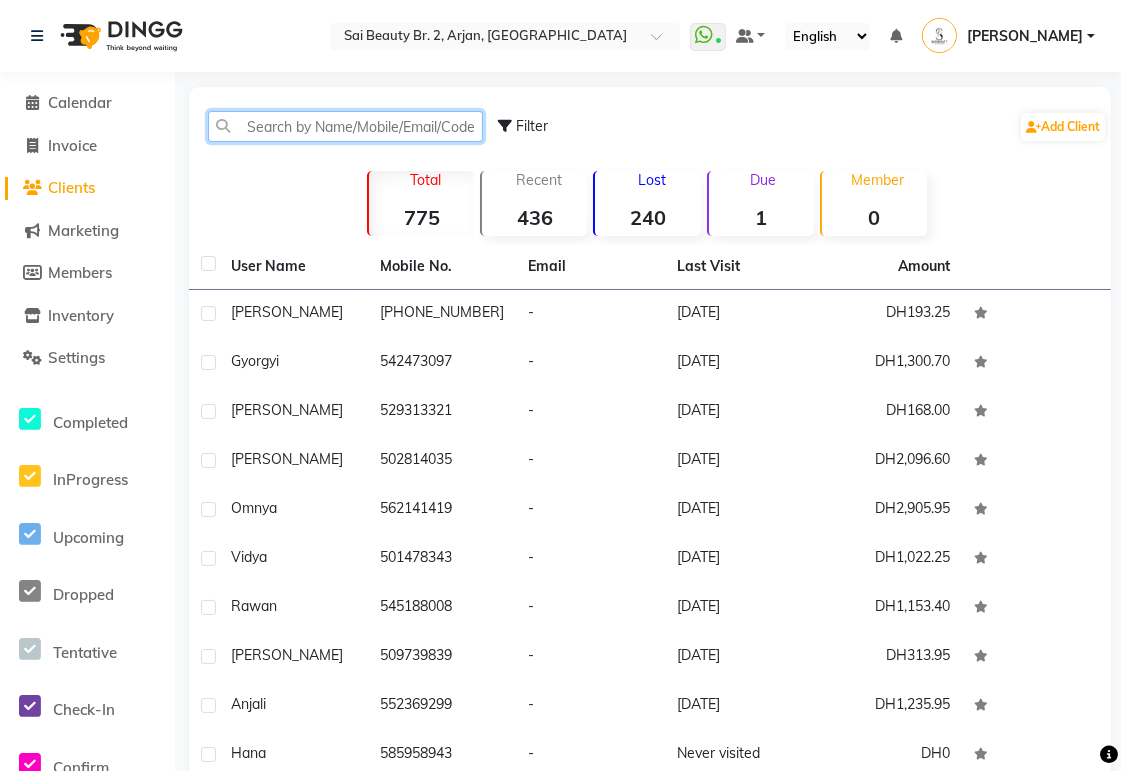 click 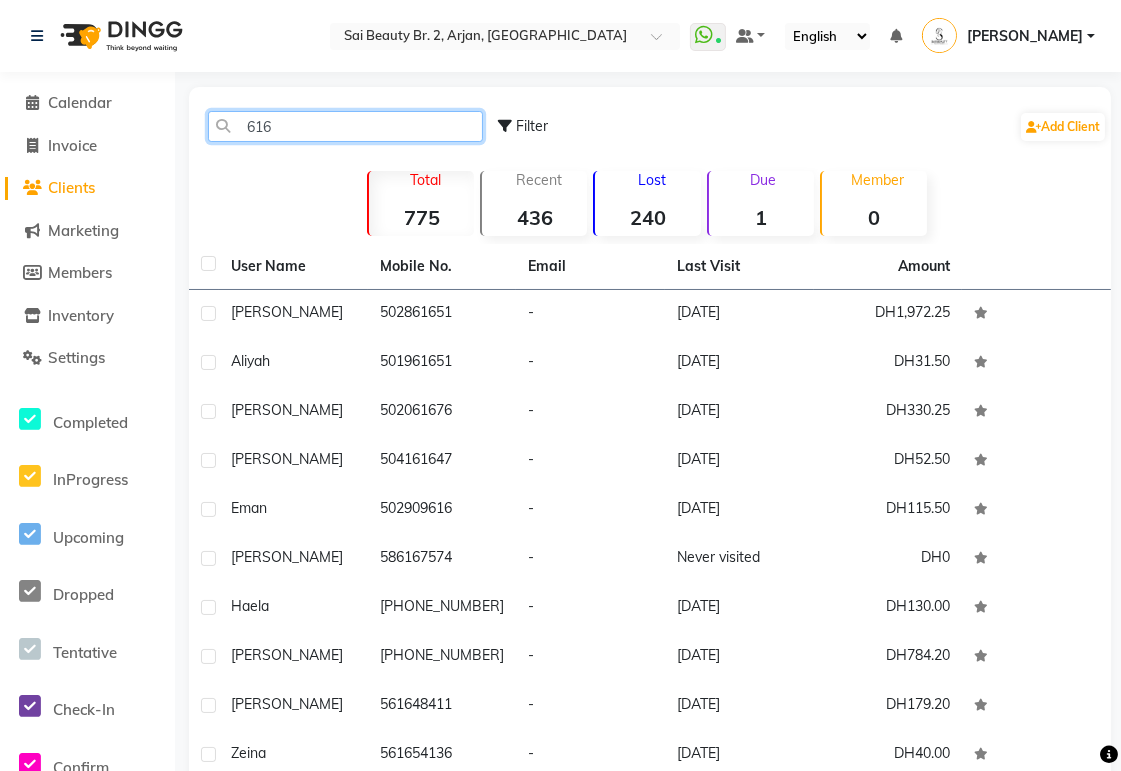 type on "6160" 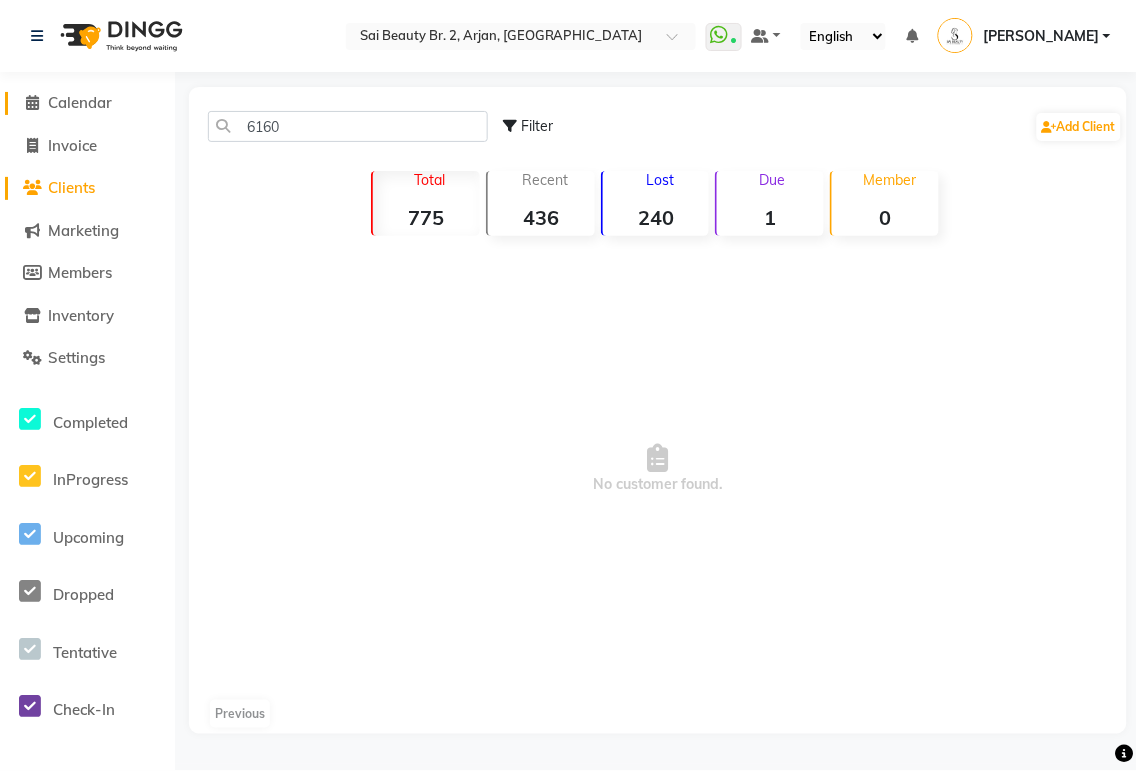 click on "Calendar" 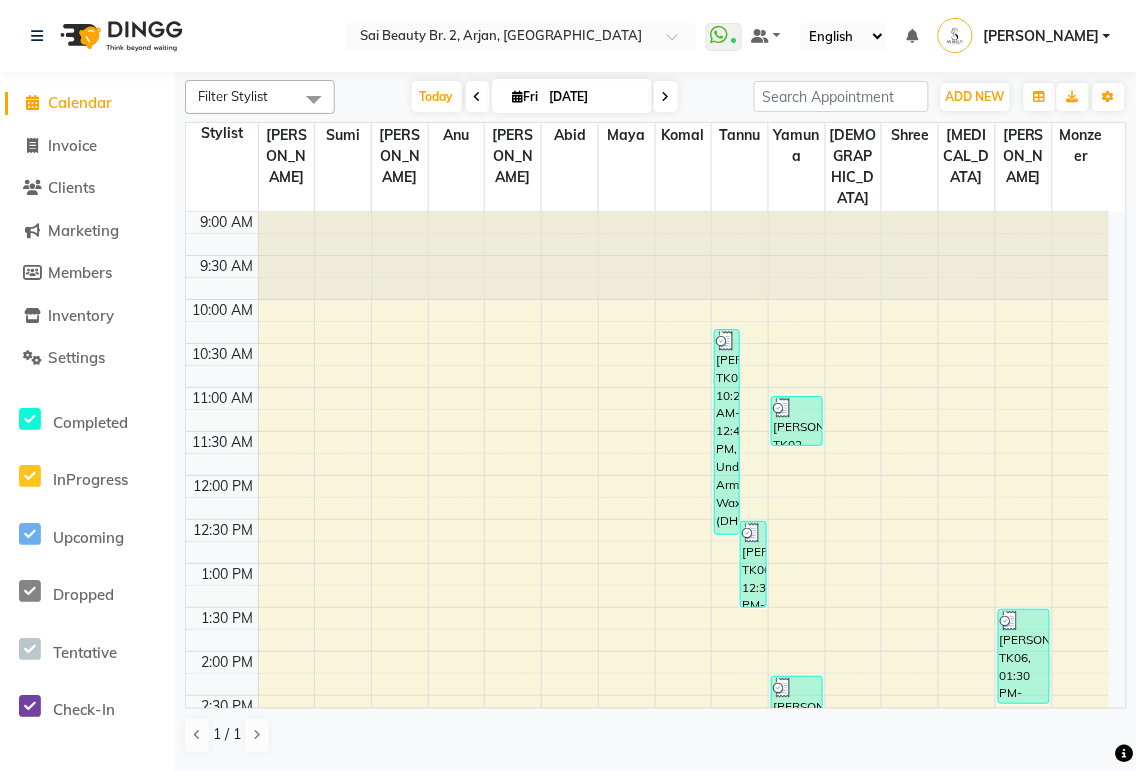 scroll, scrollTop: 0, scrollLeft: 0, axis: both 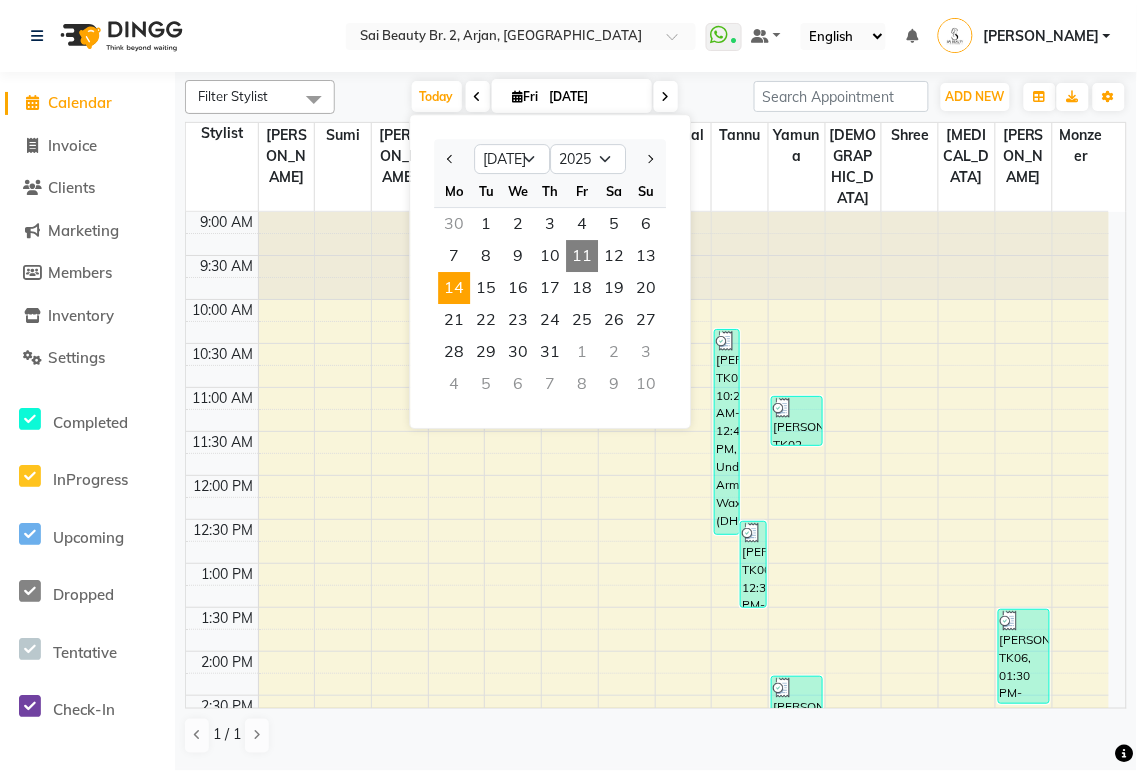 click on "14" at bounding box center (454, 288) 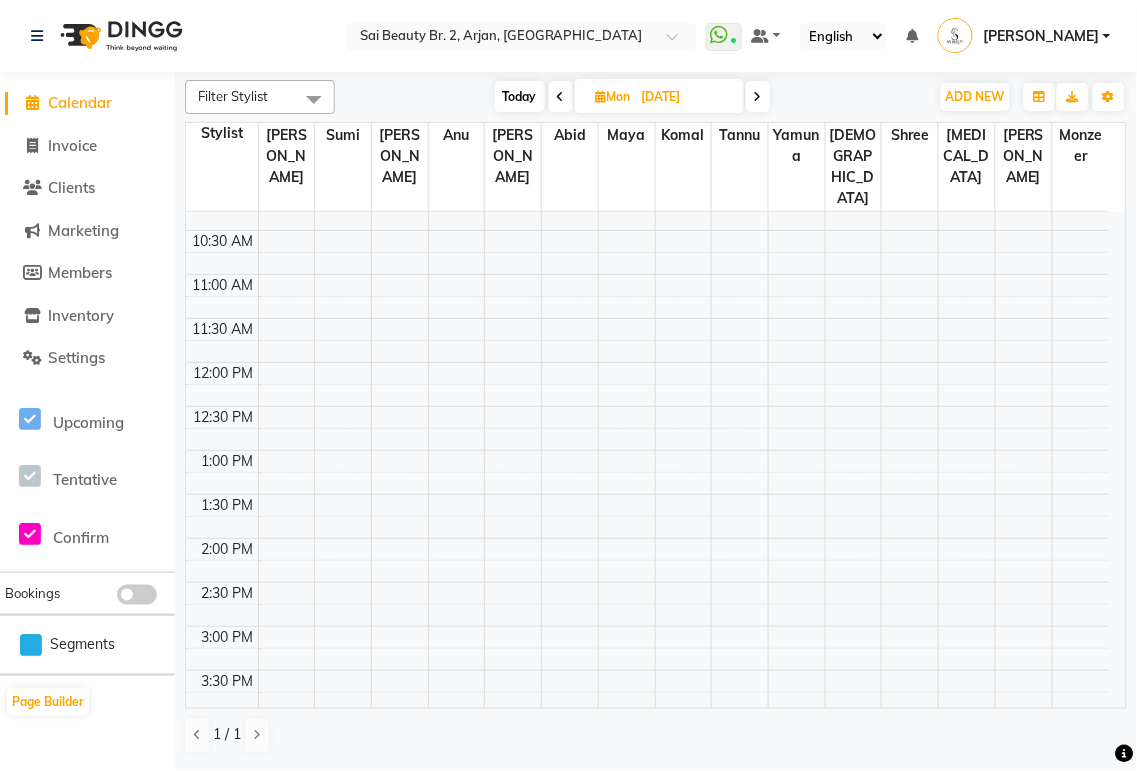 scroll, scrollTop: 0, scrollLeft: 0, axis: both 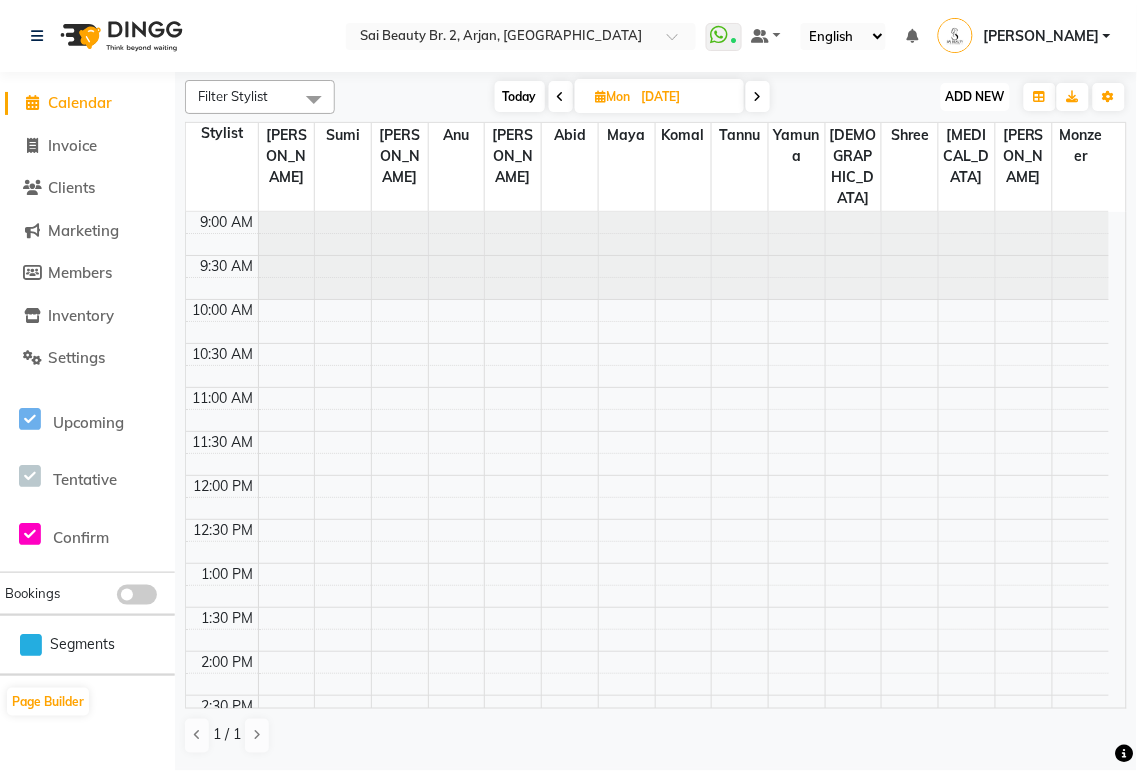 click on "ADD NEW" at bounding box center [975, 96] 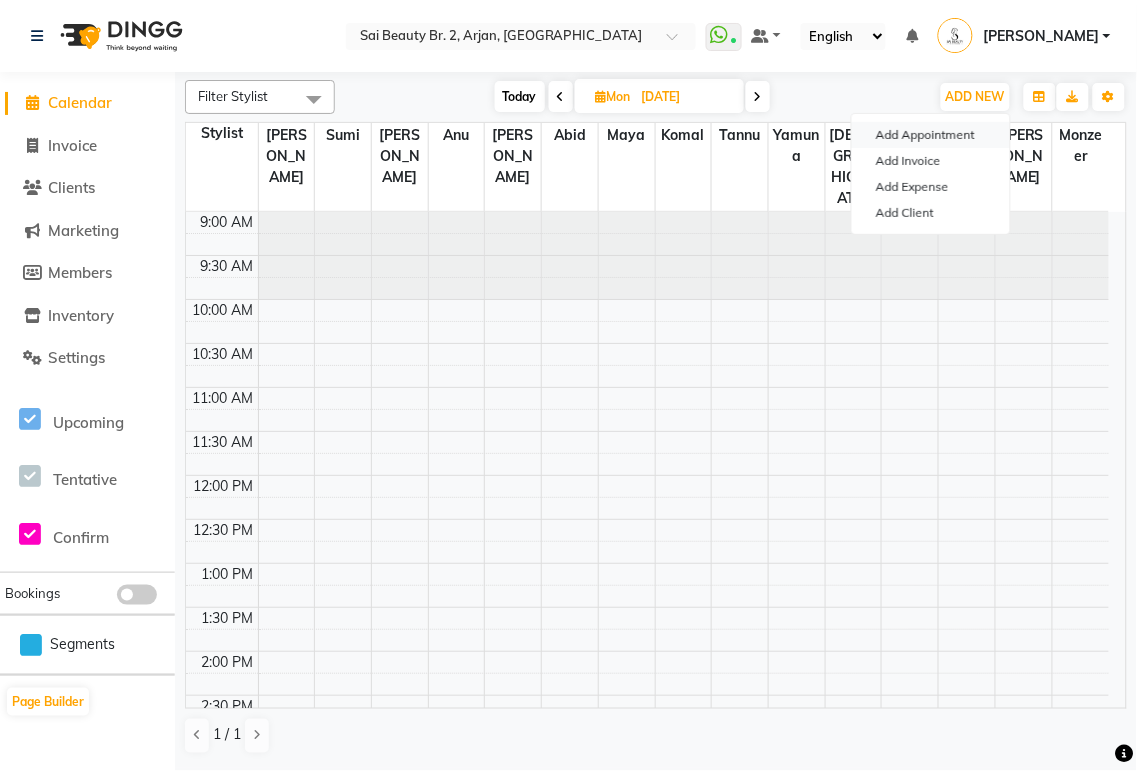 click on "Add Appointment" at bounding box center [931, 135] 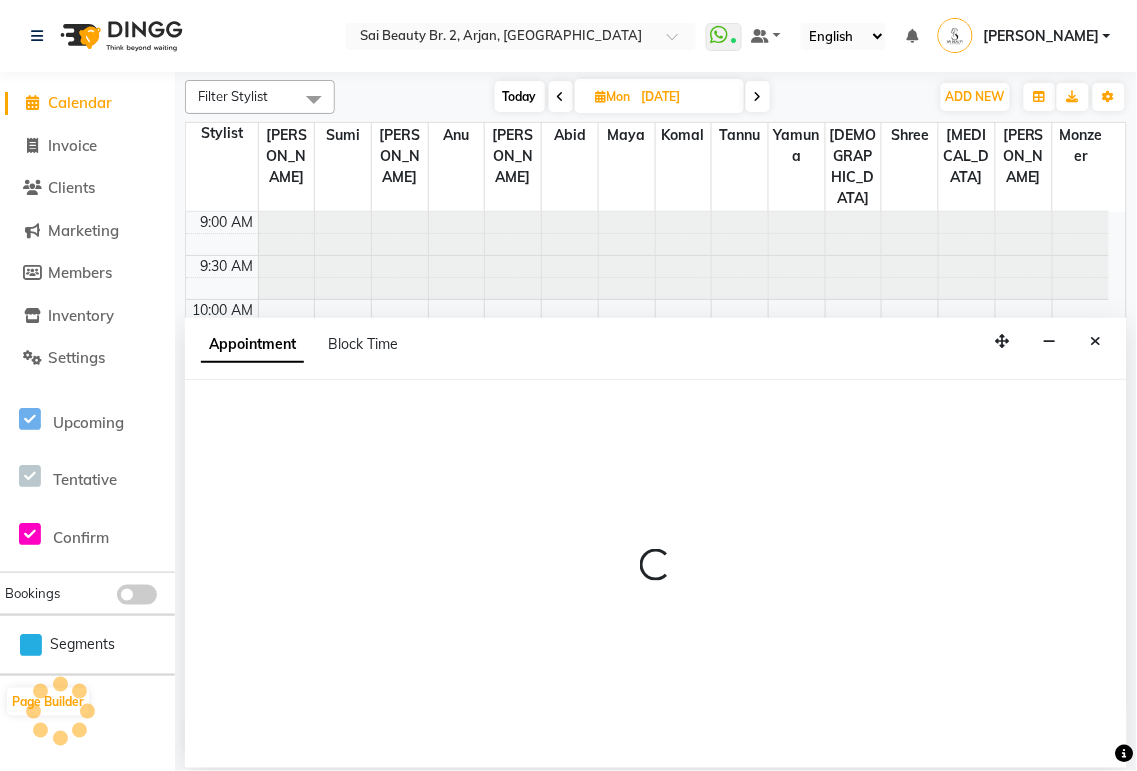 select on "tentative" 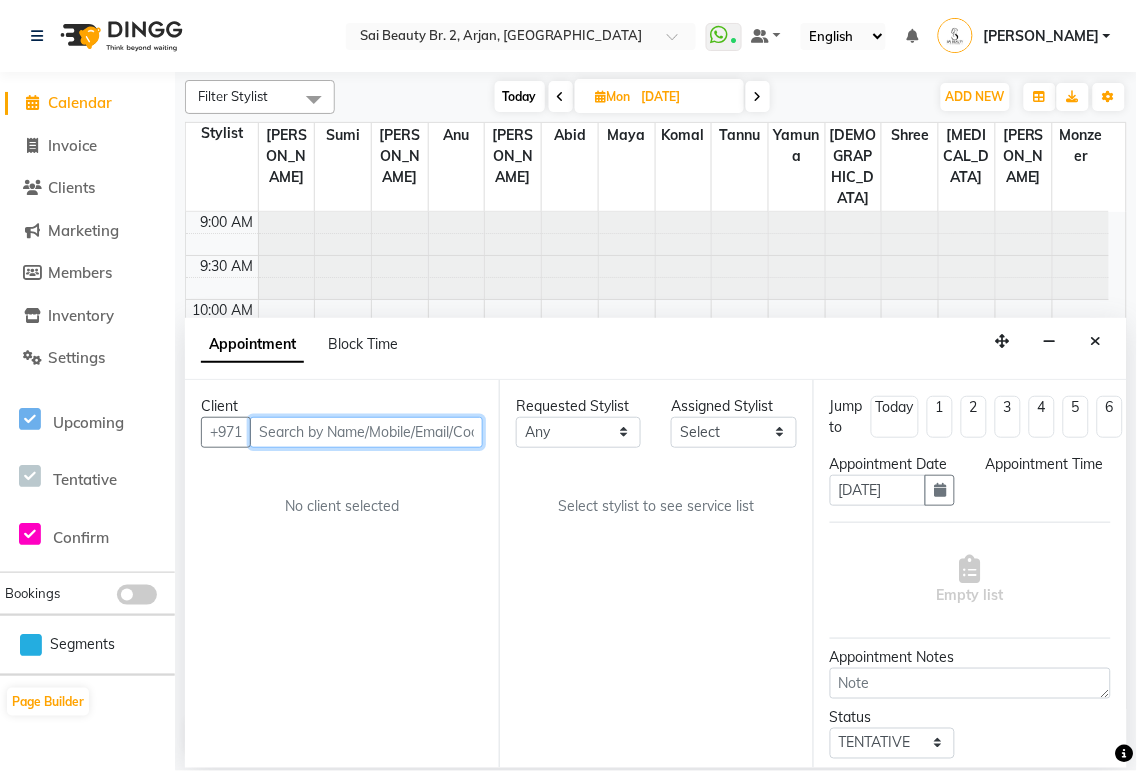 select on "600" 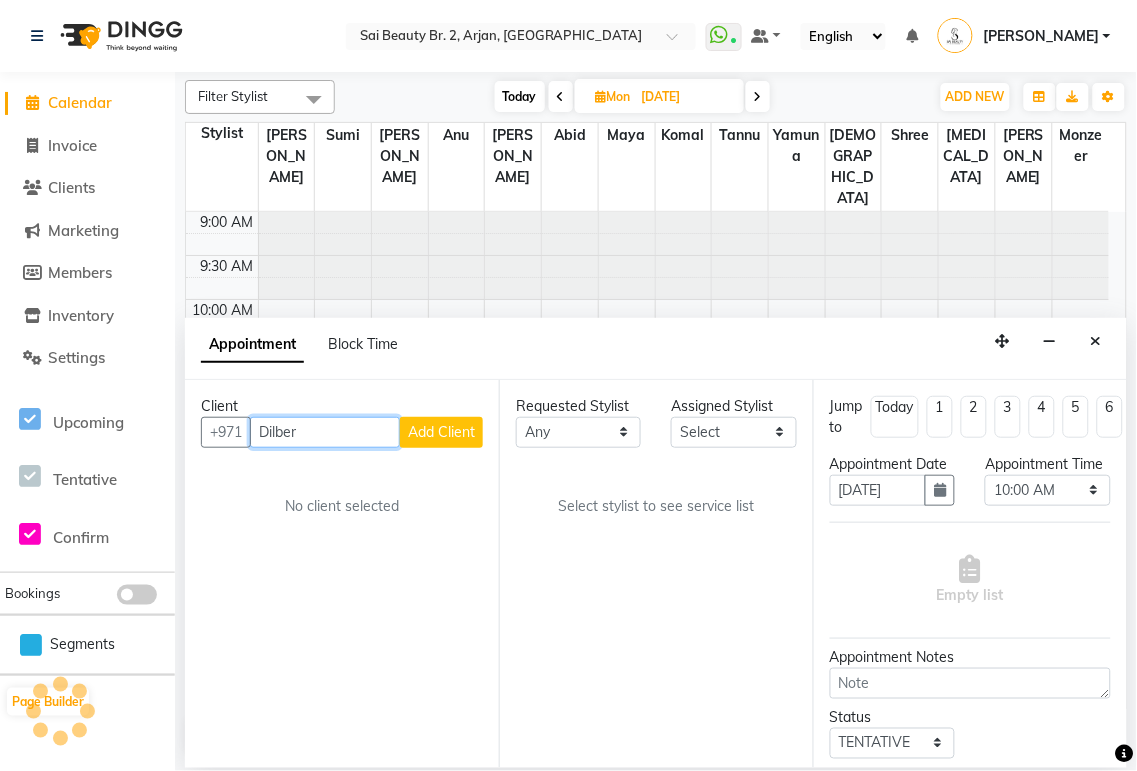 type on "Dilber" 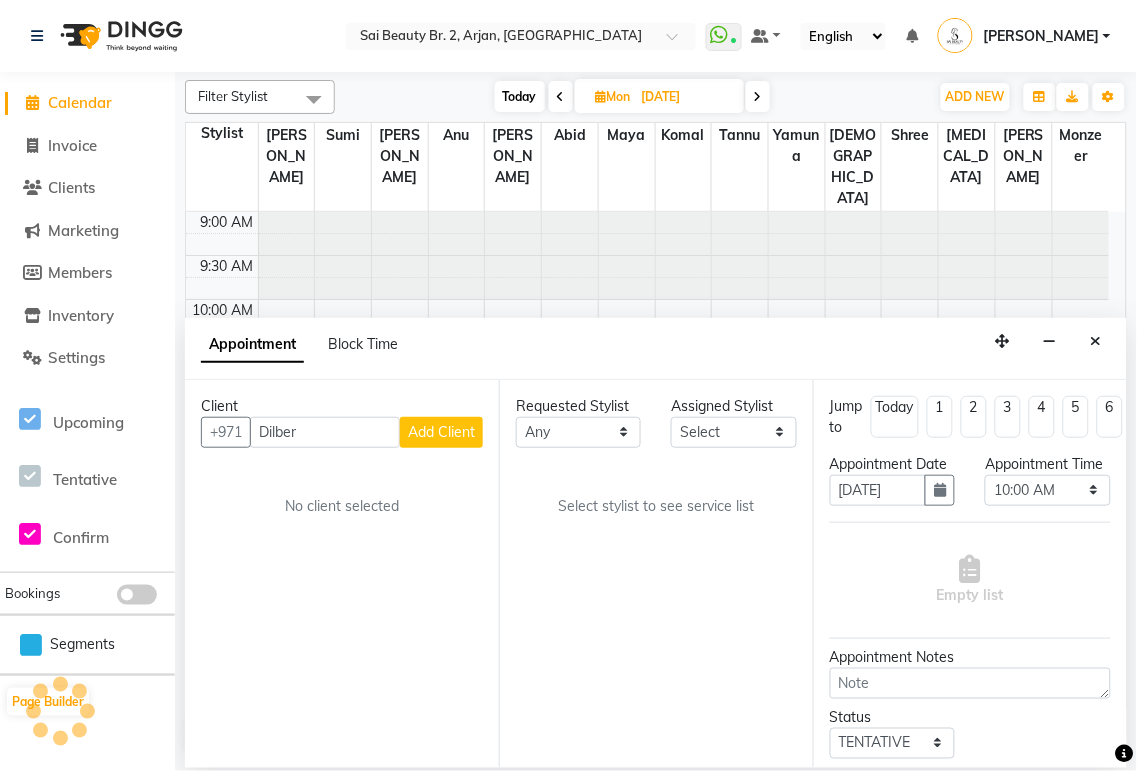 click on "Add Client" at bounding box center (441, 432) 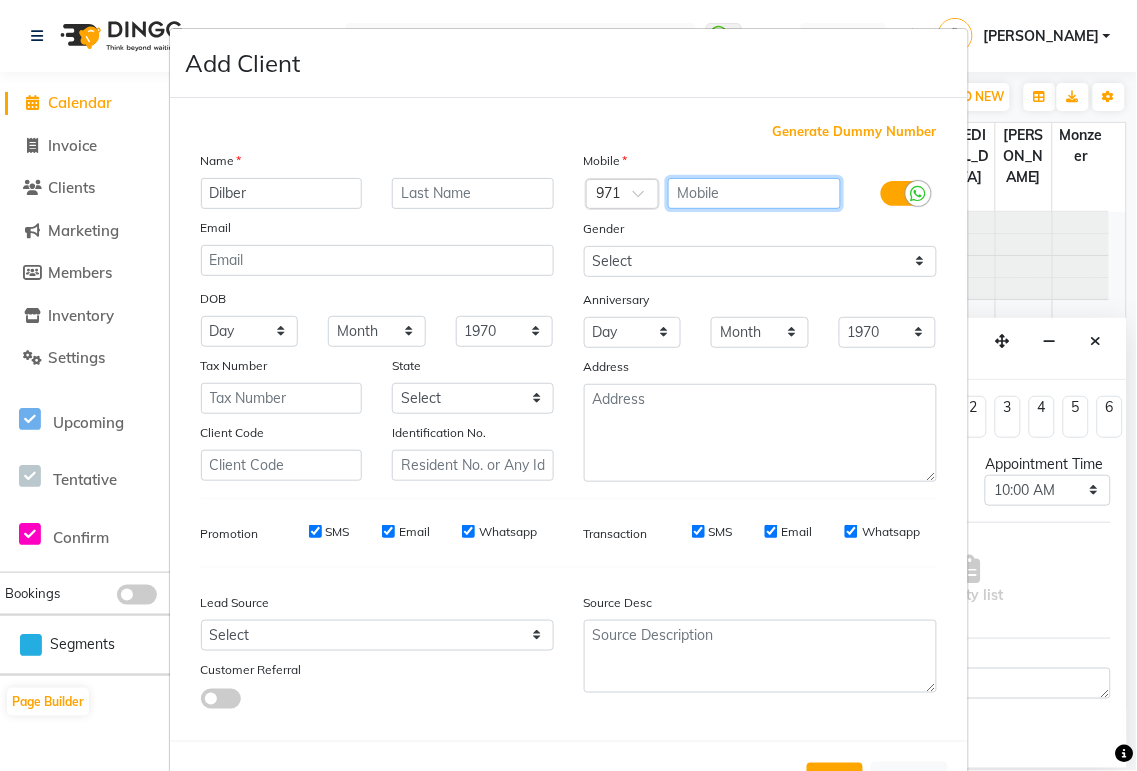 click at bounding box center [754, 193] 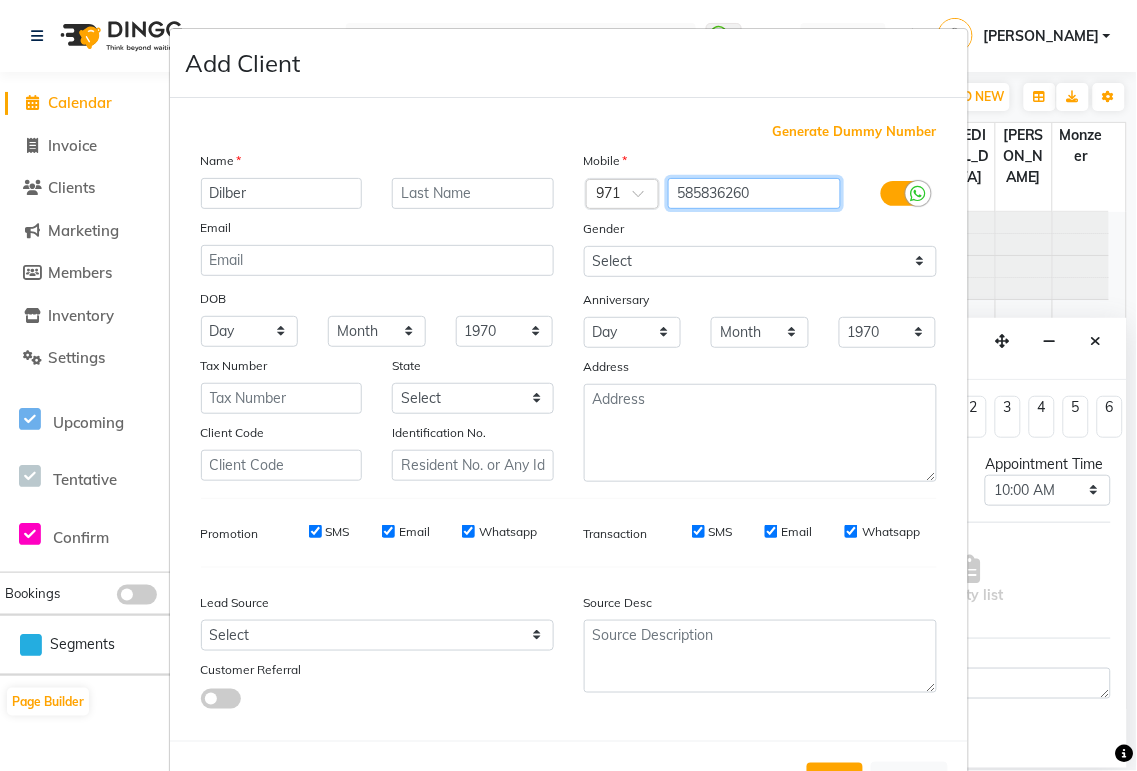 scroll, scrollTop: 80, scrollLeft: 0, axis: vertical 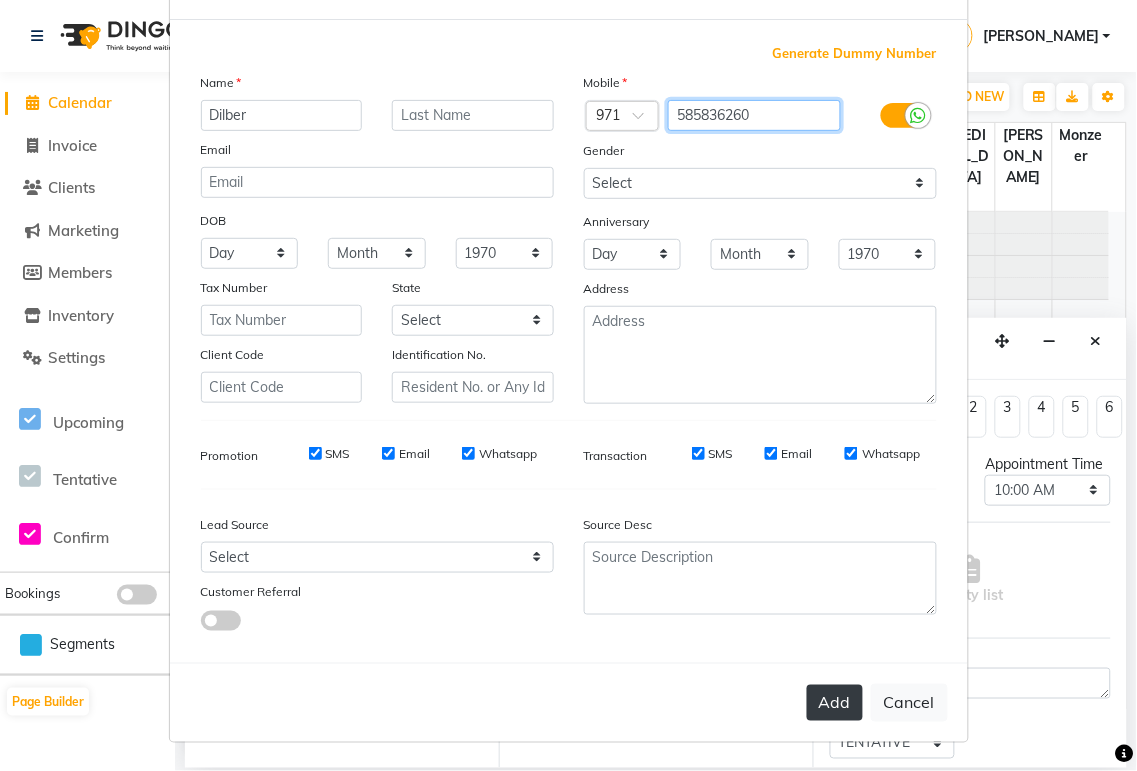 type on "585836260" 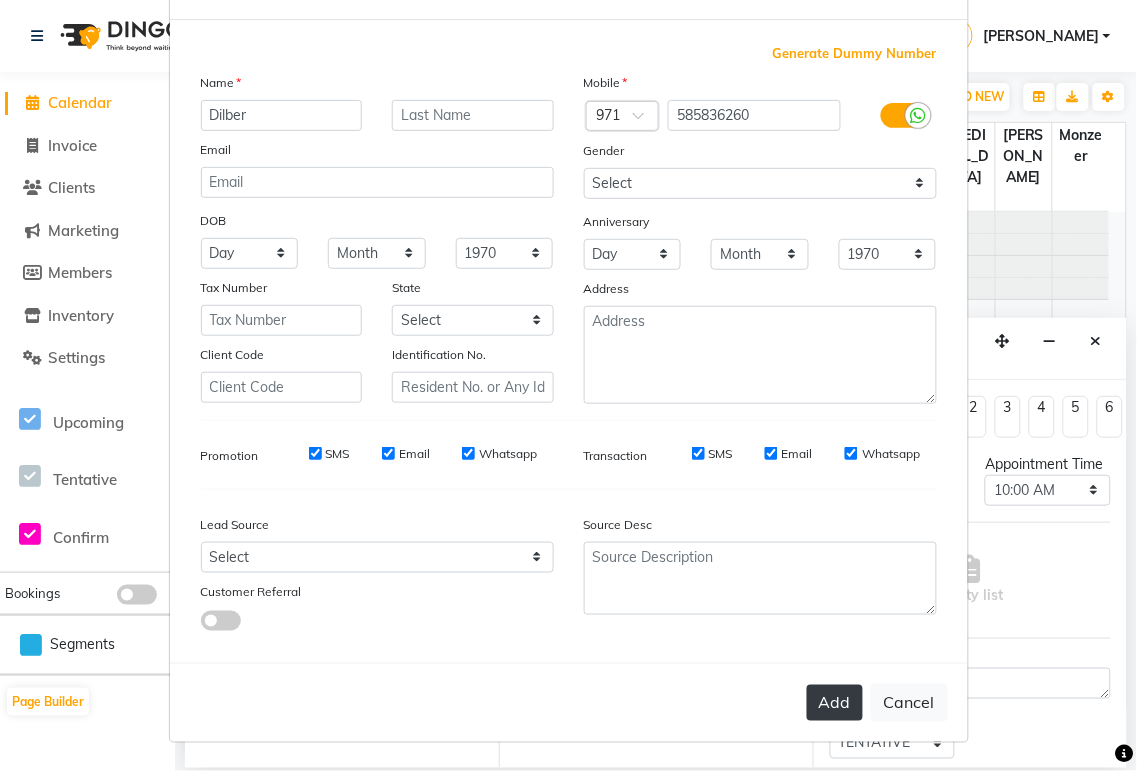 click on "Add" at bounding box center [835, 703] 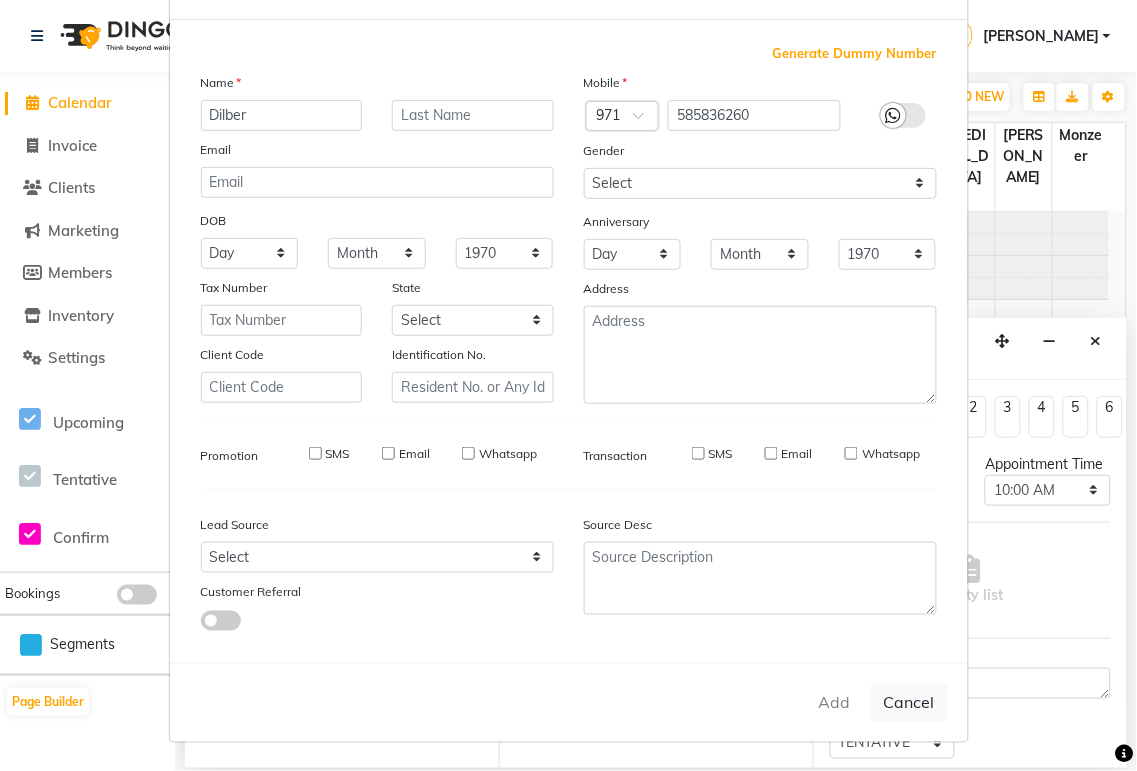type on "585836260" 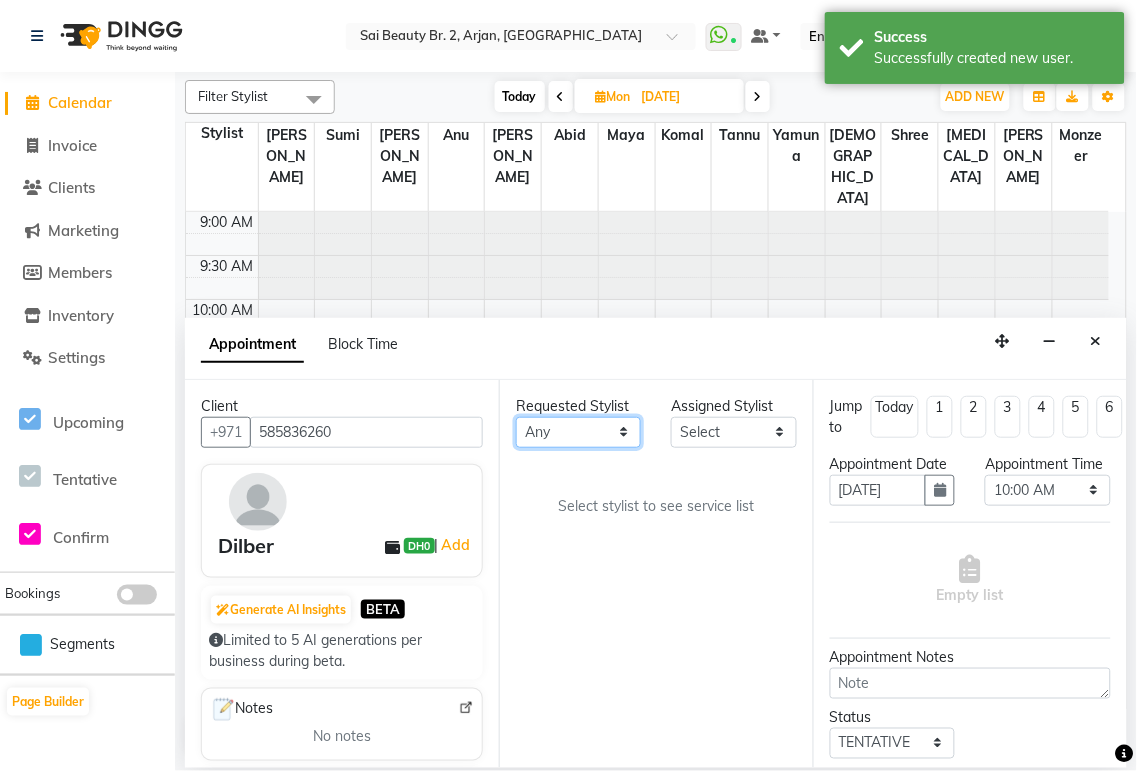 click on "Any [PERSON_NAME][MEDICAL_DATA] [PERSON_NAME] [PERSON_NAME] [PERSON_NAME] Gita [PERSON_NAME] monzeer Shree [PERSON_NAME] [PERSON_NAME]" at bounding box center (578, 432) 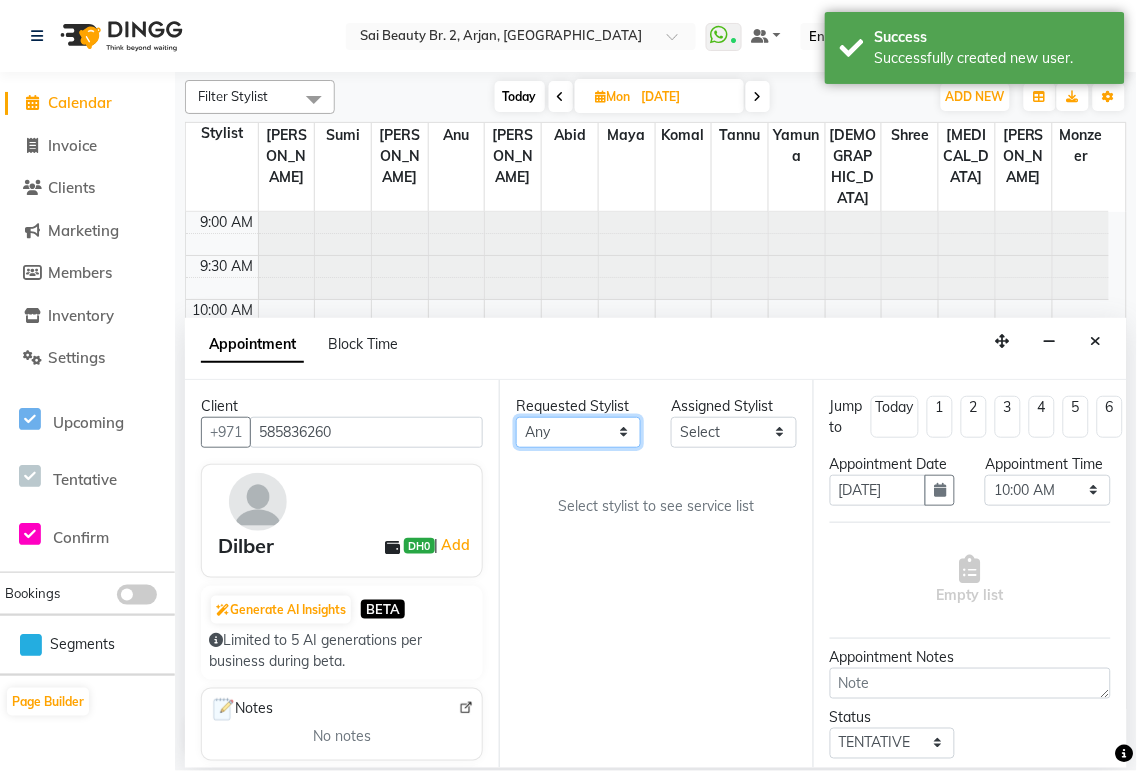 select on "60066" 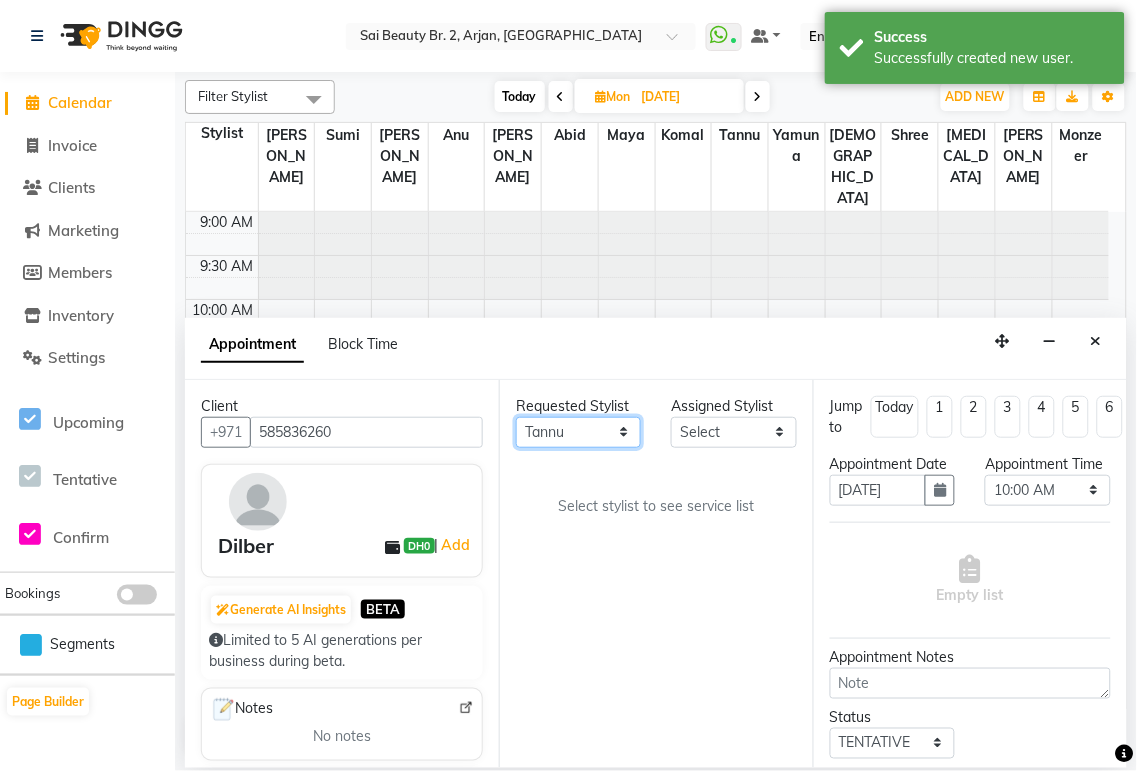 click on "Any [PERSON_NAME][MEDICAL_DATA] [PERSON_NAME] [PERSON_NAME] [PERSON_NAME] Gita [PERSON_NAME] monzeer Shree [PERSON_NAME] [PERSON_NAME]" at bounding box center [578, 432] 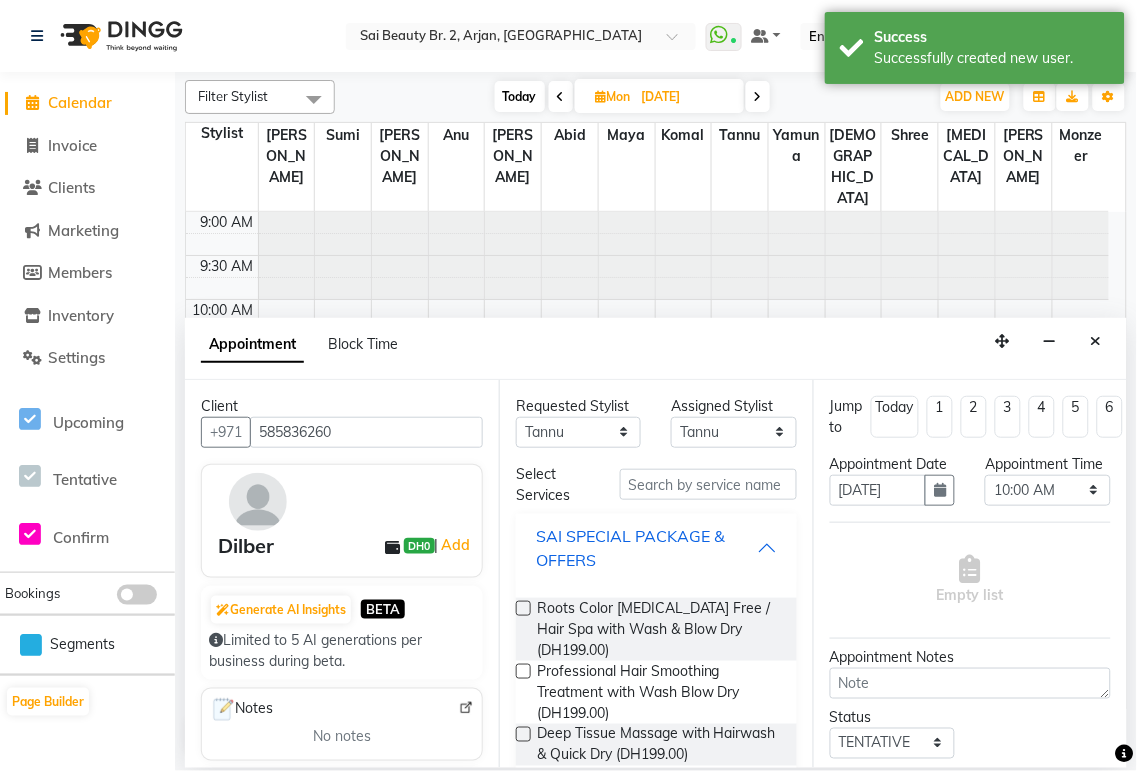 click on "SAI SPECIAL PACKAGE & OFFERS" at bounding box center (646, 548) 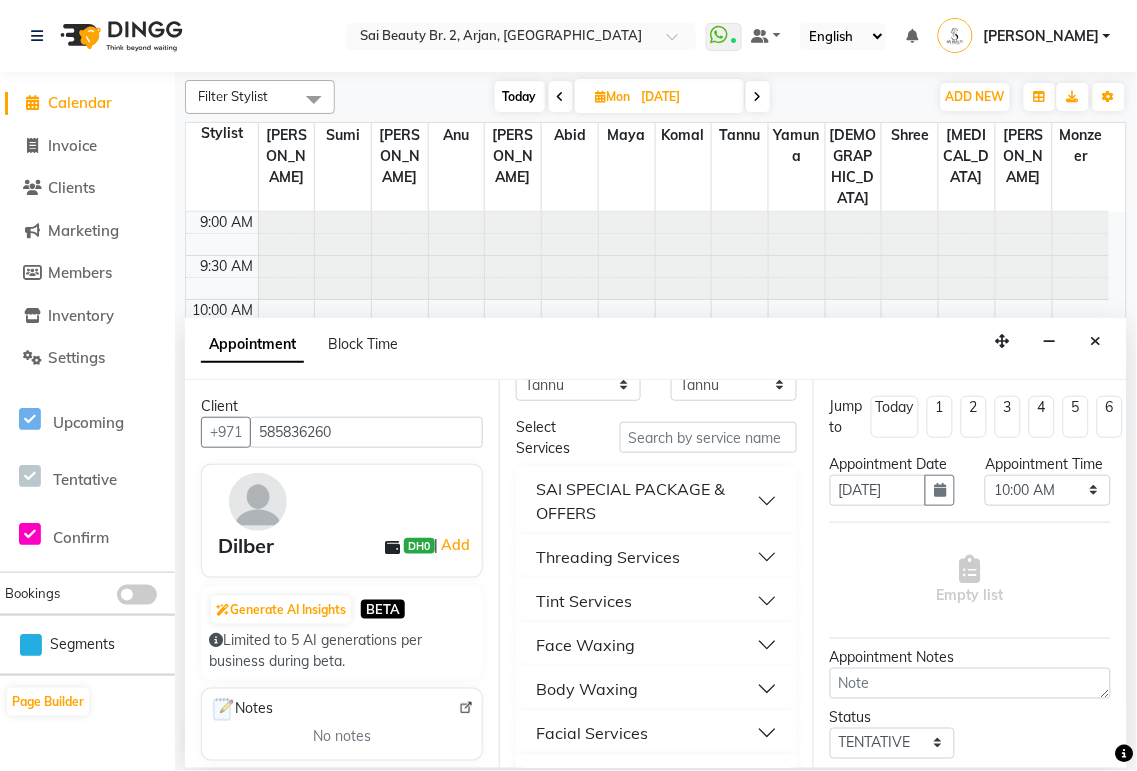 scroll, scrollTop: 0, scrollLeft: 0, axis: both 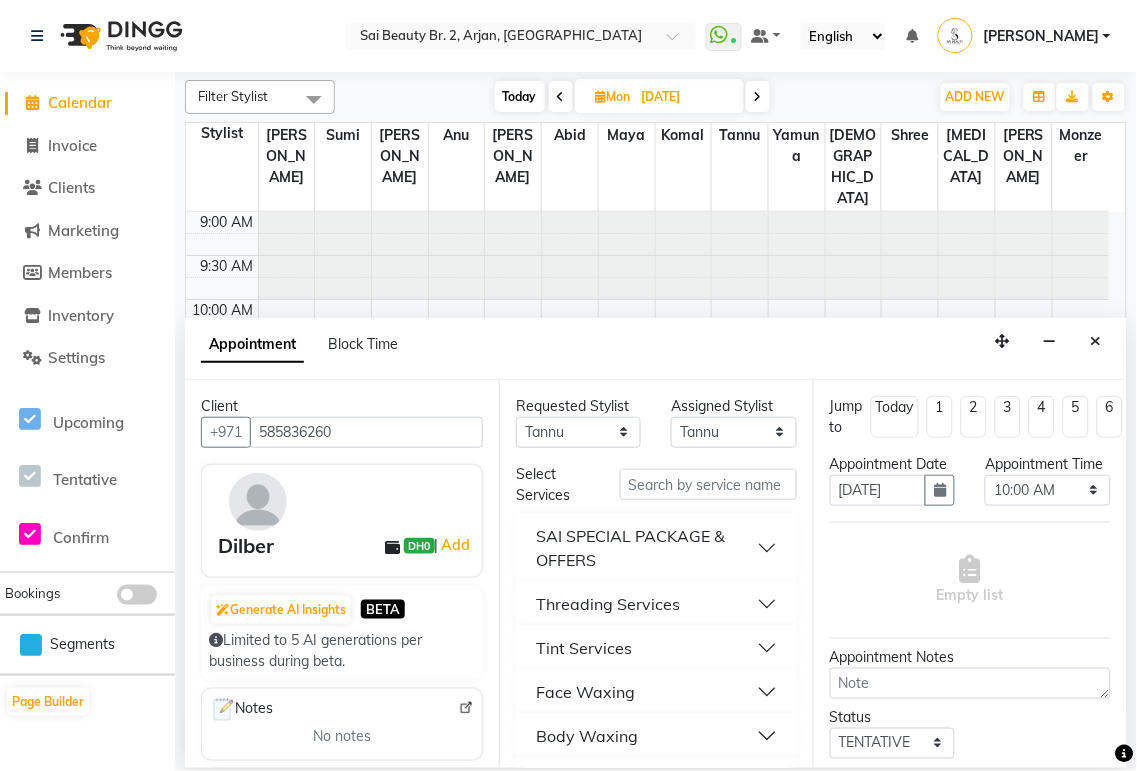 click on "SAI SPECIAL PACKAGE & OFFERS" at bounding box center (646, 548) 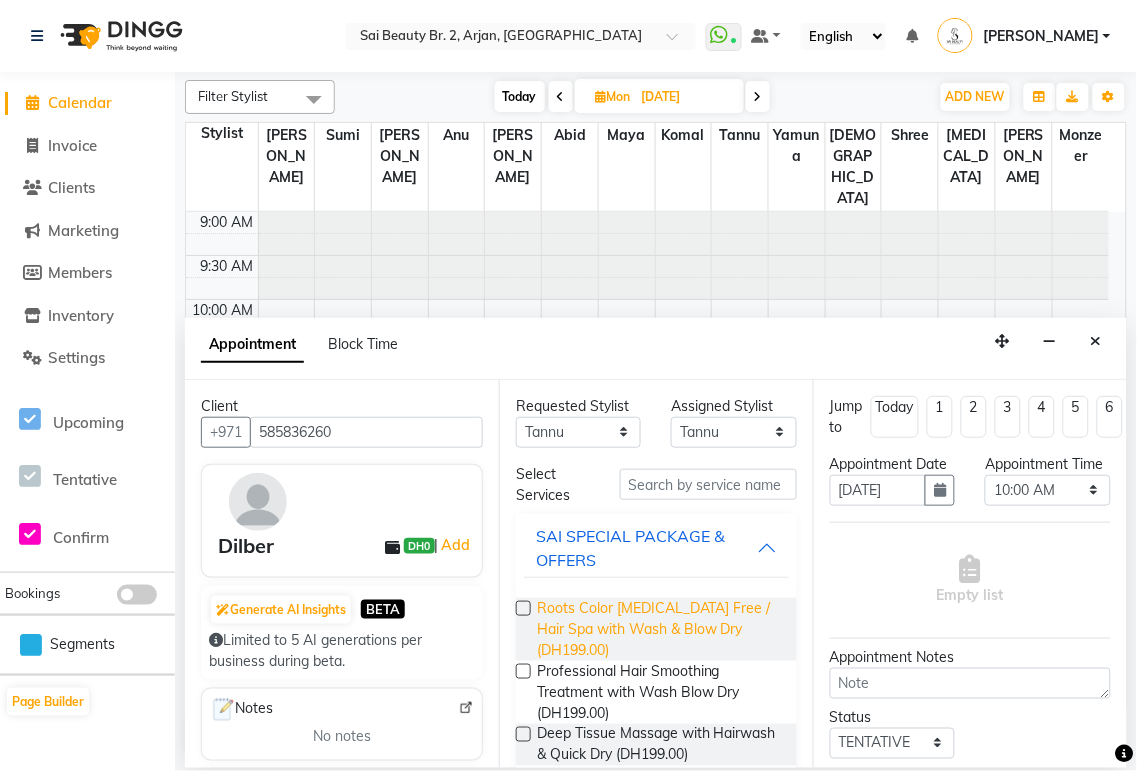 click on "Roots Color [MEDICAL_DATA] Free / Hair Spa with Wash & Blow Dry (DH199.00)" at bounding box center [659, 629] 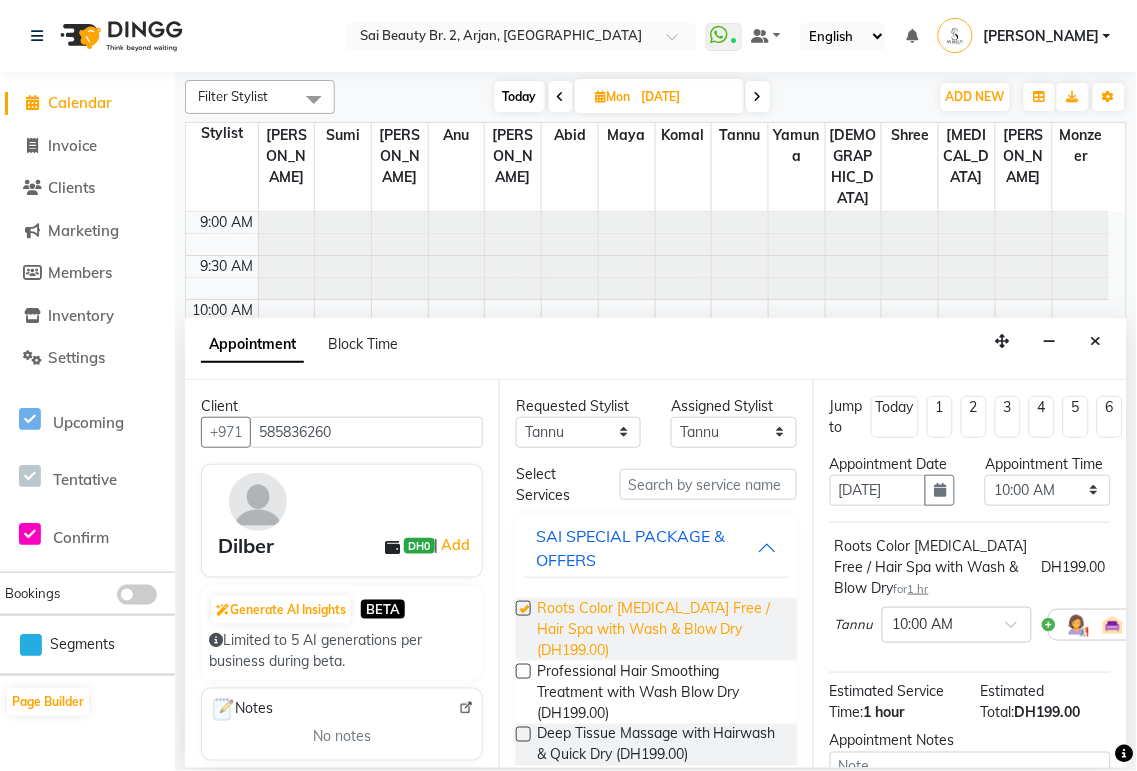 checkbox on "false" 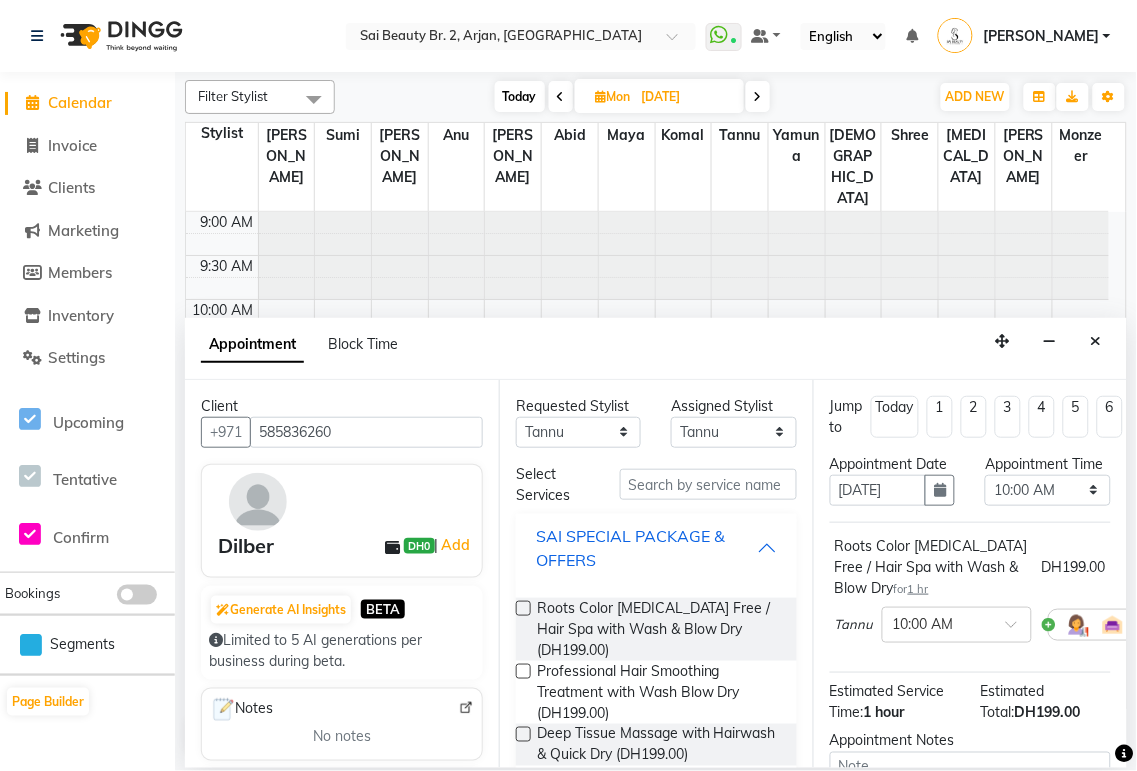 click on "SAI SPECIAL PACKAGE & OFFERS" at bounding box center (656, 548) 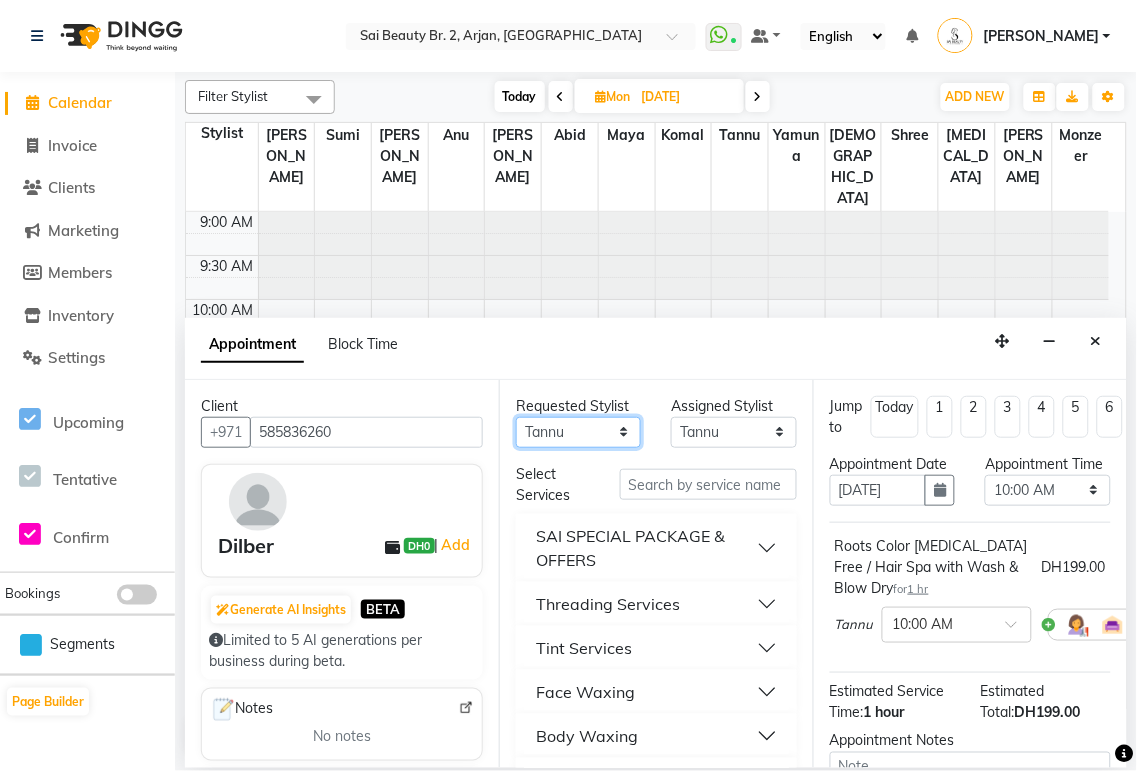 click on "Any [PERSON_NAME][MEDICAL_DATA] [PERSON_NAME] [PERSON_NAME] [PERSON_NAME] Gita [PERSON_NAME] monzeer Shree [PERSON_NAME] [PERSON_NAME]" at bounding box center (578, 432) 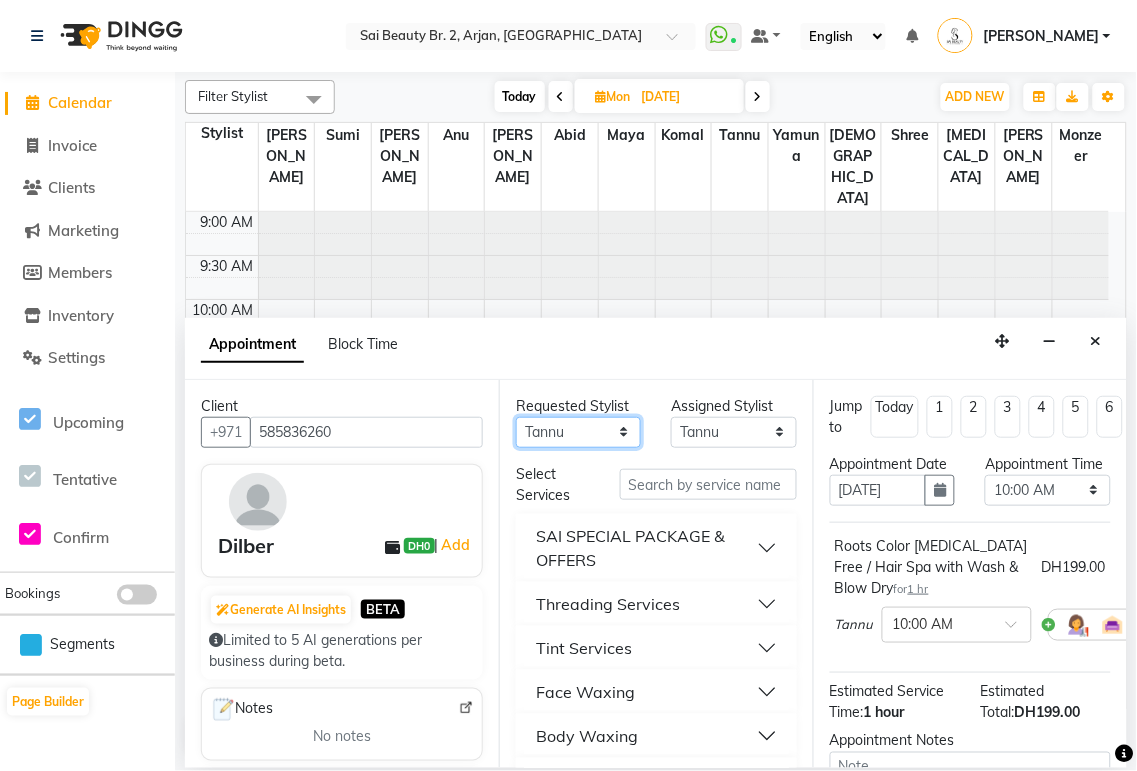 select on "59424" 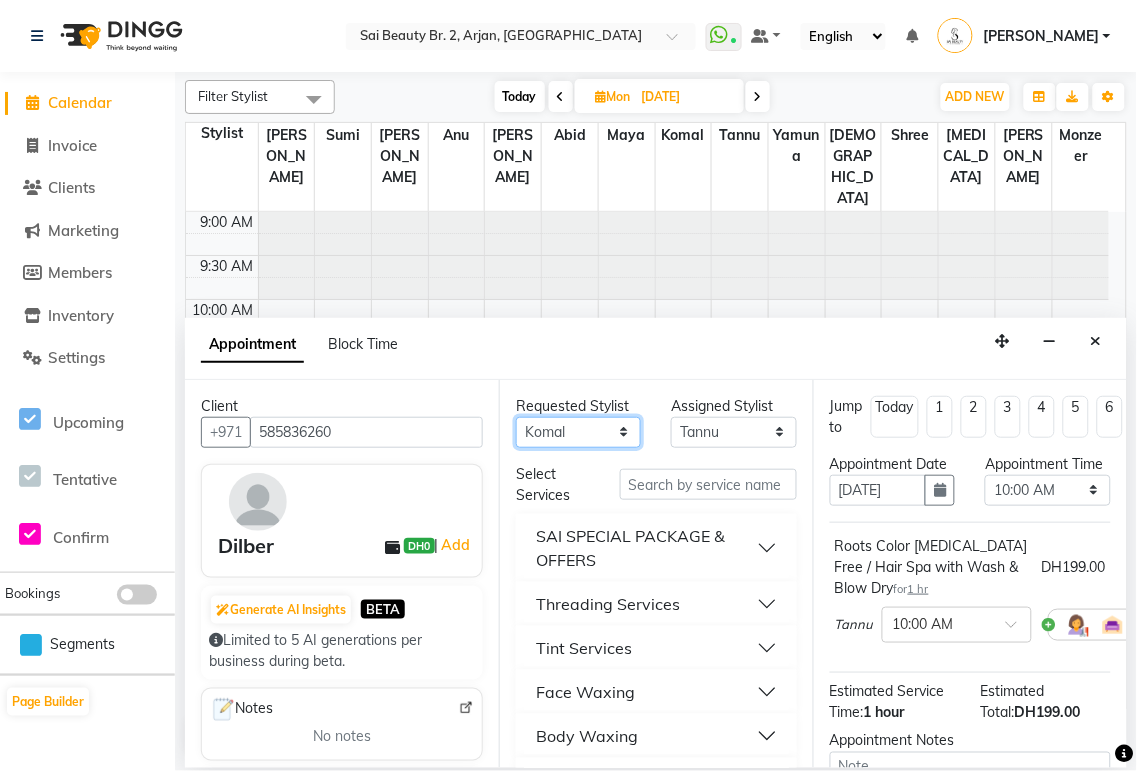 click on "Any [PERSON_NAME][MEDICAL_DATA] [PERSON_NAME] [PERSON_NAME] [PERSON_NAME] Gita [PERSON_NAME] monzeer Shree [PERSON_NAME] [PERSON_NAME]" at bounding box center [578, 432] 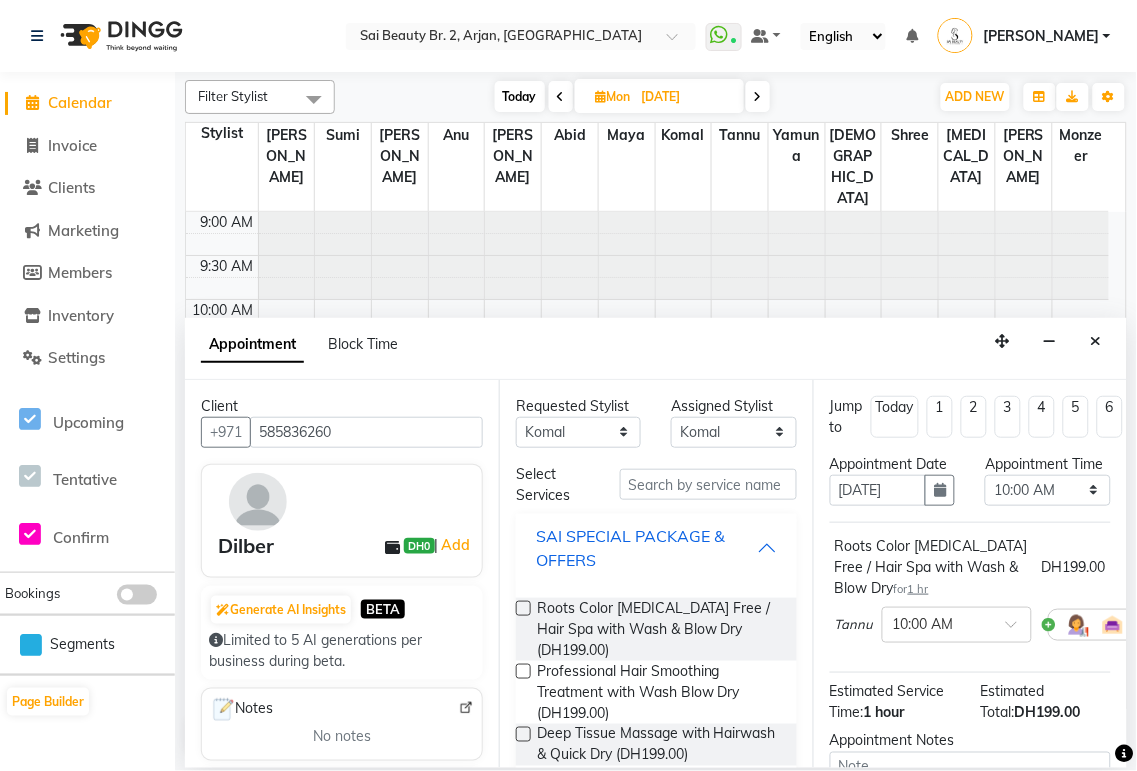 click on "SAI SPECIAL PACKAGE & OFFERS" at bounding box center [646, 548] 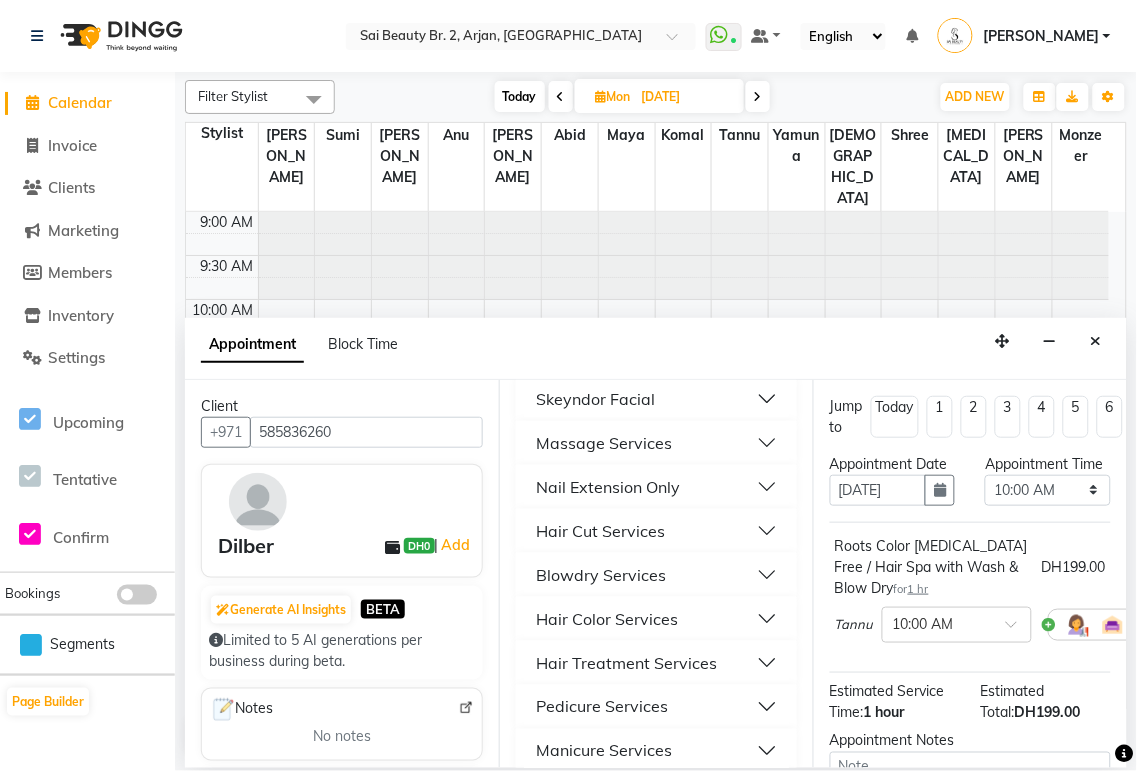 scroll, scrollTop: 477, scrollLeft: 0, axis: vertical 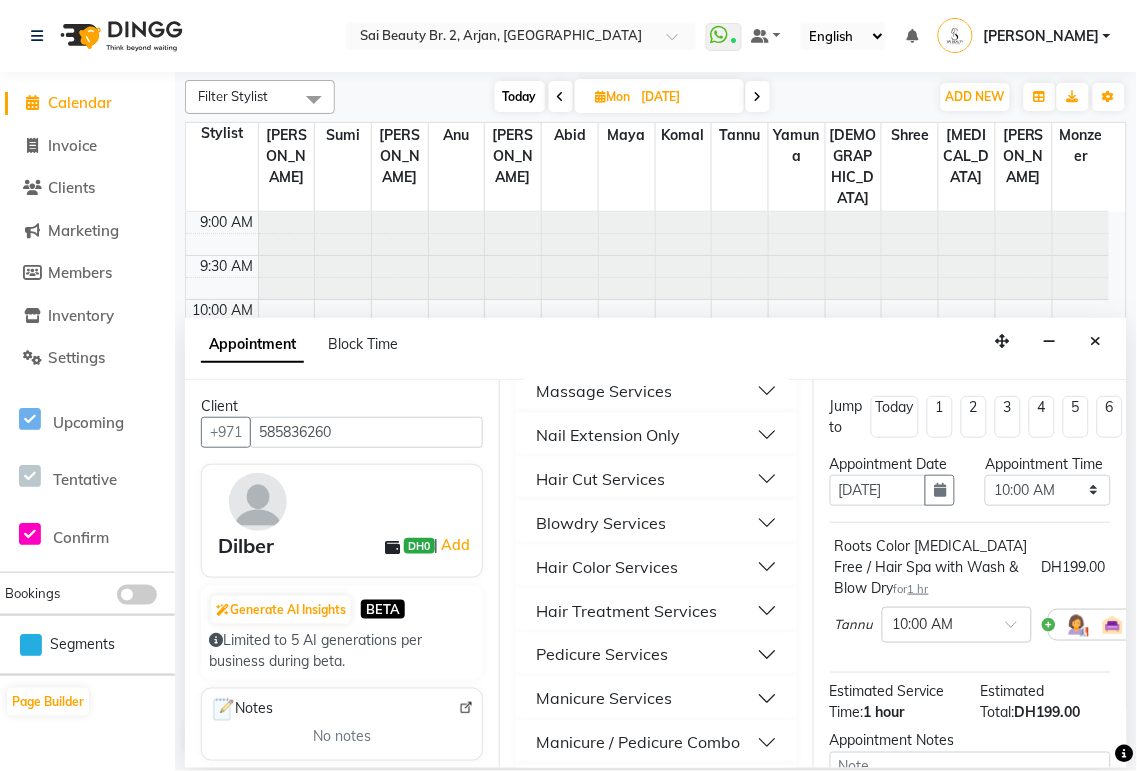 click on "Pedicure Services" at bounding box center (656, 655) 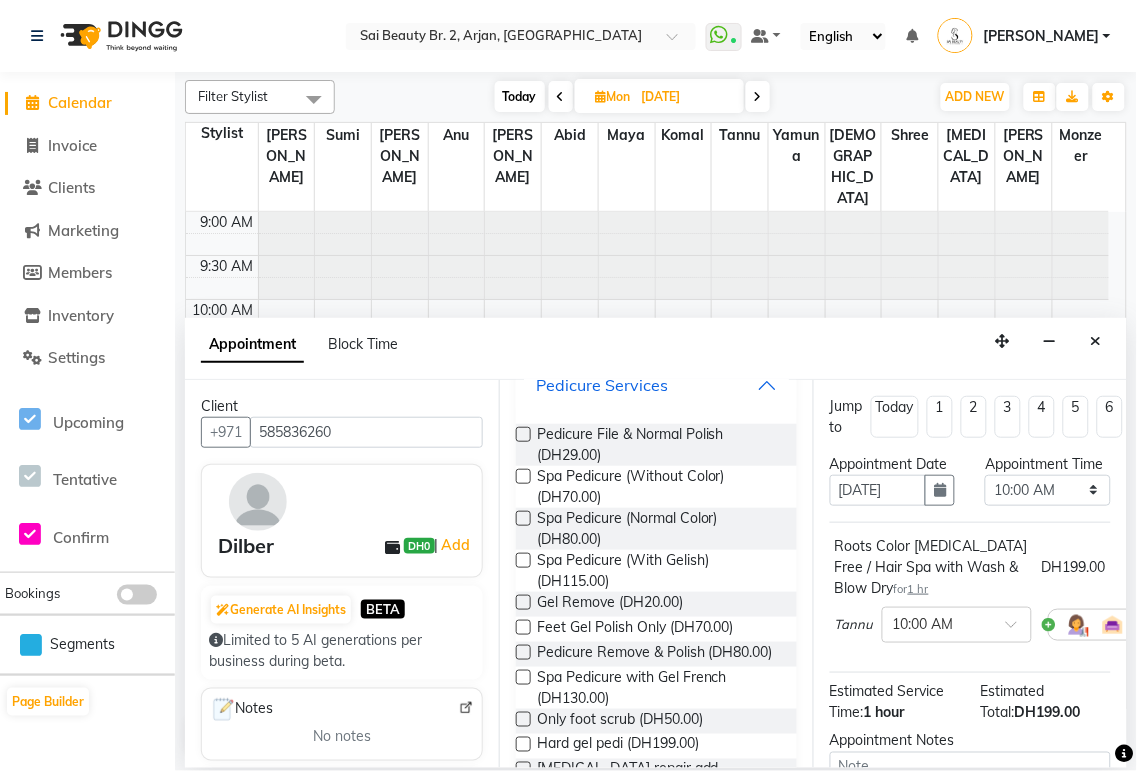 scroll, scrollTop: 751, scrollLeft: 0, axis: vertical 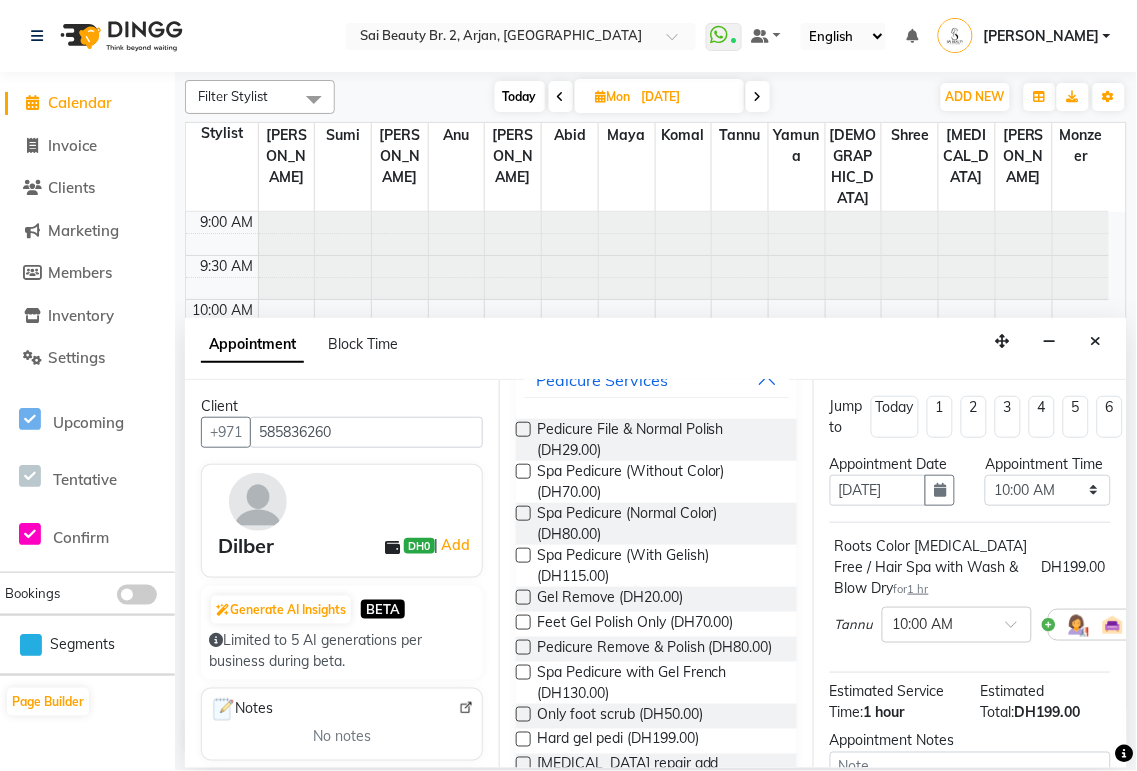 click at bounding box center (523, 555) 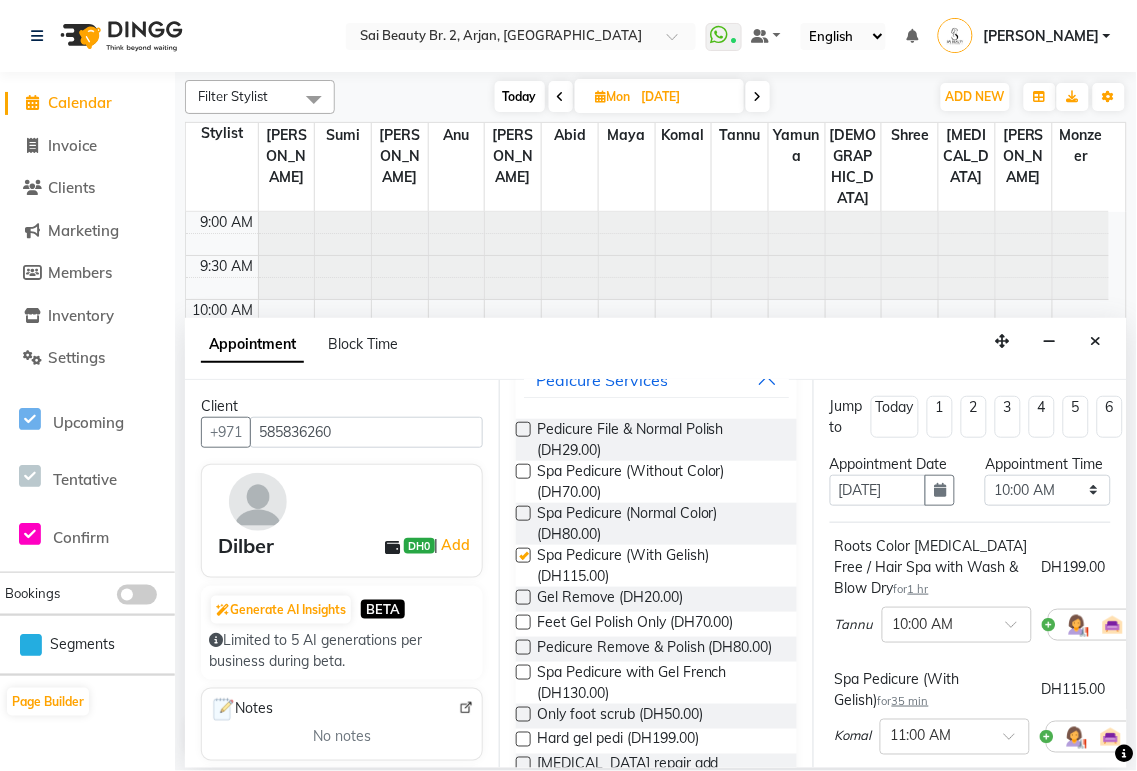 checkbox on "false" 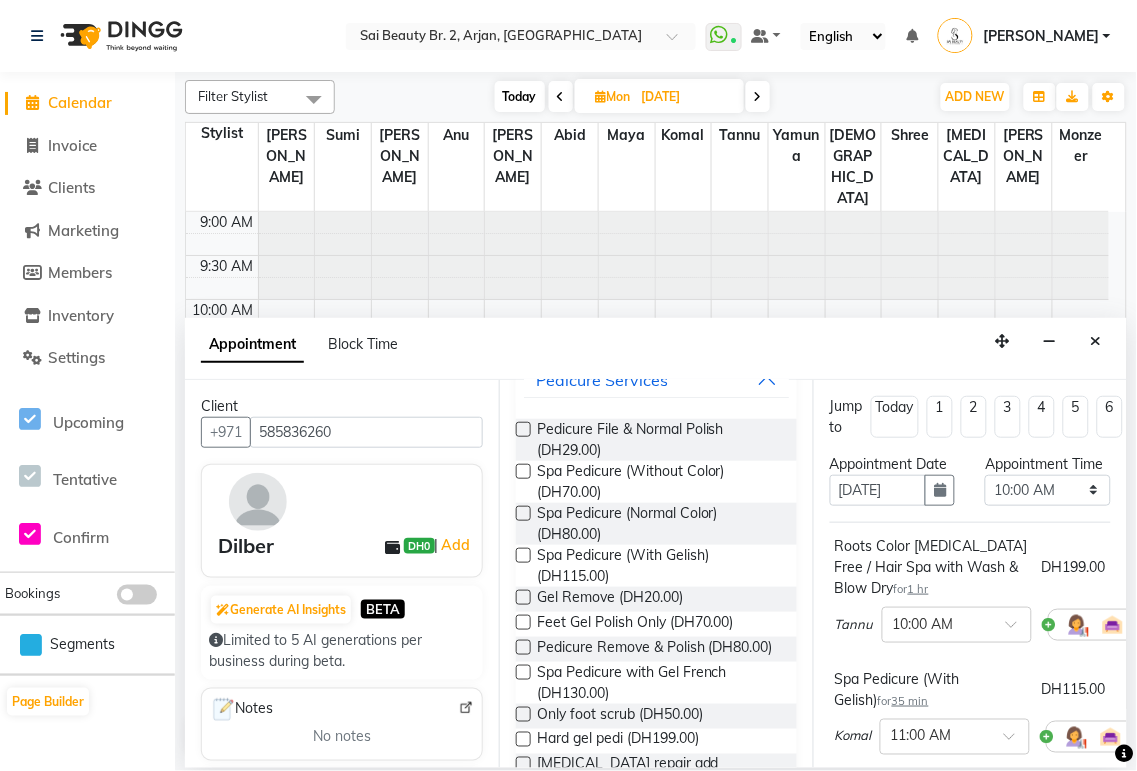 click at bounding box center (523, 597) 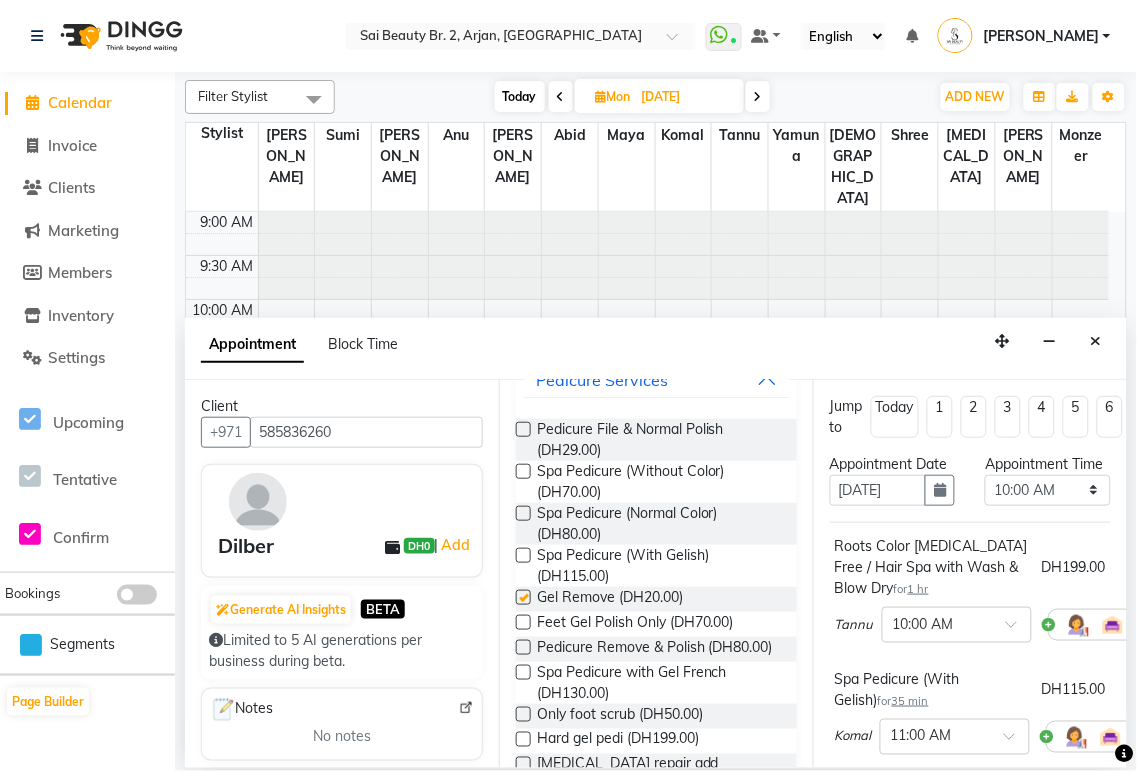 checkbox on "false" 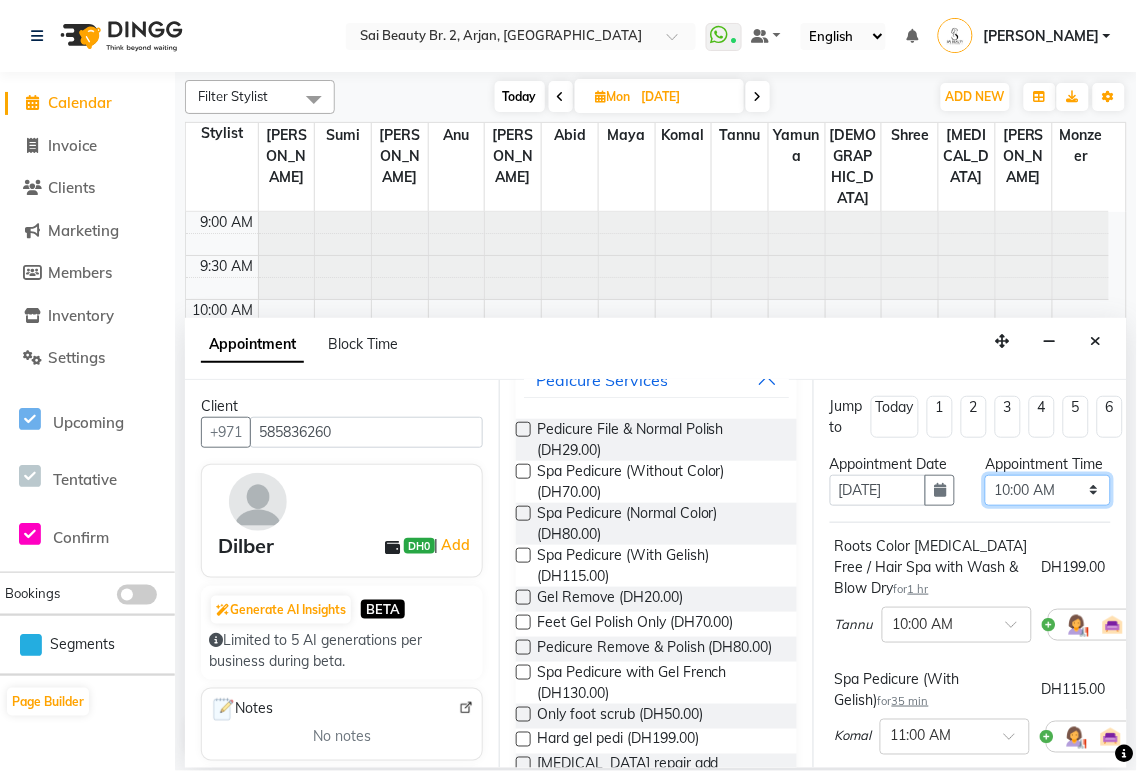 click on "Select 10:00 AM 10:05 AM 10:10 AM 10:15 AM 10:20 AM 10:25 AM 10:30 AM 10:35 AM 10:40 AM 10:45 AM 10:50 AM 10:55 AM 11:00 AM 11:05 AM 11:10 AM 11:15 AM 11:20 AM 11:25 AM 11:30 AM 11:35 AM 11:40 AM 11:45 AM 11:50 AM 11:55 AM 12:00 PM 12:05 PM 12:10 PM 12:15 PM 12:20 PM 12:25 PM 12:30 PM 12:35 PM 12:40 PM 12:45 PM 12:50 PM 12:55 PM 01:00 PM 01:05 PM 01:10 PM 01:15 PM 01:20 PM 01:25 PM 01:30 PM 01:35 PM 01:40 PM 01:45 PM 01:50 PM 01:55 PM 02:00 PM 02:05 PM 02:10 PM 02:15 PM 02:20 PM 02:25 PM 02:30 PM 02:35 PM 02:40 PM 02:45 PM 02:50 PM 02:55 PM 03:00 PM 03:05 PM 03:10 PM 03:15 PM 03:20 PM 03:25 PM 03:30 PM 03:35 PM 03:40 PM 03:45 PM 03:50 PM 03:55 PM 04:00 PM 04:05 PM 04:10 PM 04:15 PM 04:20 PM 04:25 PM 04:30 PM 04:35 PM 04:40 PM 04:45 PM 04:50 PM 04:55 PM 05:00 PM 05:05 PM 05:10 PM 05:15 PM 05:20 PM 05:25 PM 05:30 PM 05:35 PM 05:40 PM 05:45 PM 05:50 PM 05:55 PM 06:00 PM 06:05 PM 06:10 PM 06:15 PM 06:20 PM 06:25 PM 06:30 PM 06:35 PM 06:40 PM 06:45 PM 06:50 PM 06:55 PM 07:00 PM 07:05 PM 07:10 PM 07:15 PM 07:20 PM" at bounding box center (1047, 490) 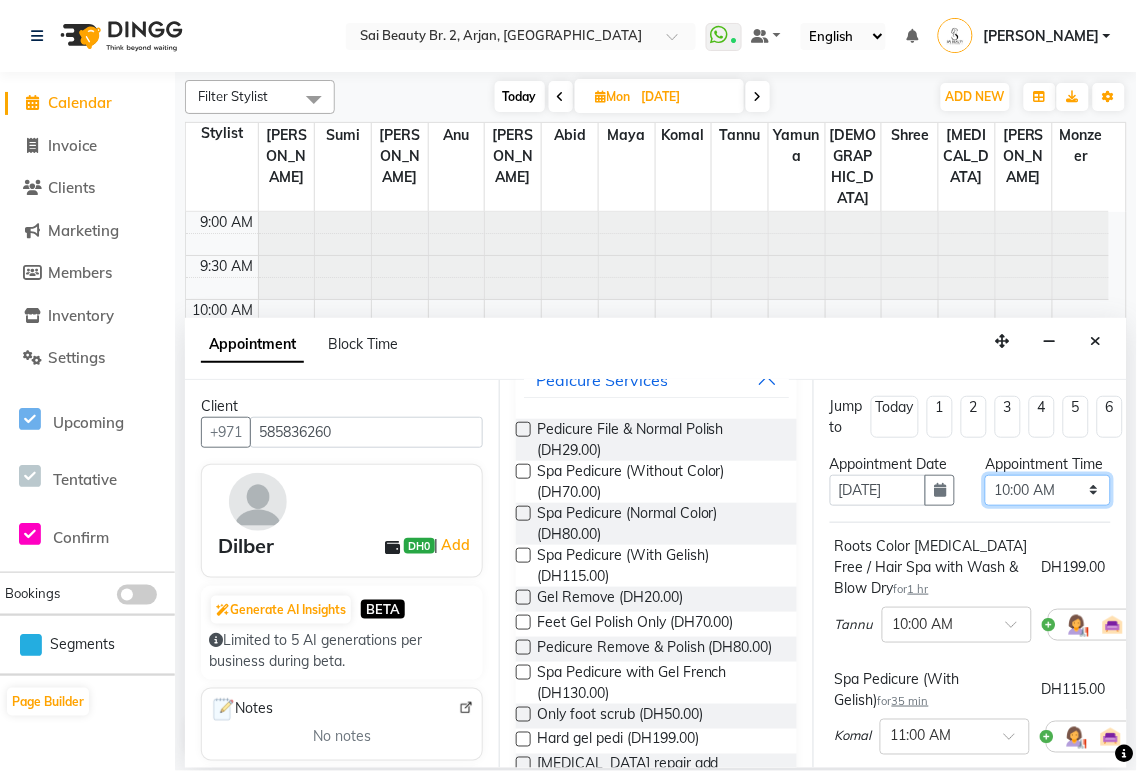 select on "780" 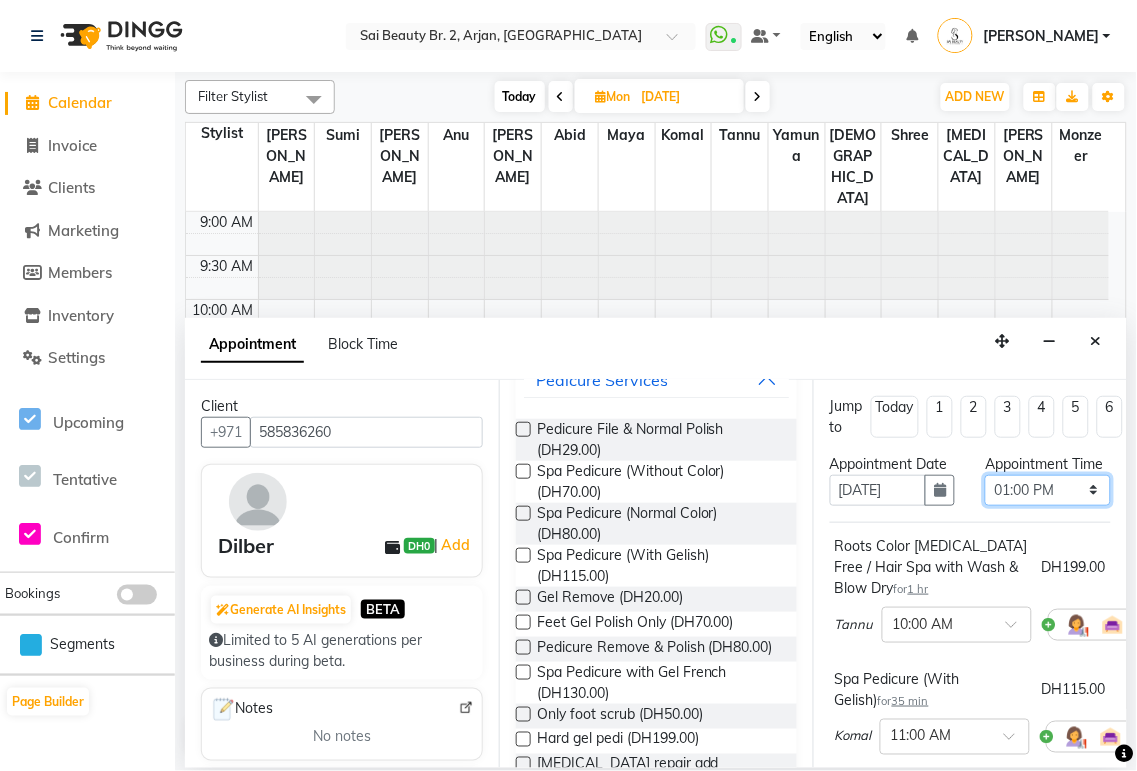 click on "Select 10:00 AM 10:05 AM 10:10 AM 10:15 AM 10:20 AM 10:25 AM 10:30 AM 10:35 AM 10:40 AM 10:45 AM 10:50 AM 10:55 AM 11:00 AM 11:05 AM 11:10 AM 11:15 AM 11:20 AM 11:25 AM 11:30 AM 11:35 AM 11:40 AM 11:45 AM 11:50 AM 11:55 AM 12:00 PM 12:05 PM 12:10 PM 12:15 PM 12:20 PM 12:25 PM 12:30 PM 12:35 PM 12:40 PM 12:45 PM 12:50 PM 12:55 PM 01:00 PM 01:05 PM 01:10 PM 01:15 PM 01:20 PM 01:25 PM 01:30 PM 01:35 PM 01:40 PM 01:45 PM 01:50 PM 01:55 PM 02:00 PM 02:05 PM 02:10 PM 02:15 PM 02:20 PM 02:25 PM 02:30 PM 02:35 PM 02:40 PM 02:45 PM 02:50 PM 02:55 PM 03:00 PM 03:05 PM 03:10 PM 03:15 PM 03:20 PM 03:25 PM 03:30 PM 03:35 PM 03:40 PM 03:45 PM 03:50 PM 03:55 PM 04:00 PM 04:05 PM 04:10 PM 04:15 PM 04:20 PM 04:25 PM 04:30 PM 04:35 PM 04:40 PM 04:45 PM 04:50 PM 04:55 PM 05:00 PM 05:05 PM 05:10 PM 05:15 PM 05:20 PM 05:25 PM 05:30 PM 05:35 PM 05:40 PM 05:45 PM 05:50 PM 05:55 PM 06:00 PM 06:05 PM 06:10 PM 06:15 PM 06:20 PM 06:25 PM 06:30 PM 06:35 PM 06:40 PM 06:45 PM 06:50 PM 06:55 PM 07:00 PM 07:05 PM 07:10 PM 07:15 PM 07:20 PM" at bounding box center (1047, 490) 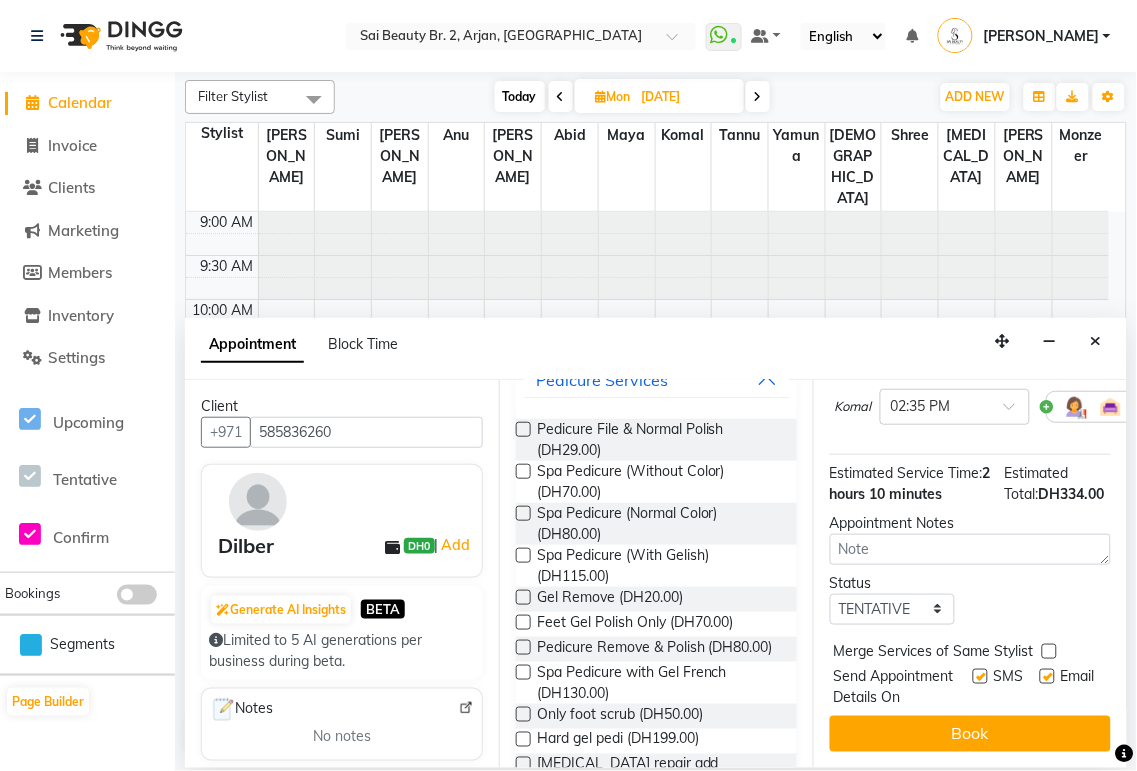 scroll, scrollTop: 501, scrollLeft: 0, axis: vertical 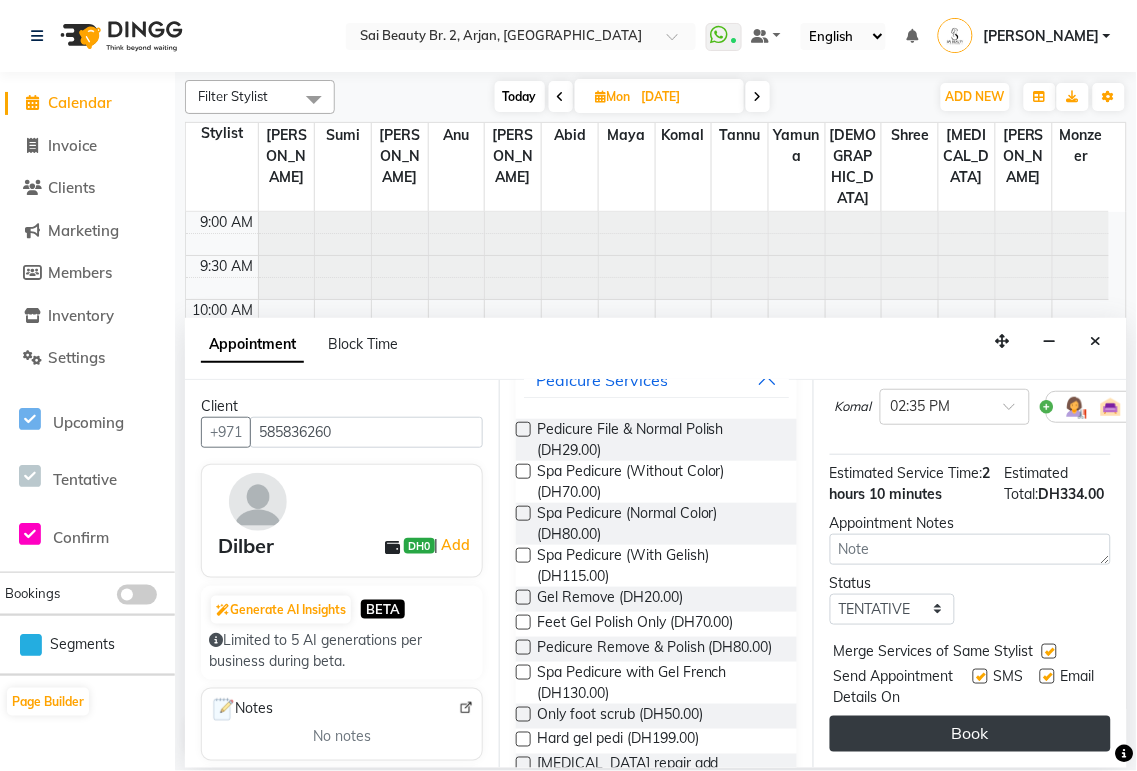 click on "Book" at bounding box center [970, 734] 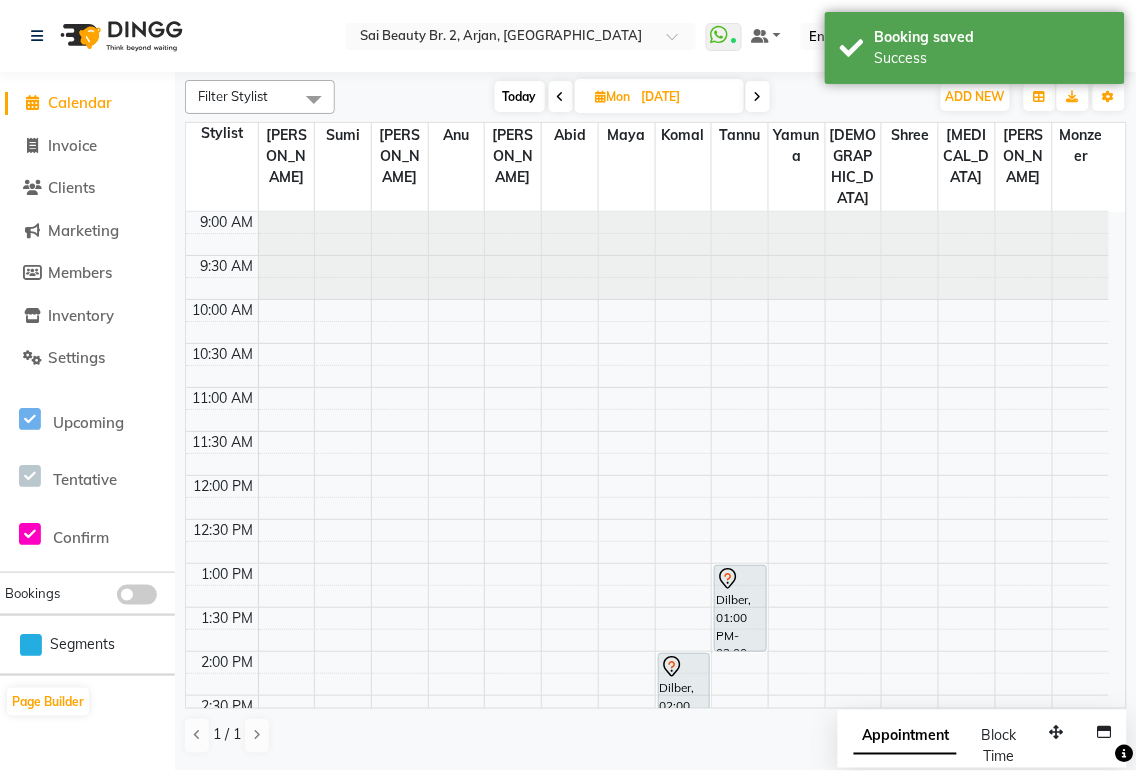 click on "Appointment" at bounding box center [905, 737] 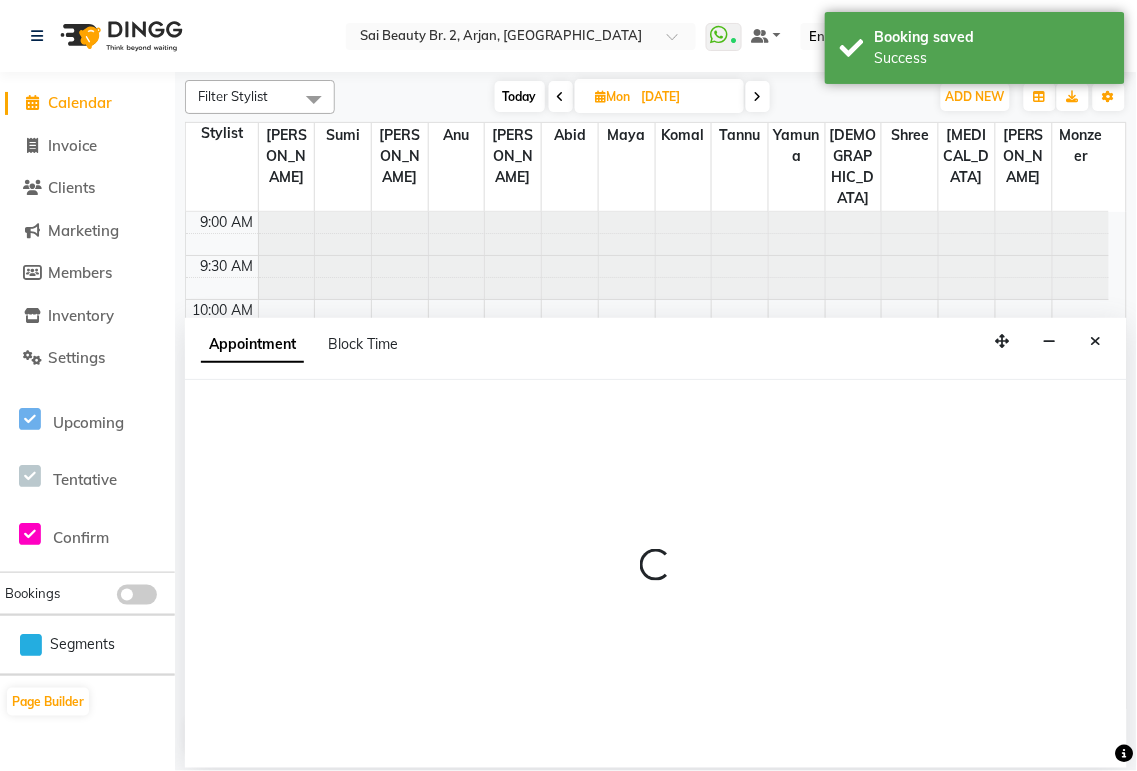 select on "tentative" 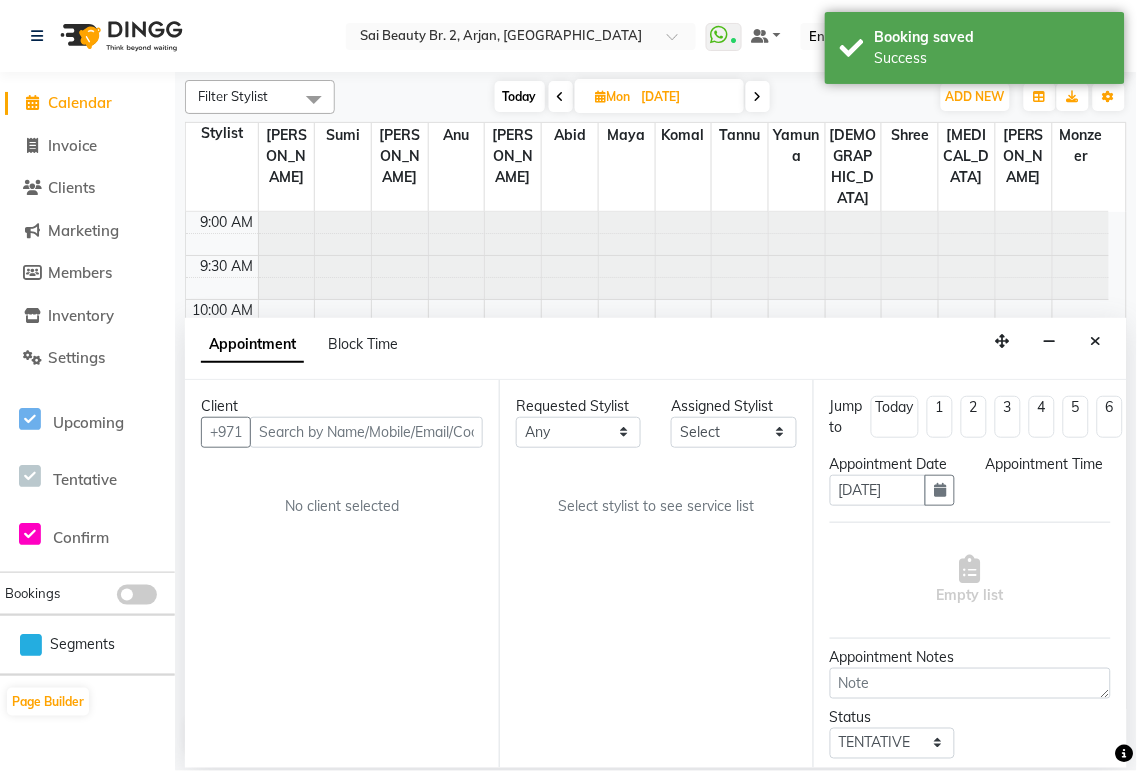 click on "Appointment Block Time" at bounding box center (656, 349) 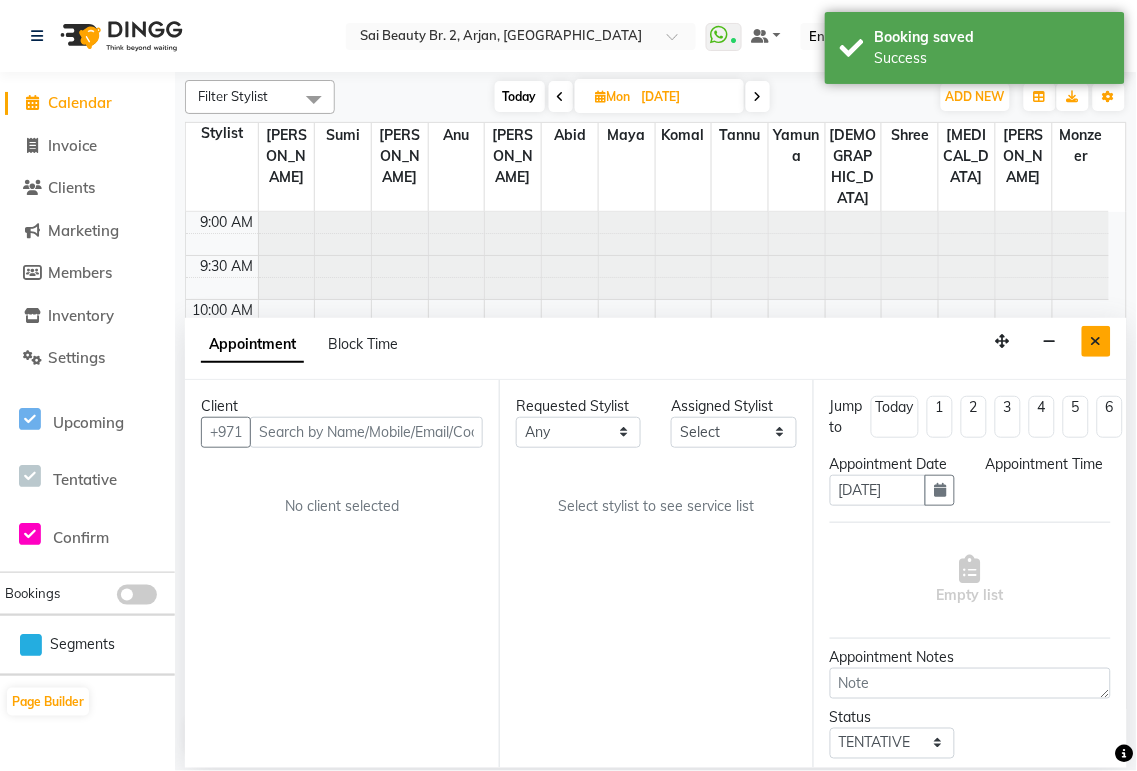click at bounding box center (1096, 341) 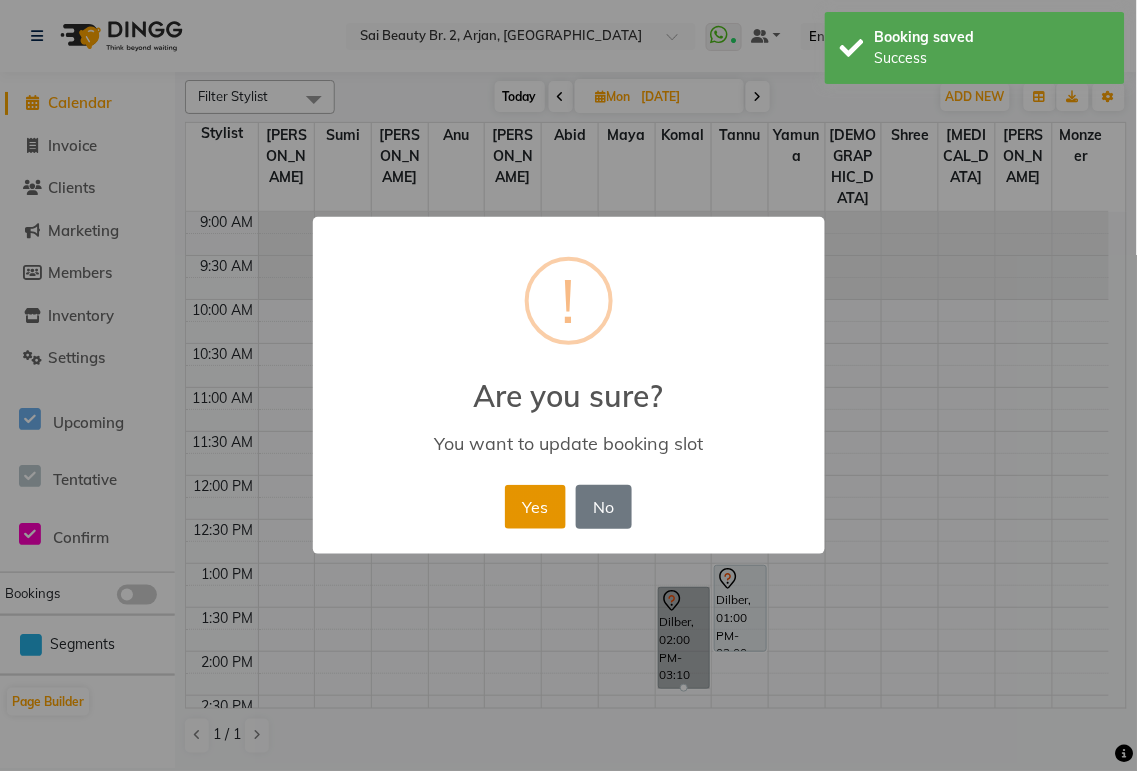 click on "Yes" at bounding box center (535, 507) 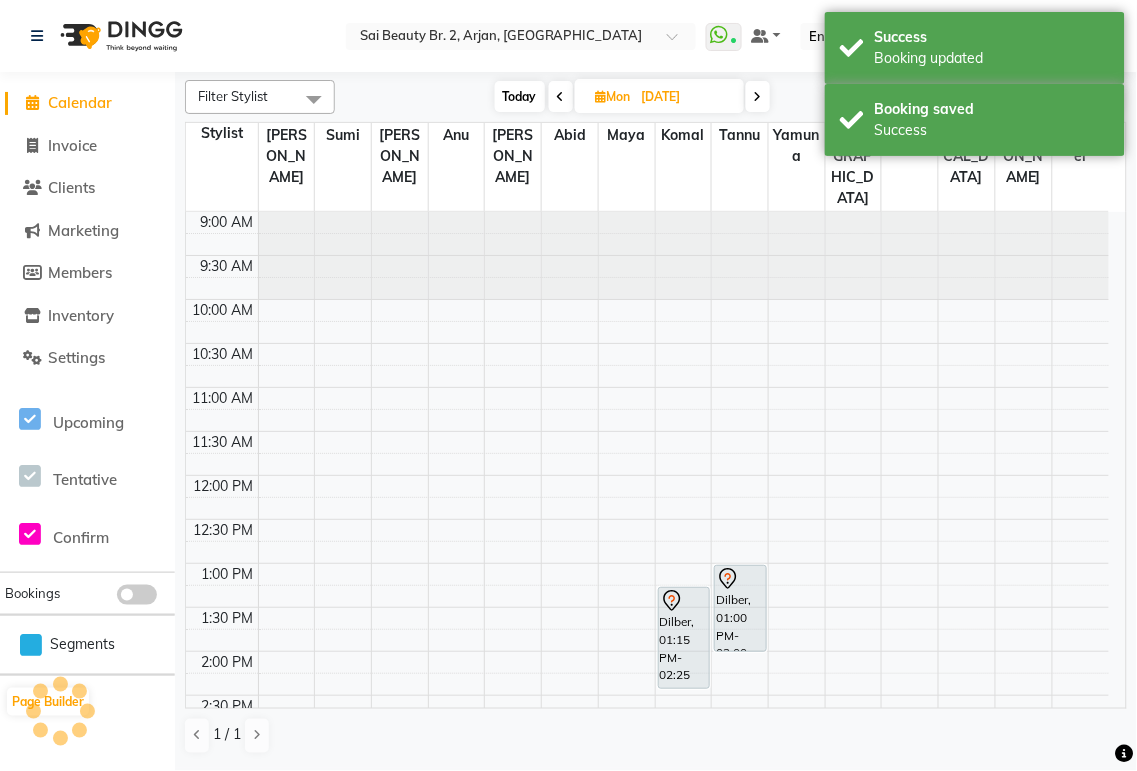 click on "Today" at bounding box center (520, 96) 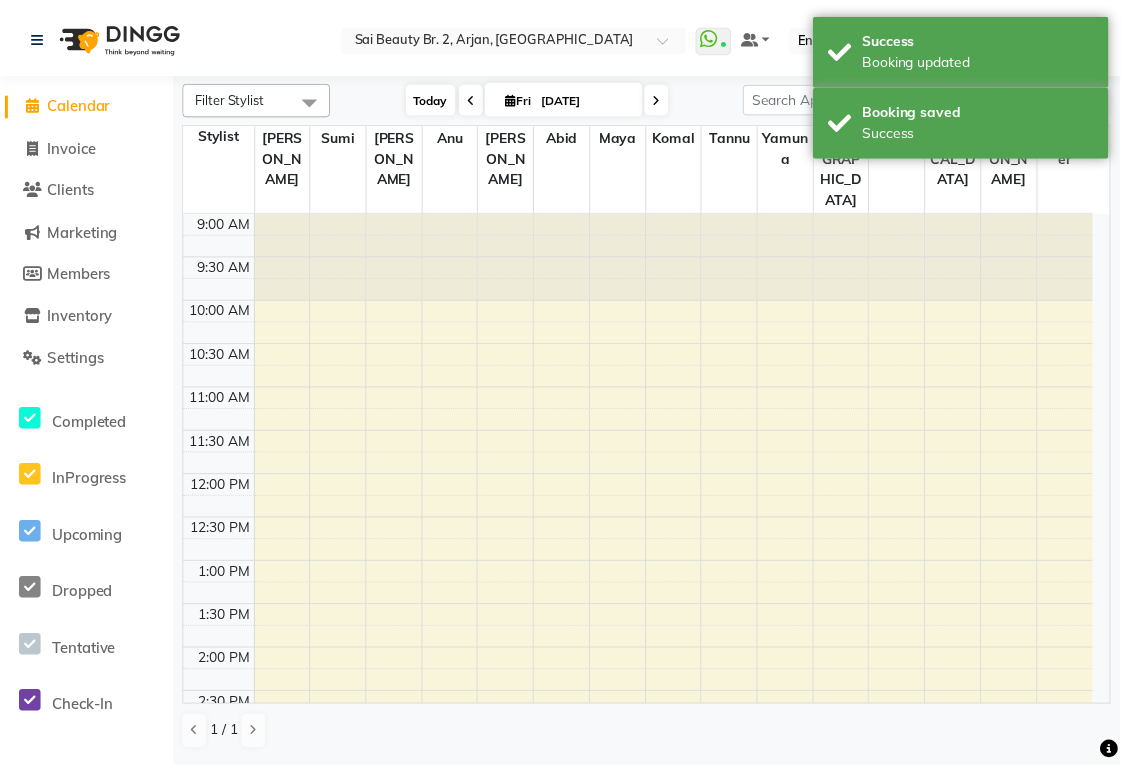 scroll, scrollTop: 698, scrollLeft: 0, axis: vertical 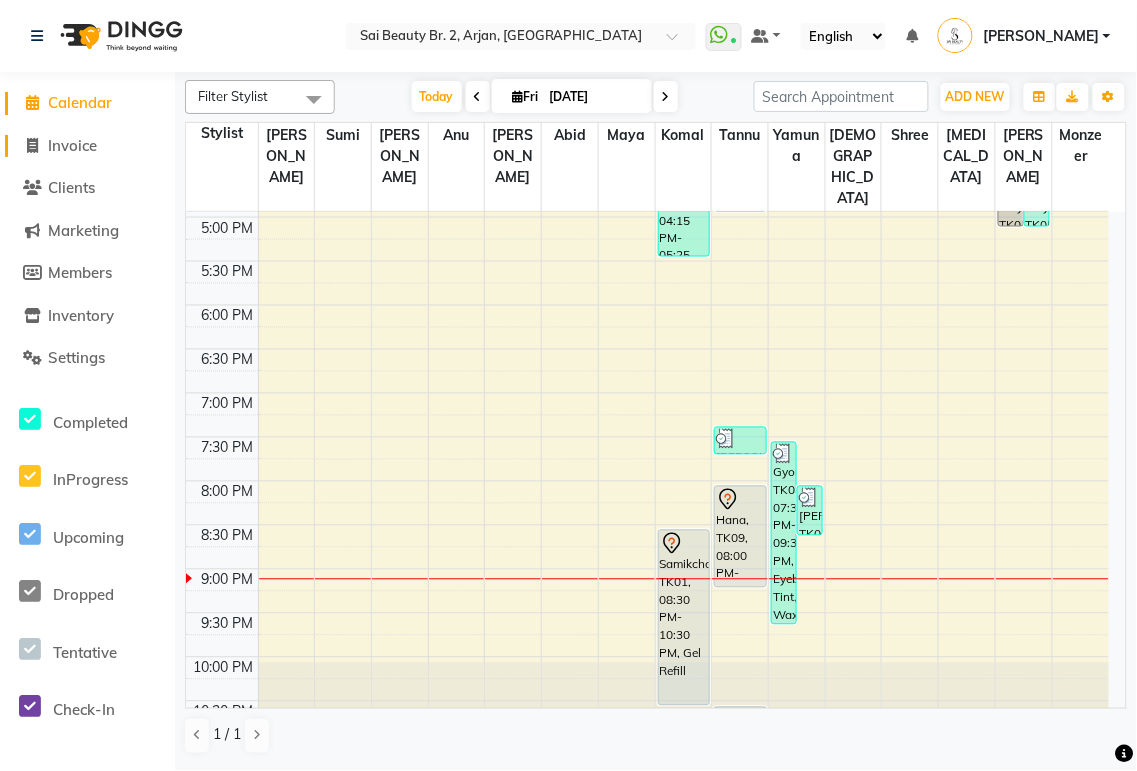 click on "Invoice" 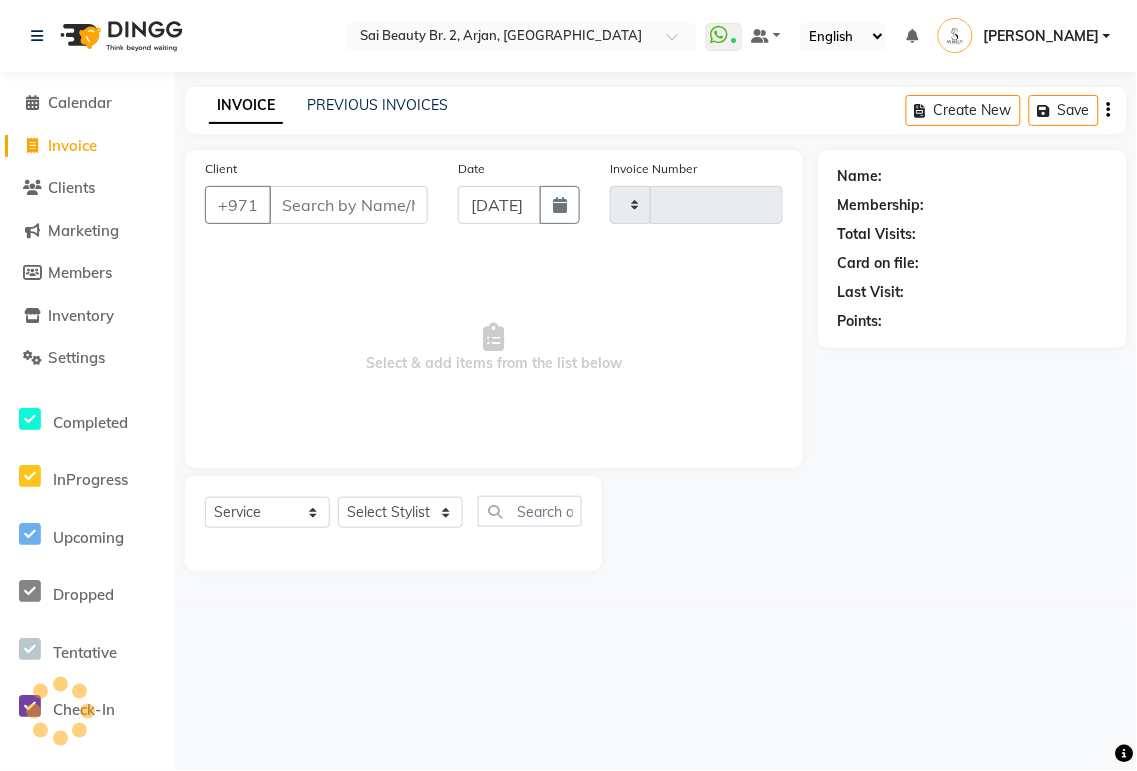 type on "1278" 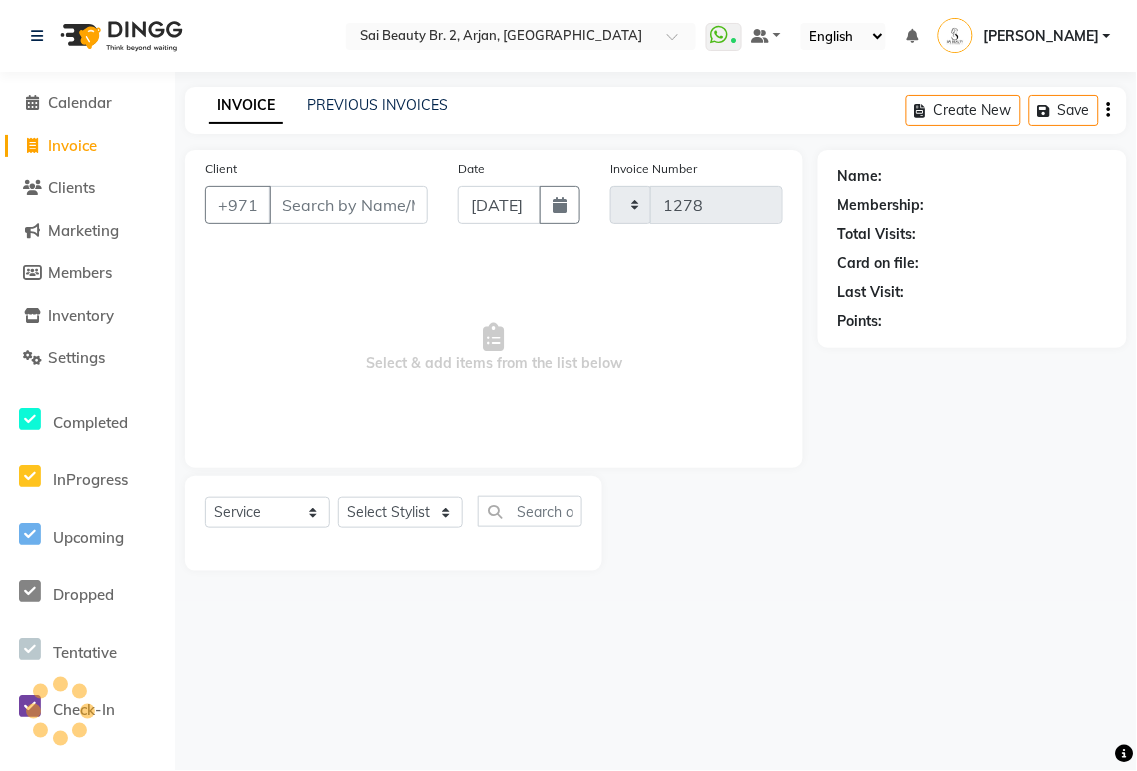 select on "6956" 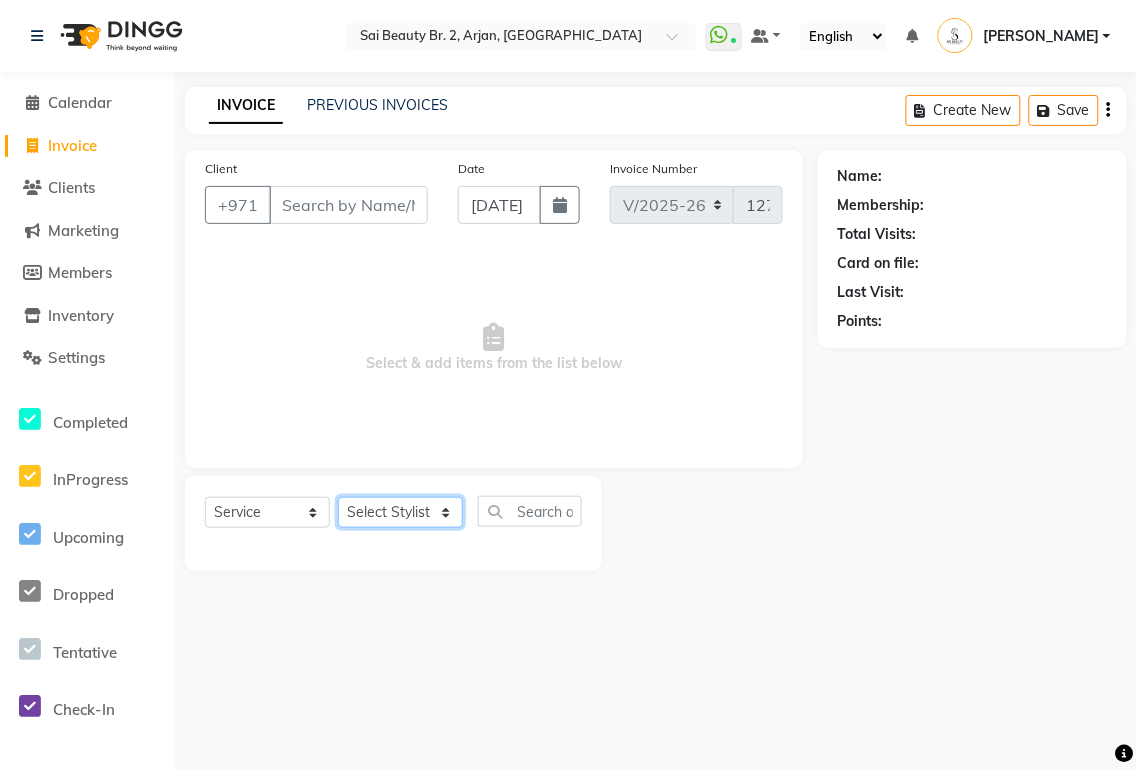 click on "Select Stylist [PERSON_NAME][MEDICAL_DATA] [PERSON_NAME] [PERSON_NAME] [PERSON_NAME] [PERSON_NAME] Gita [PERSON_NAME] monzeer Shree [PERSON_NAME] [PERSON_NAME]" 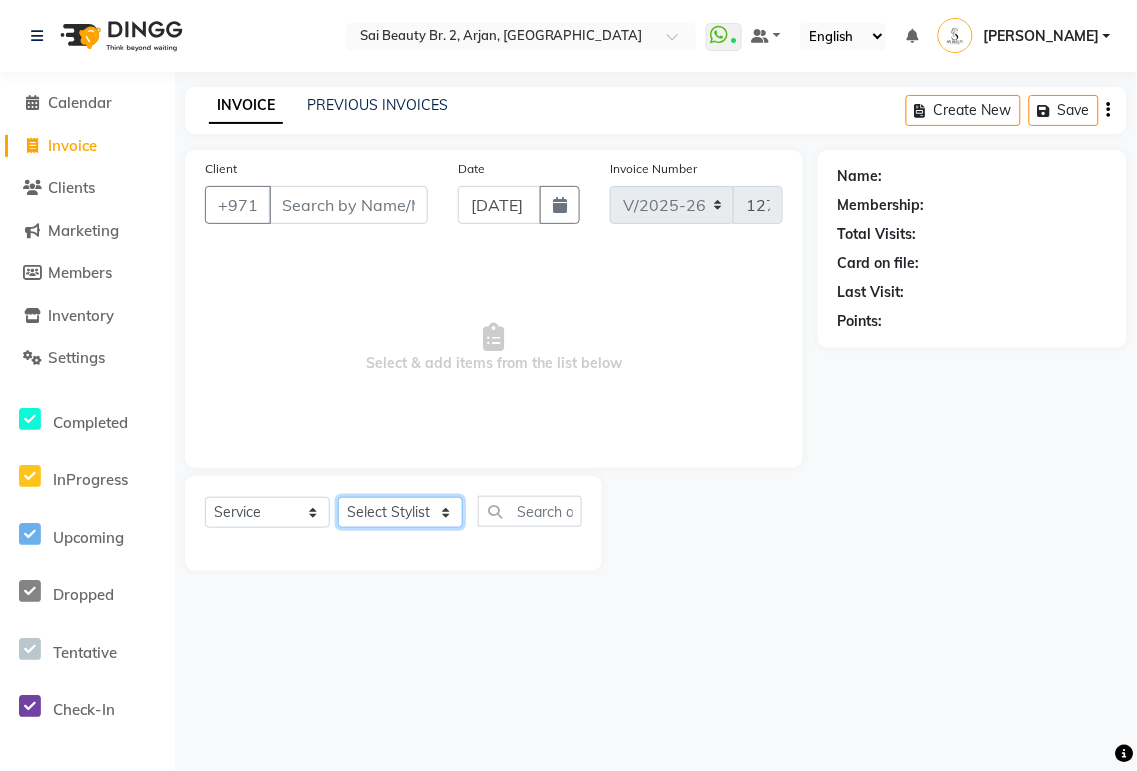 select on "61483" 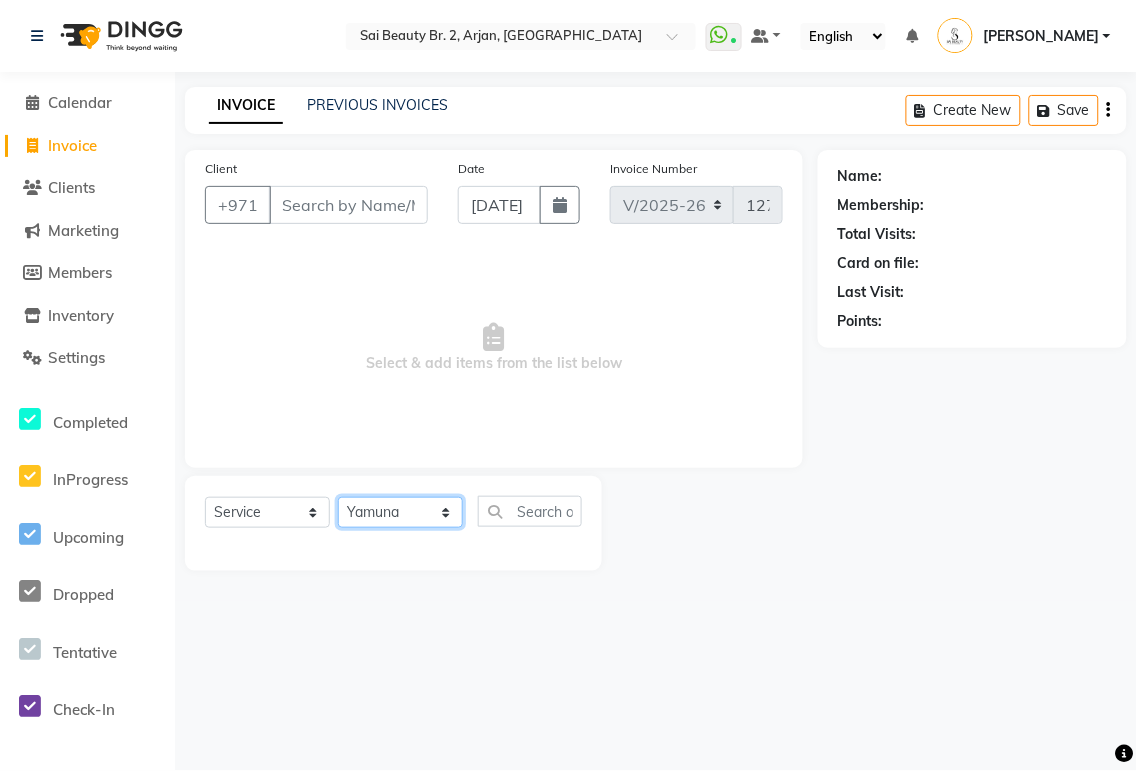 click on "Select Stylist [PERSON_NAME][MEDICAL_DATA] [PERSON_NAME] [PERSON_NAME] [PERSON_NAME] [PERSON_NAME] Gita [PERSON_NAME] monzeer Shree [PERSON_NAME] [PERSON_NAME]" 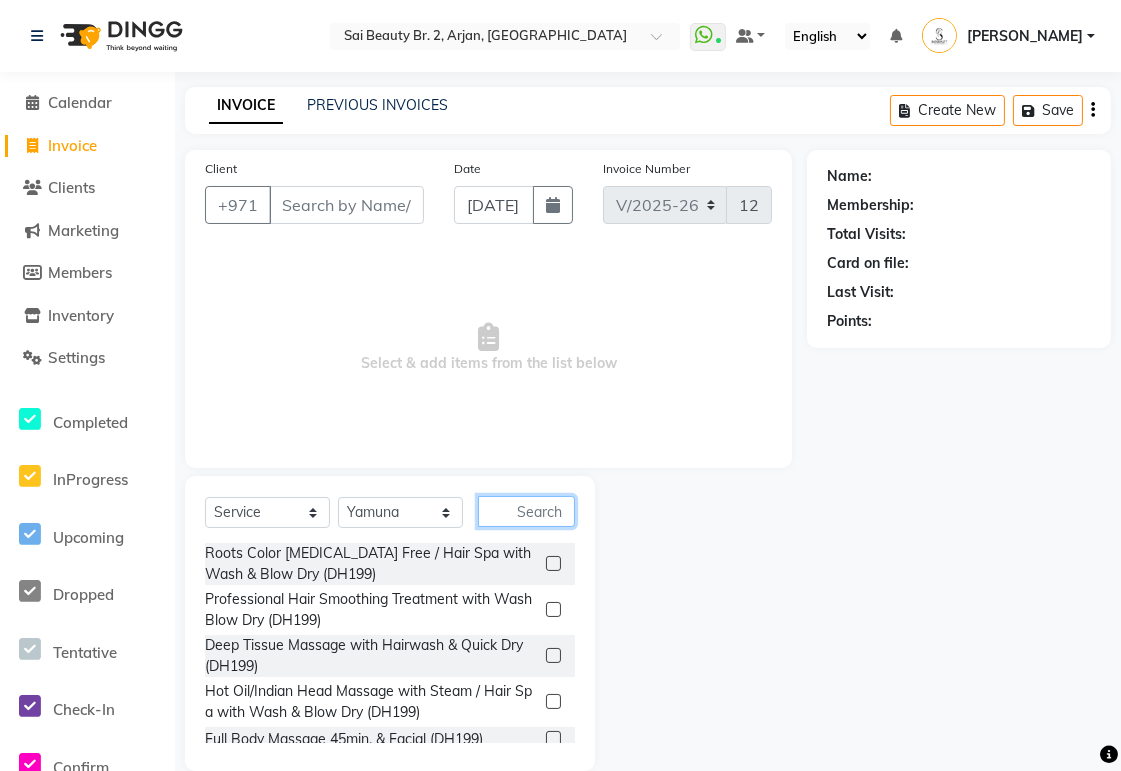 click 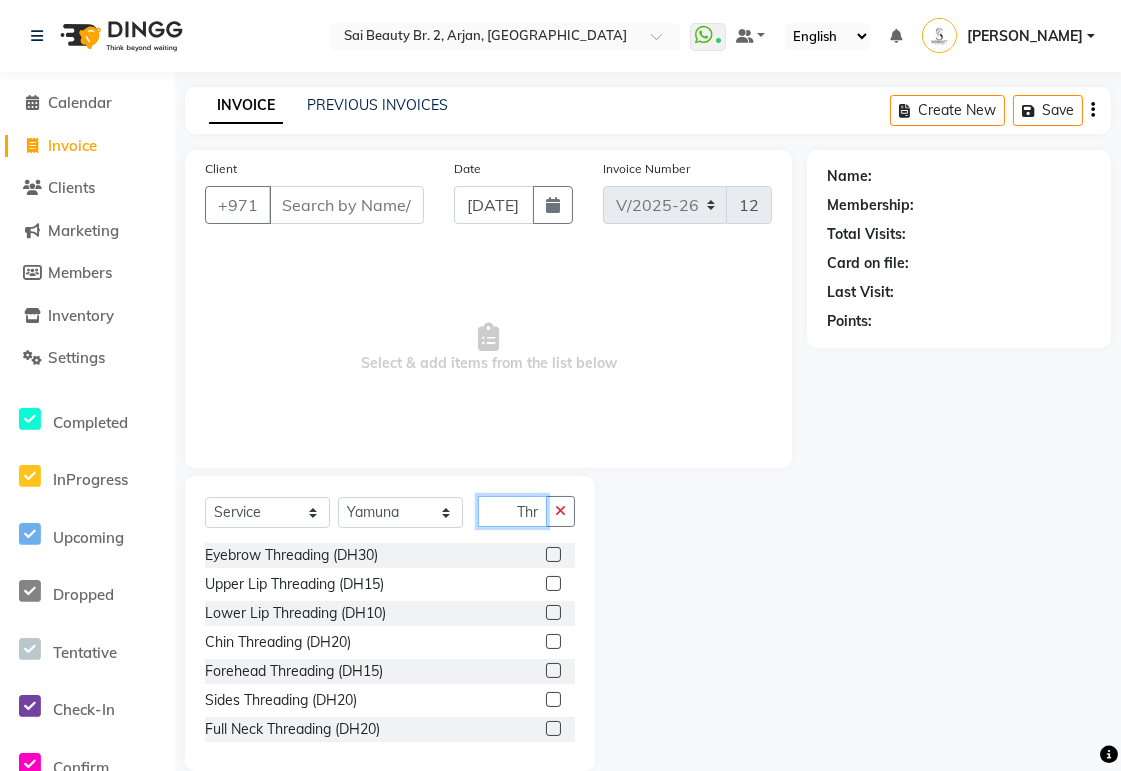 scroll, scrollTop: 0, scrollLeft: 1, axis: horizontal 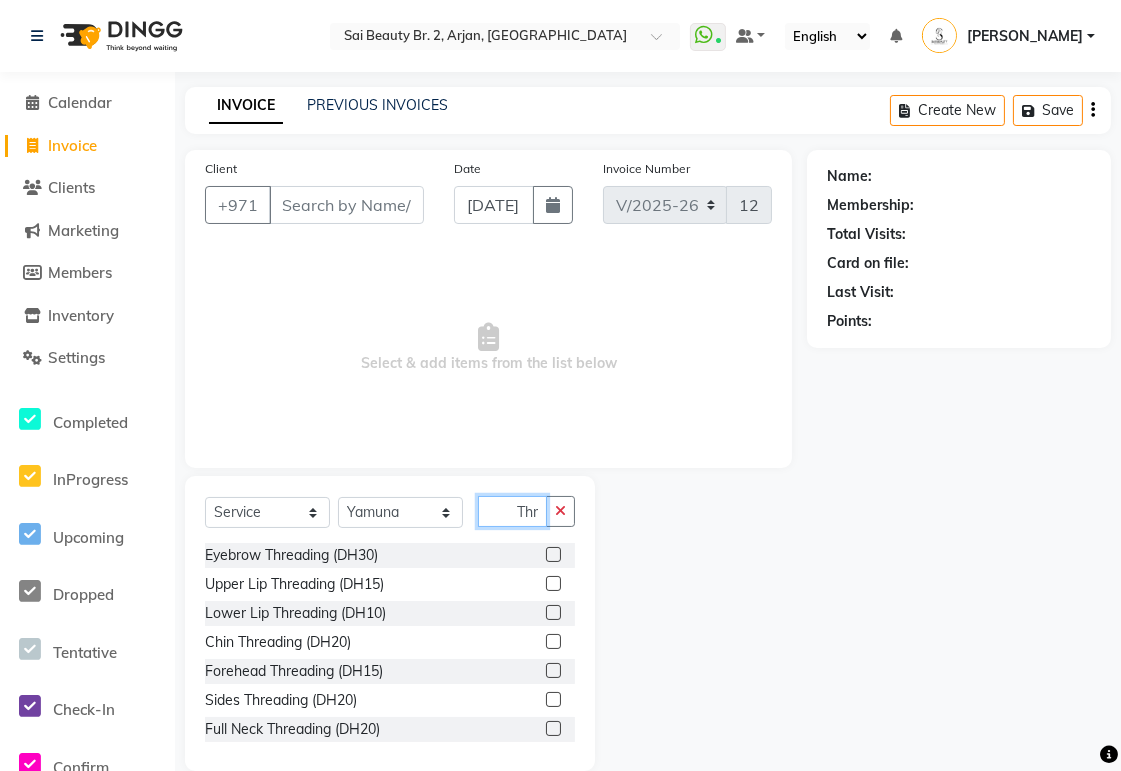 type on "Thr" 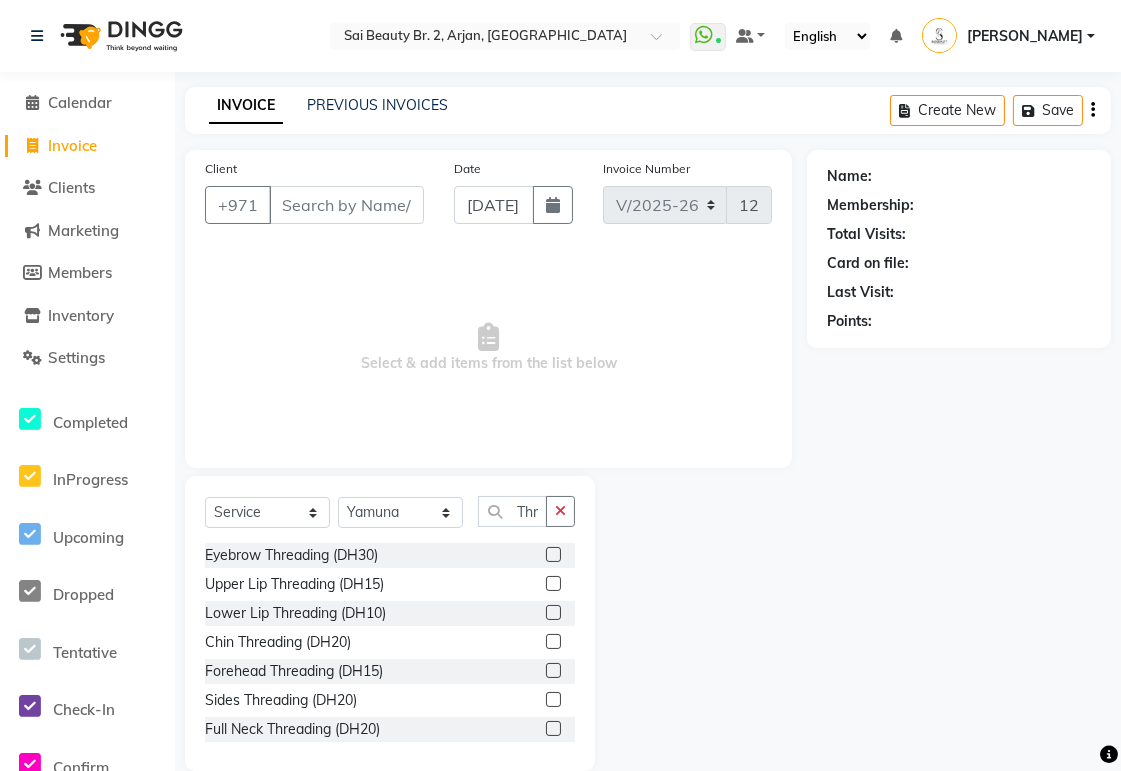 click 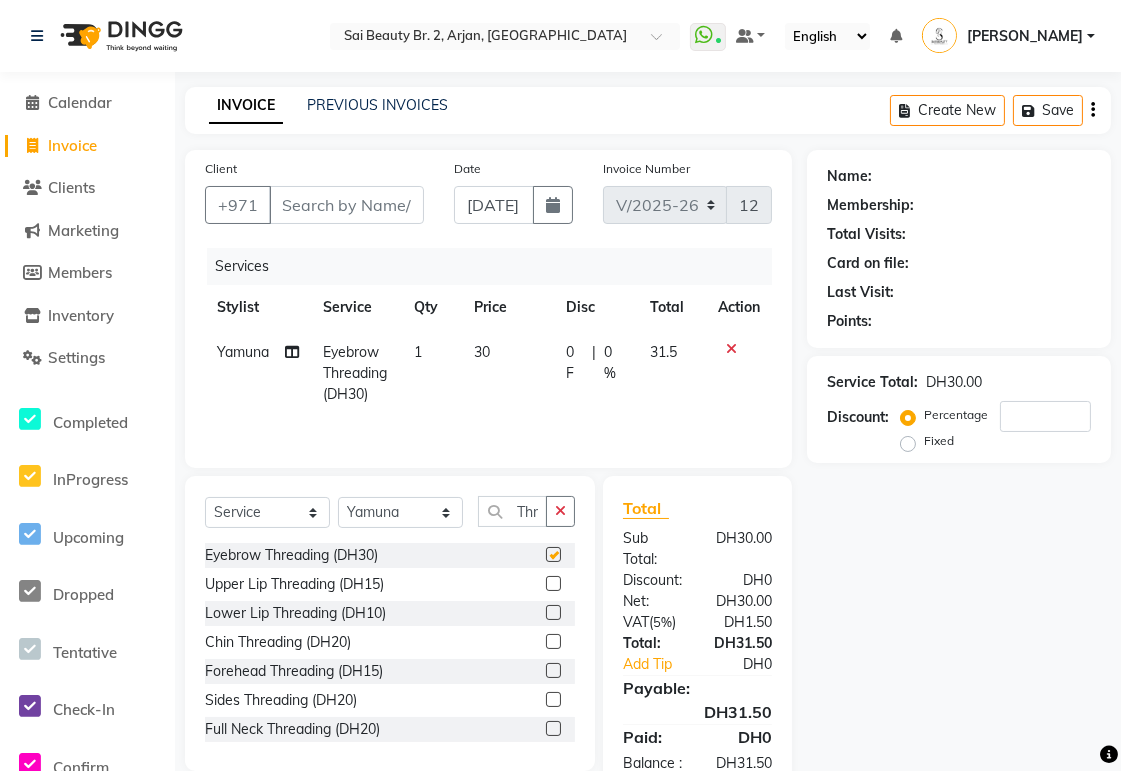 scroll, scrollTop: 0, scrollLeft: 0, axis: both 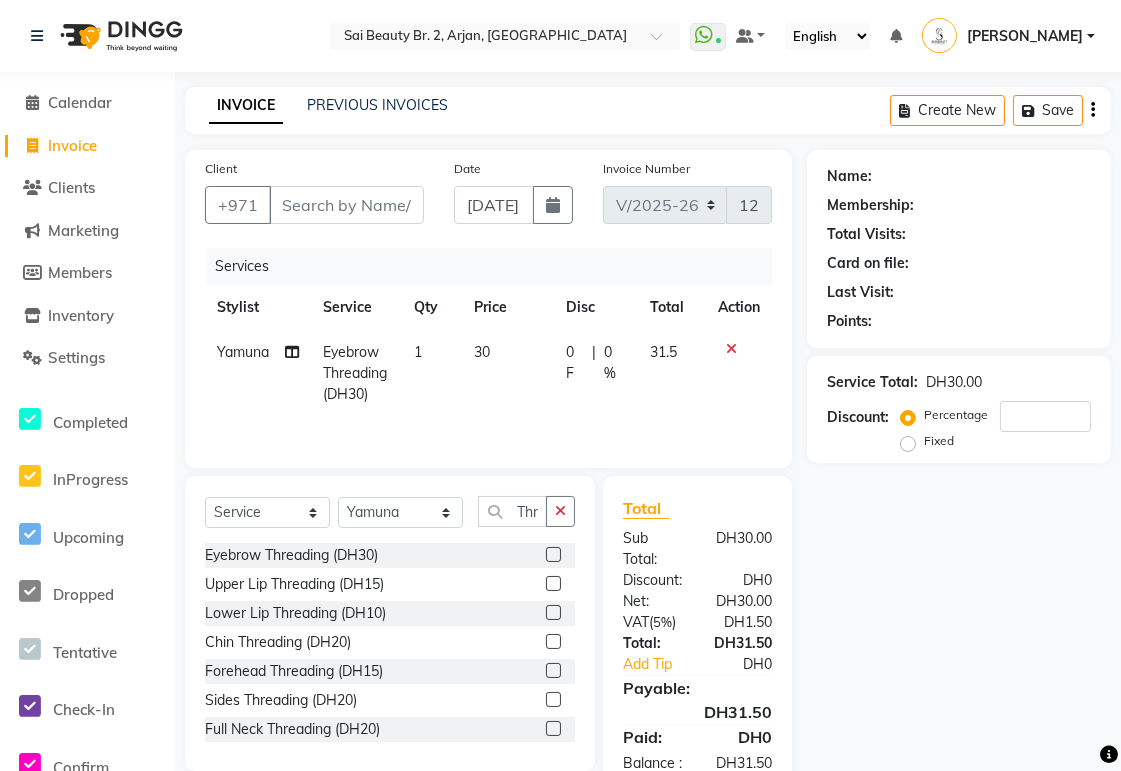 checkbox on "false" 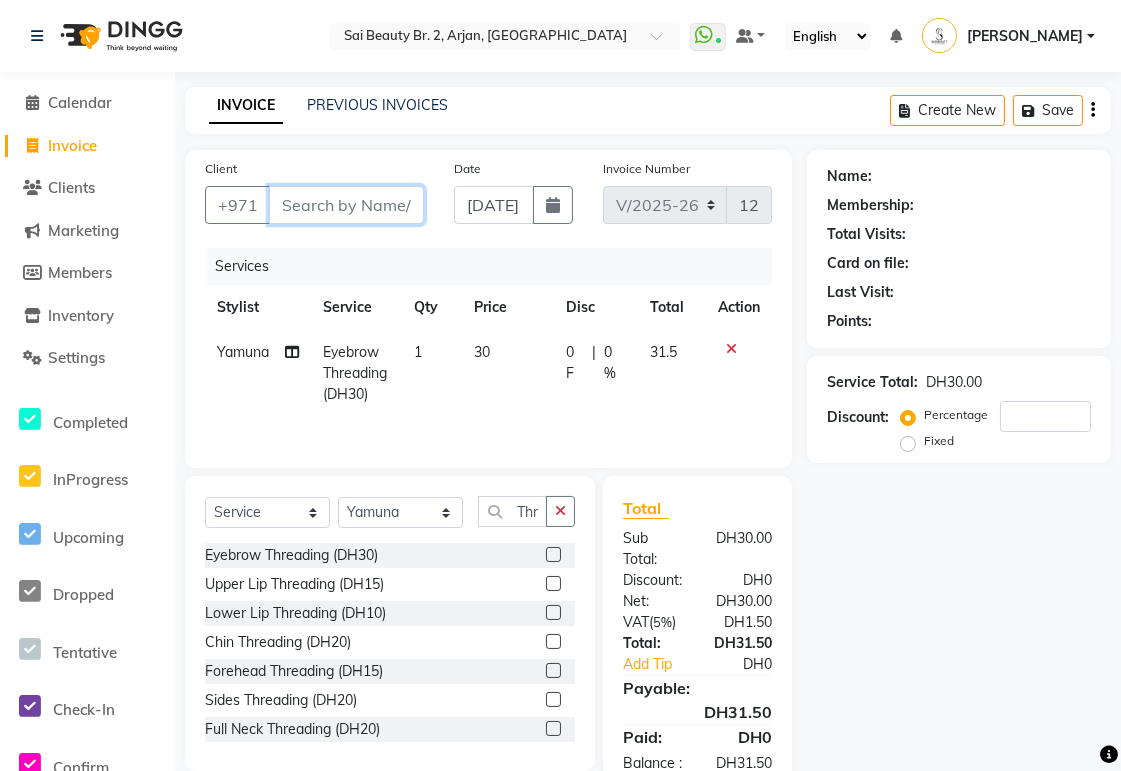 click on "Client" at bounding box center (346, 205) 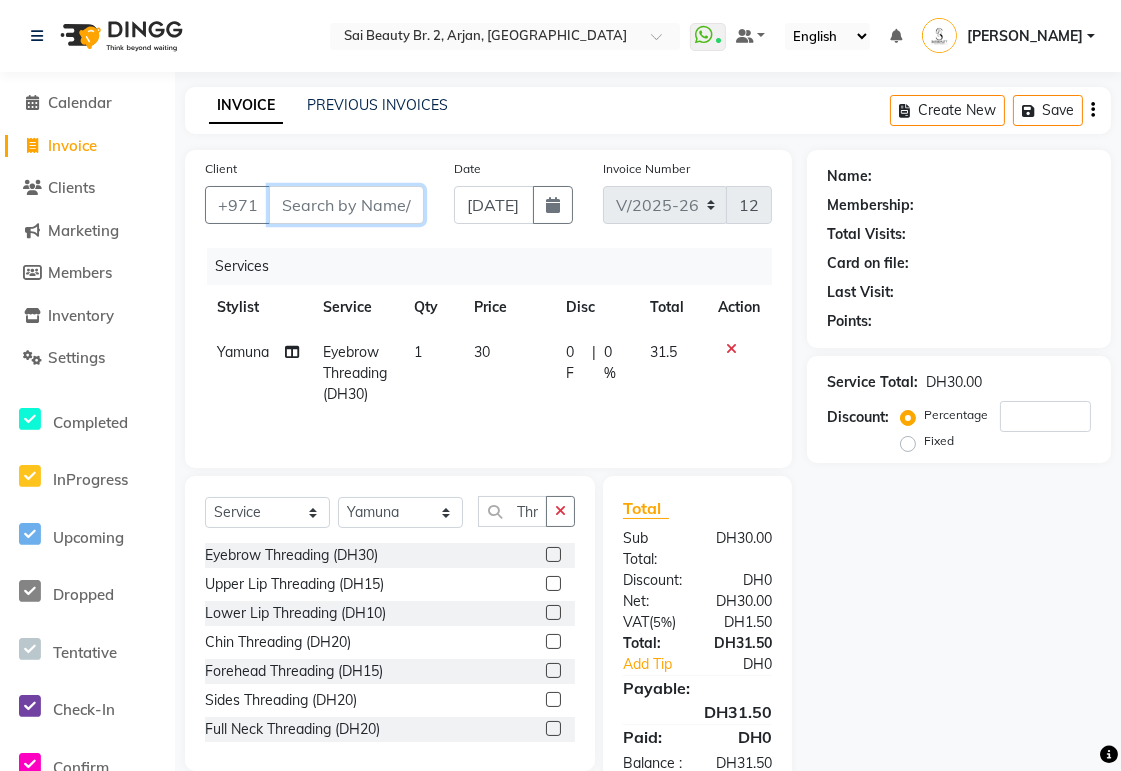 type on "5" 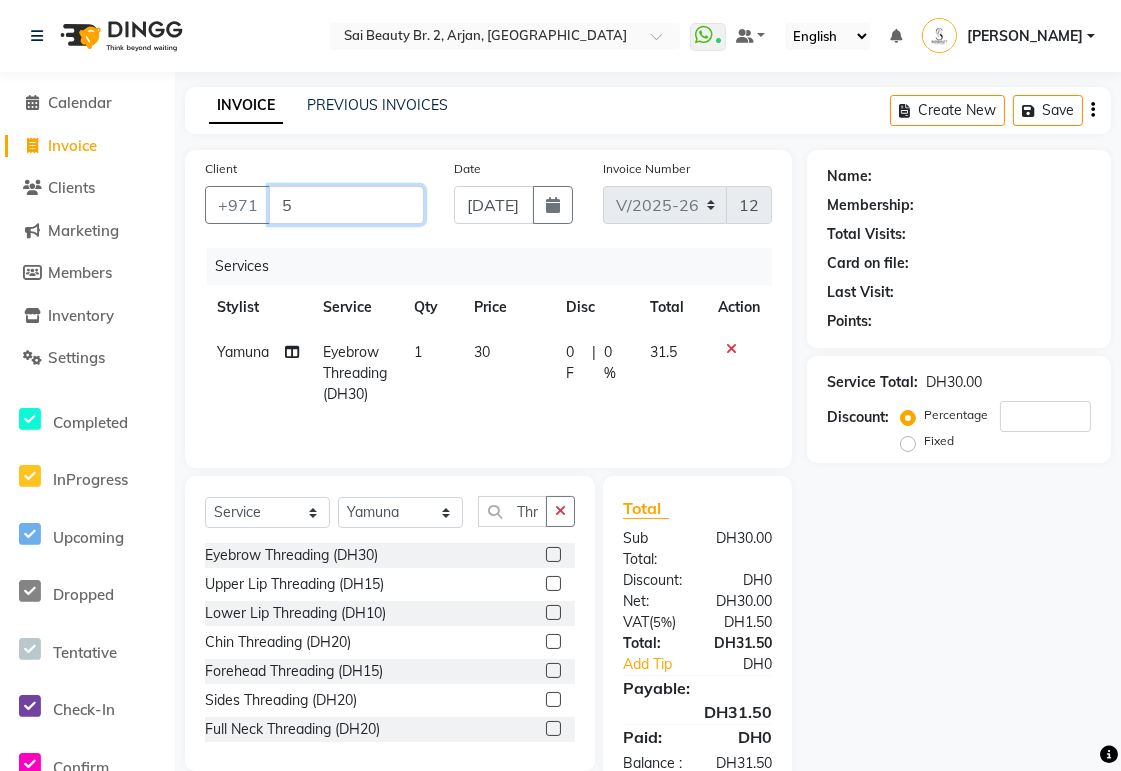 type on "0" 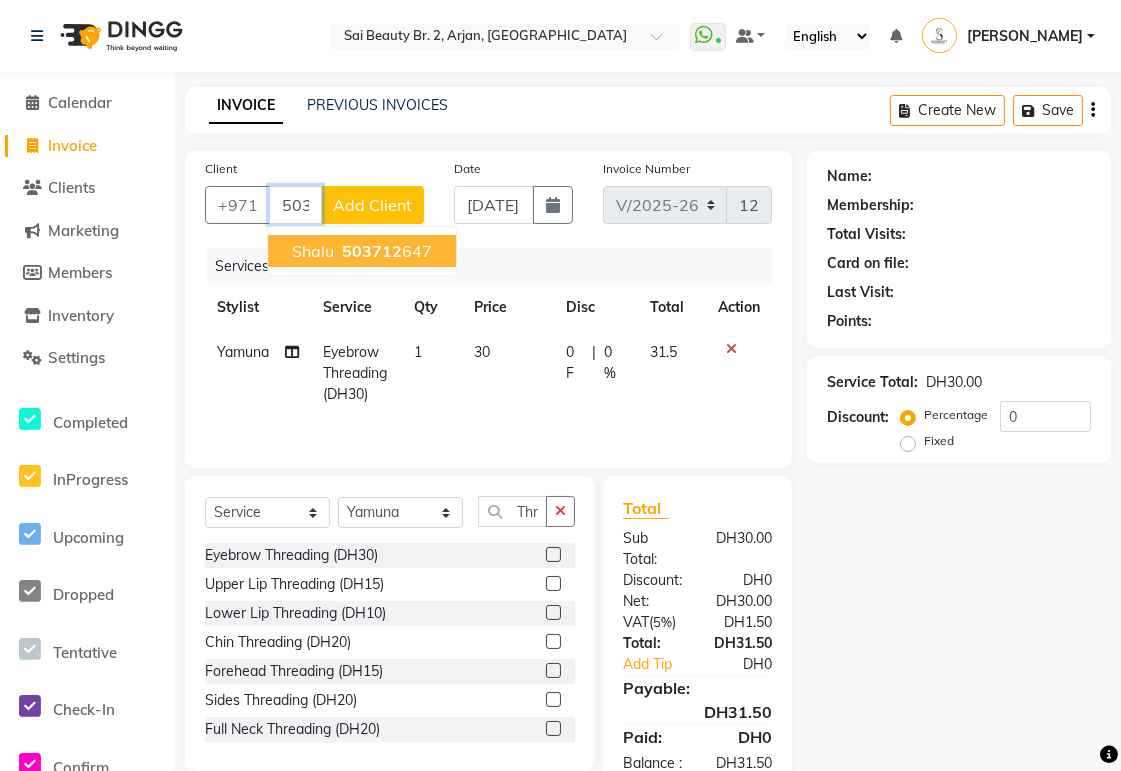 click on "503712" at bounding box center (372, 251) 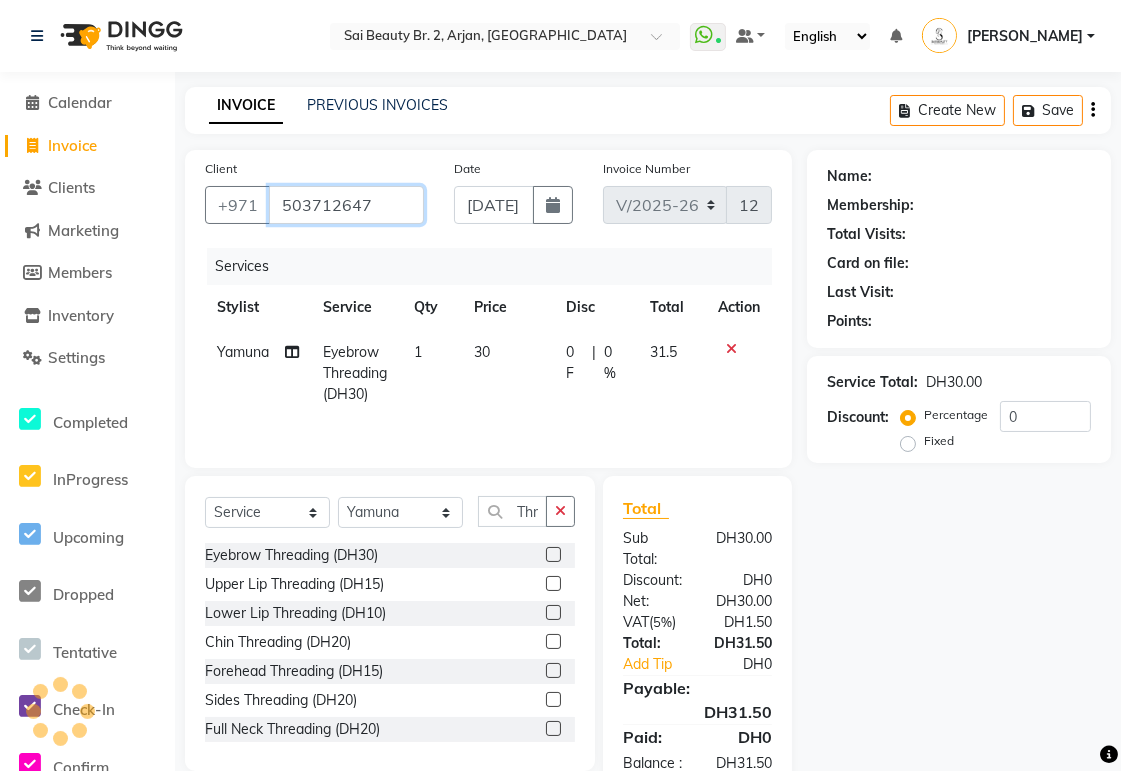 type on "503712647" 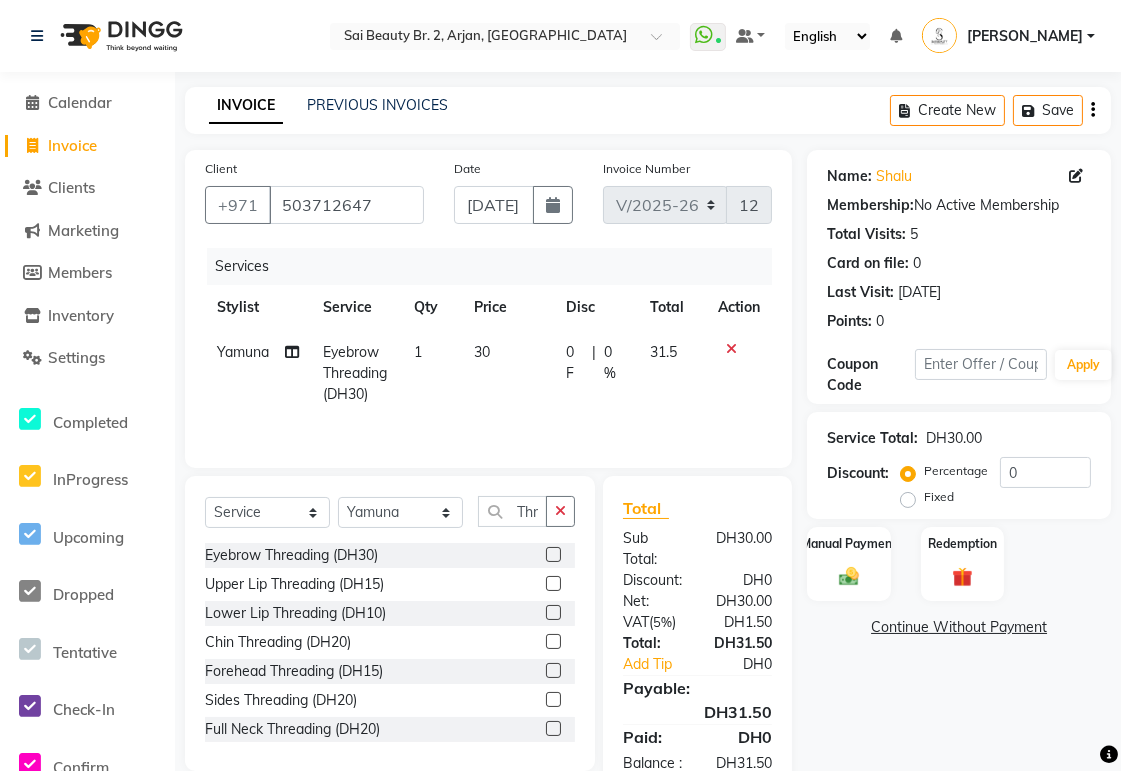 scroll, scrollTop: 75, scrollLeft: 0, axis: vertical 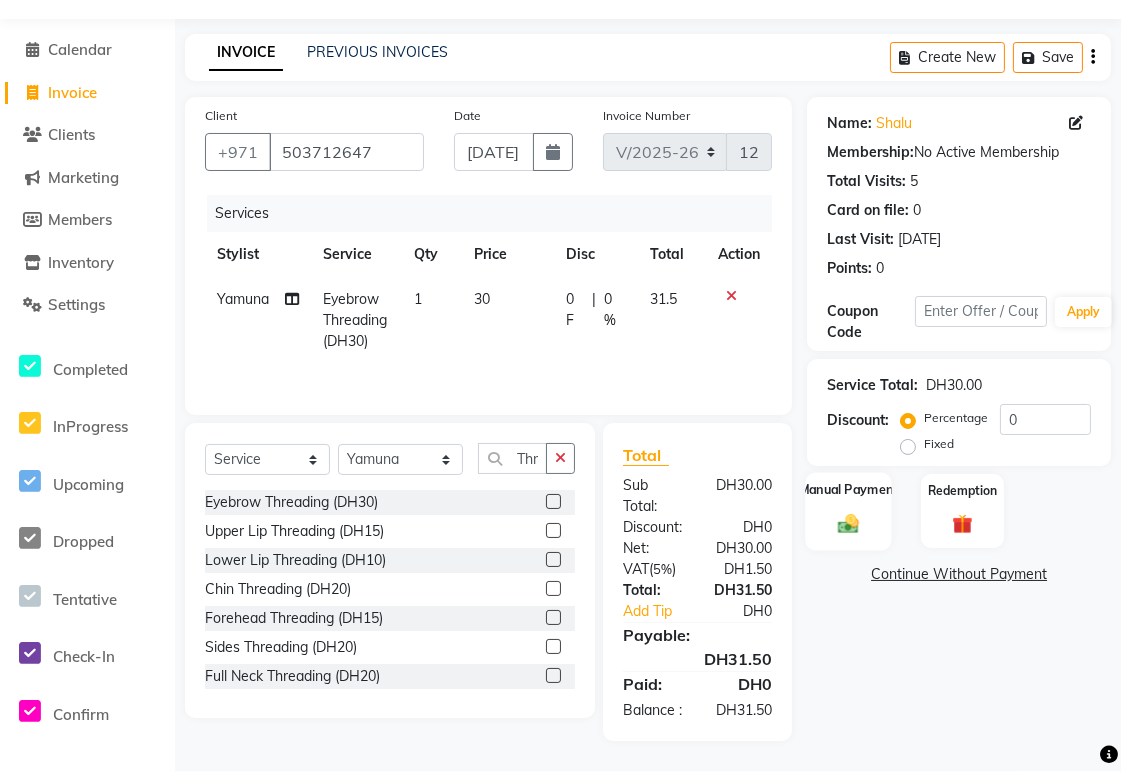 click 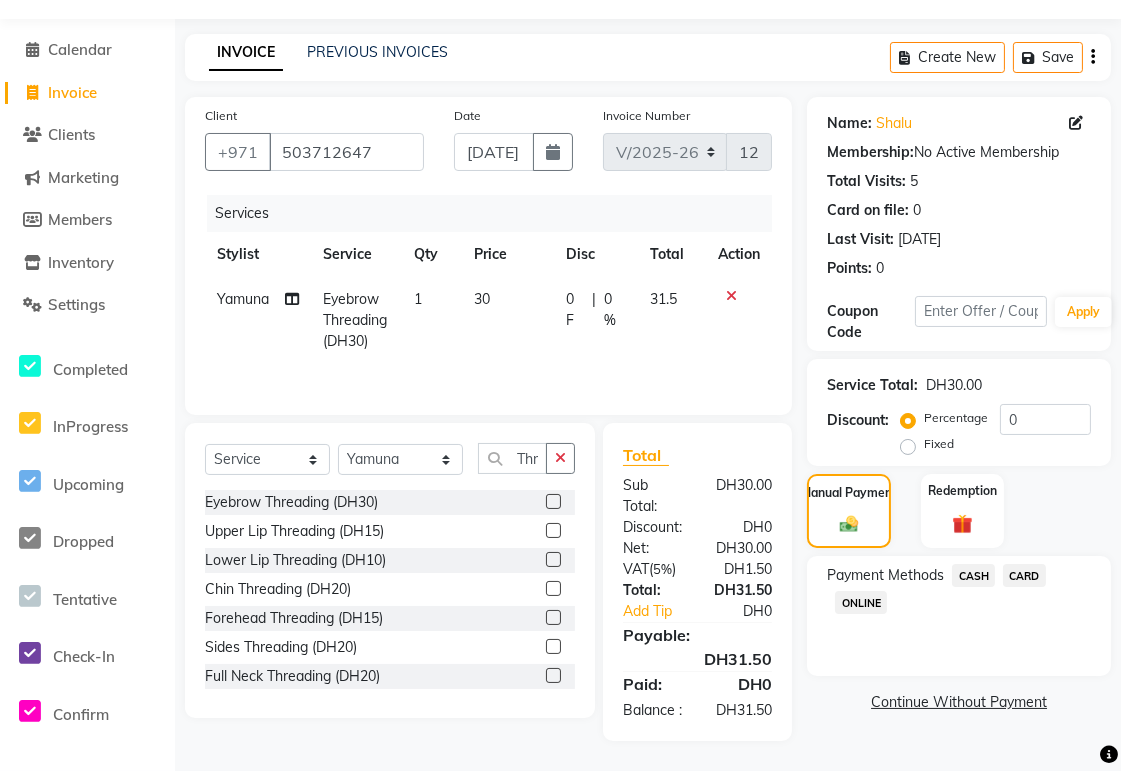 click on "CARD" 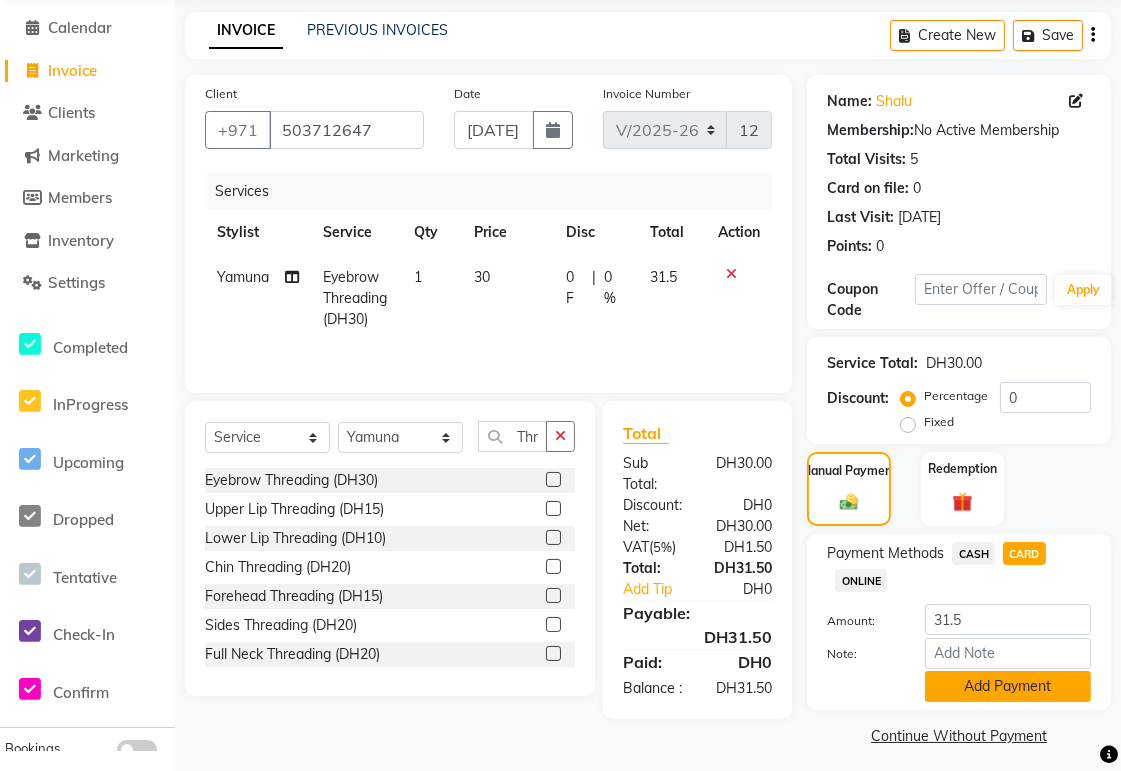 click on "Add Payment" 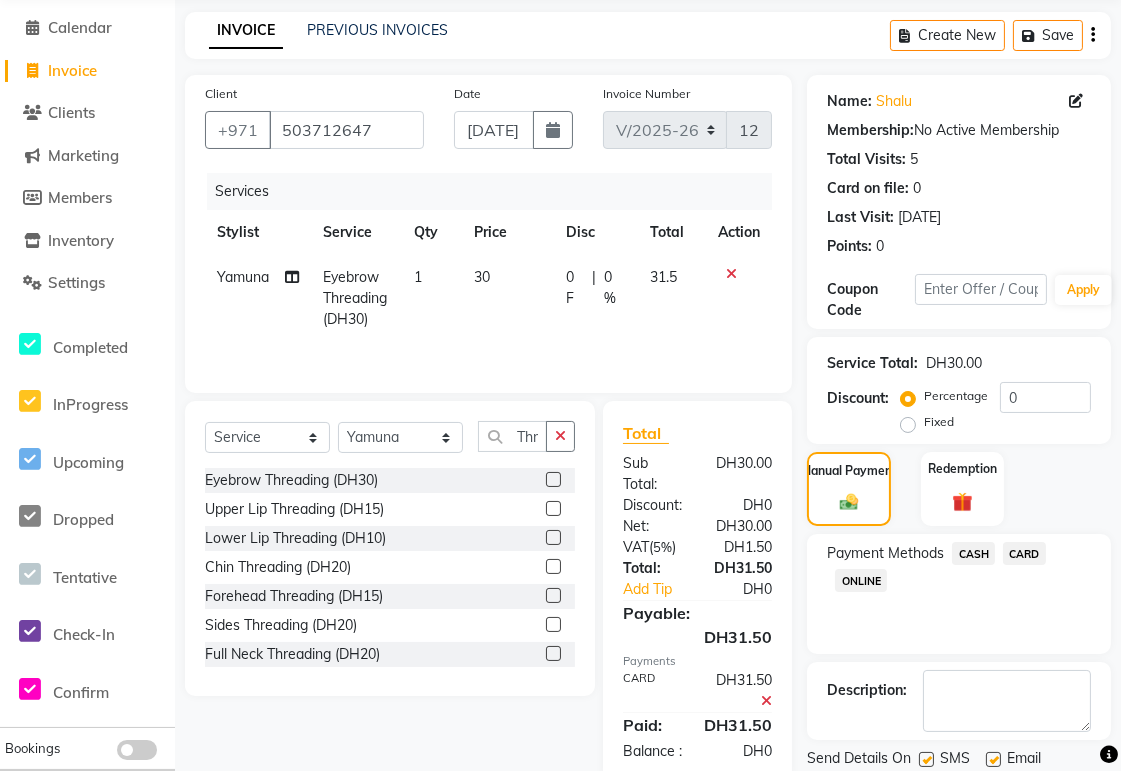 scroll, scrollTop: 142, scrollLeft: 0, axis: vertical 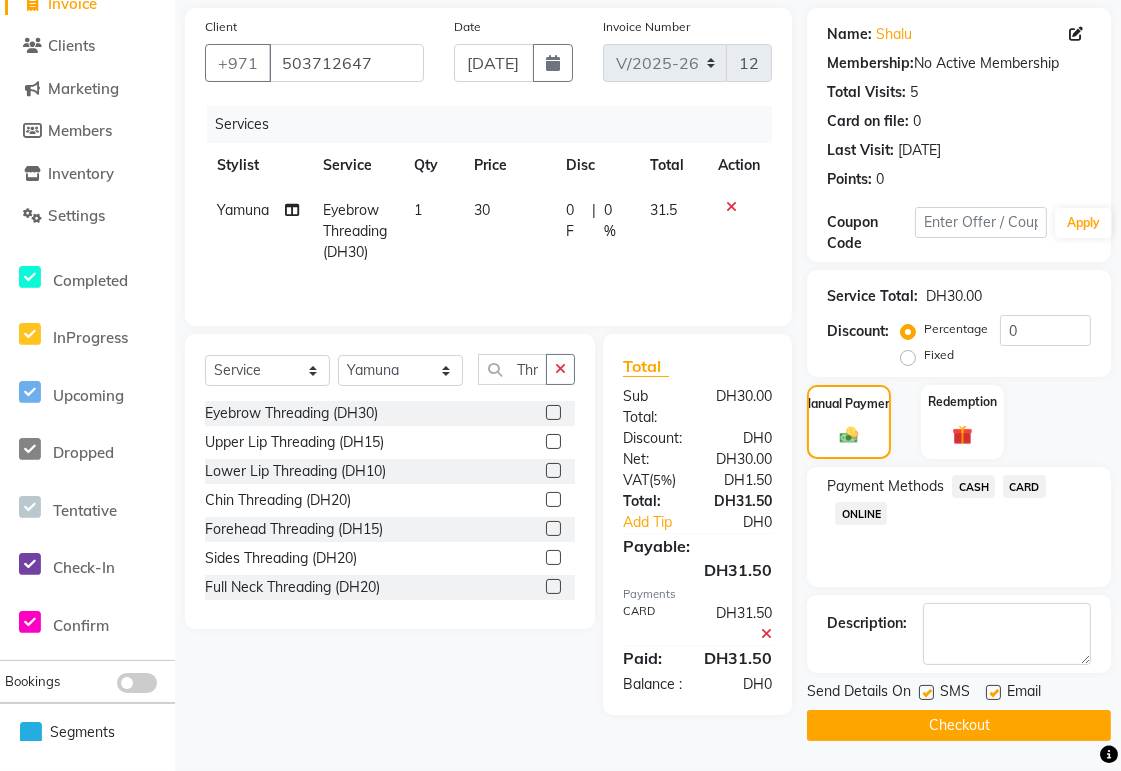 click on "Checkout" 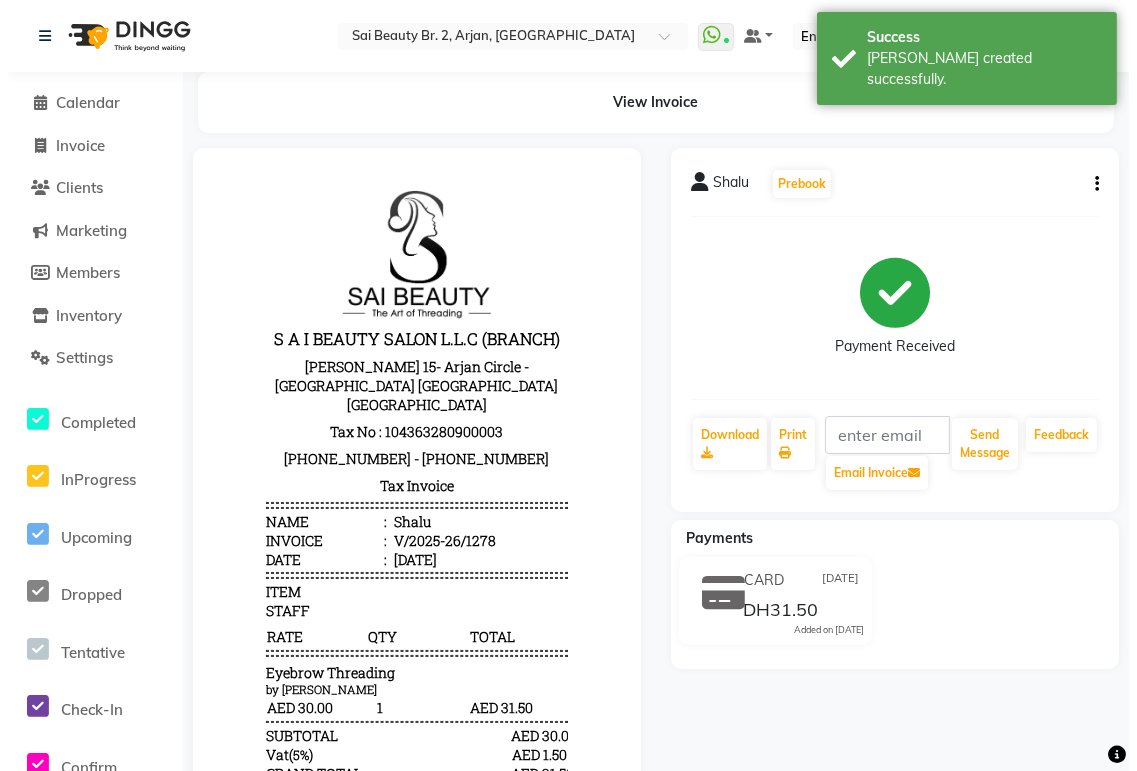 scroll, scrollTop: 0, scrollLeft: 0, axis: both 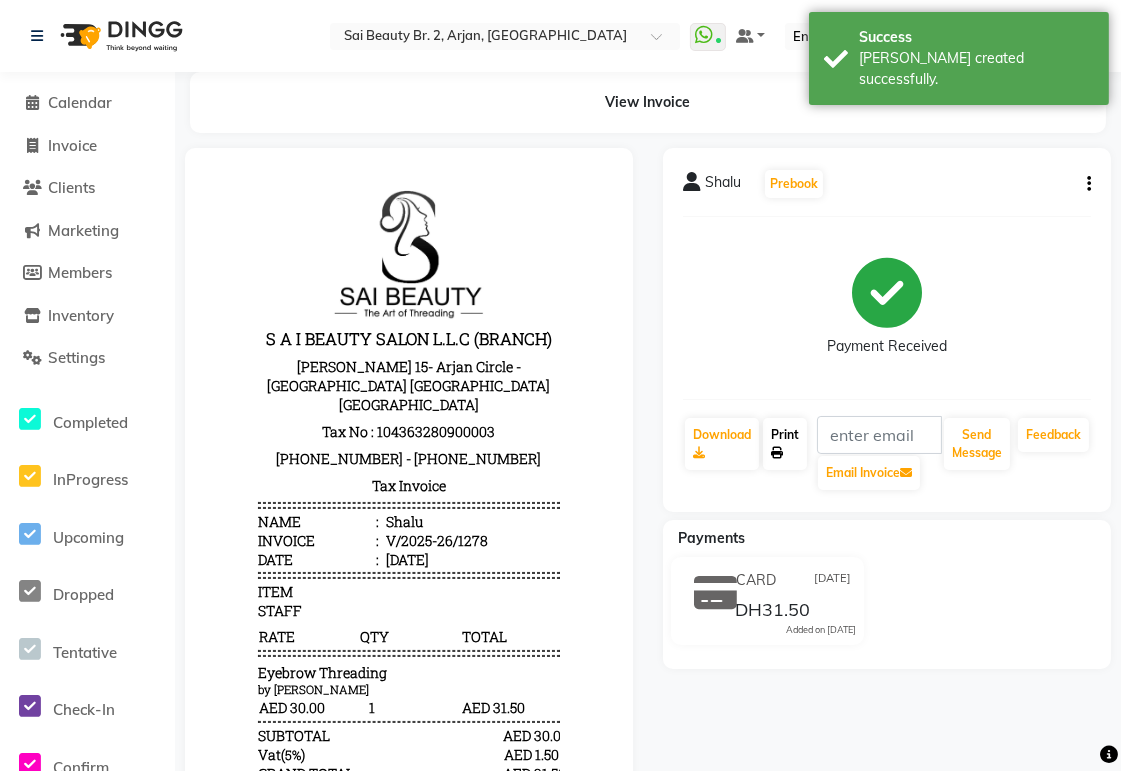 click on "Print" 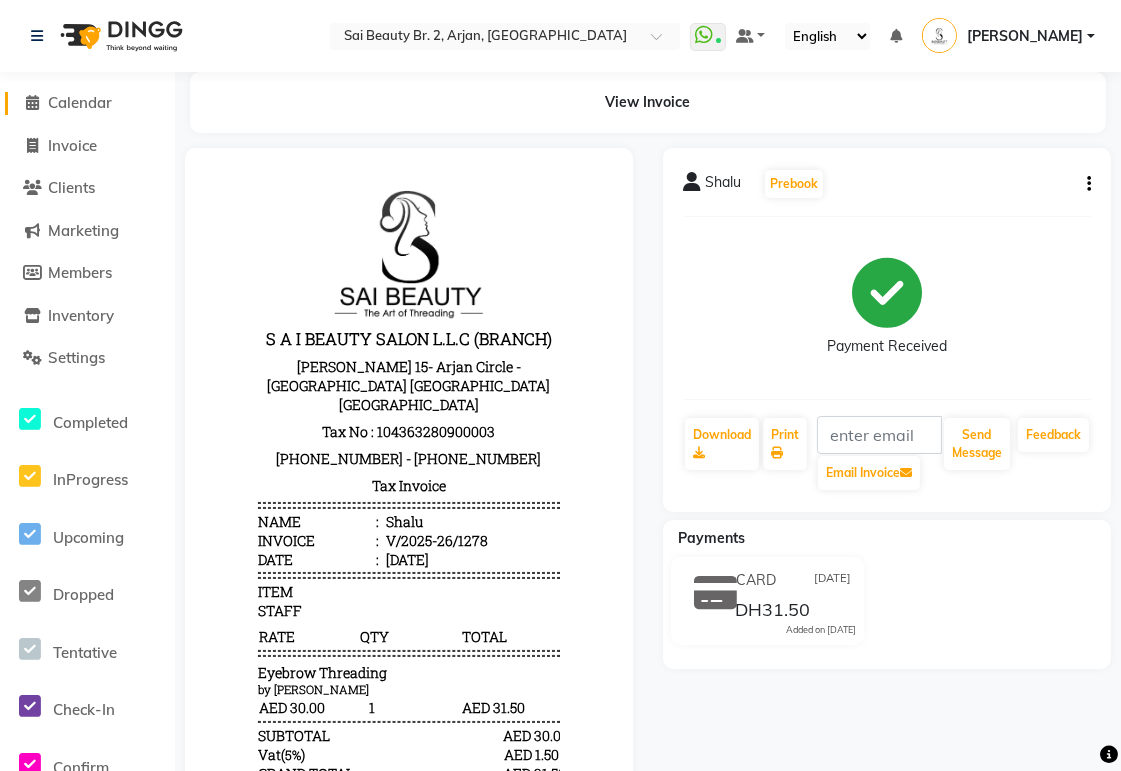 click on "Calendar" 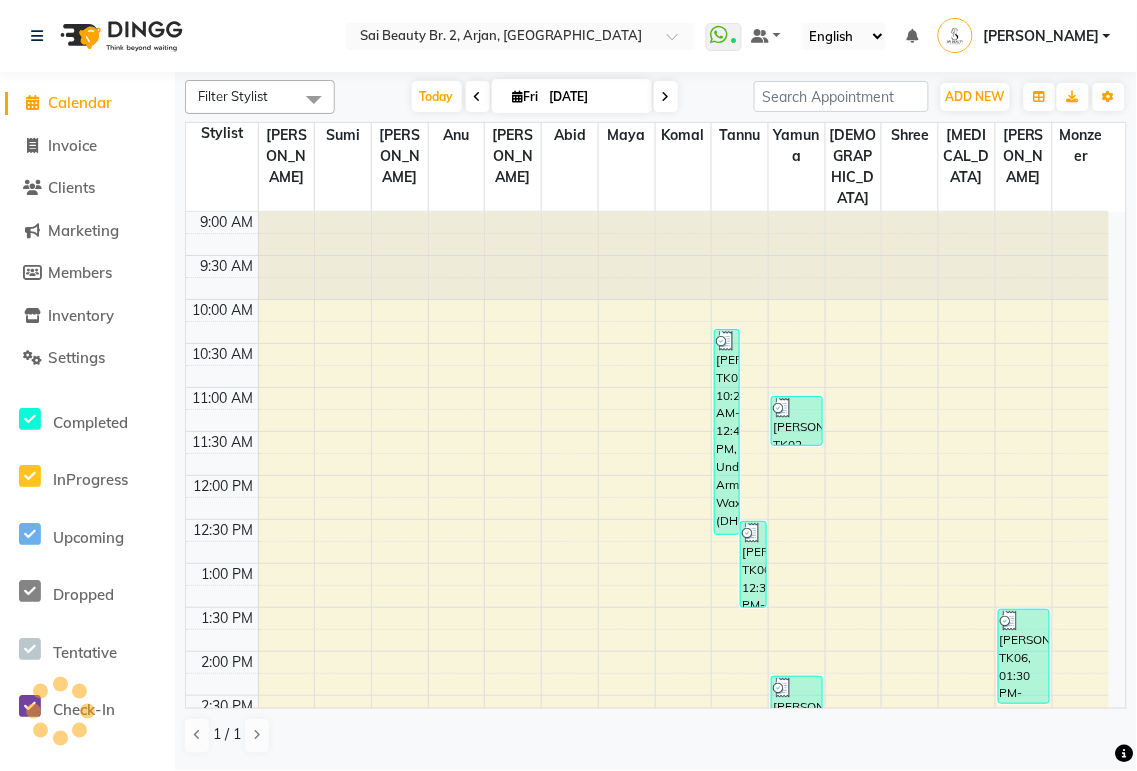 scroll, scrollTop: 0, scrollLeft: 0, axis: both 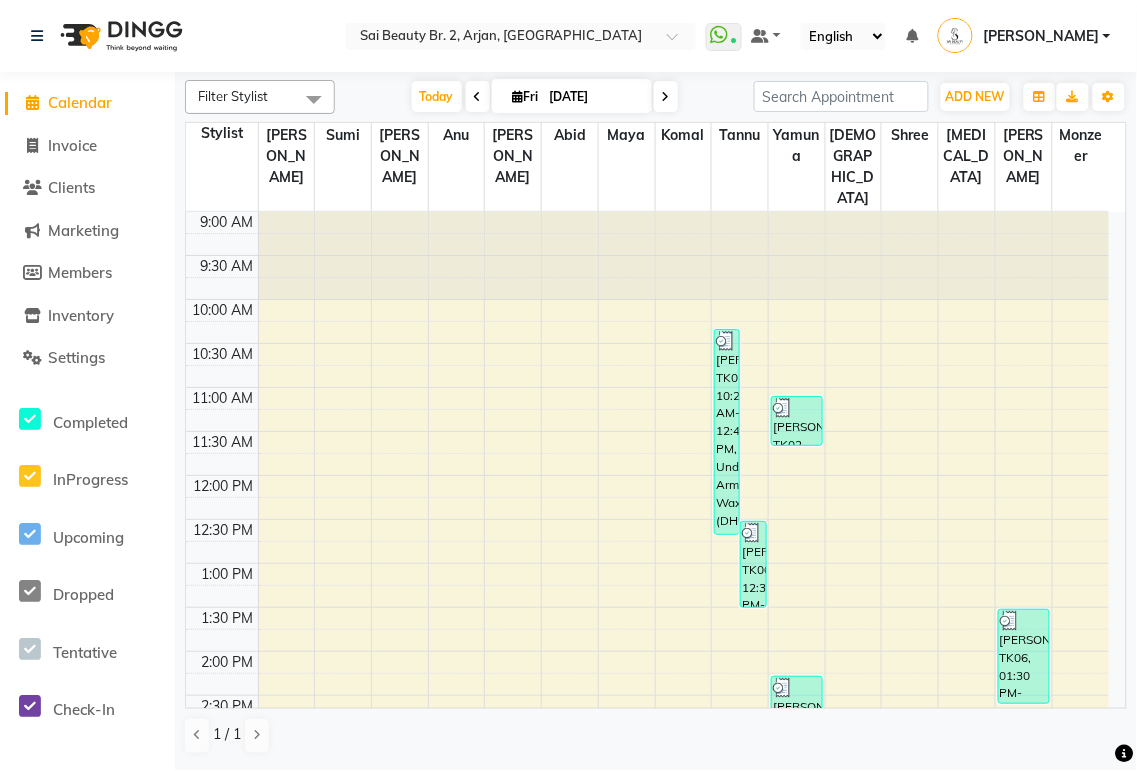 click at bounding box center [666, 97] 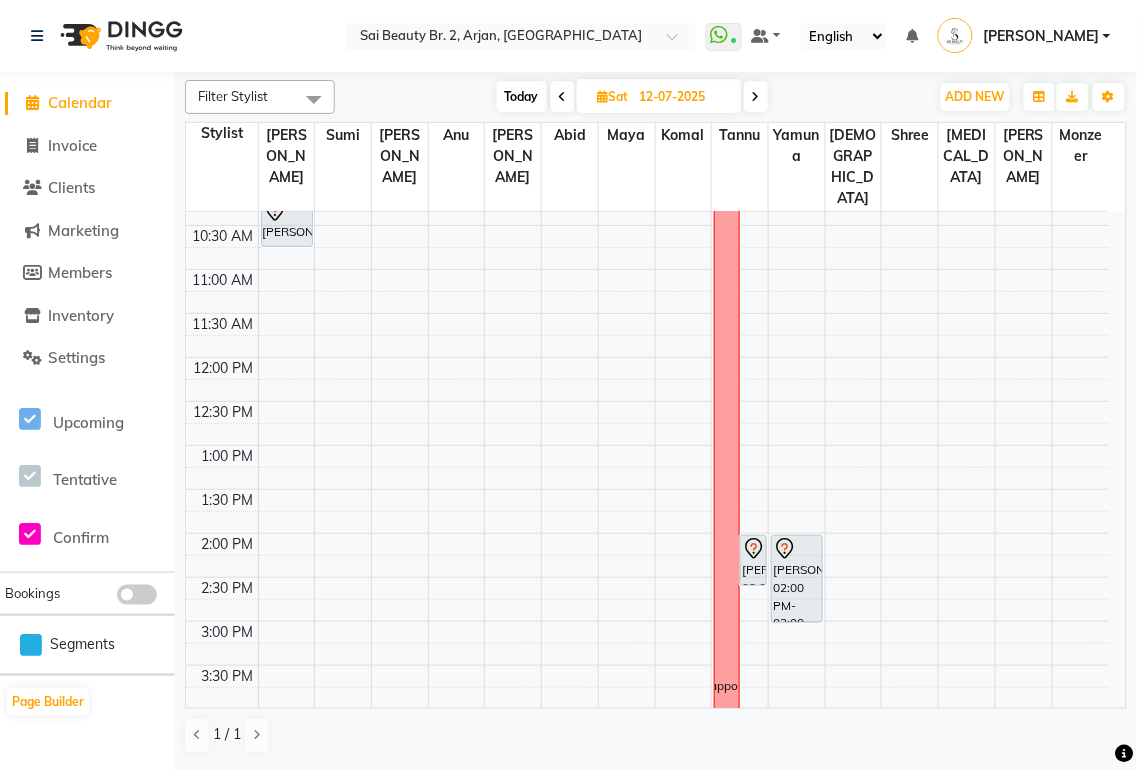 scroll, scrollTop: 0, scrollLeft: 0, axis: both 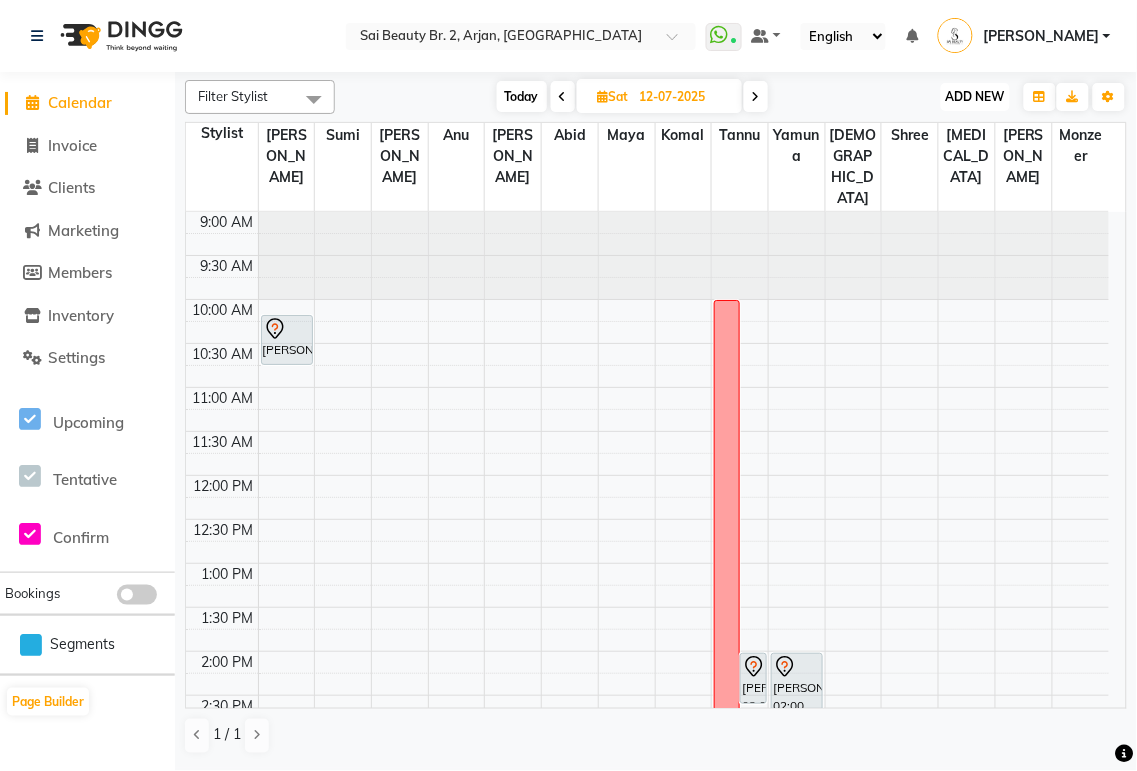 click on "ADD NEW" at bounding box center (975, 96) 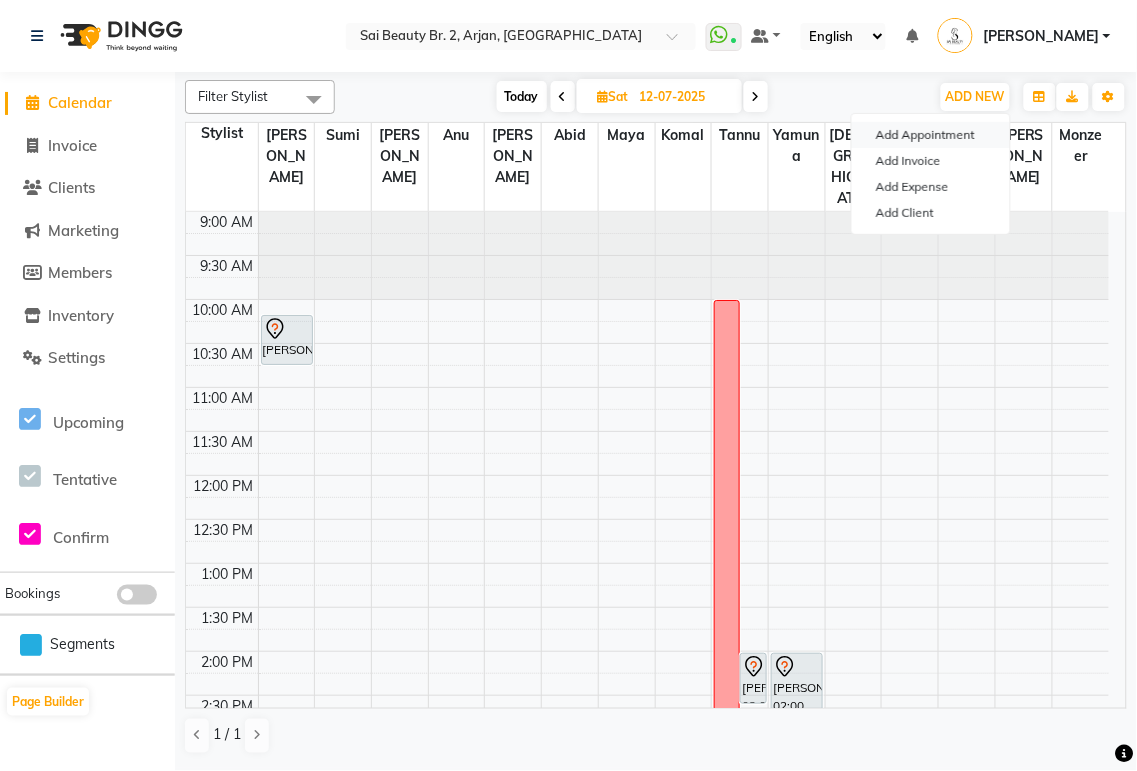 click on "Add Appointment" at bounding box center [931, 135] 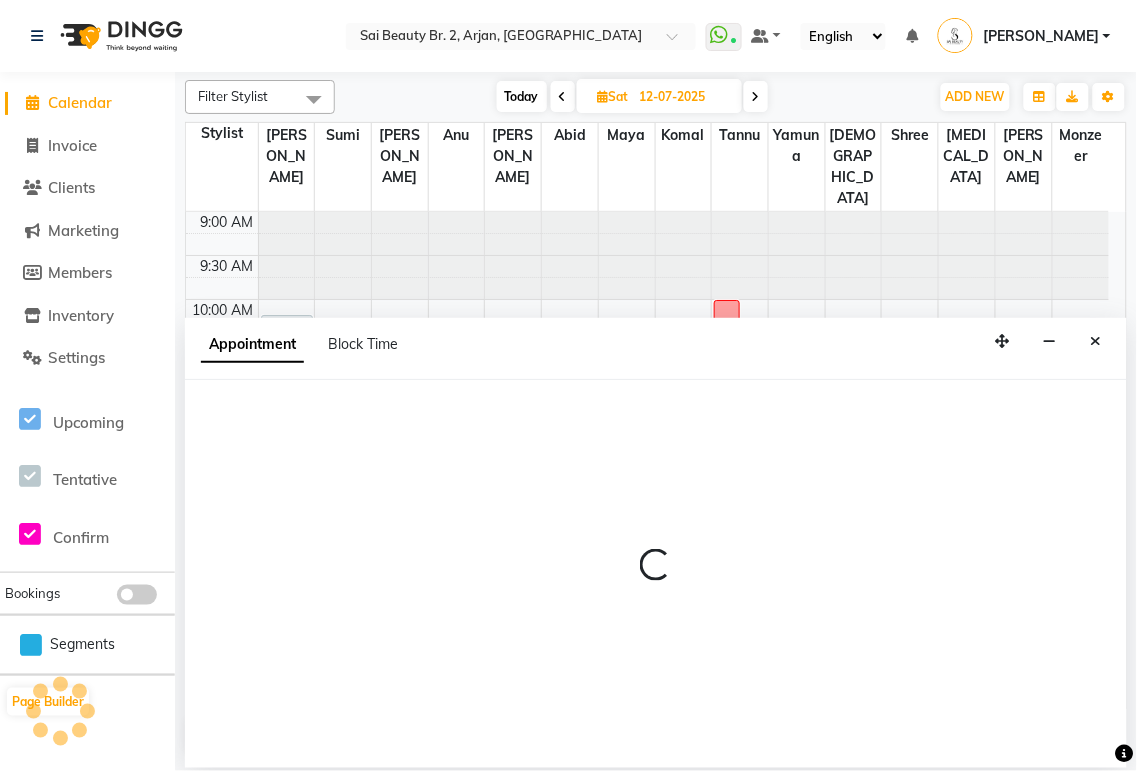 select on "tentative" 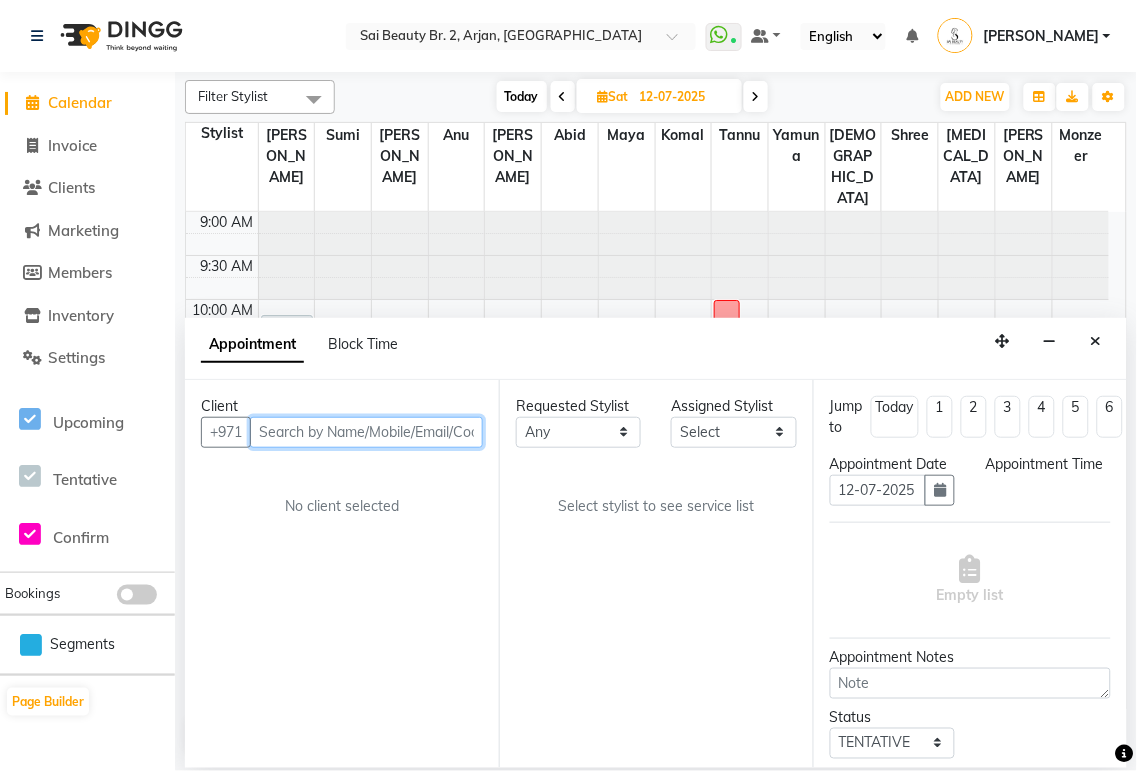 select on "600" 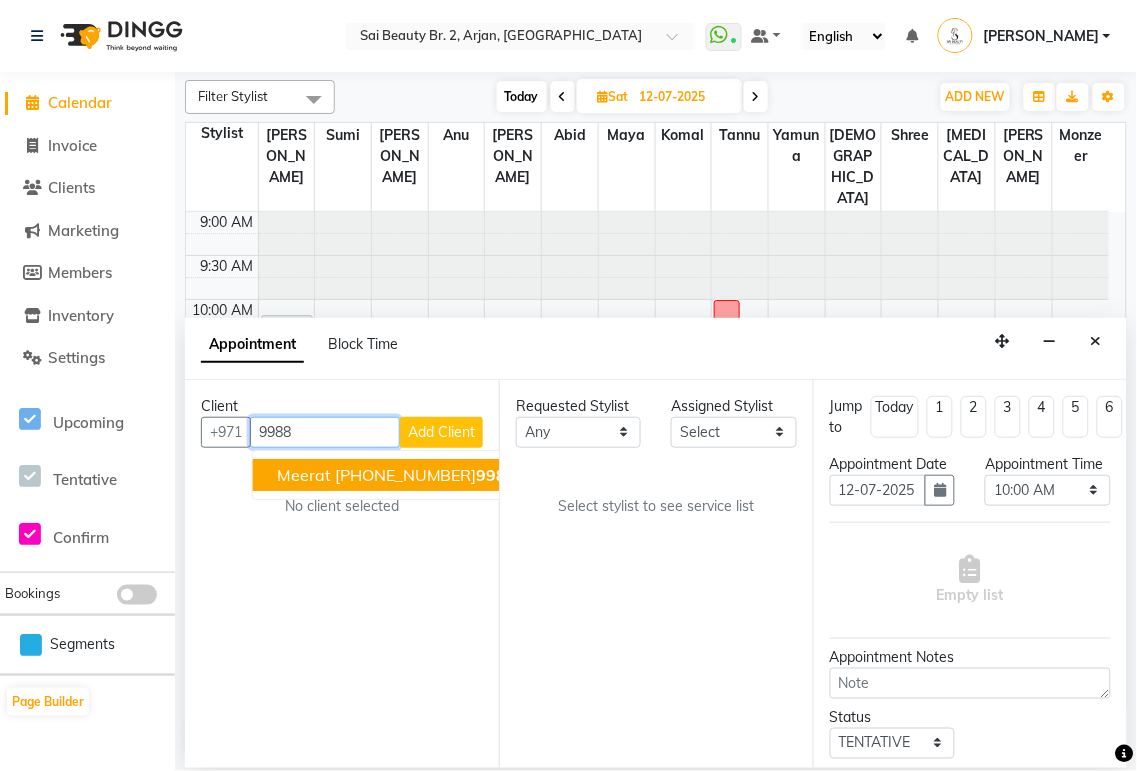 click on "[PHONE_NUMBER]" at bounding box center [426, 475] 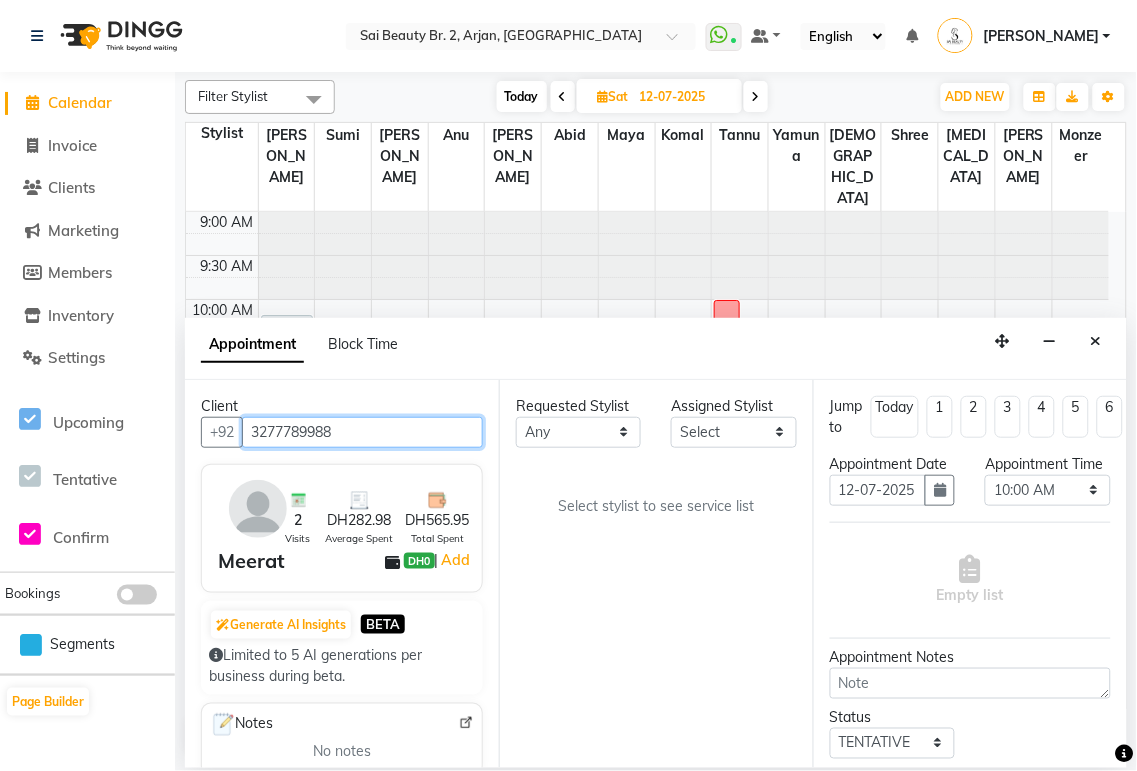 type on "3277789988" 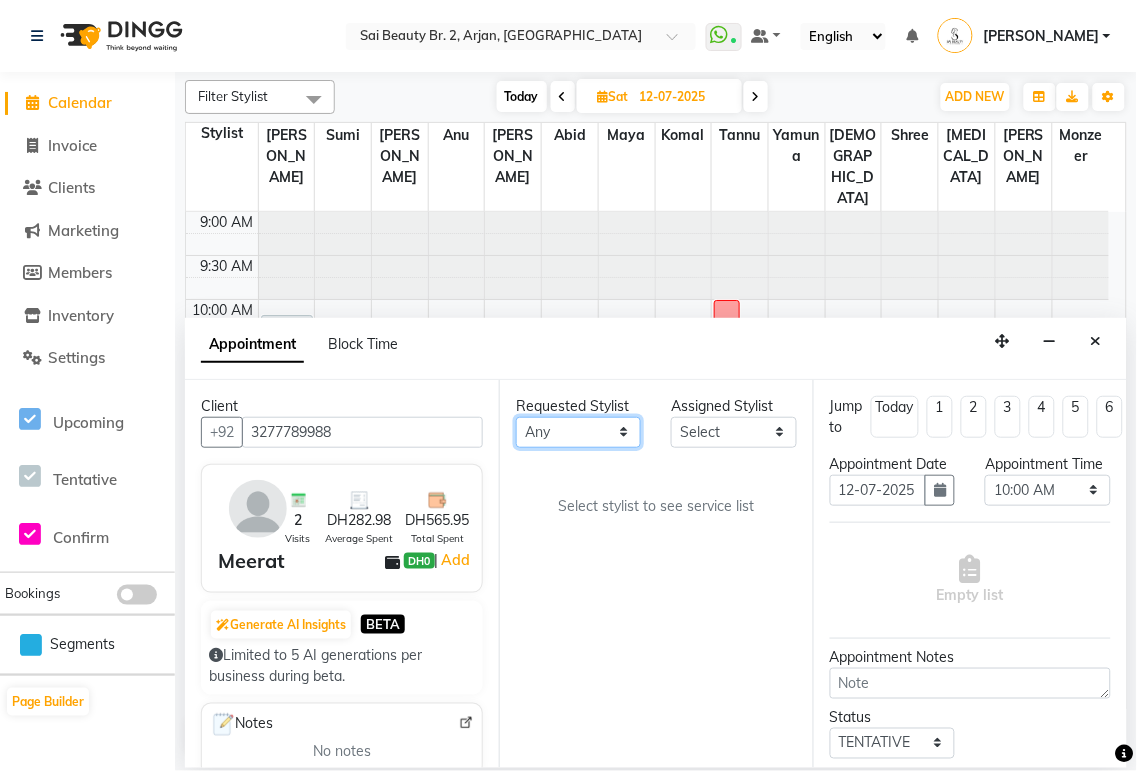 click on "Any [PERSON_NAME][MEDICAL_DATA] [PERSON_NAME] [PERSON_NAME] [PERSON_NAME] Gita [PERSON_NAME] monzeer Shree [PERSON_NAME] [PERSON_NAME]" at bounding box center [578, 432] 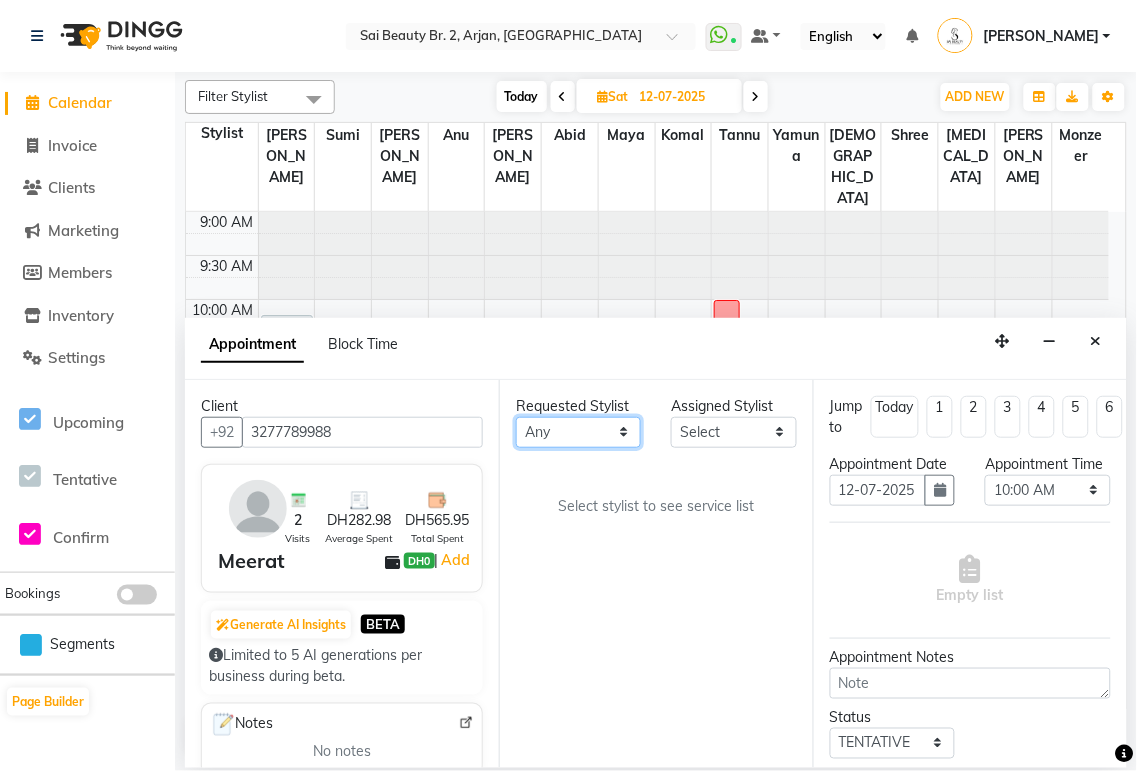 select on "59367" 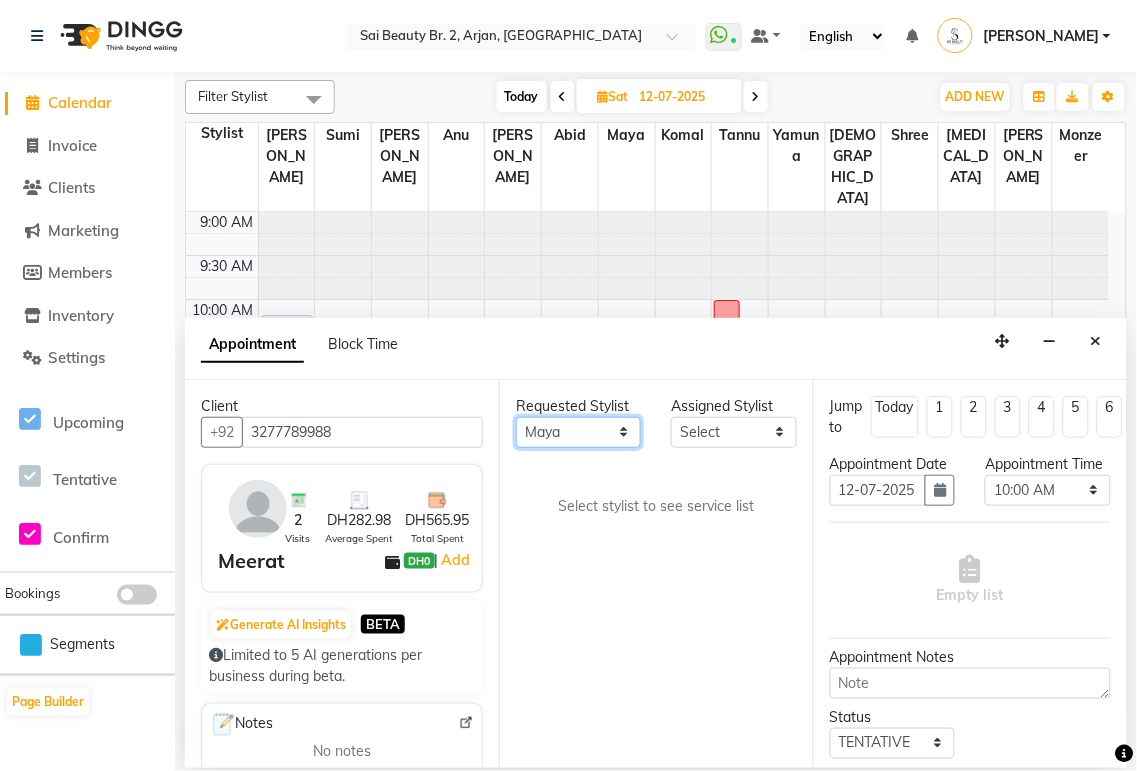 click on "Any [PERSON_NAME][MEDICAL_DATA] [PERSON_NAME] [PERSON_NAME] [PERSON_NAME] Gita [PERSON_NAME] monzeer Shree [PERSON_NAME] [PERSON_NAME]" at bounding box center [578, 432] 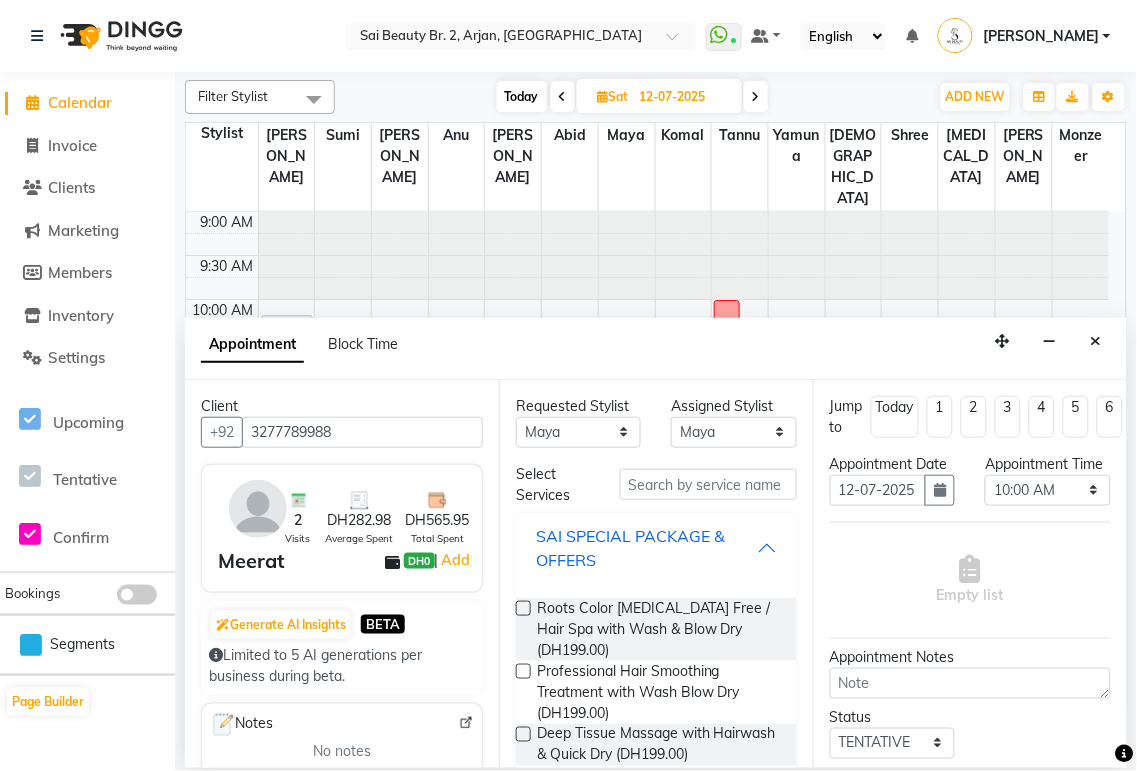 click on "SAI SPECIAL PACKAGE & OFFERS" at bounding box center (646, 548) 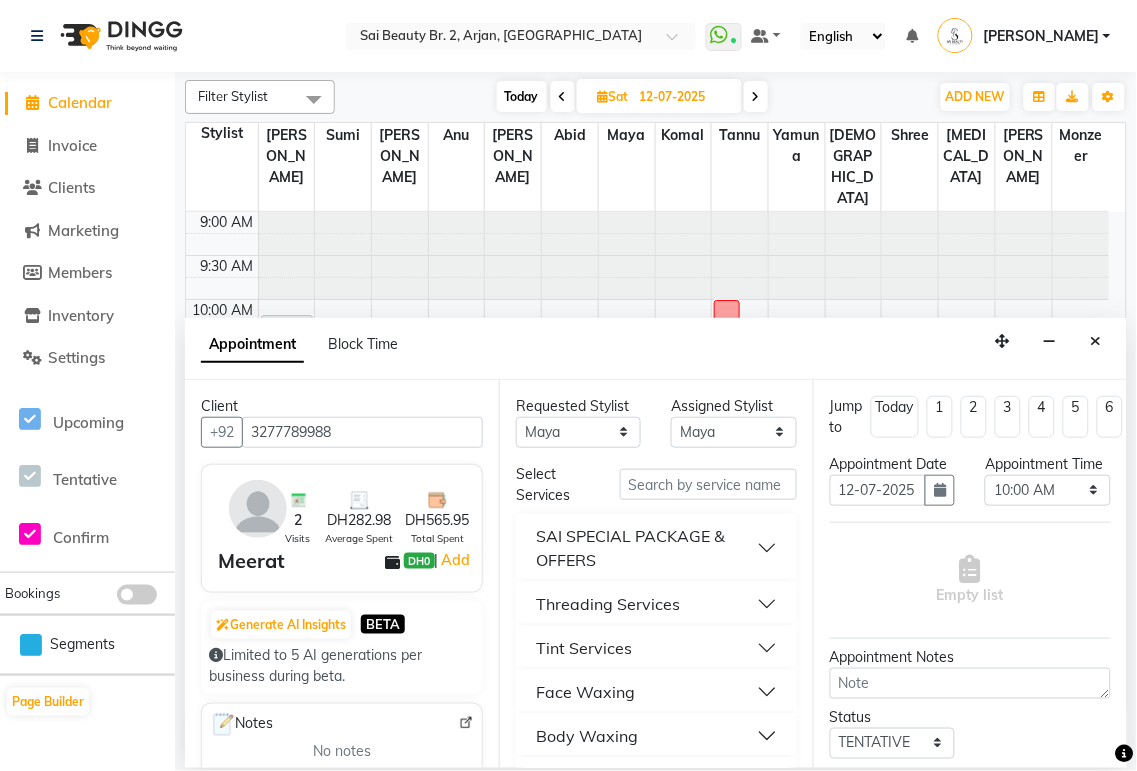 click on "SAI SPECIAL PACKAGE & OFFERS" at bounding box center (646, 548) 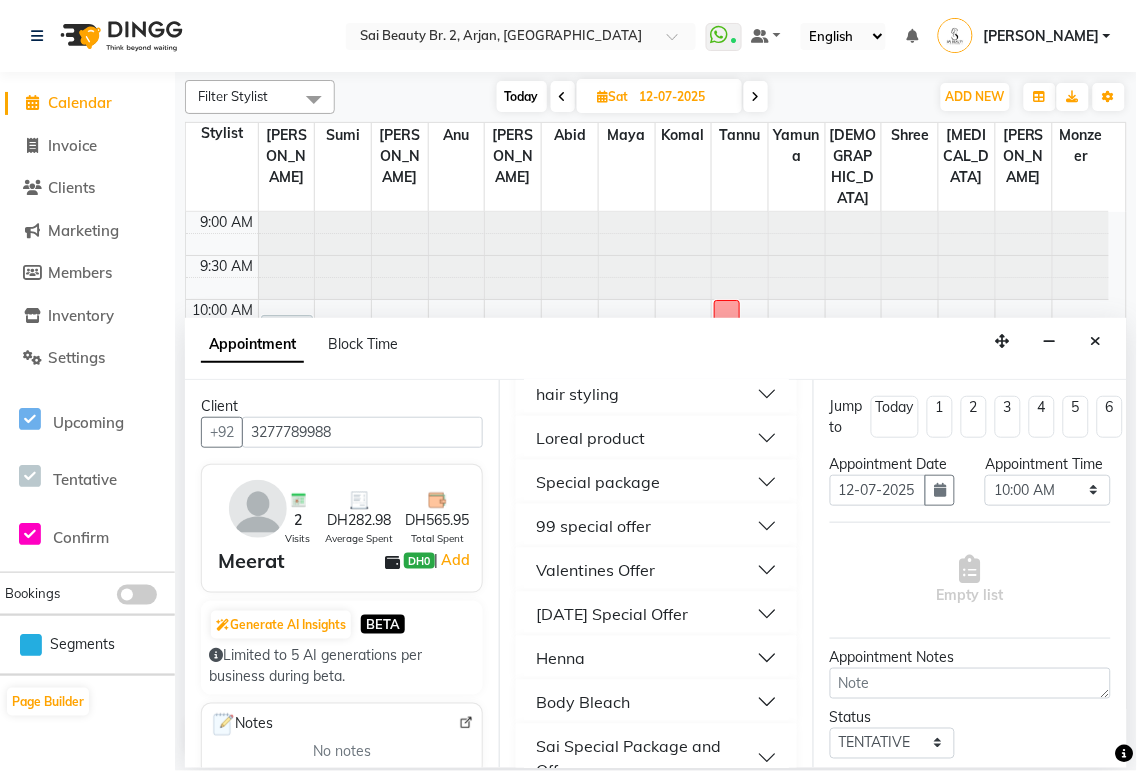 scroll, scrollTop: 1562, scrollLeft: 0, axis: vertical 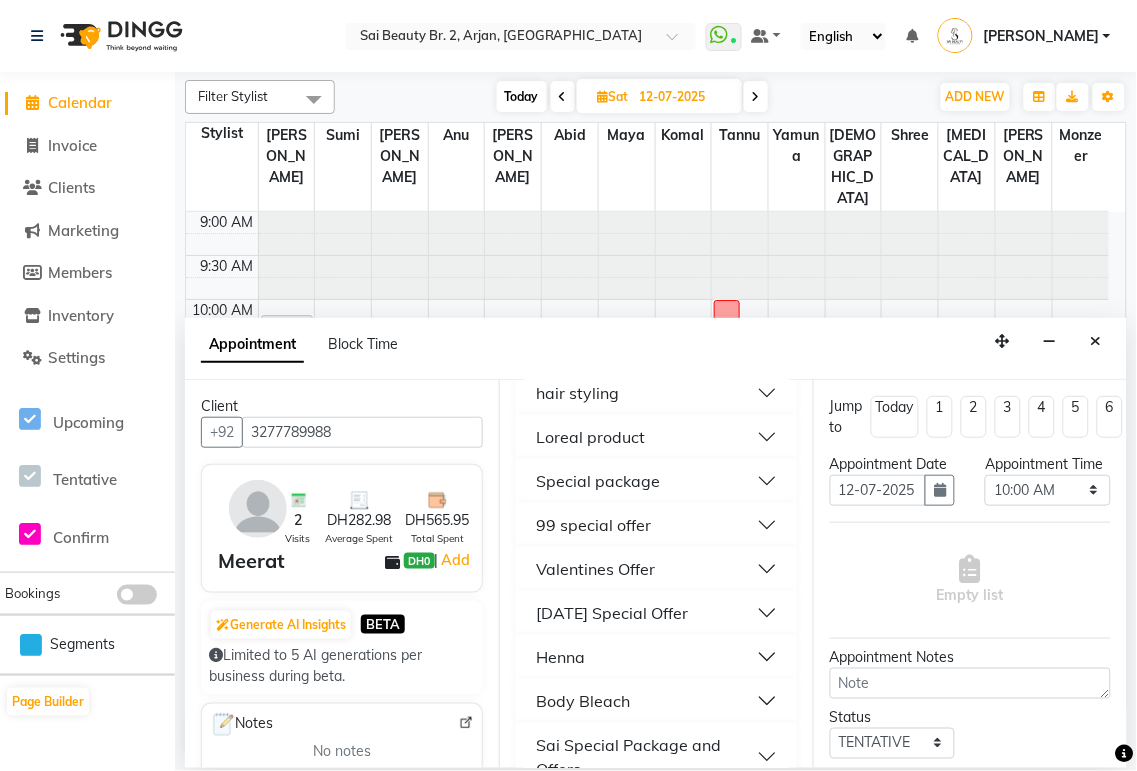 click on "[DATE] Special Offer" at bounding box center (656, 613) 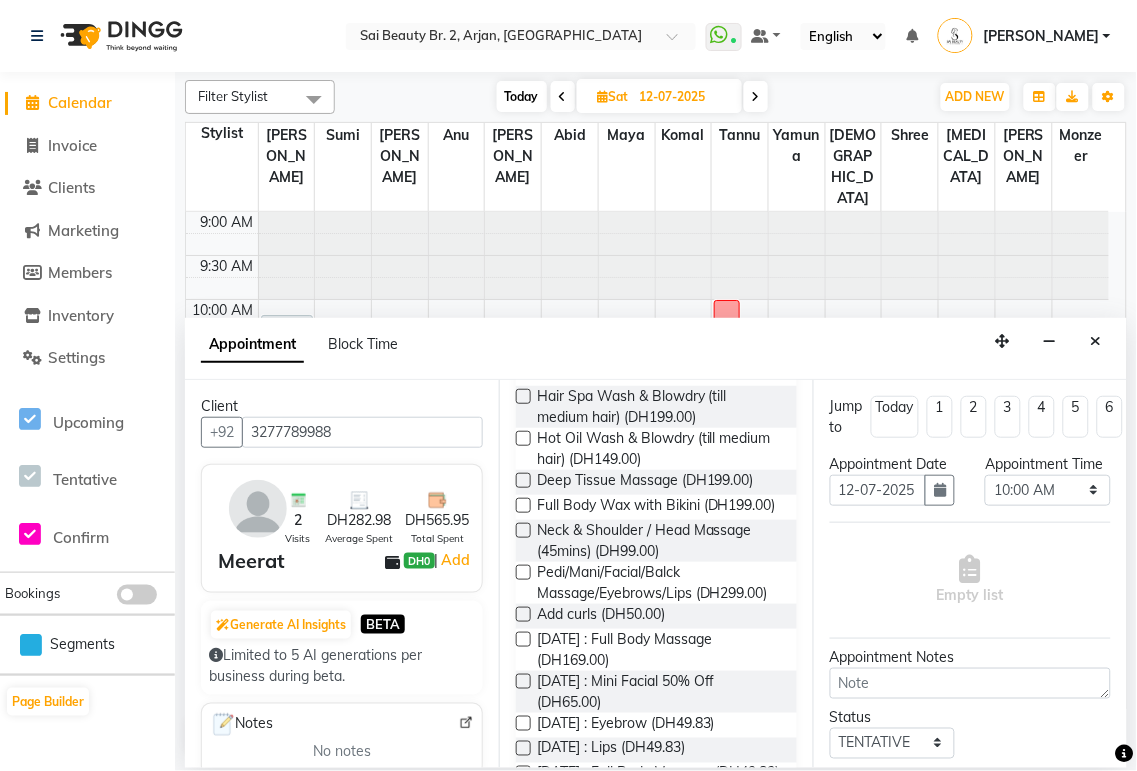 scroll, scrollTop: 1830, scrollLeft: 0, axis: vertical 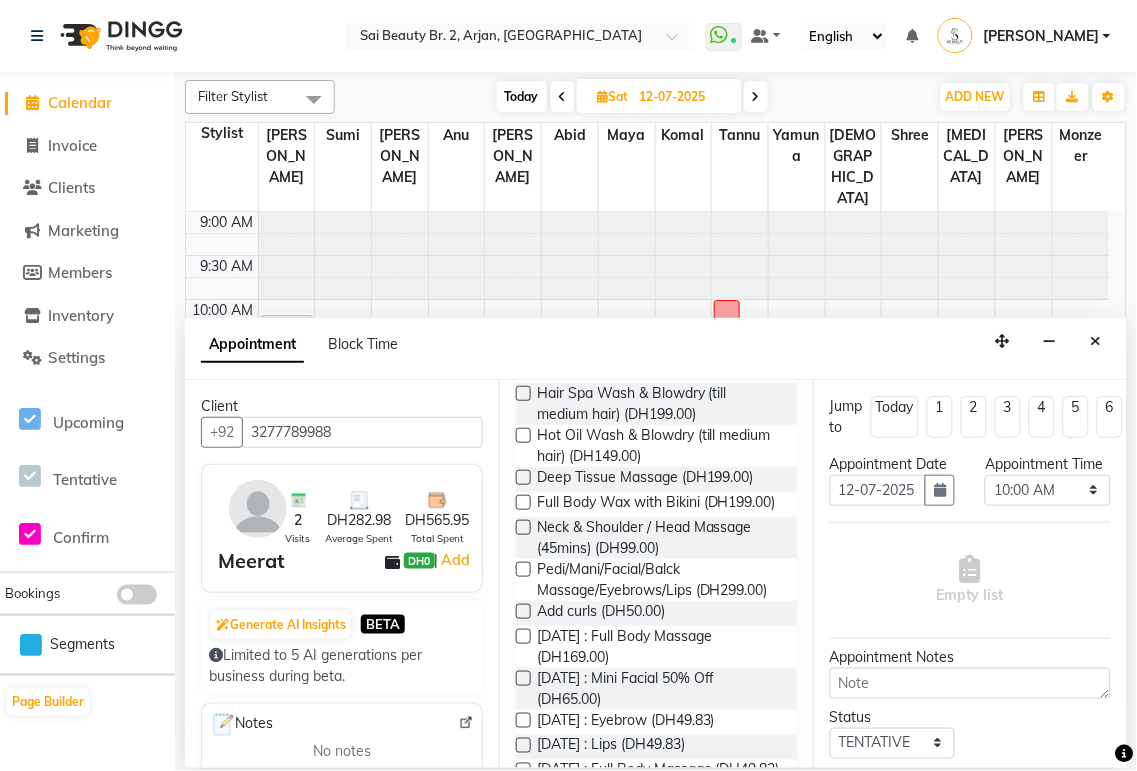 click at bounding box center [523, 502] 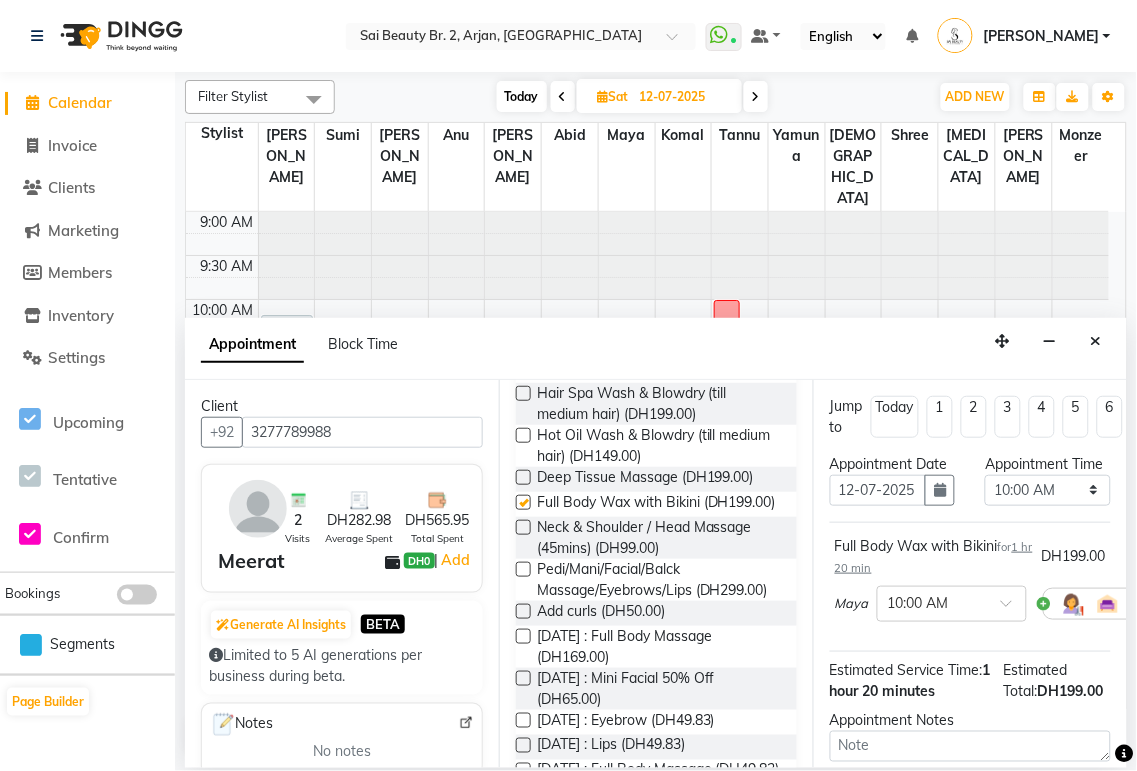 checkbox on "false" 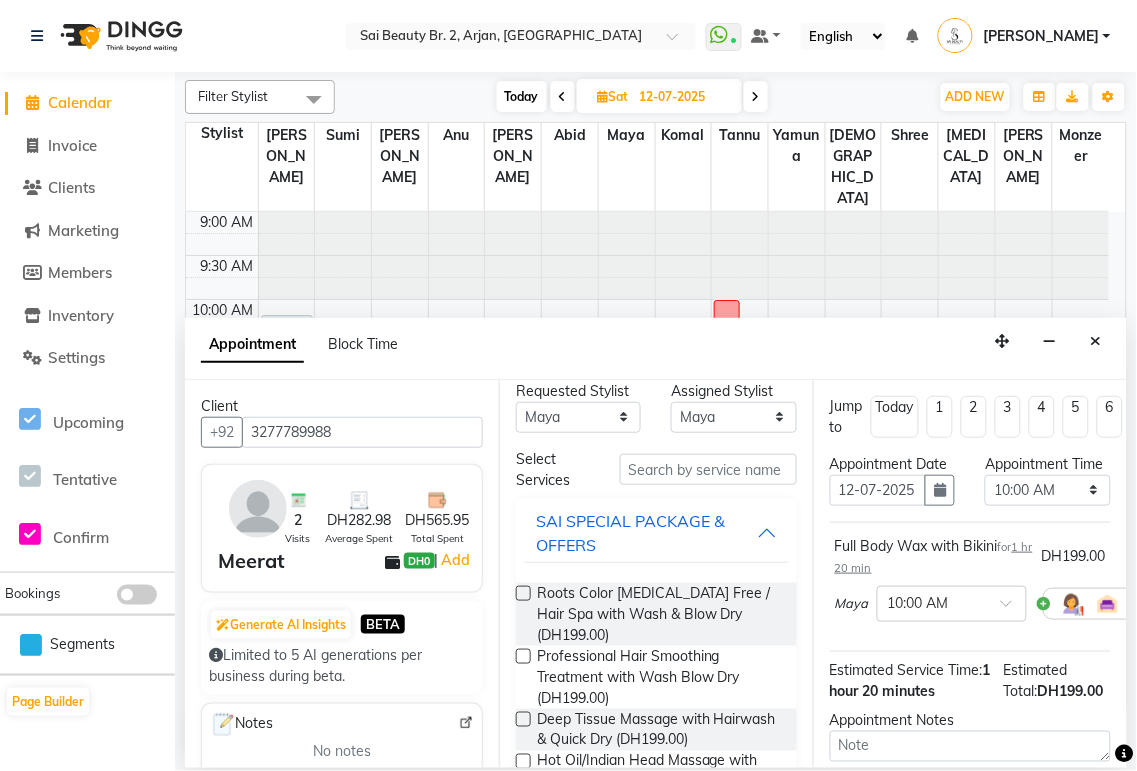 scroll, scrollTop: 0, scrollLeft: 0, axis: both 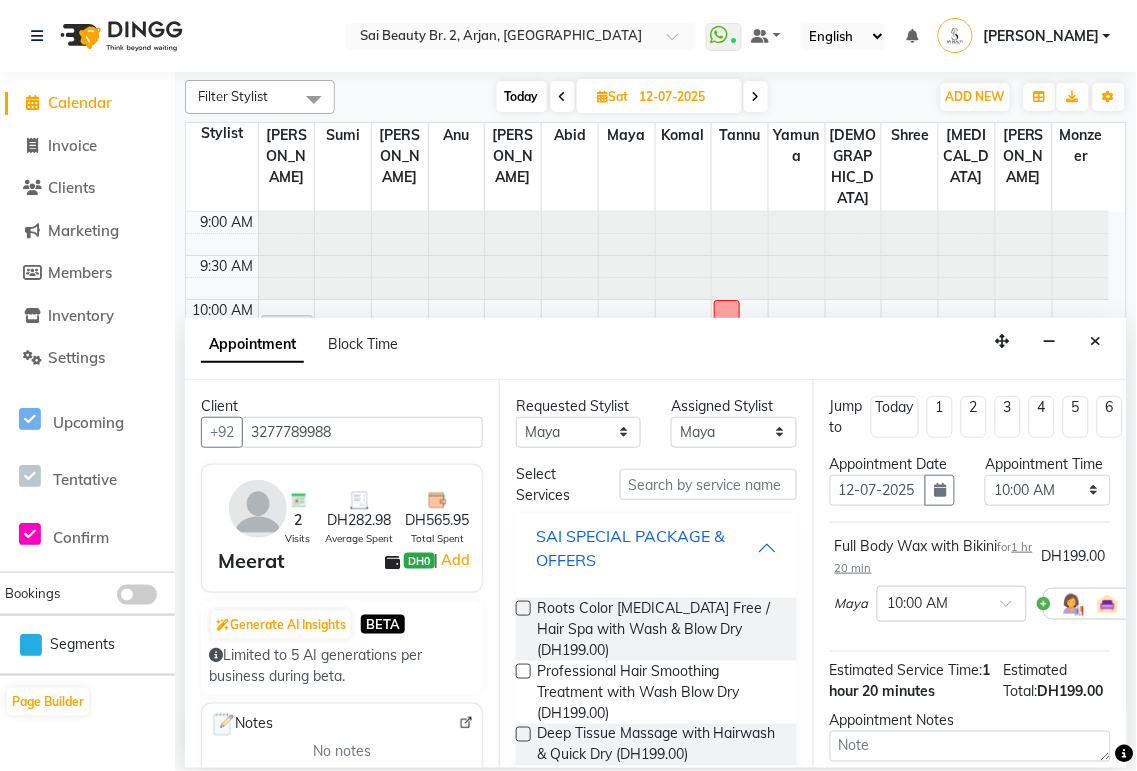 click on "SAI SPECIAL PACKAGE & OFFERS" at bounding box center [646, 548] 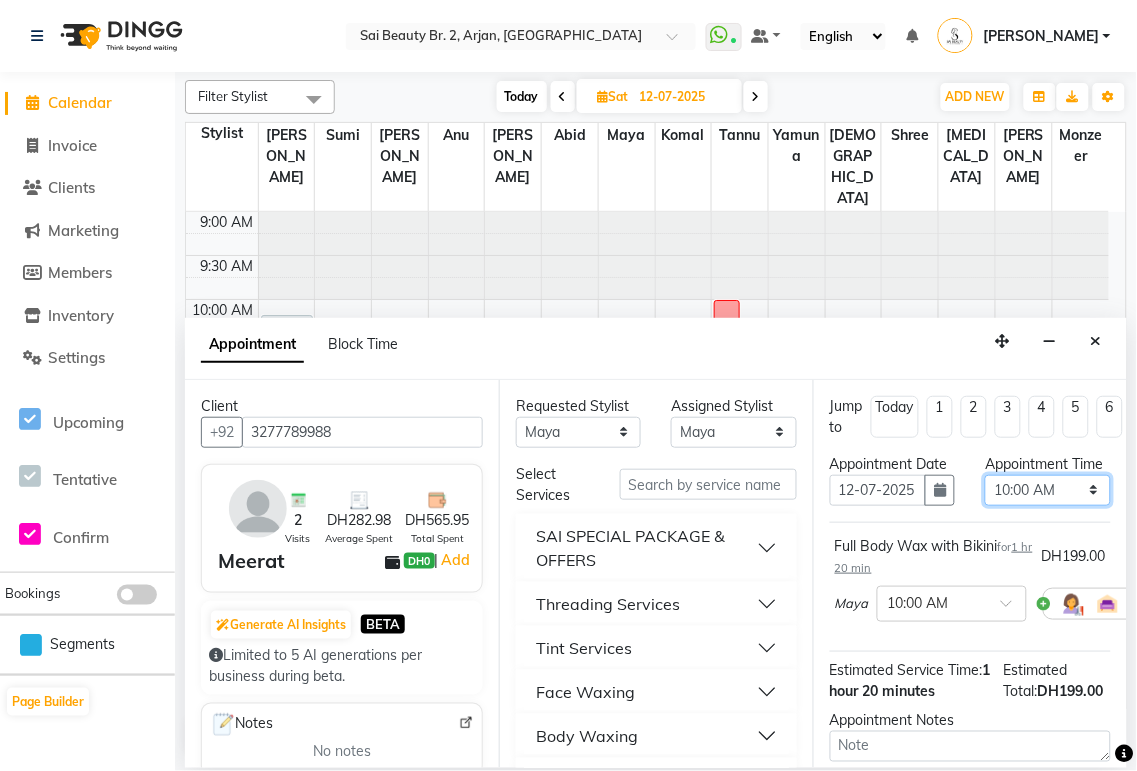 click on "Select 10:00 AM 10:05 AM 10:10 AM 10:15 AM 10:20 AM 10:25 AM 10:30 AM 10:35 AM 10:40 AM 10:45 AM 10:50 AM 10:55 AM 11:00 AM 11:05 AM 11:10 AM 11:15 AM 11:20 AM 11:25 AM 11:30 AM 11:35 AM 11:40 AM 11:45 AM 11:50 AM 11:55 AM 12:00 PM 12:05 PM 12:10 PM 12:15 PM 12:20 PM 12:25 PM 12:30 PM 12:35 PM 12:40 PM 12:45 PM 12:50 PM 12:55 PM 01:00 PM 01:05 PM 01:10 PM 01:15 PM 01:20 PM 01:25 PM 01:30 PM 01:35 PM 01:40 PM 01:45 PM 01:50 PM 01:55 PM 02:00 PM 02:05 PM 02:10 PM 02:15 PM 02:20 PM 02:25 PM 02:30 PM 02:35 PM 02:40 PM 02:45 PM 02:50 PM 02:55 PM 03:00 PM 03:05 PM 03:10 PM 03:15 PM 03:20 PM 03:25 PM 03:30 PM 03:35 PM 03:40 PM 03:45 PM 03:50 PM 03:55 PM 04:00 PM 04:05 PM 04:10 PM 04:15 PM 04:20 PM 04:25 PM 04:30 PM 04:35 PM 04:40 PM 04:45 PM 04:50 PM 04:55 PM 05:00 PM 05:05 PM 05:10 PM 05:15 PM 05:20 PM 05:25 PM 05:30 PM 05:35 PM 05:40 PM 05:45 PM 05:50 PM 05:55 PM 06:00 PM 06:05 PM 06:10 PM 06:15 PM 06:20 PM 06:25 PM 06:30 PM 06:35 PM 06:40 PM 06:45 PM 06:50 PM 06:55 PM 07:00 PM 07:05 PM 07:10 PM 07:15 PM 07:20 PM" at bounding box center [1047, 490] 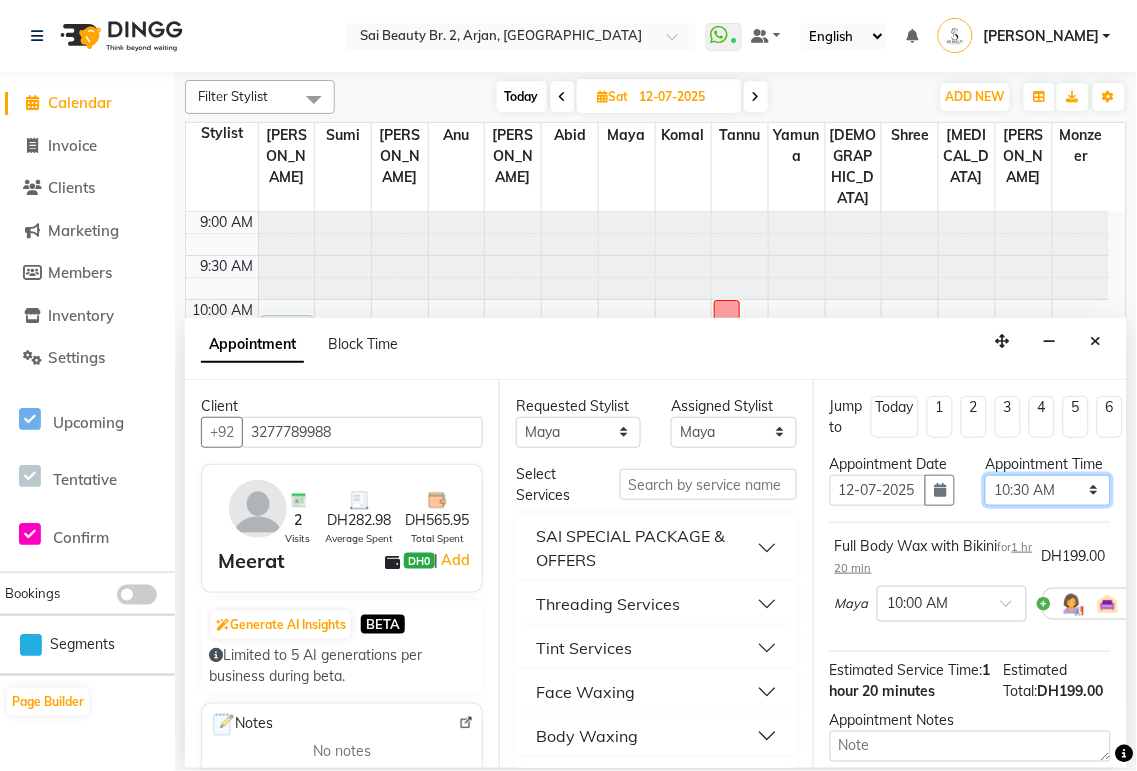 click on "Select 10:00 AM 10:05 AM 10:10 AM 10:15 AM 10:20 AM 10:25 AM 10:30 AM 10:35 AM 10:40 AM 10:45 AM 10:50 AM 10:55 AM 11:00 AM 11:05 AM 11:10 AM 11:15 AM 11:20 AM 11:25 AM 11:30 AM 11:35 AM 11:40 AM 11:45 AM 11:50 AM 11:55 AM 12:00 PM 12:05 PM 12:10 PM 12:15 PM 12:20 PM 12:25 PM 12:30 PM 12:35 PM 12:40 PM 12:45 PM 12:50 PM 12:55 PM 01:00 PM 01:05 PM 01:10 PM 01:15 PM 01:20 PM 01:25 PM 01:30 PM 01:35 PM 01:40 PM 01:45 PM 01:50 PM 01:55 PM 02:00 PM 02:05 PM 02:10 PM 02:15 PM 02:20 PM 02:25 PM 02:30 PM 02:35 PM 02:40 PM 02:45 PM 02:50 PM 02:55 PM 03:00 PM 03:05 PM 03:10 PM 03:15 PM 03:20 PM 03:25 PM 03:30 PM 03:35 PM 03:40 PM 03:45 PM 03:50 PM 03:55 PM 04:00 PM 04:05 PM 04:10 PM 04:15 PM 04:20 PM 04:25 PM 04:30 PM 04:35 PM 04:40 PM 04:45 PM 04:50 PM 04:55 PM 05:00 PM 05:05 PM 05:10 PM 05:15 PM 05:20 PM 05:25 PM 05:30 PM 05:35 PM 05:40 PM 05:45 PM 05:50 PM 05:55 PM 06:00 PM 06:05 PM 06:10 PM 06:15 PM 06:20 PM 06:25 PM 06:30 PM 06:35 PM 06:40 PM 06:45 PM 06:50 PM 06:55 PM 07:00 PM 07:05 PM 07:10 PM 07:15 PM 07:20 PM" at bounding box center [1047, 490] 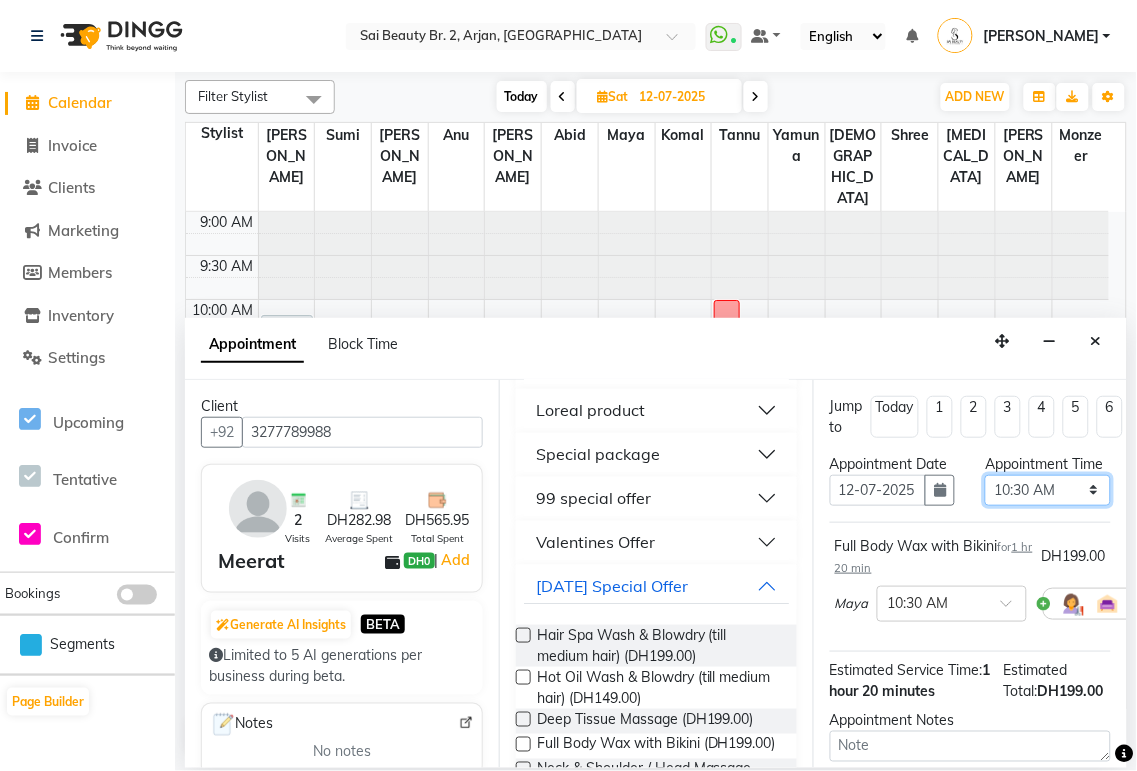 scroll, scrollTop: 1072, scrollLeft: 0, axis: vertical 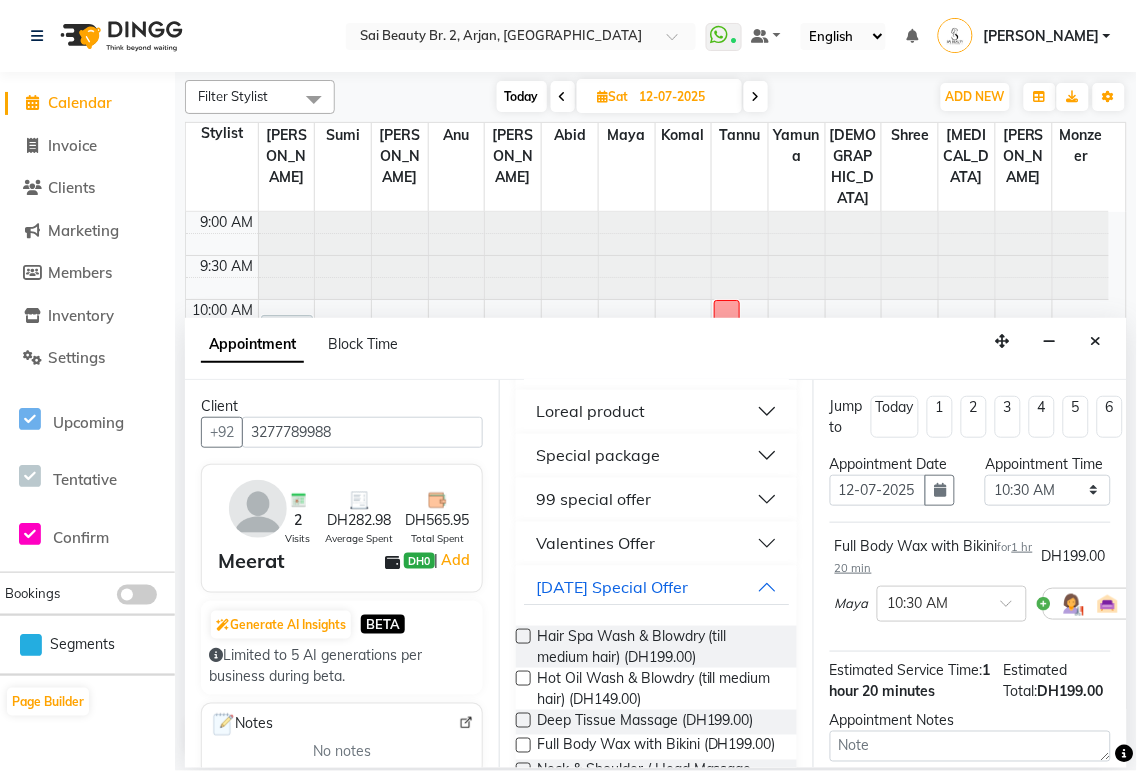 click on "99 special offer" at bounding box center [656, 500] 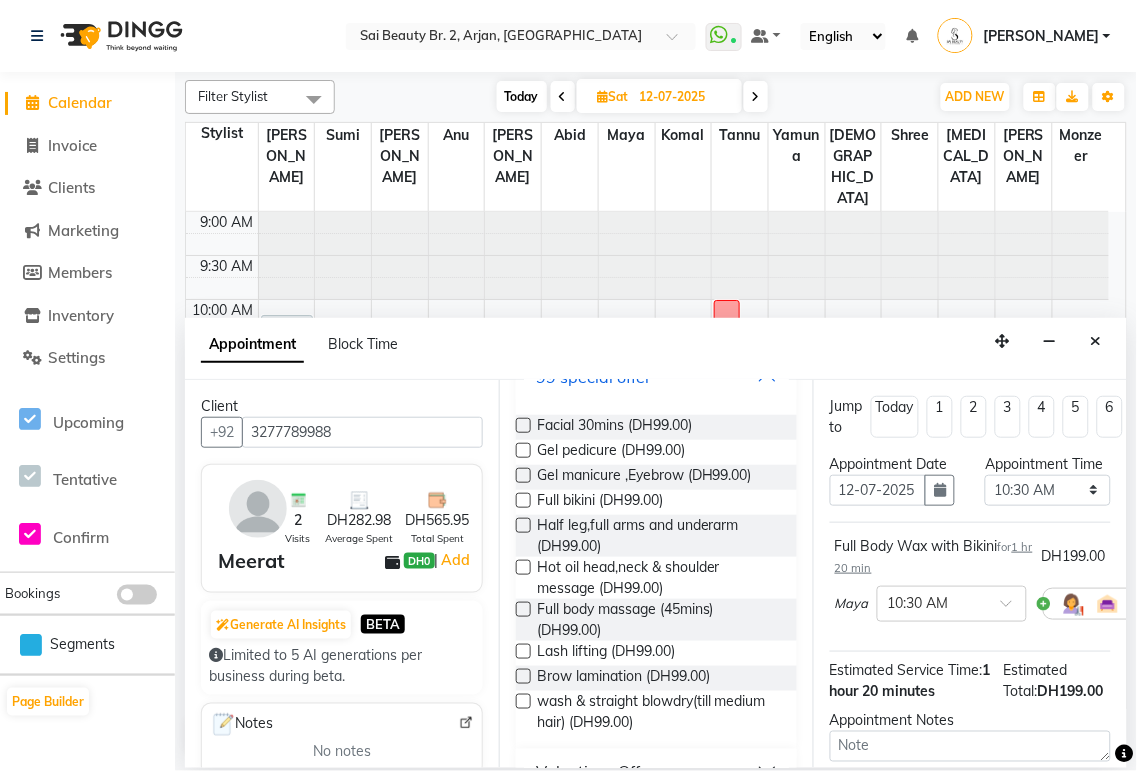 scroll, scrollTop: 1211, scrollLeft: 0, axis: vertical 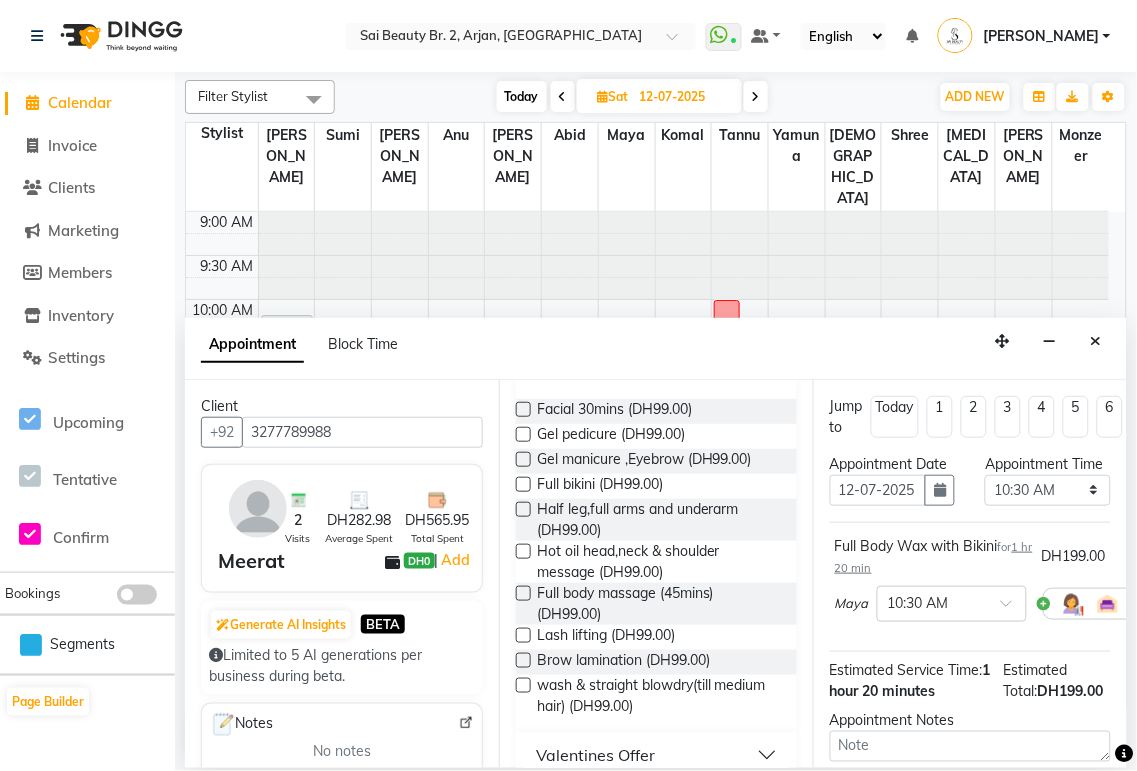click at bounding box center [523, 593] 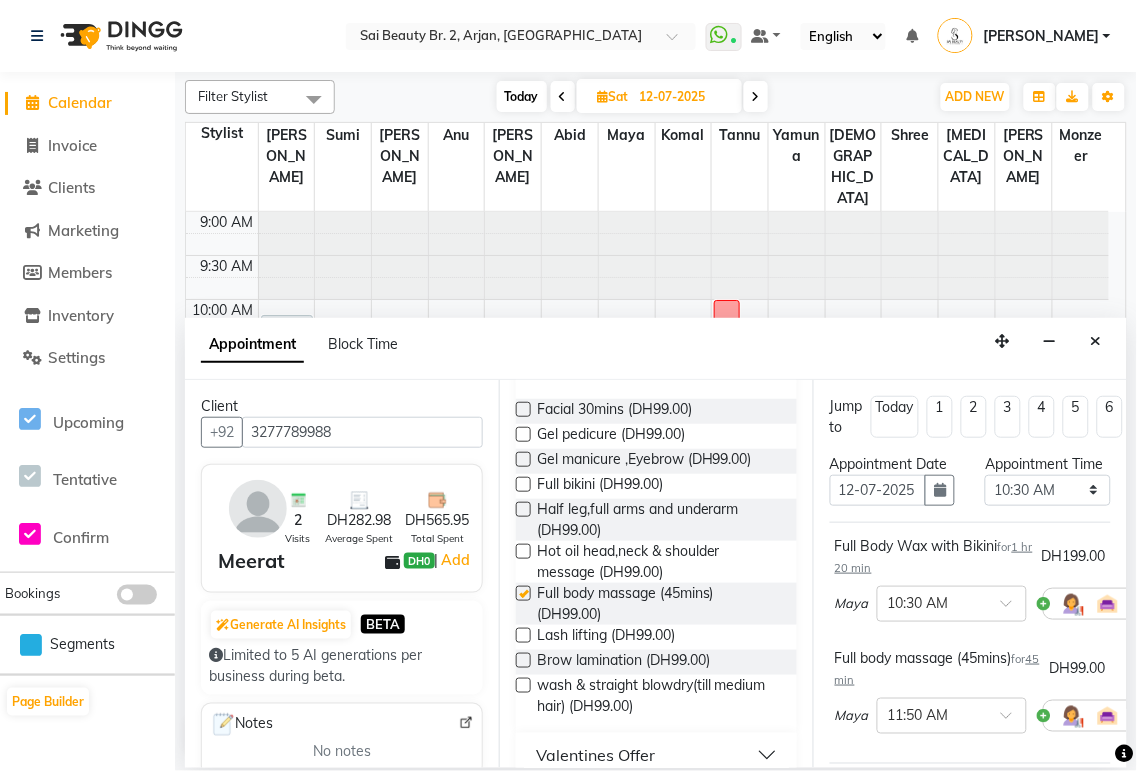 checkbox on "false" 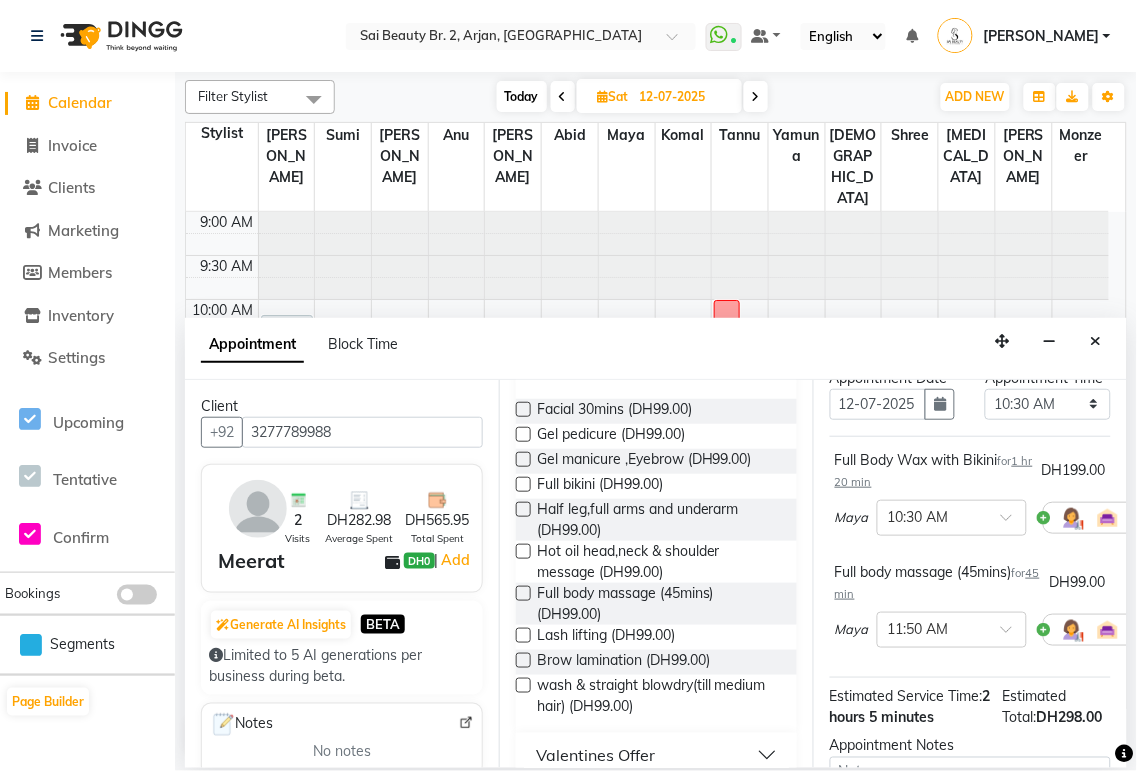 scroll, scrollTop: 388, scrollLeft: 0, axis: vertical 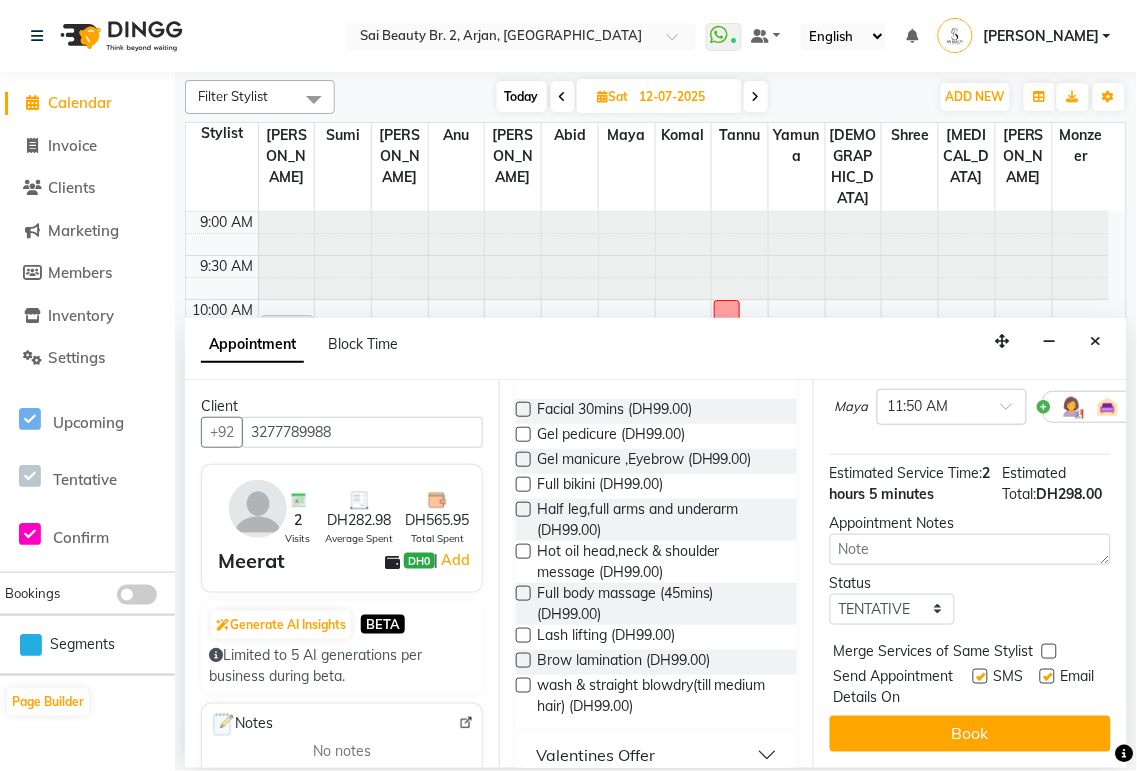 click at bounding box center (1049, 651) 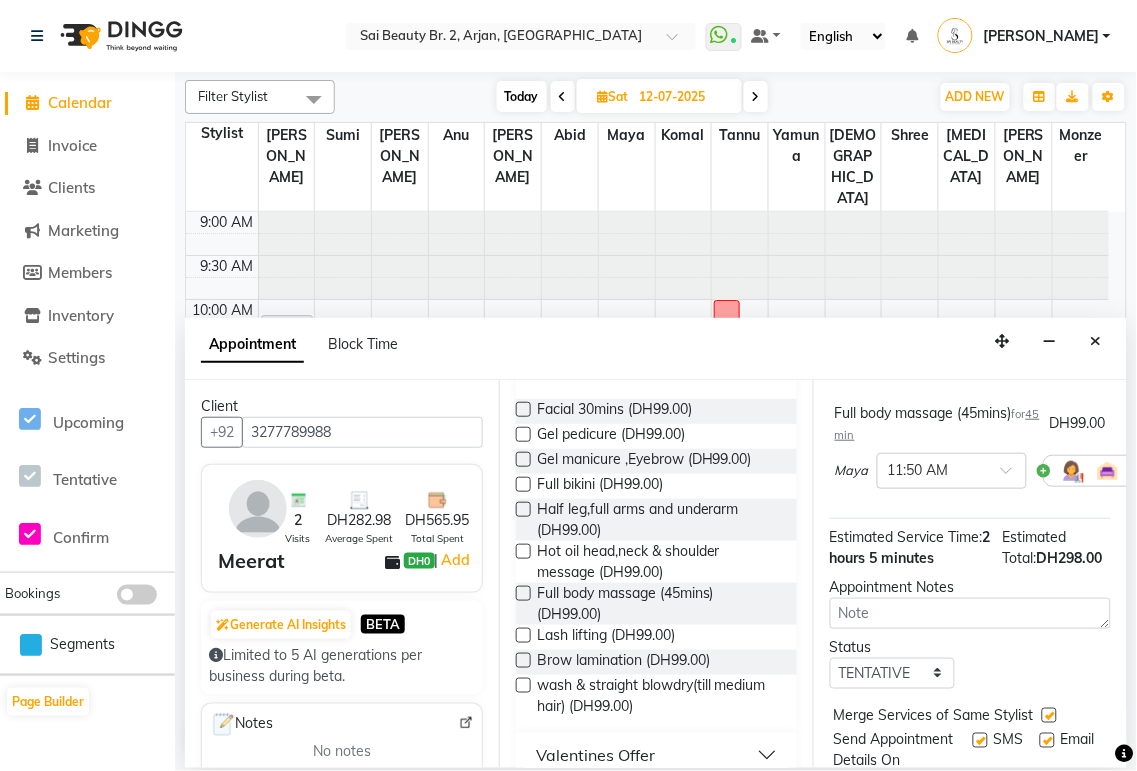scroll, scrollTop: 388, scrollLeft: 0, axis: vertical 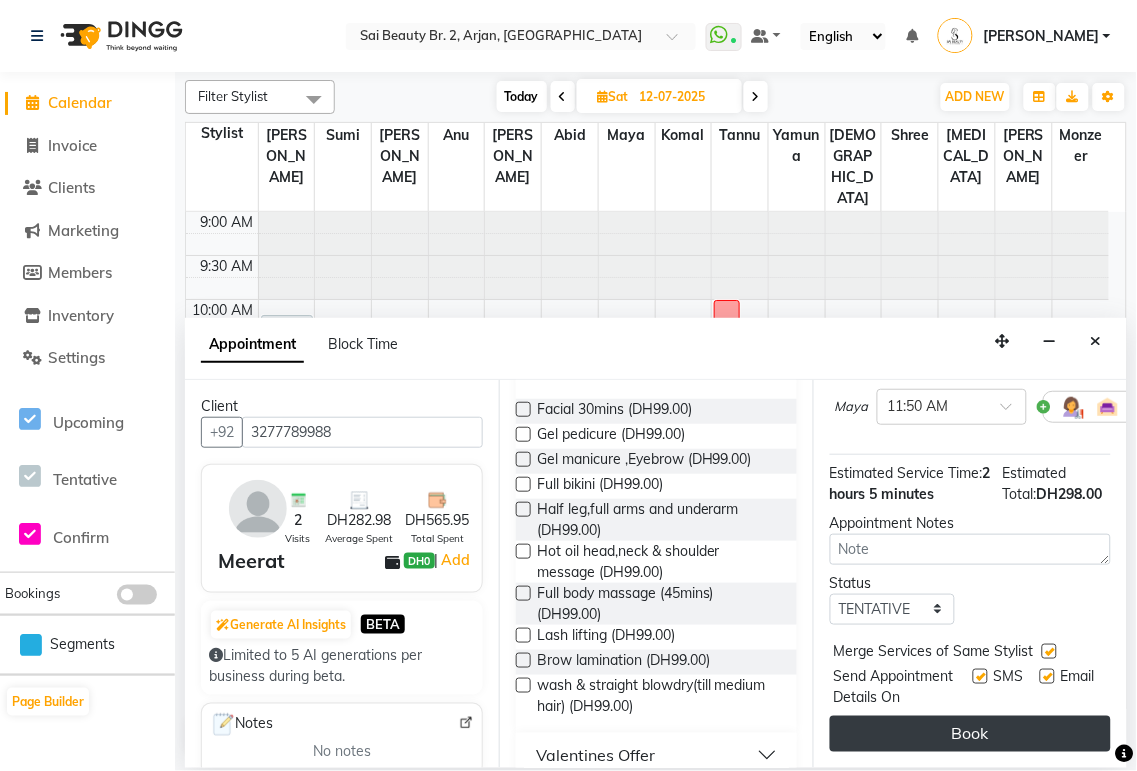 click on "Book" at bounding box center [970, 734] 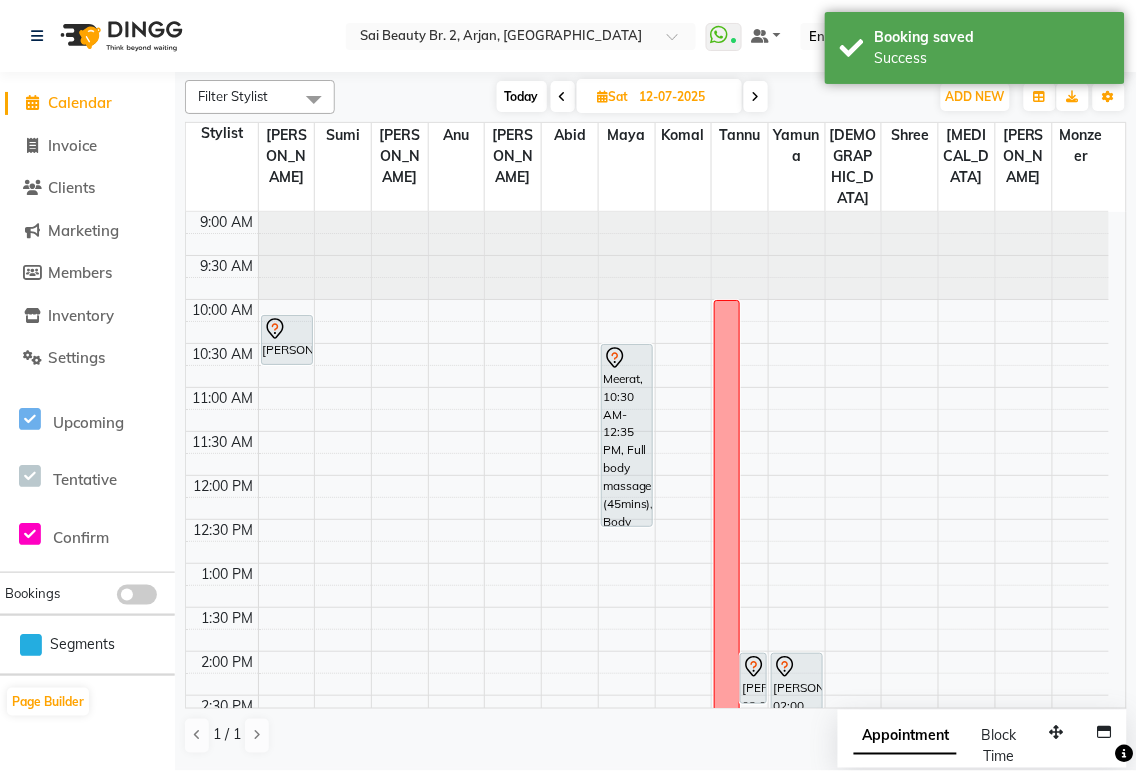 click on "Appointment" at bounding box center [905, 737] 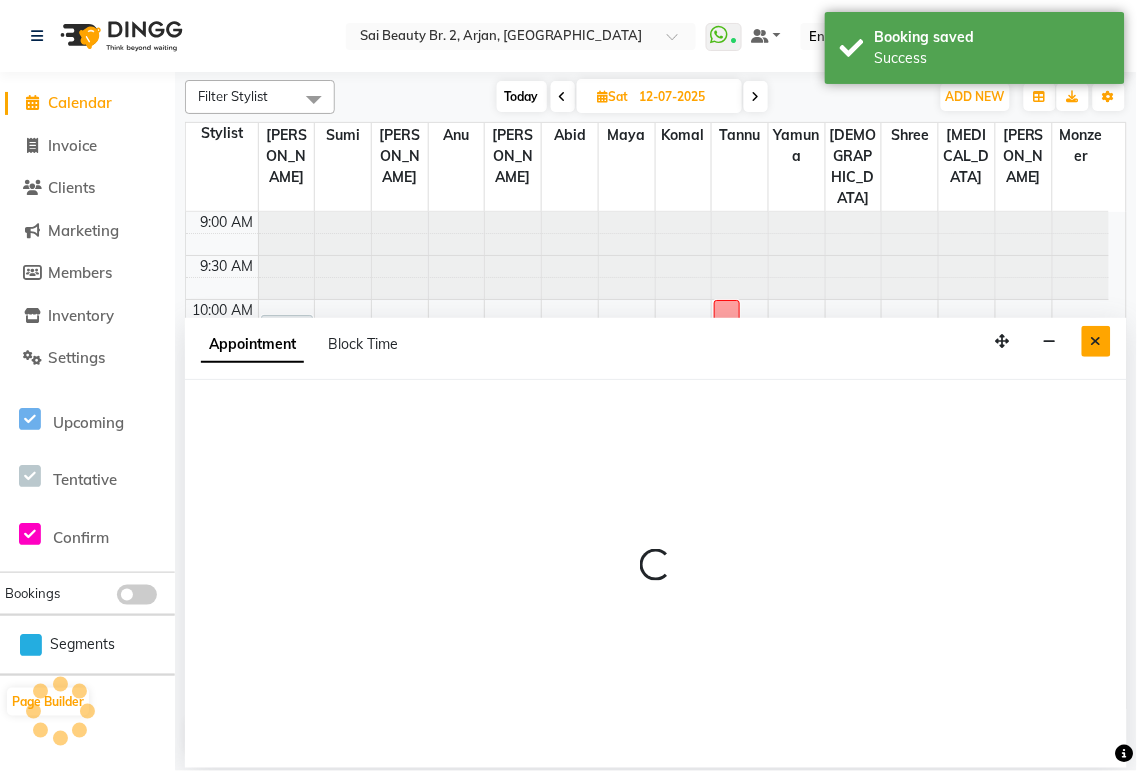 click at bounding box center (1096, 341) 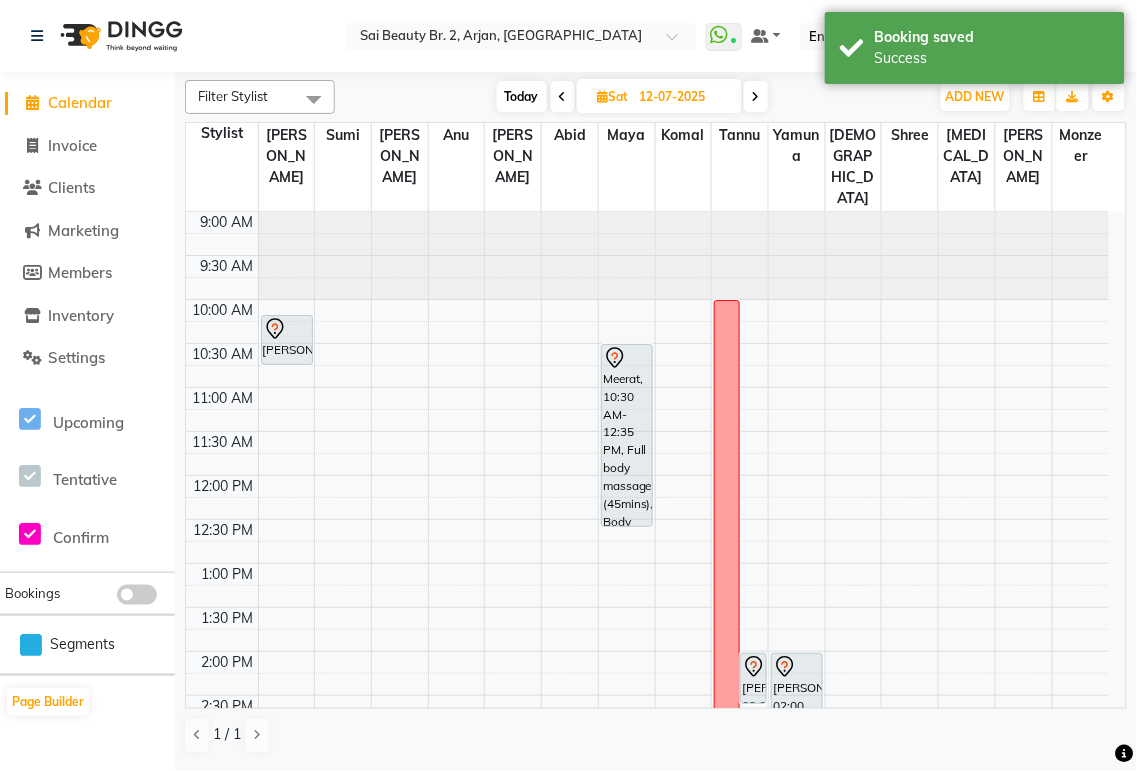 click on "Today" at bounding box center (522, 96) 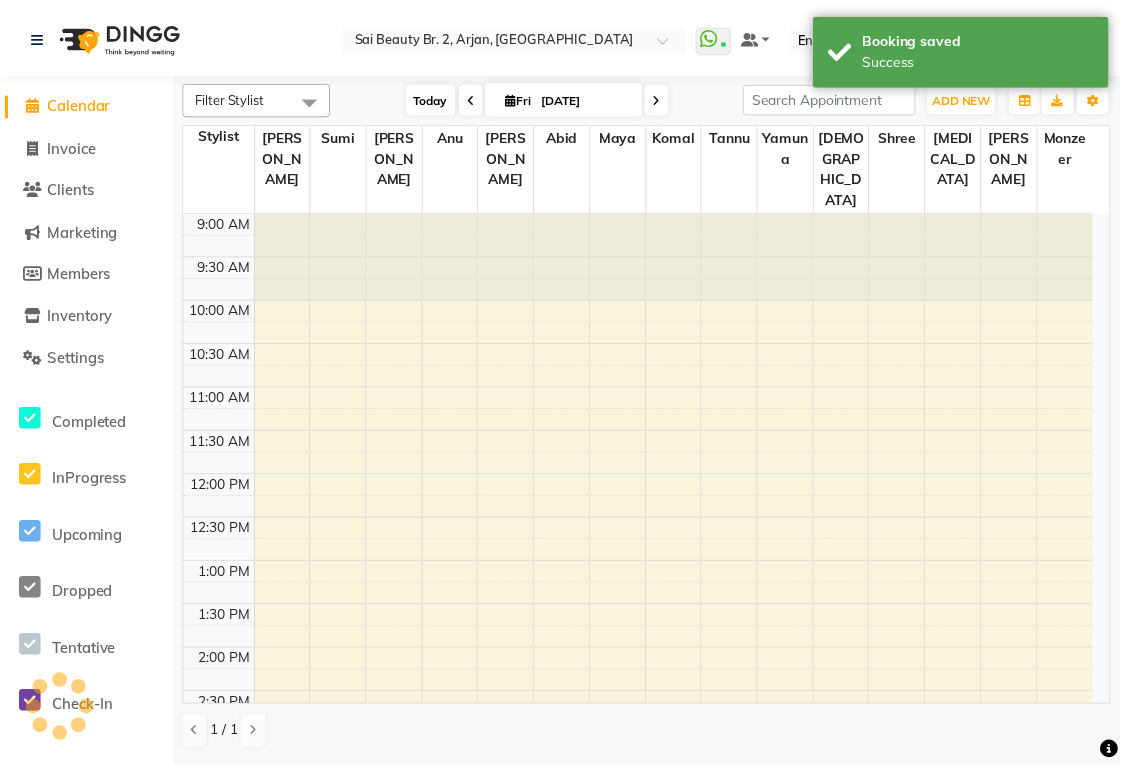 scroll, scrollTop: 698, scrollLeft: 0, axis: vertical 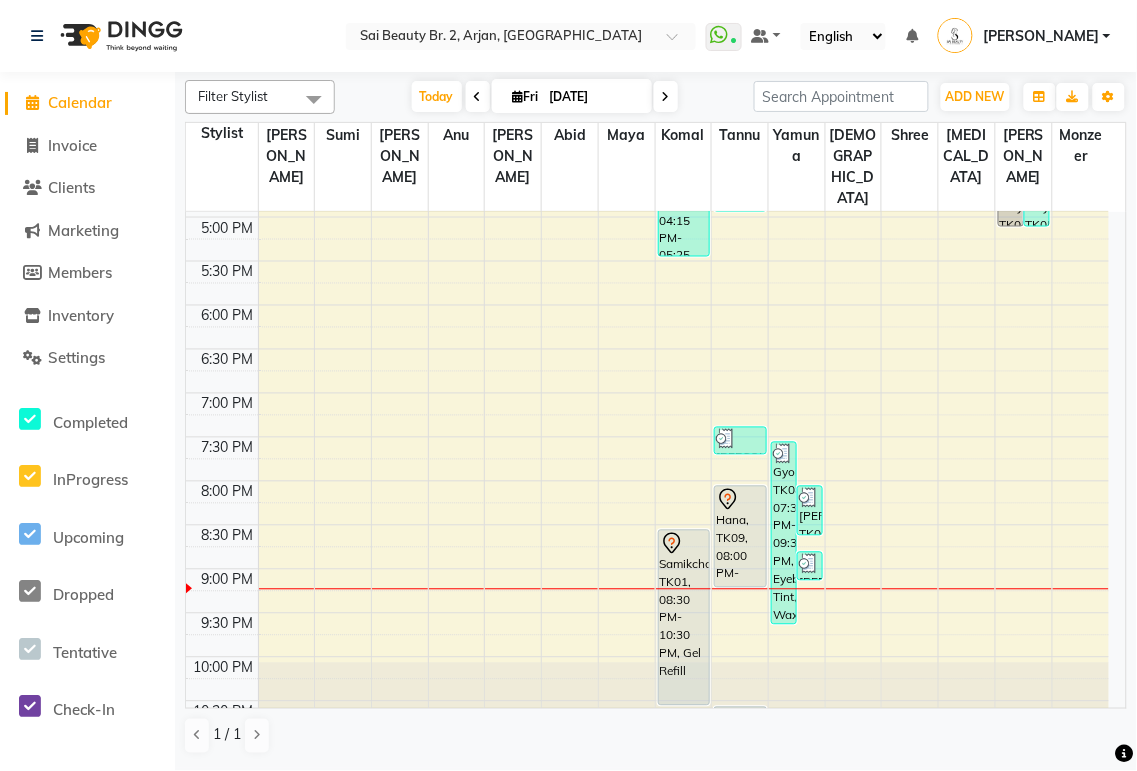 click on "Hana, TK09, 08:00 PM-09:10 PM, Full Legs Waxing,Full Bikini Waxing" at bounding box center (740, 537) 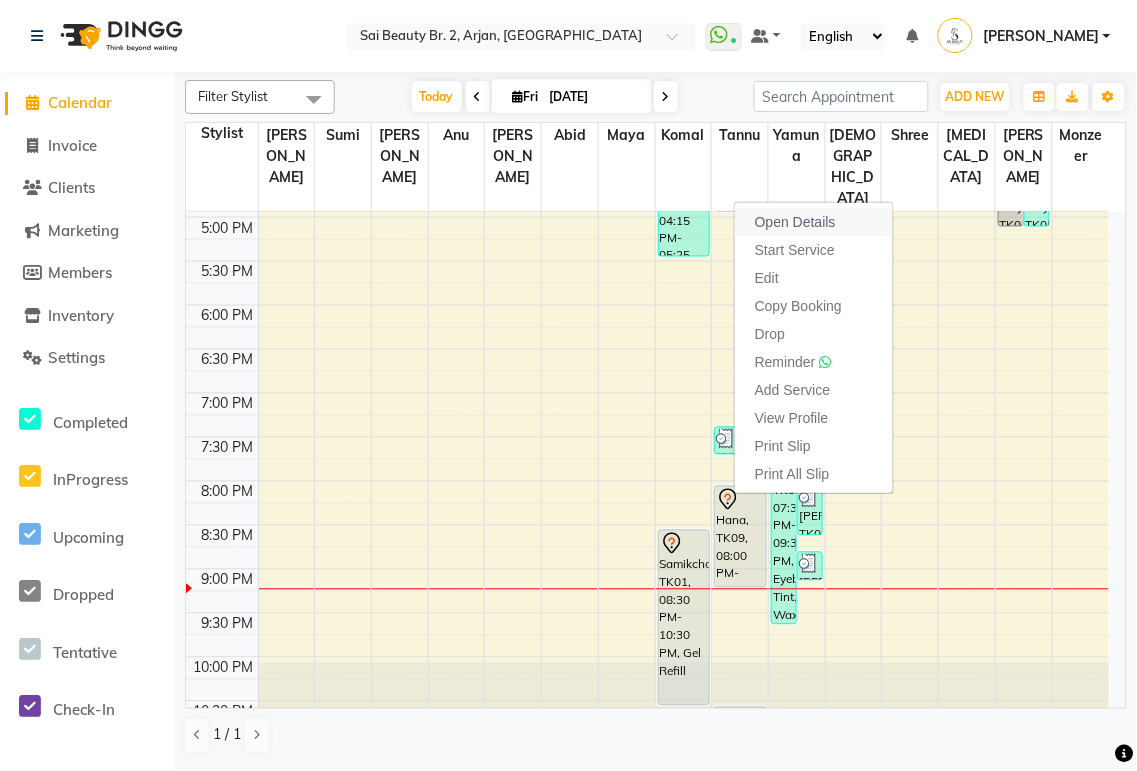 click on "Open Details" at bounding box center (814, 222) 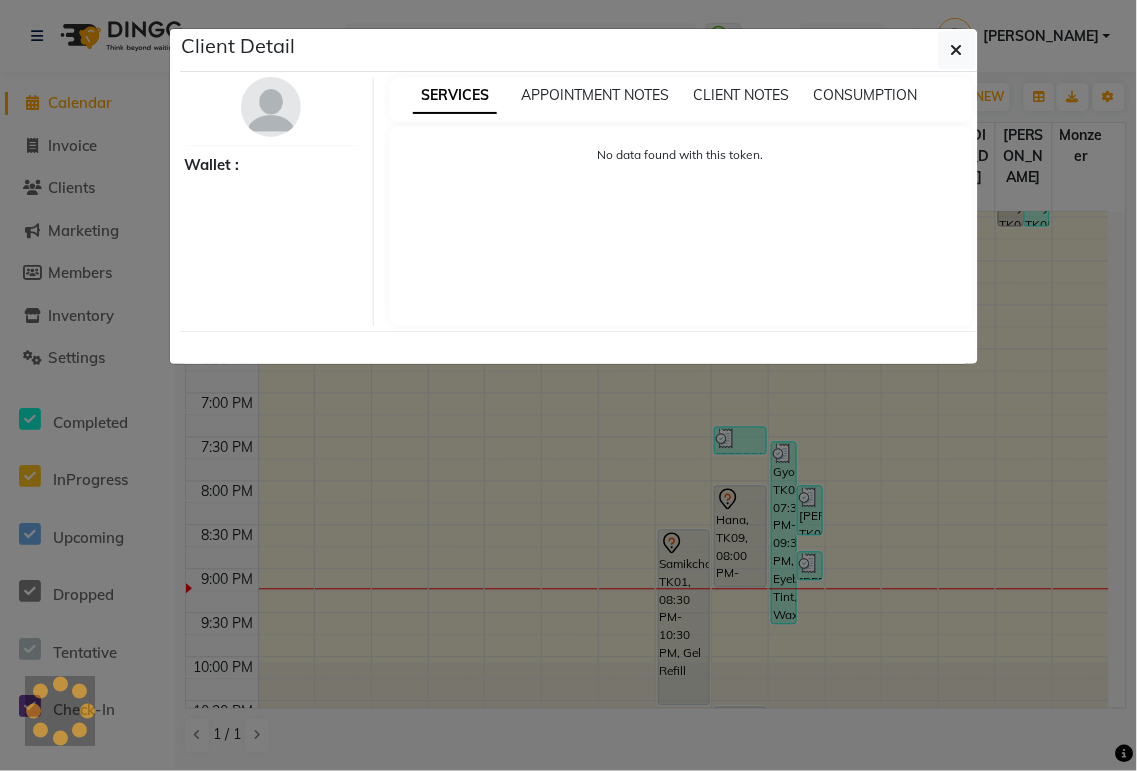 select on "7" 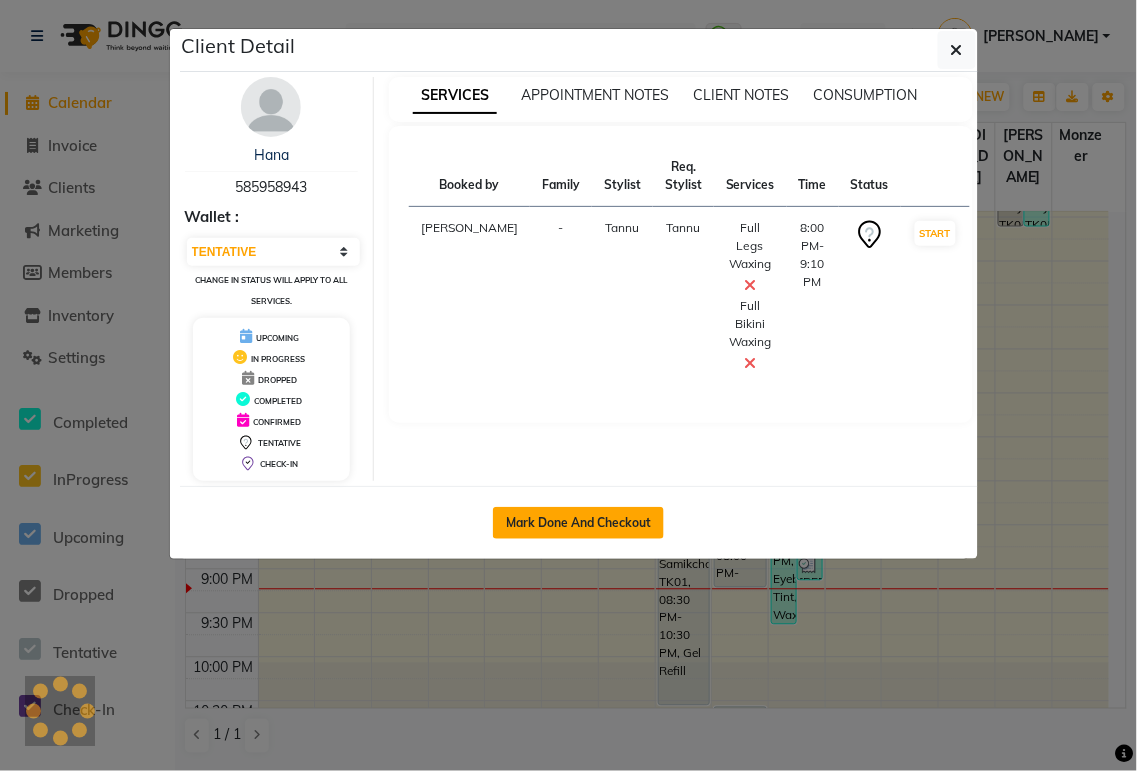 click on "Mark Done And Checkout" 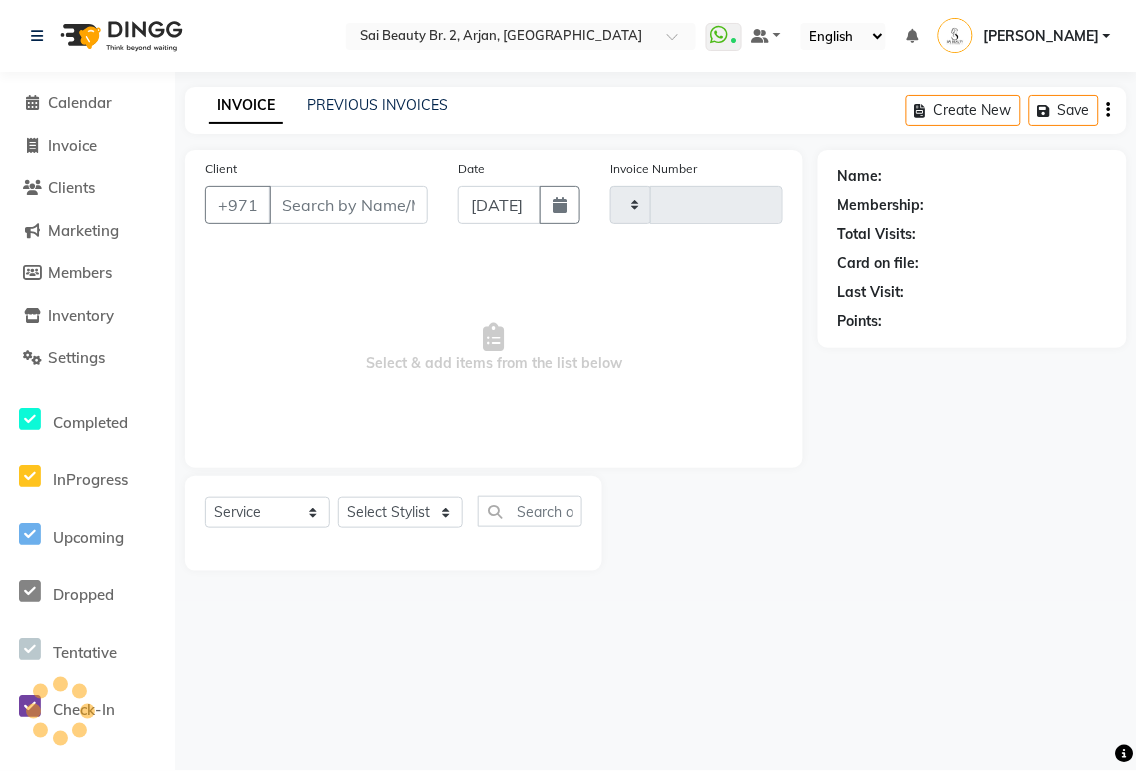 type on "1279" 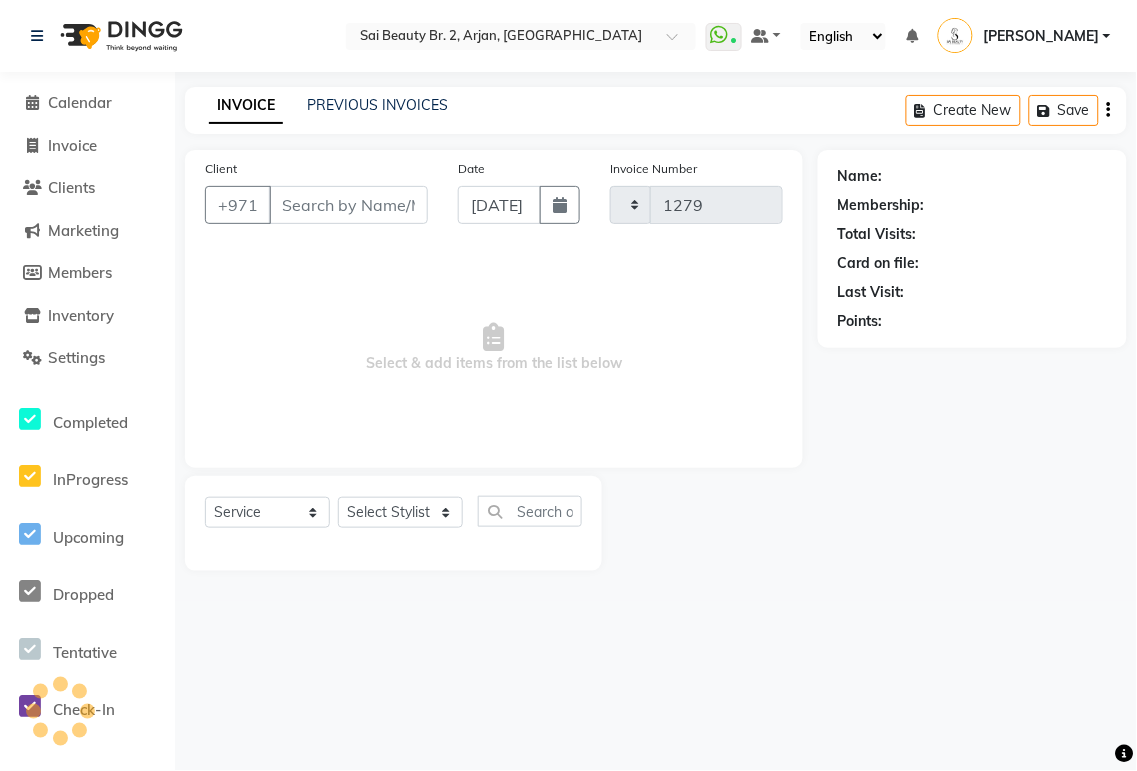 select on "6956" 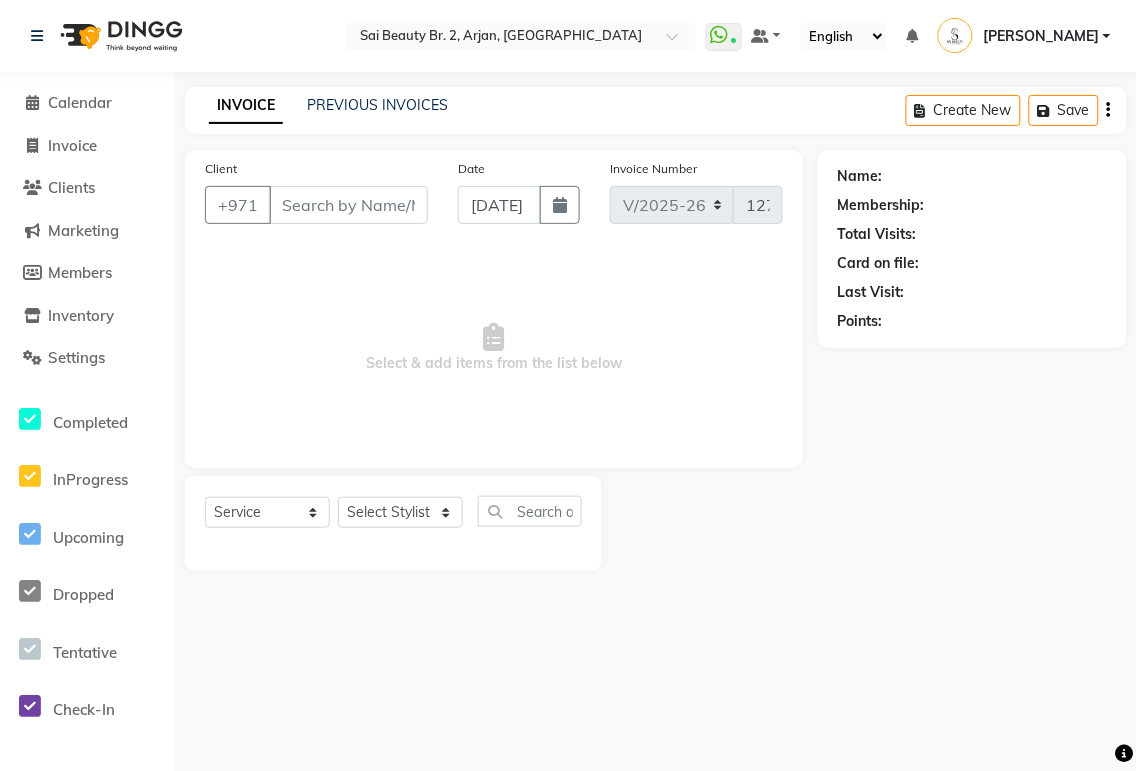type on "585958943" 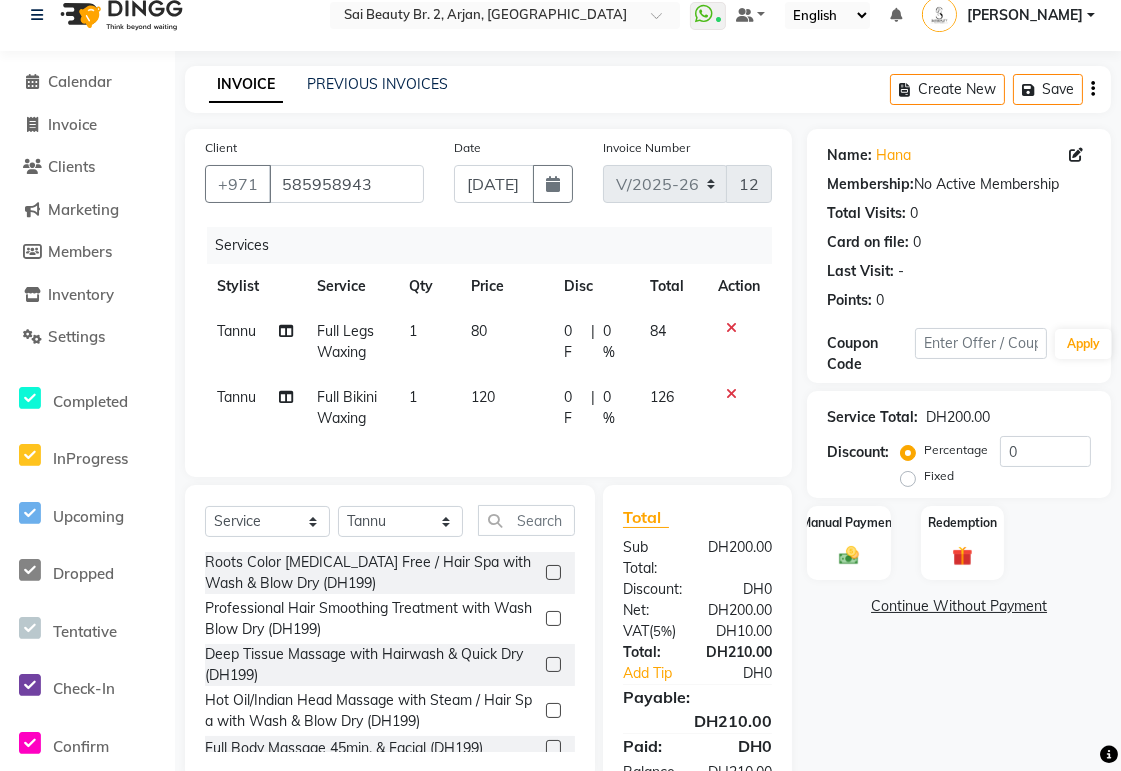 scroll, scrollTop: 121, scrollLeft: 0, axis: vertical 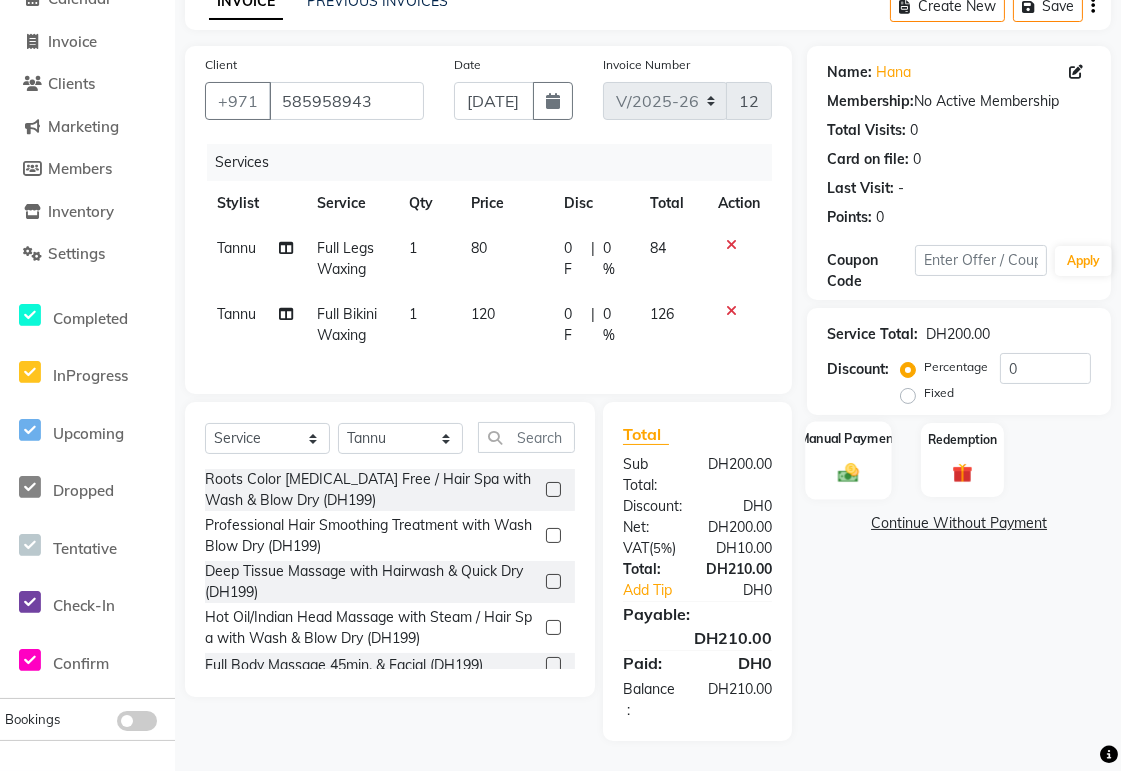 click 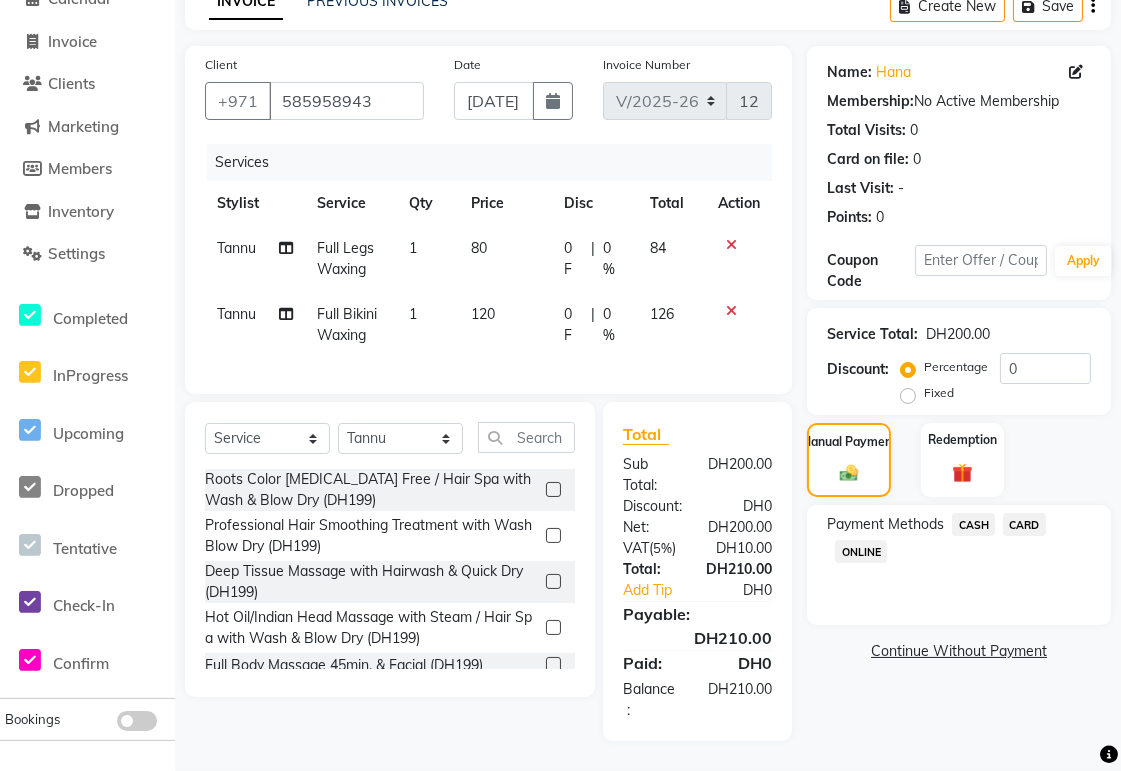 click on "CARD" 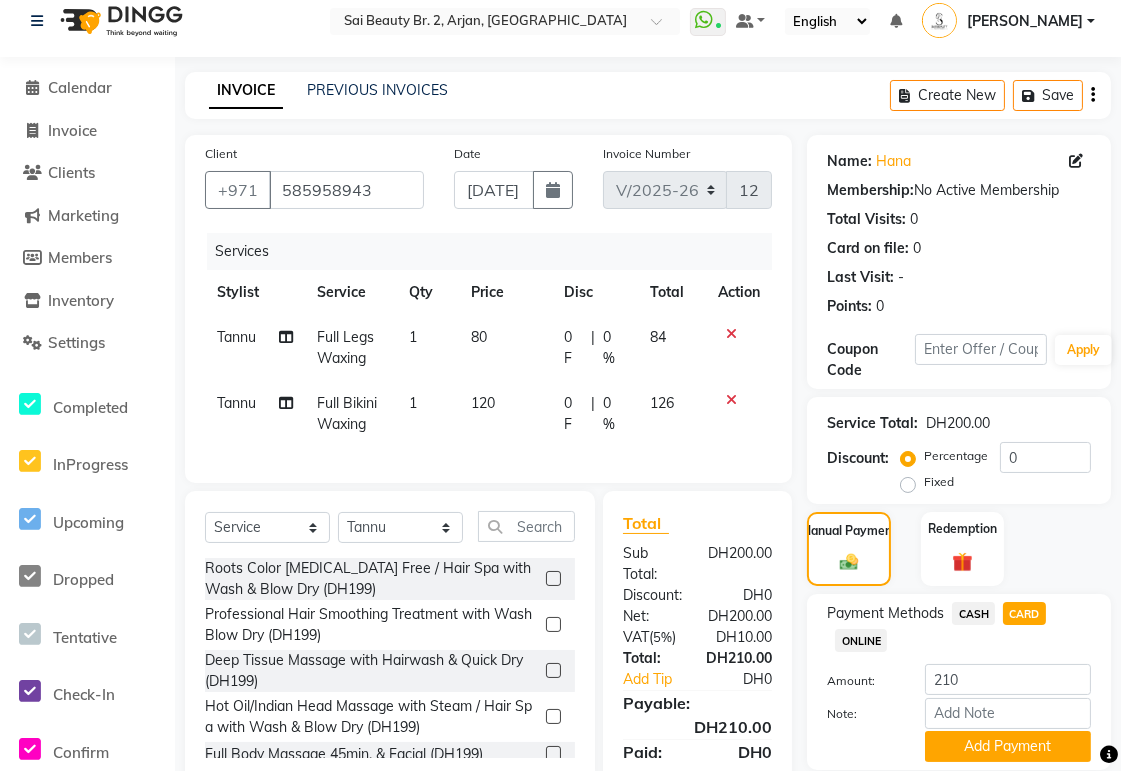 scroll, scrollTop: 121, scrollLeft: 0, axis: vertical 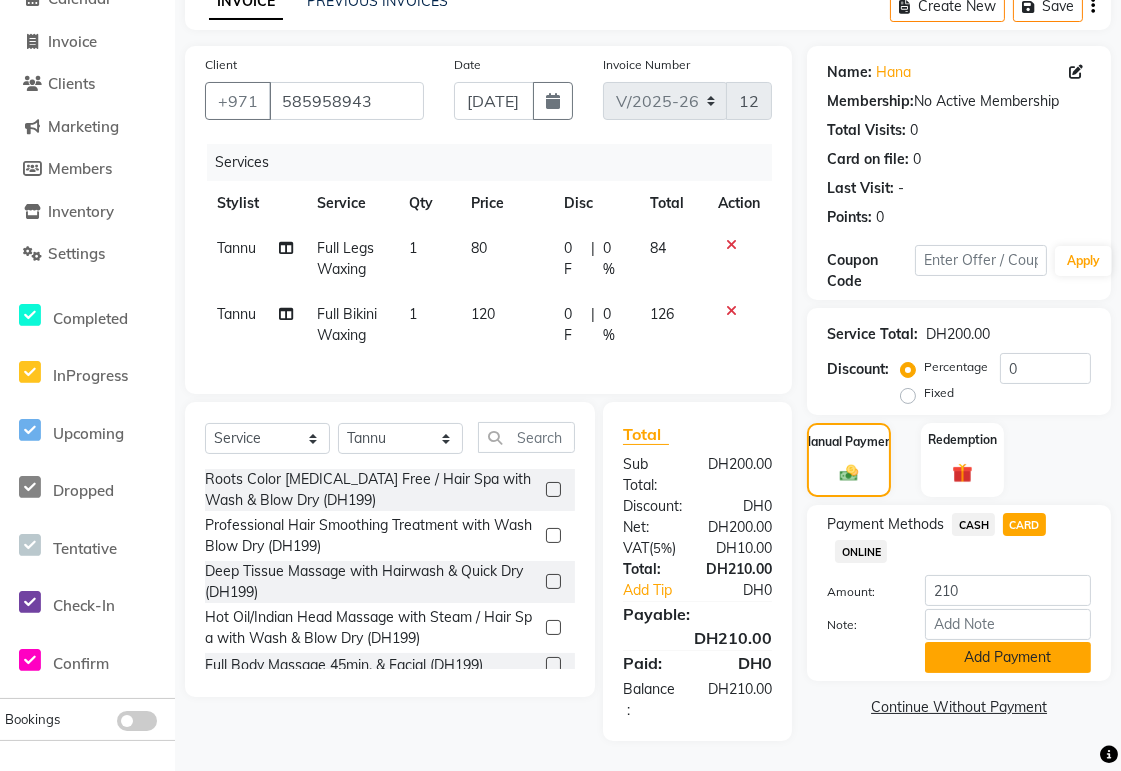 click on "Add Payment" 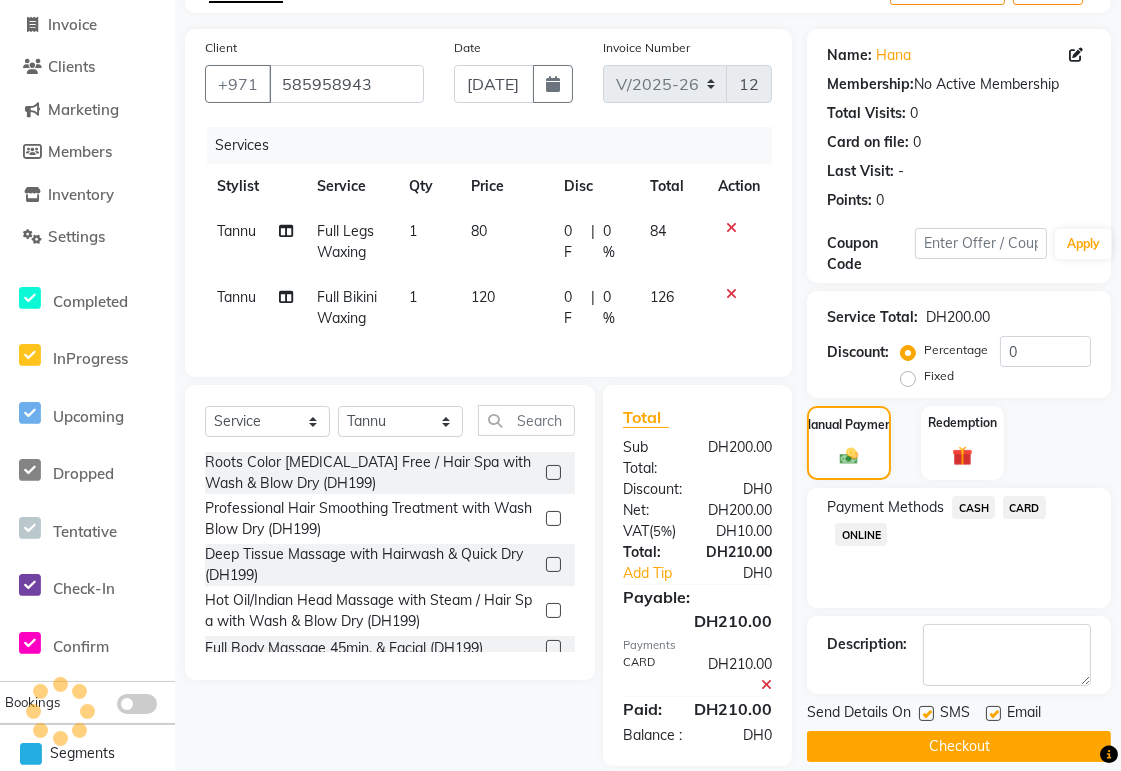 scroll, scrollTop: 183, scrollLeft: 0, axis: vertical 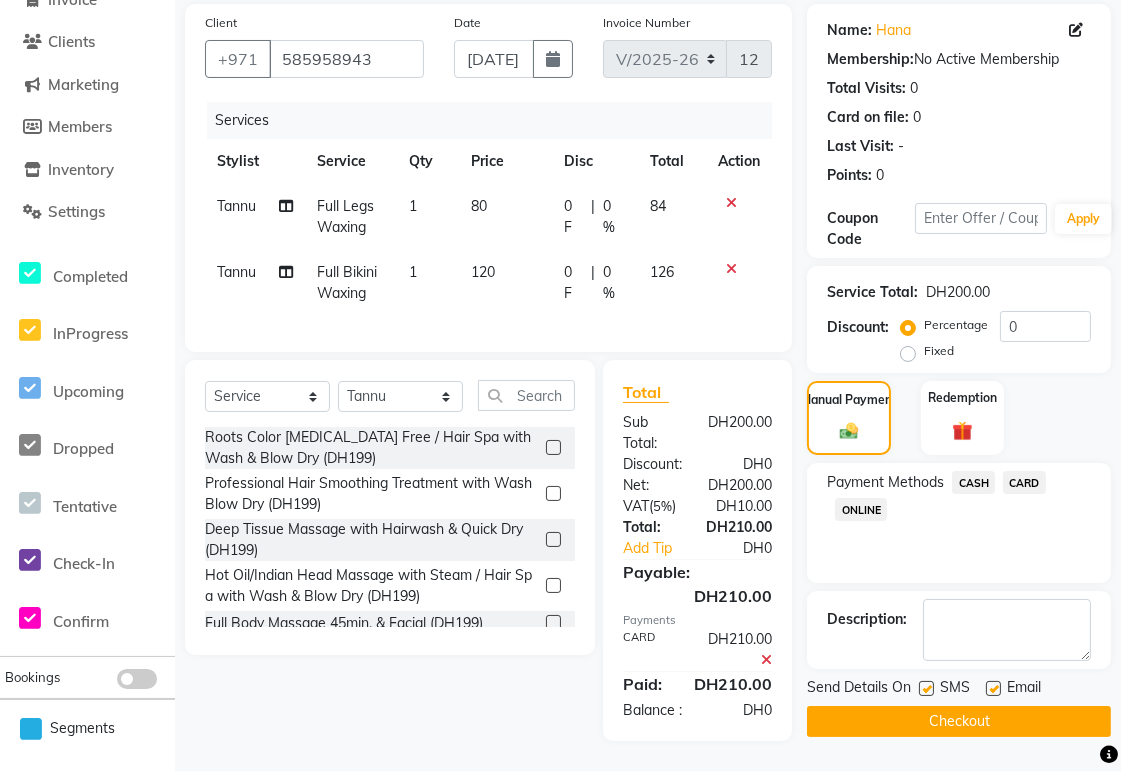click on "Checkout" 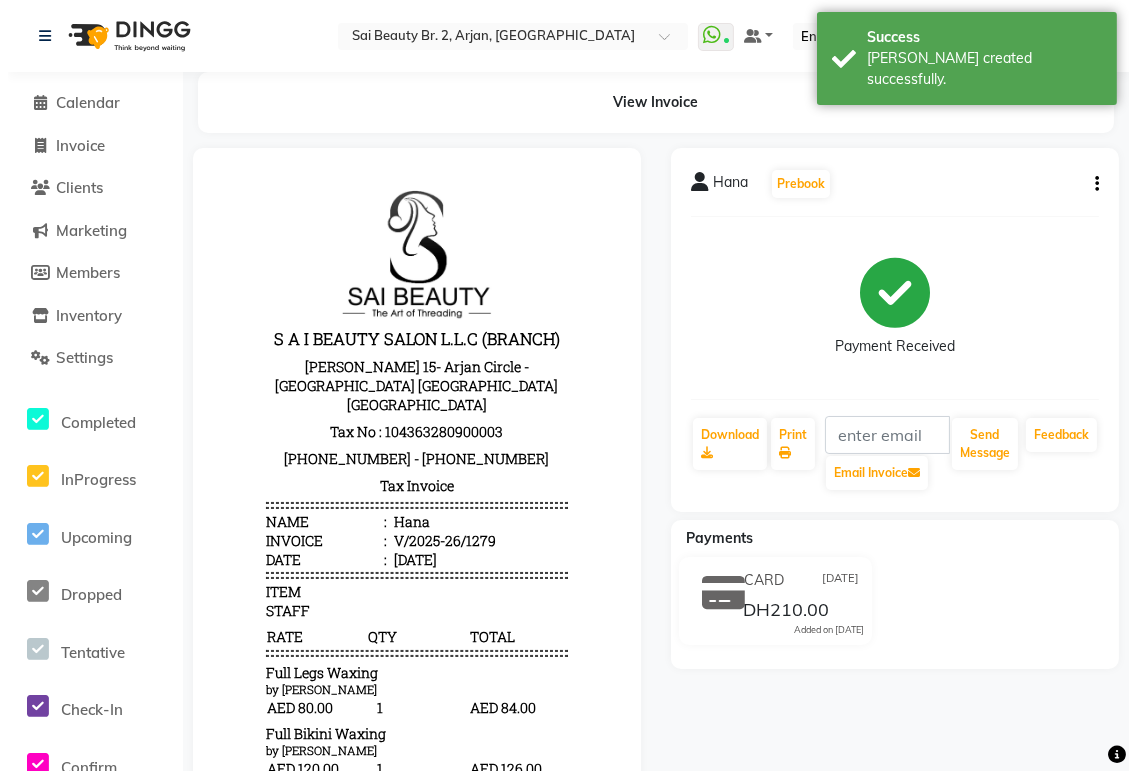 scroll, scrollTop: 0, scrollLeft: 0, axis: both 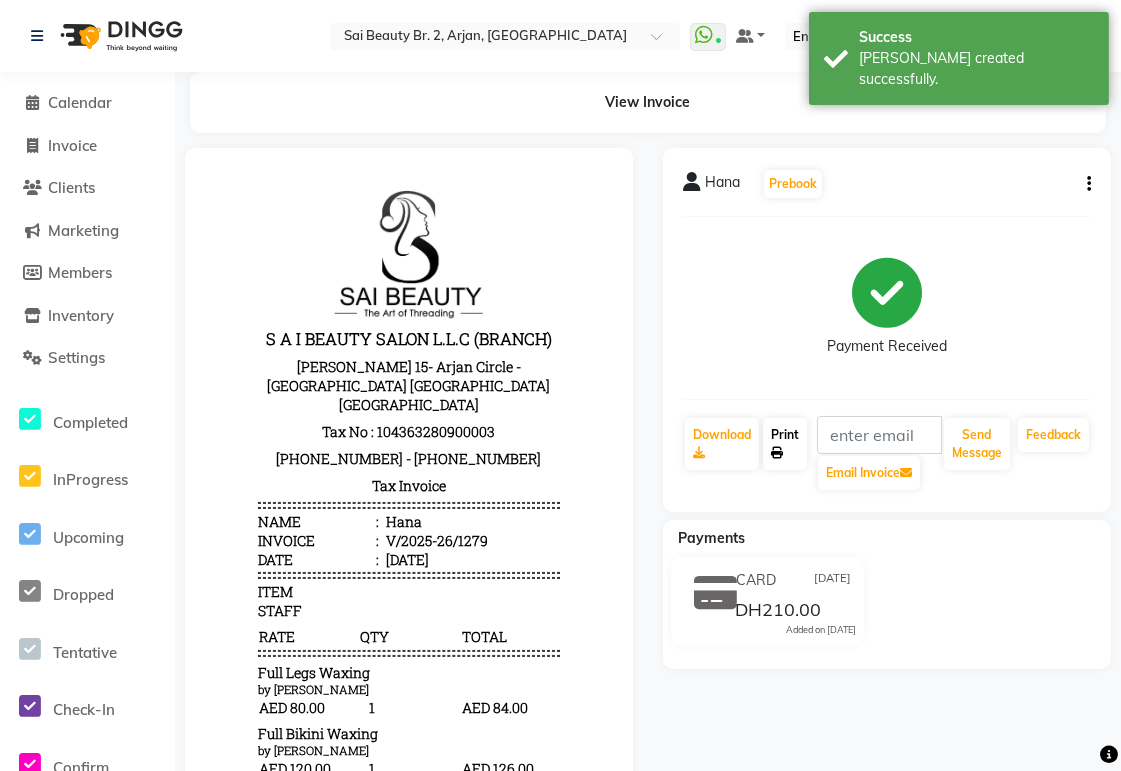 click on "Print" 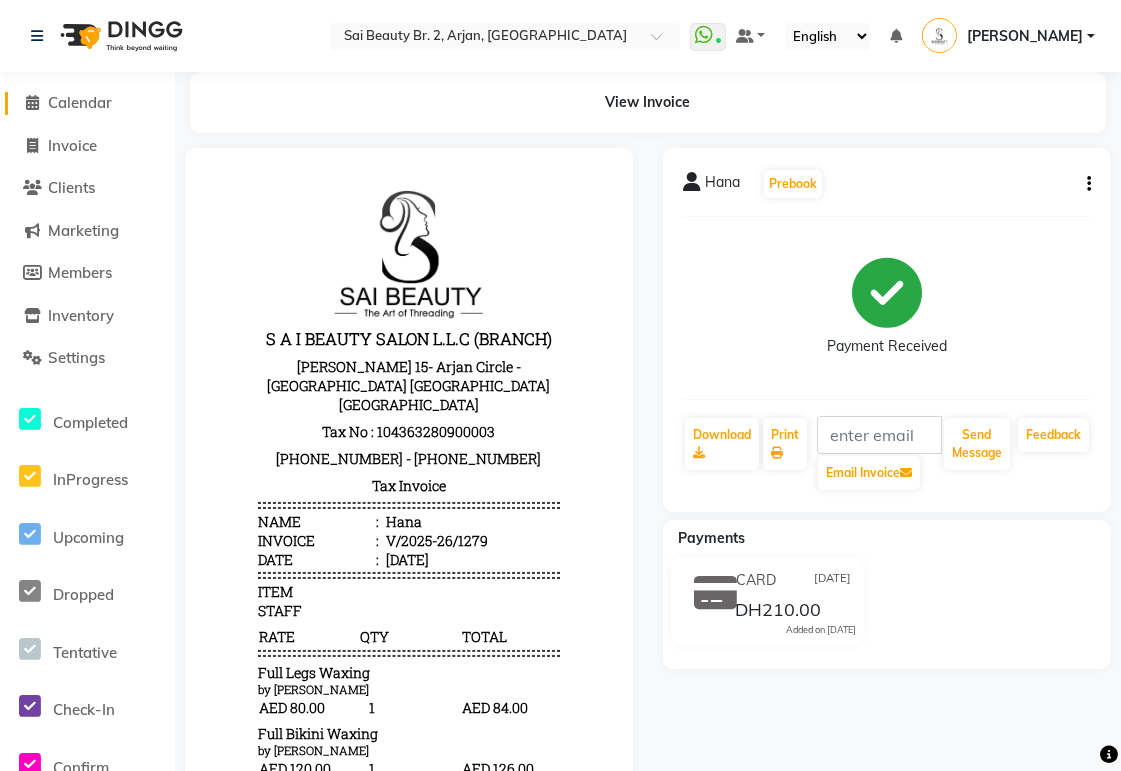 click on "Calendar" 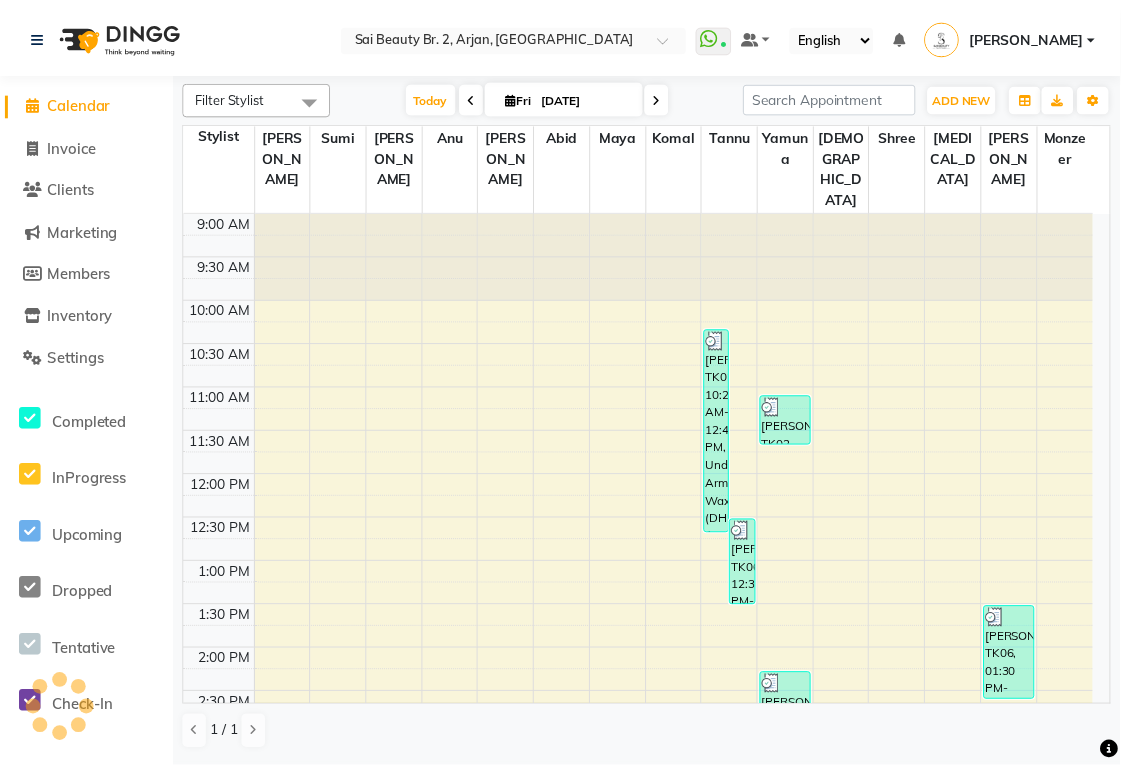 scroll, scrollTop: 0, scrollLeft: 0, axis: both 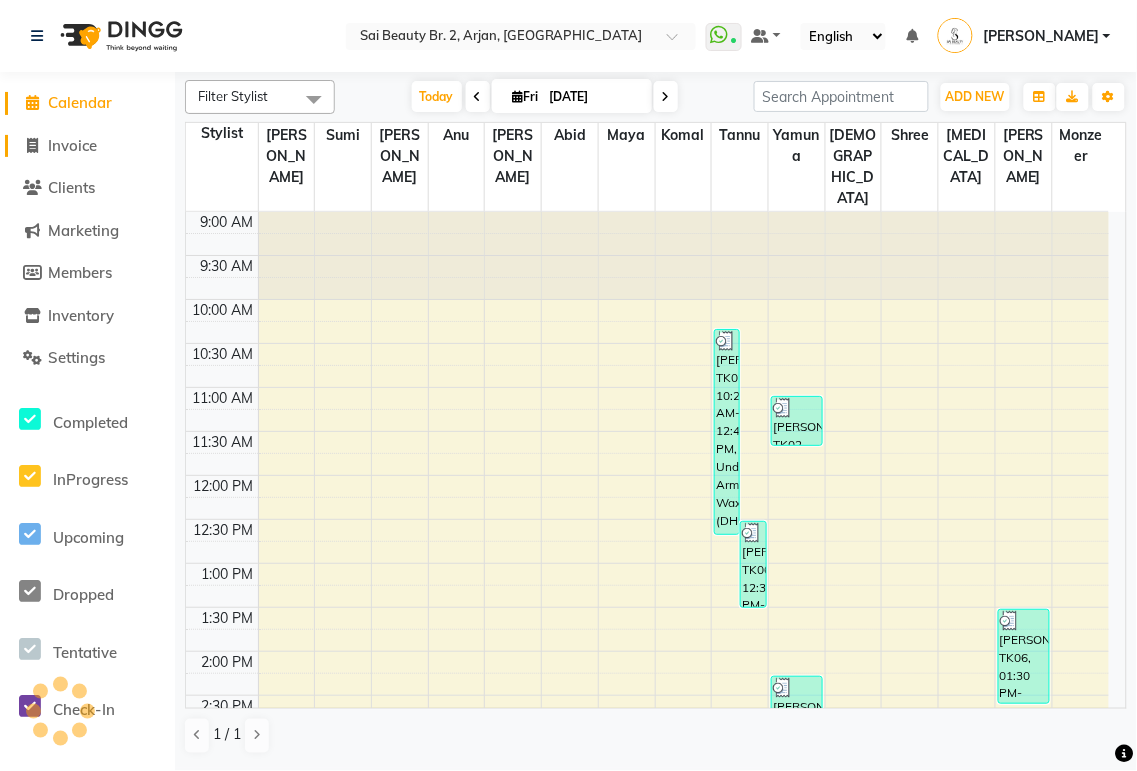 click on "Invoice" 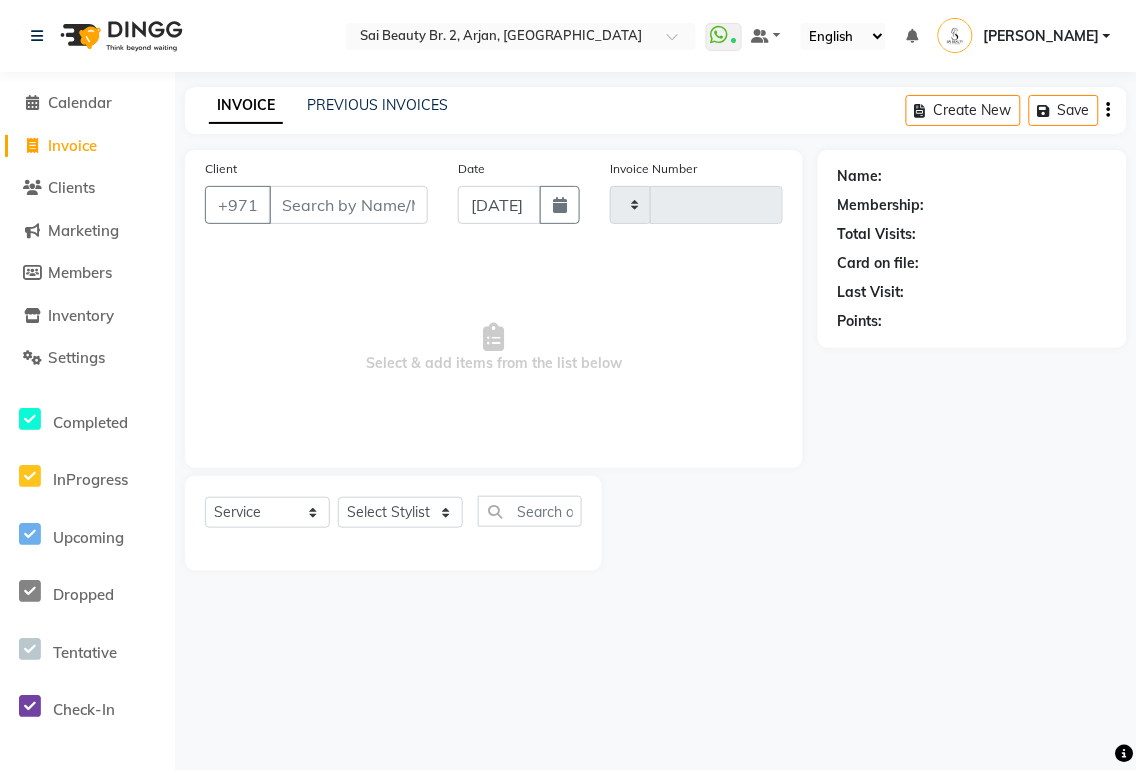 type on "1280" 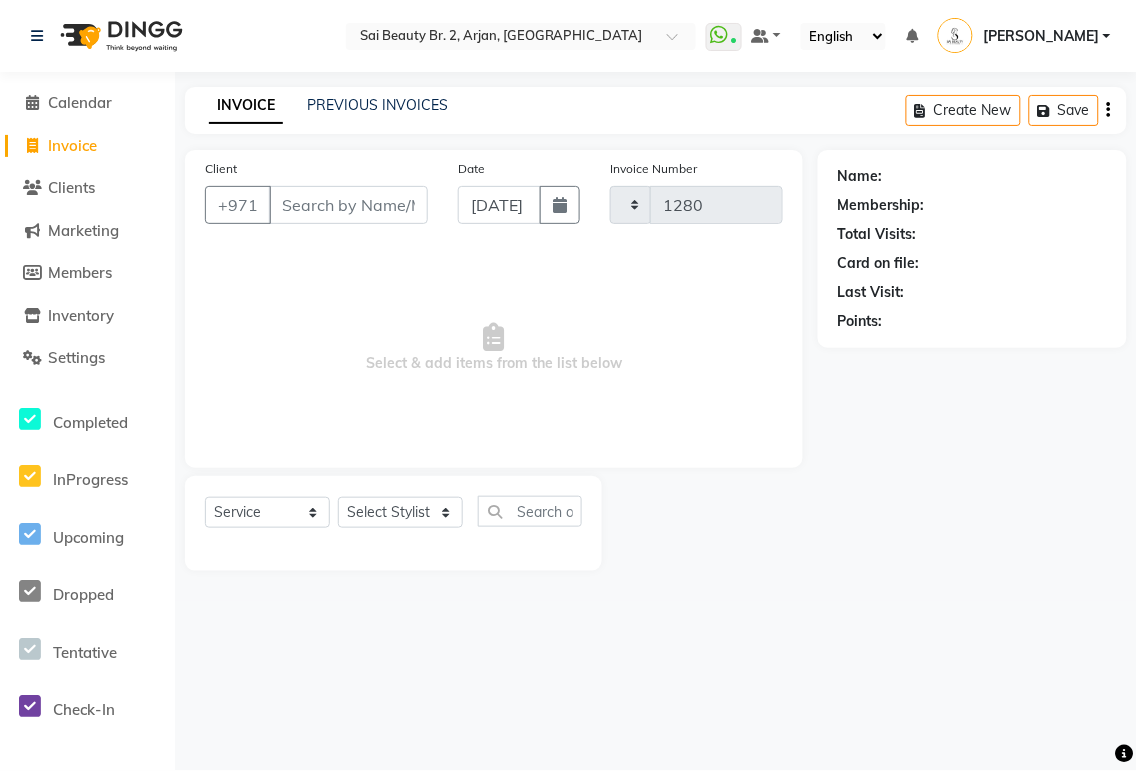 select on "6956" 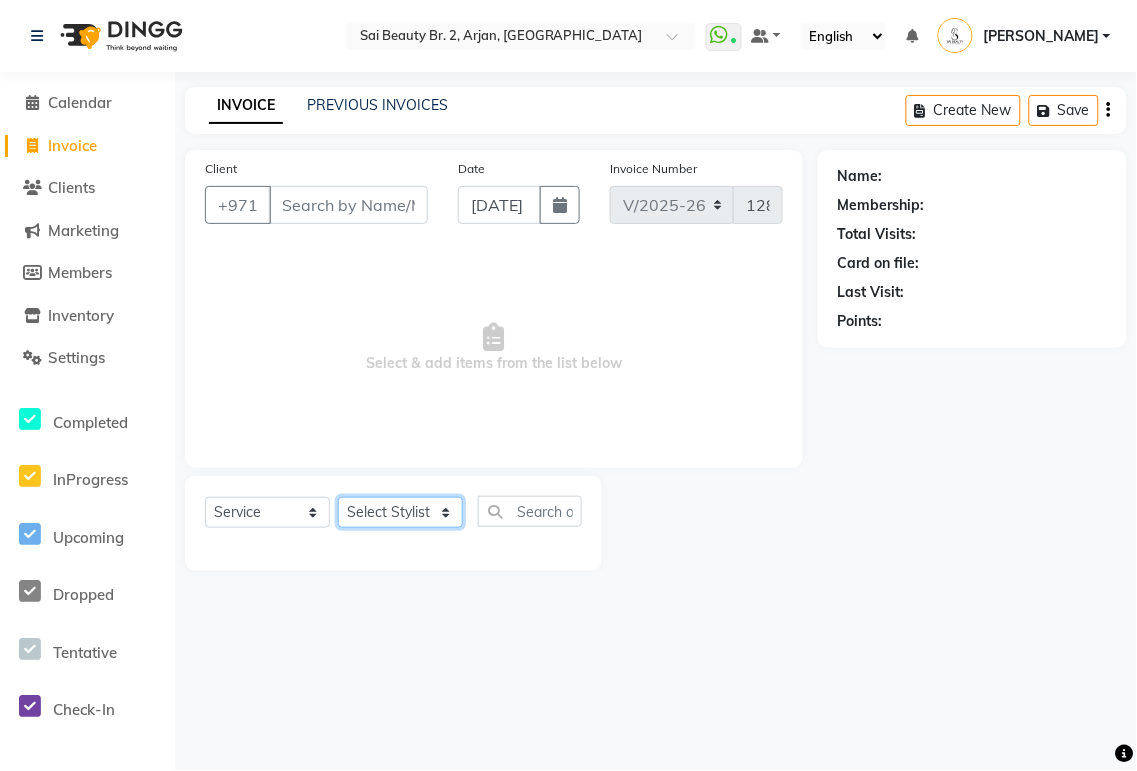 click on "Select Stylist" 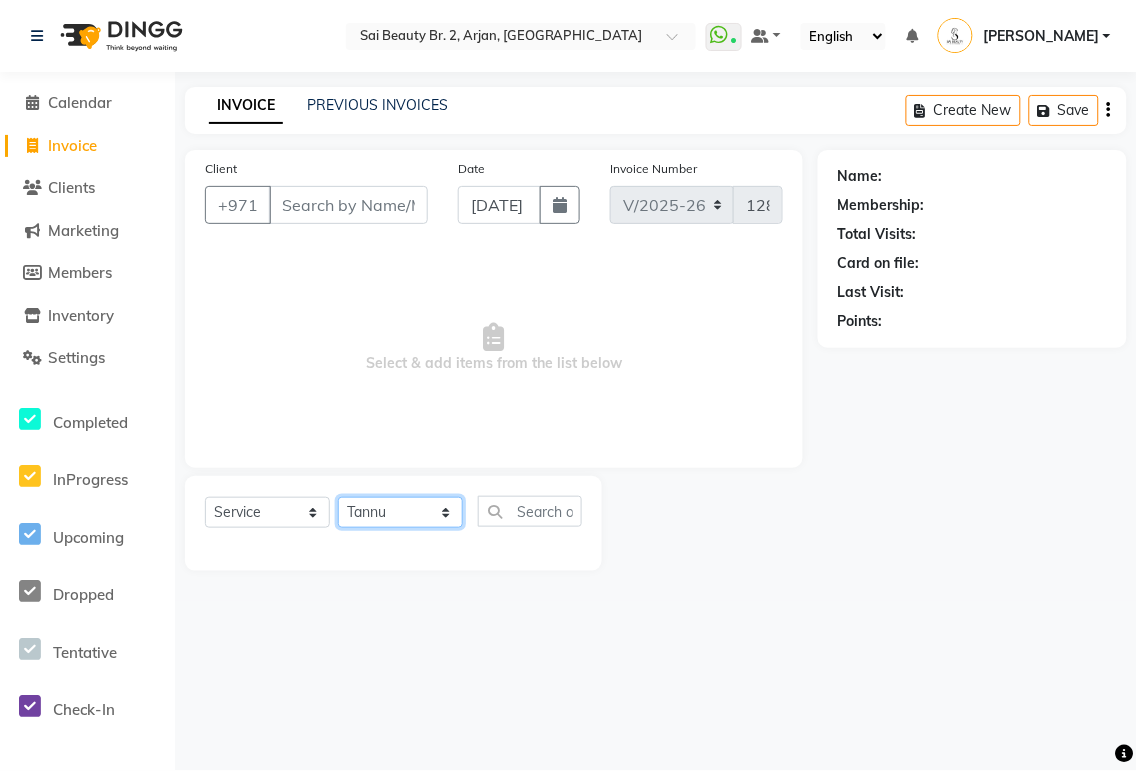 click on "Select Stylist [PERSON_NAME][MEDICAL_DATA] [PERSON_NAME] [PERSON_NAME] [PERSON_NAME] [PERSON_NAME] Gita [PERSON_NAME] monzeer Shree [PERSON_NAME] [PERSON_NAME]" 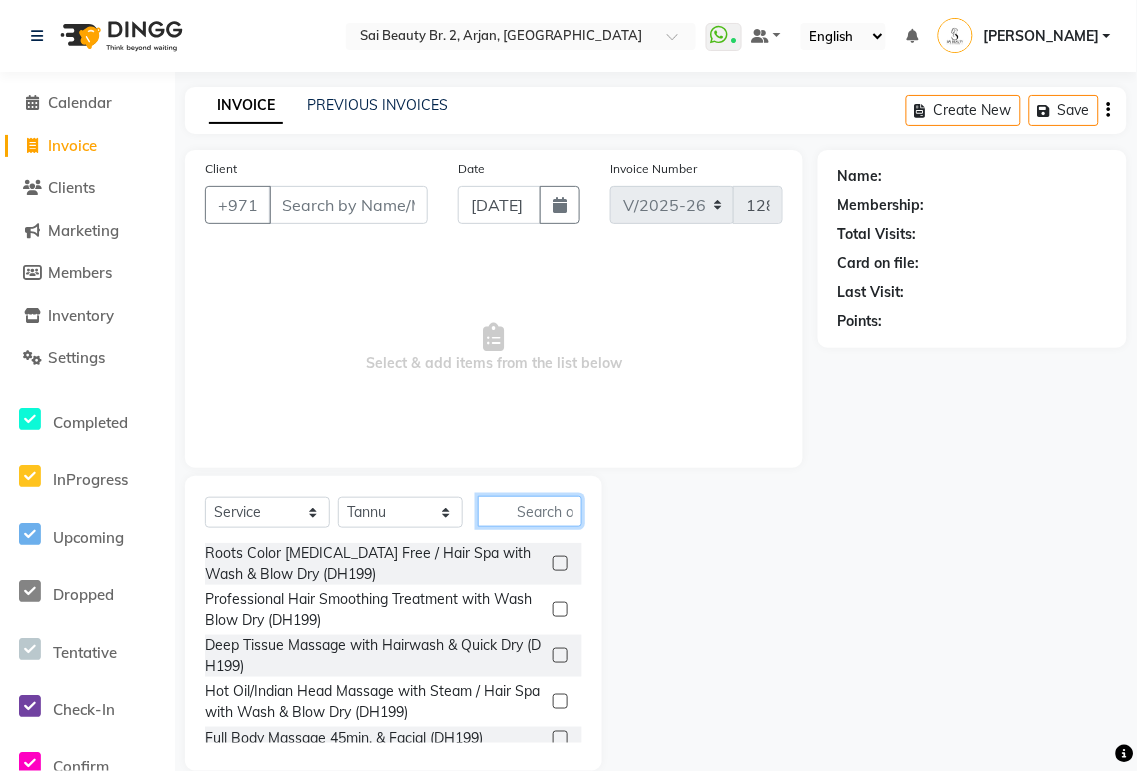 click 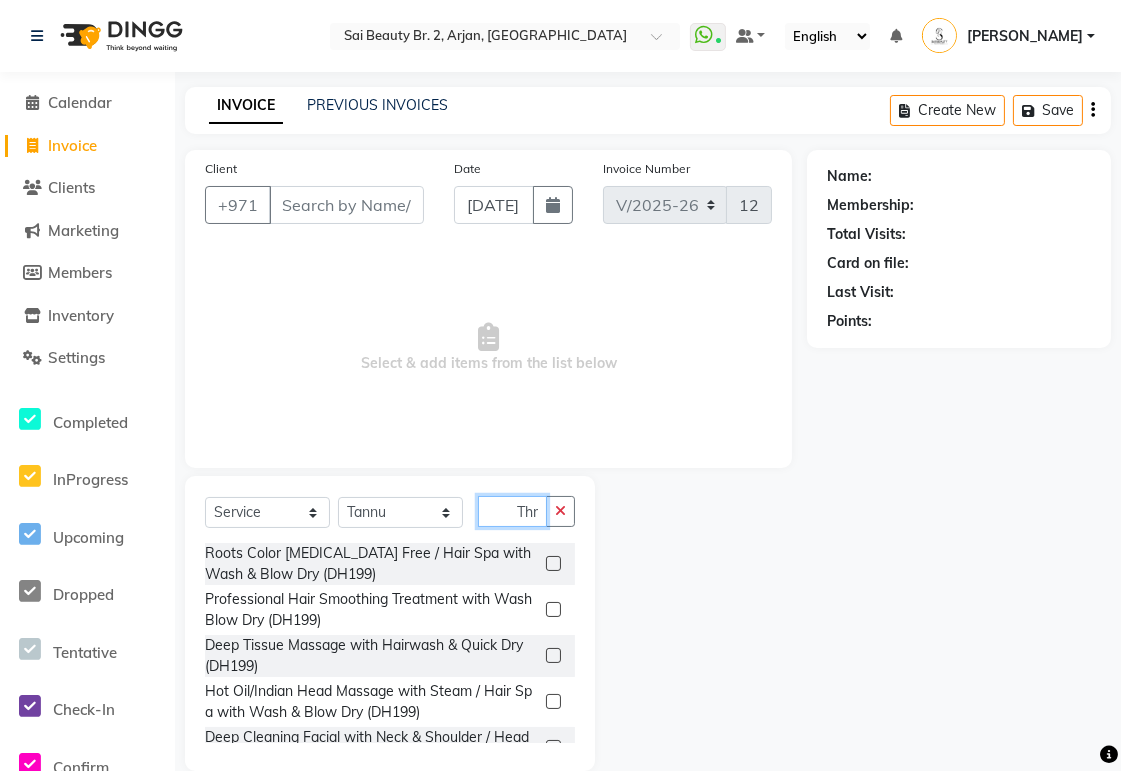 scroll, scrollTop: 0, scrollLeft: 1, axis: horizontal 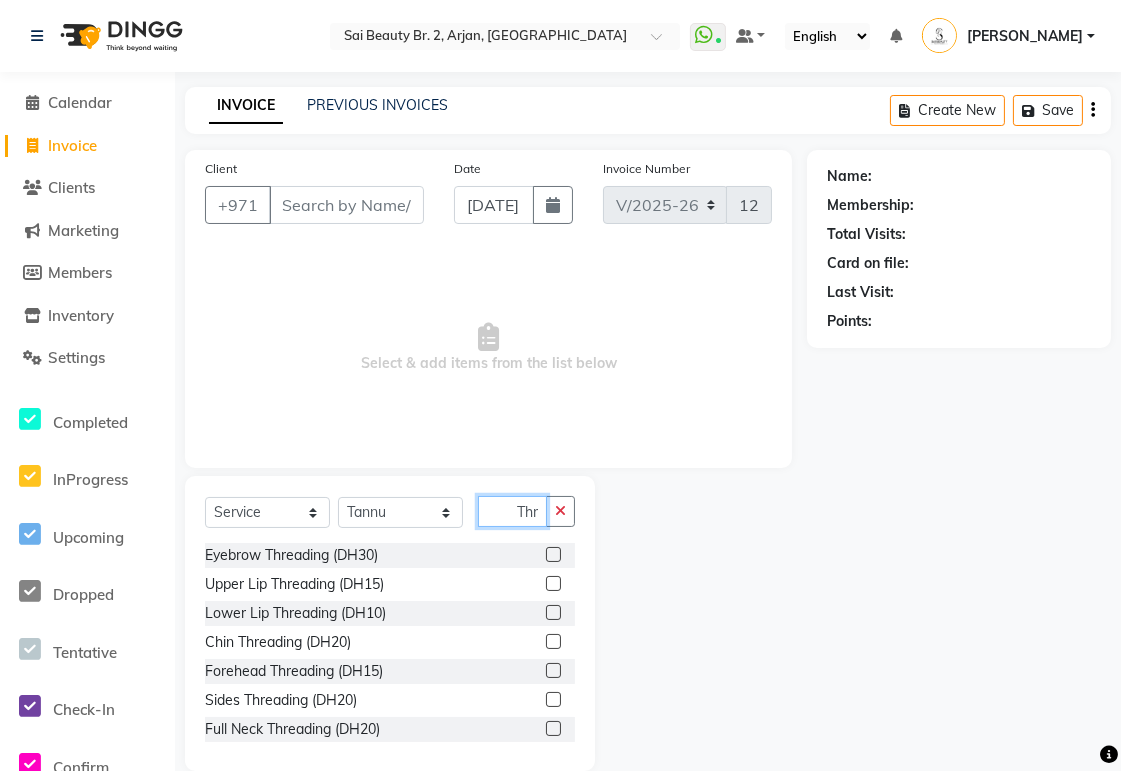 type on "Thr" 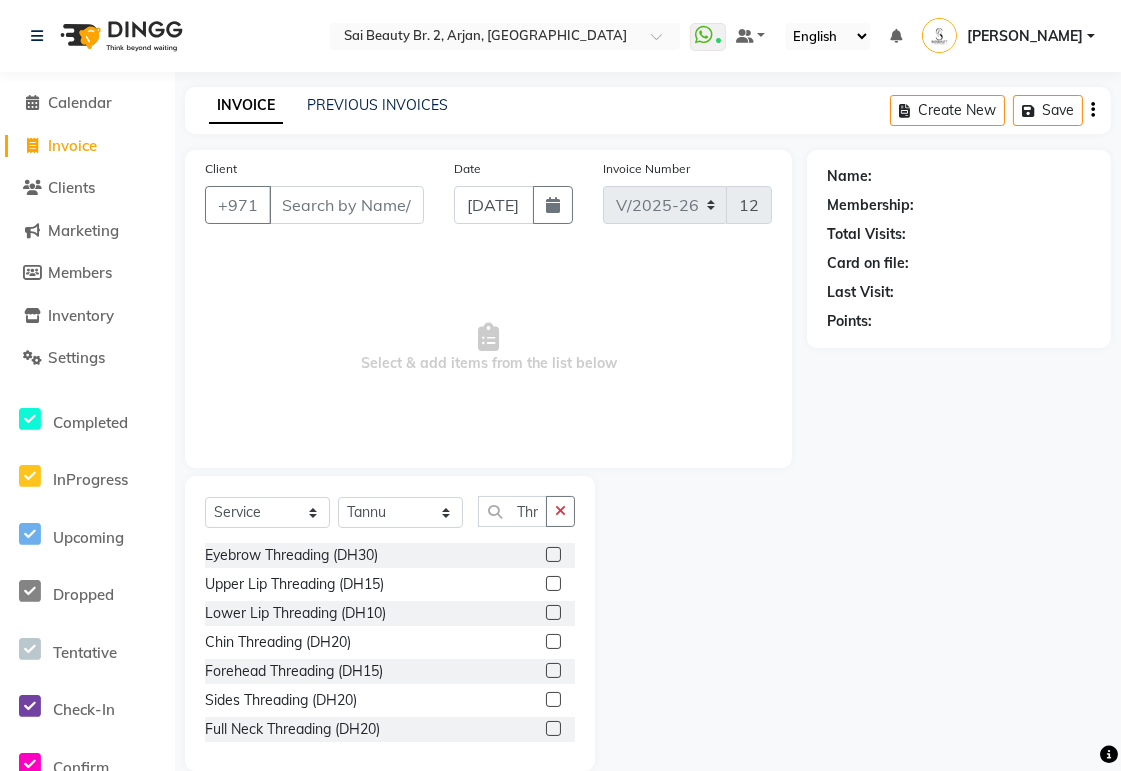 click 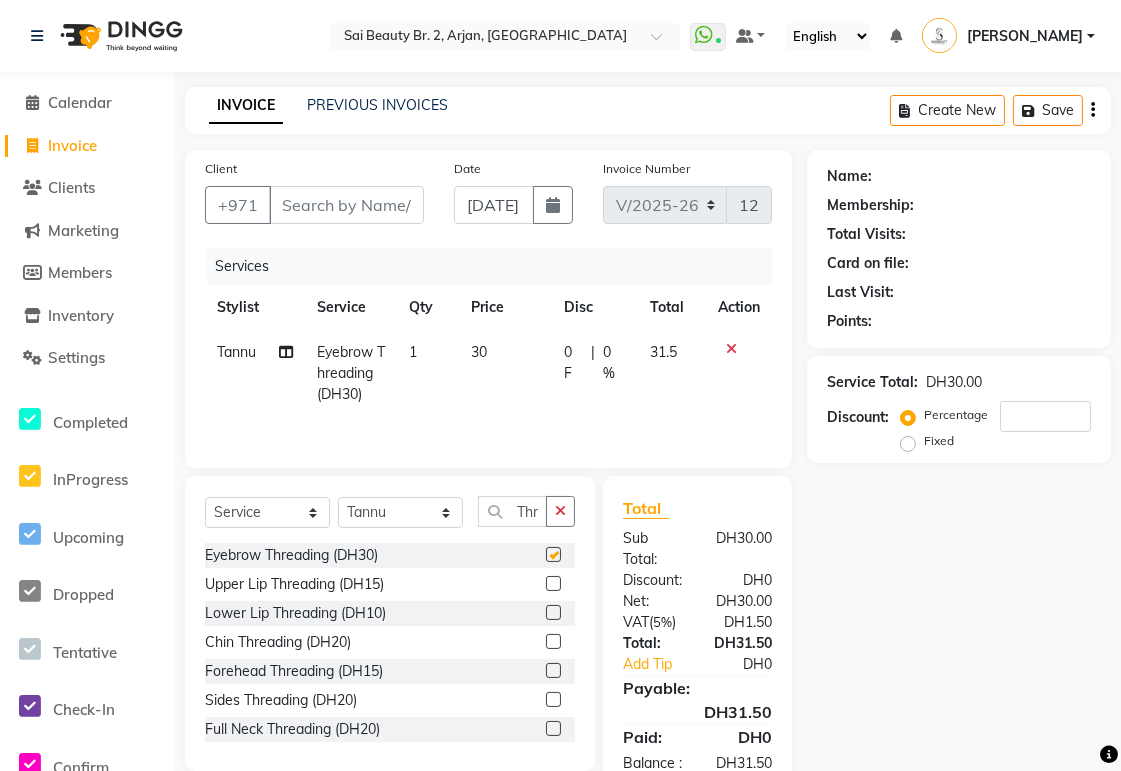 scroll, scrollTop: 0, scrollLeft: 0, axis: both 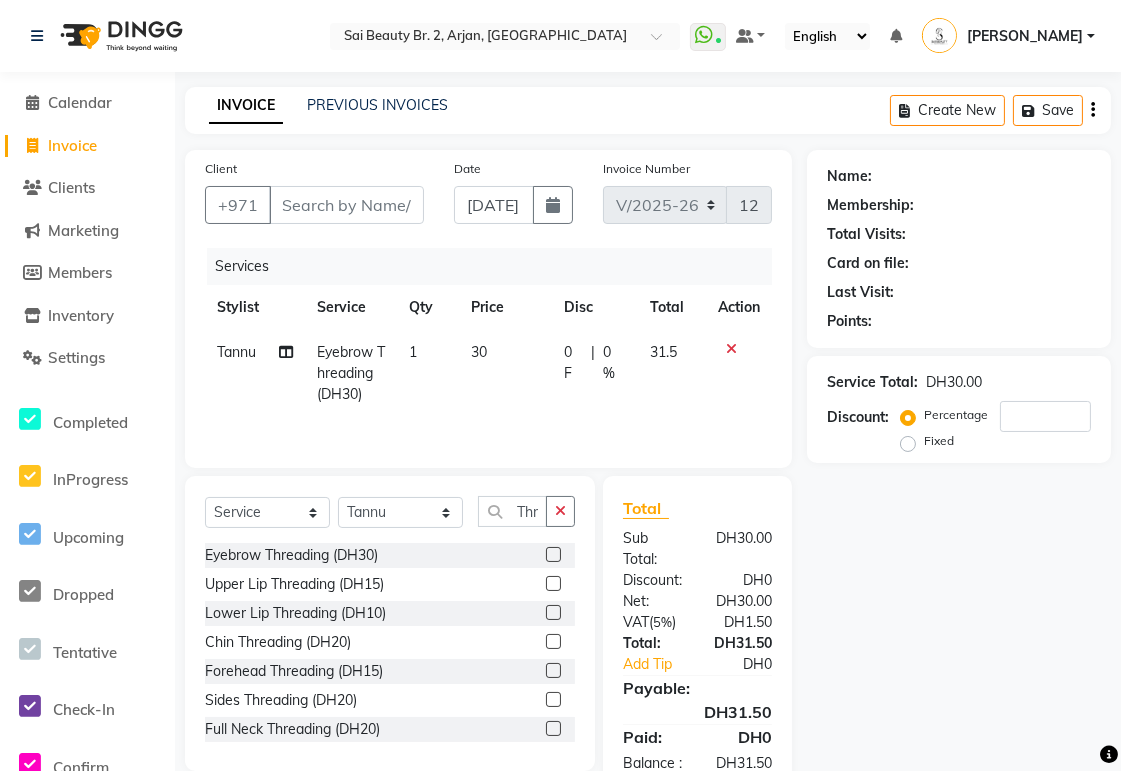 checkbox on "false" 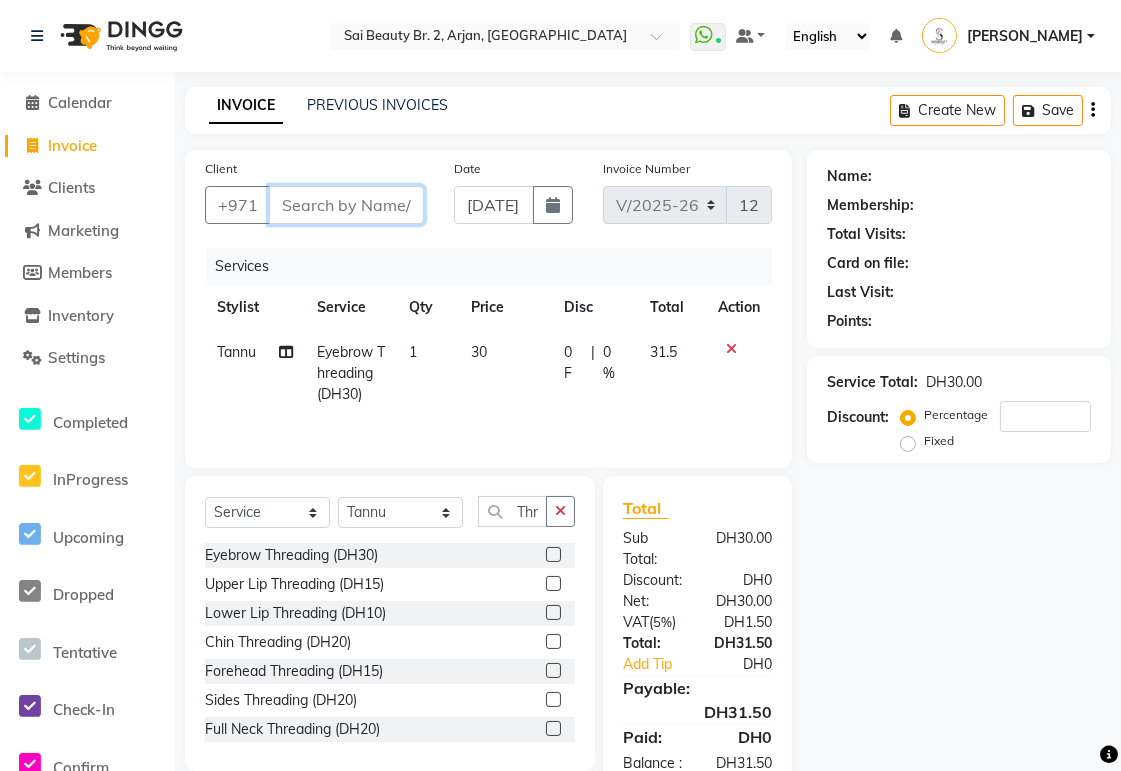 click on "Client" at bounding box center (346, 205) 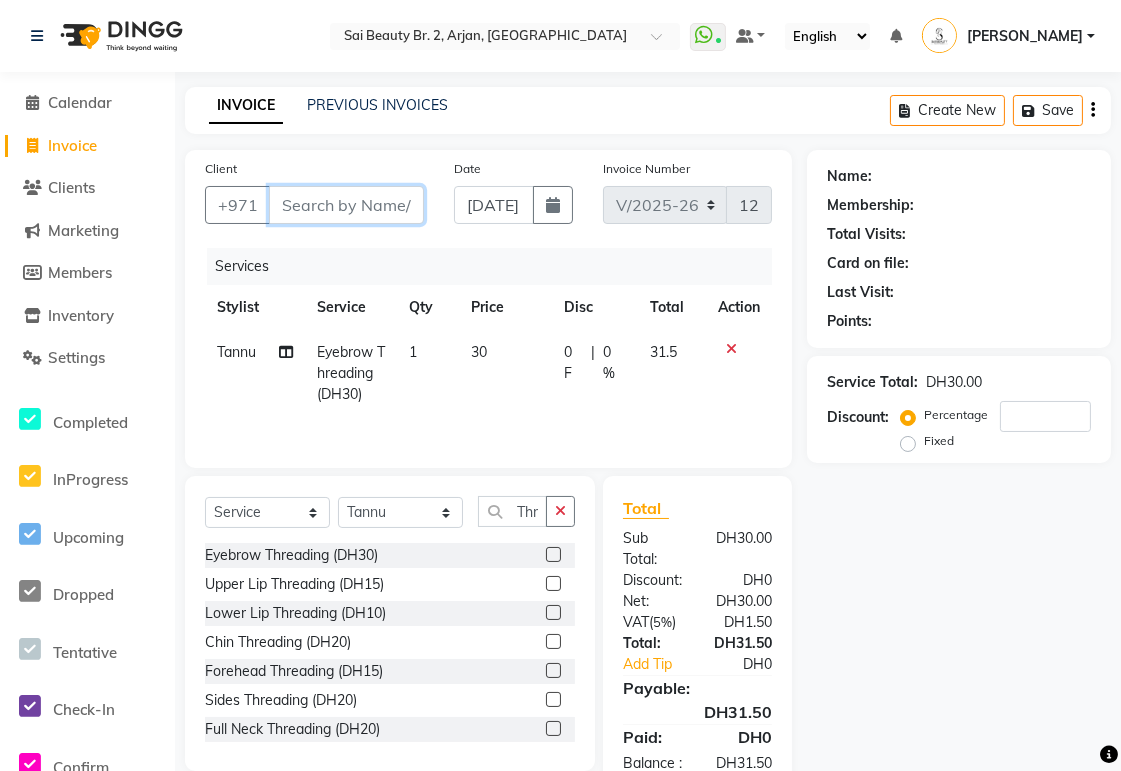 type on "5" 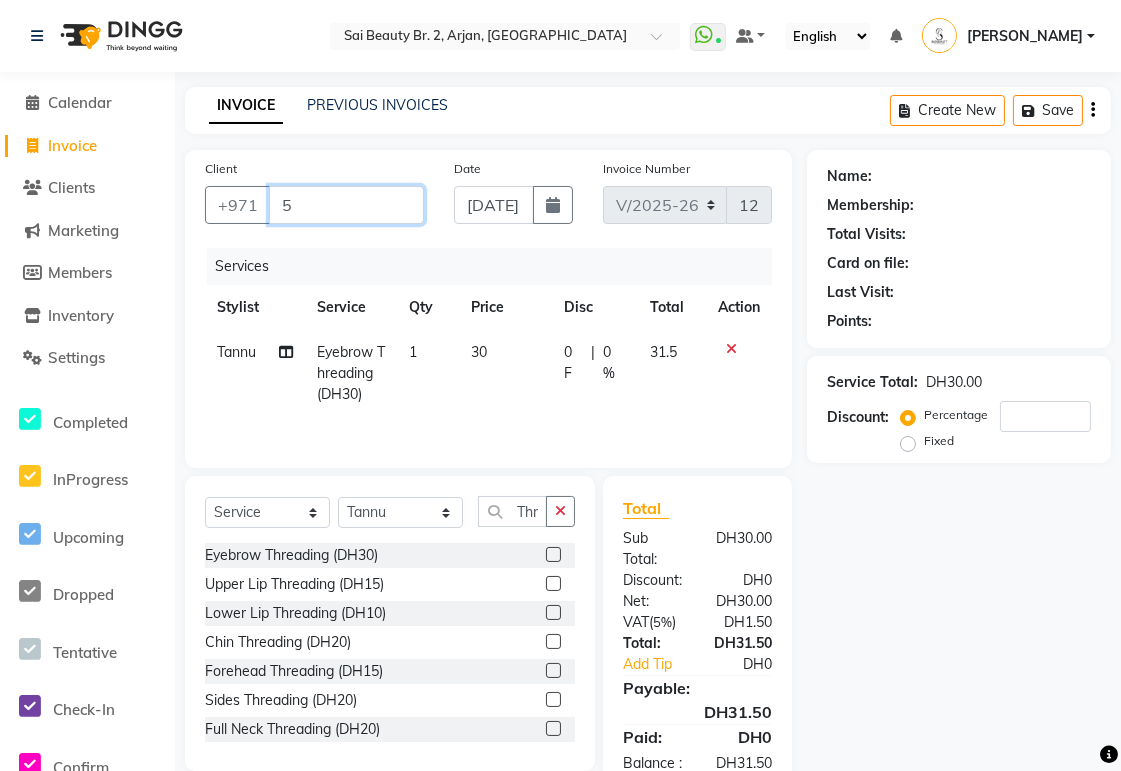 type on "0" 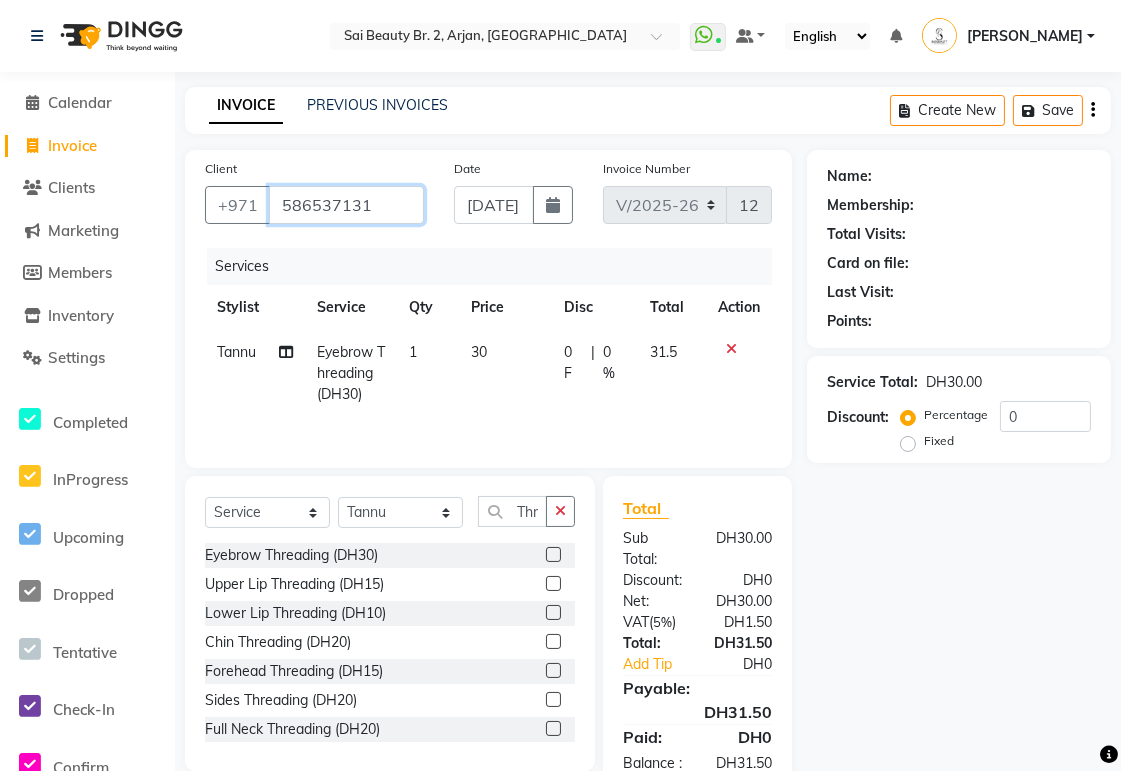 type on "586537131" 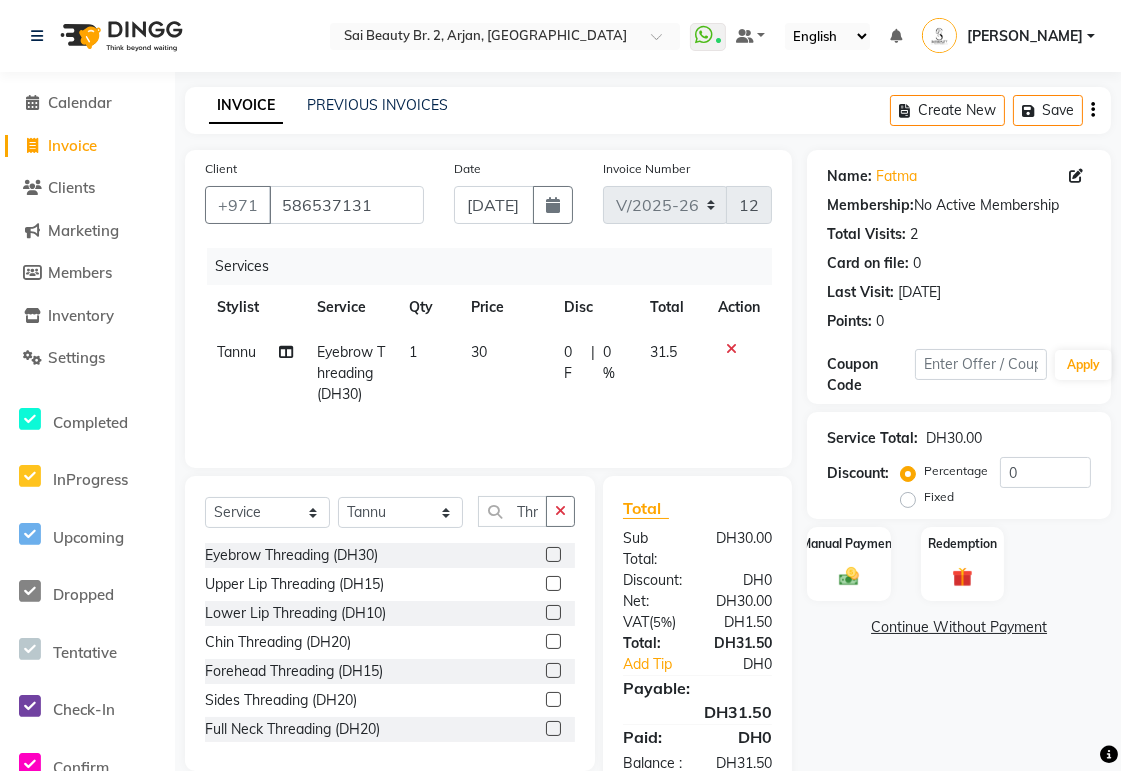 scroll, scrollTop: 75, scrollLeft: 0, axis: vertical 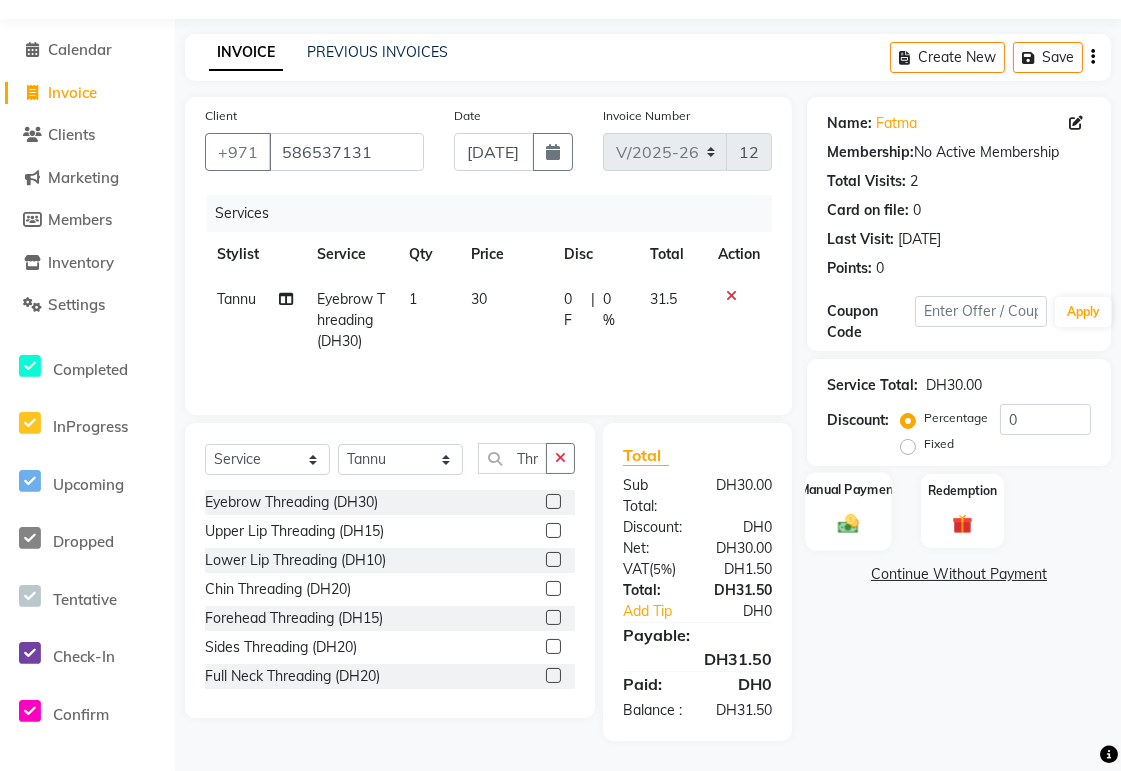 click 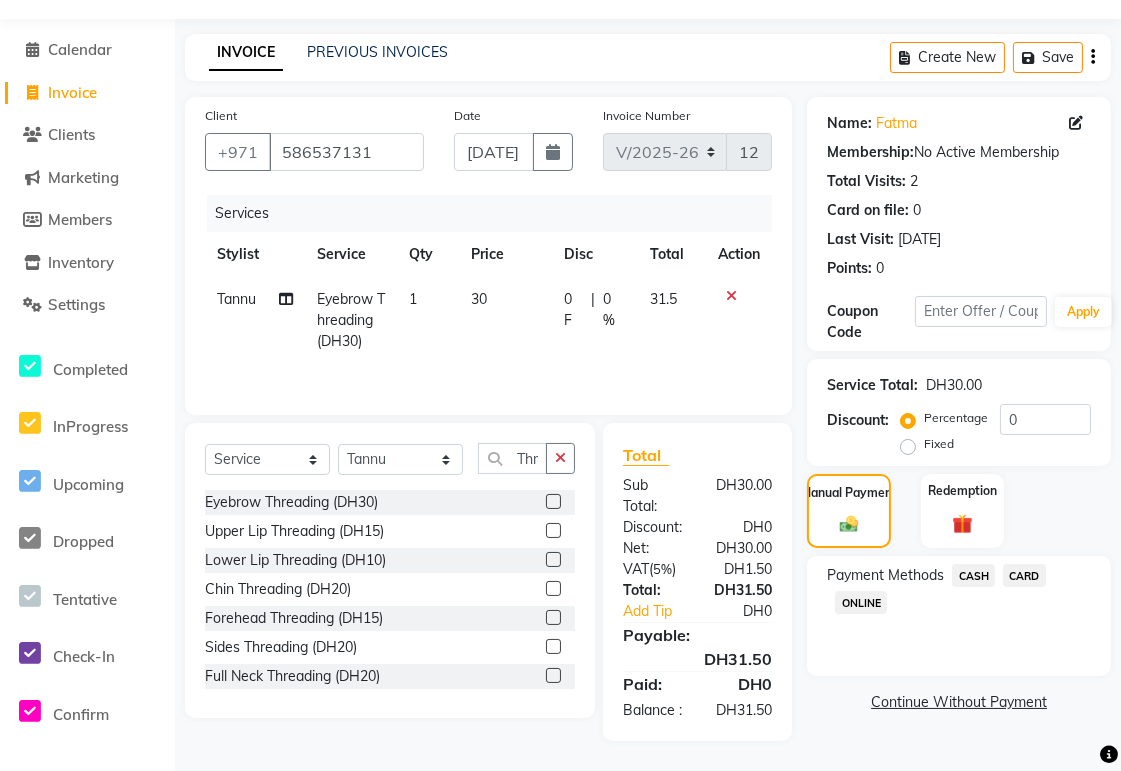 click on "CARD" 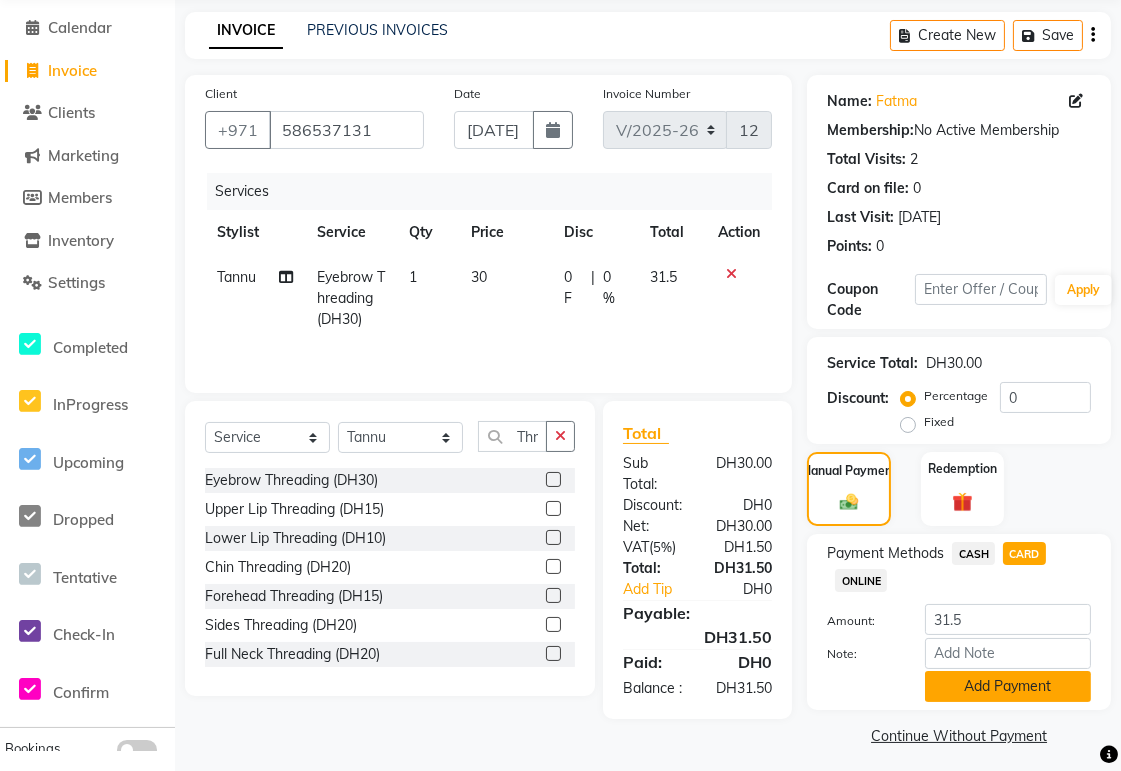 click on "Add Payment" 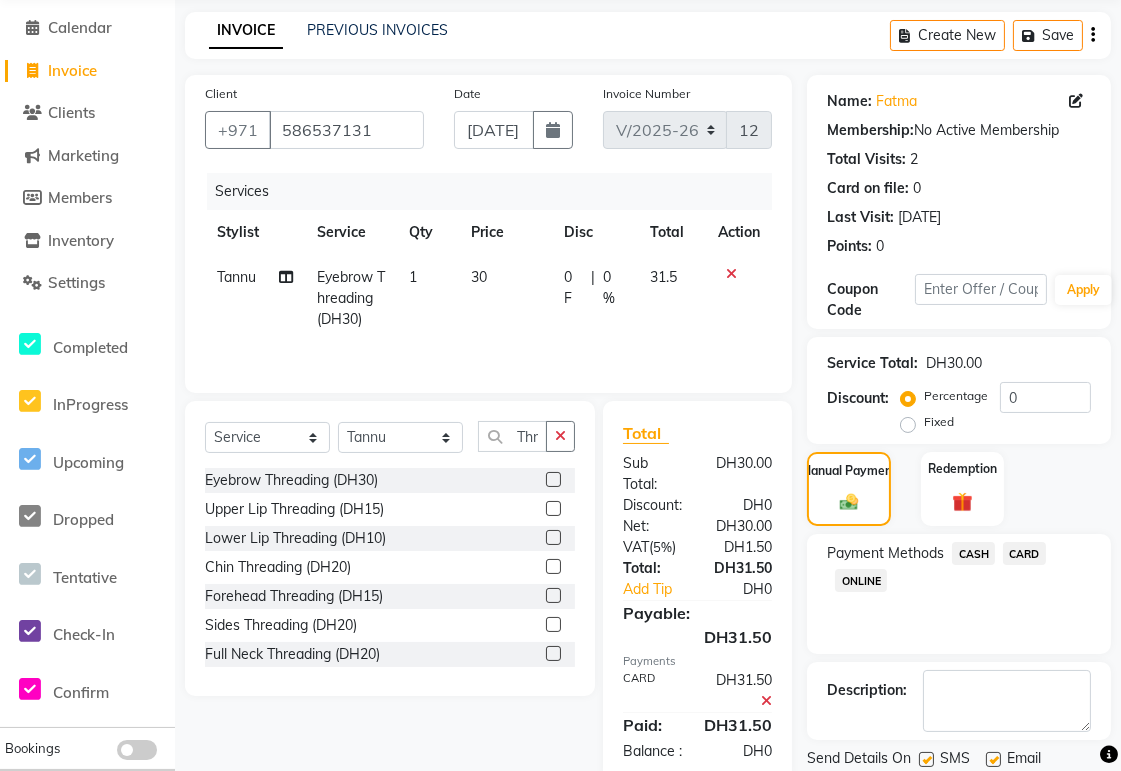 scroll, scrollTop: 142, scrollLeft: 0, axis: vertical 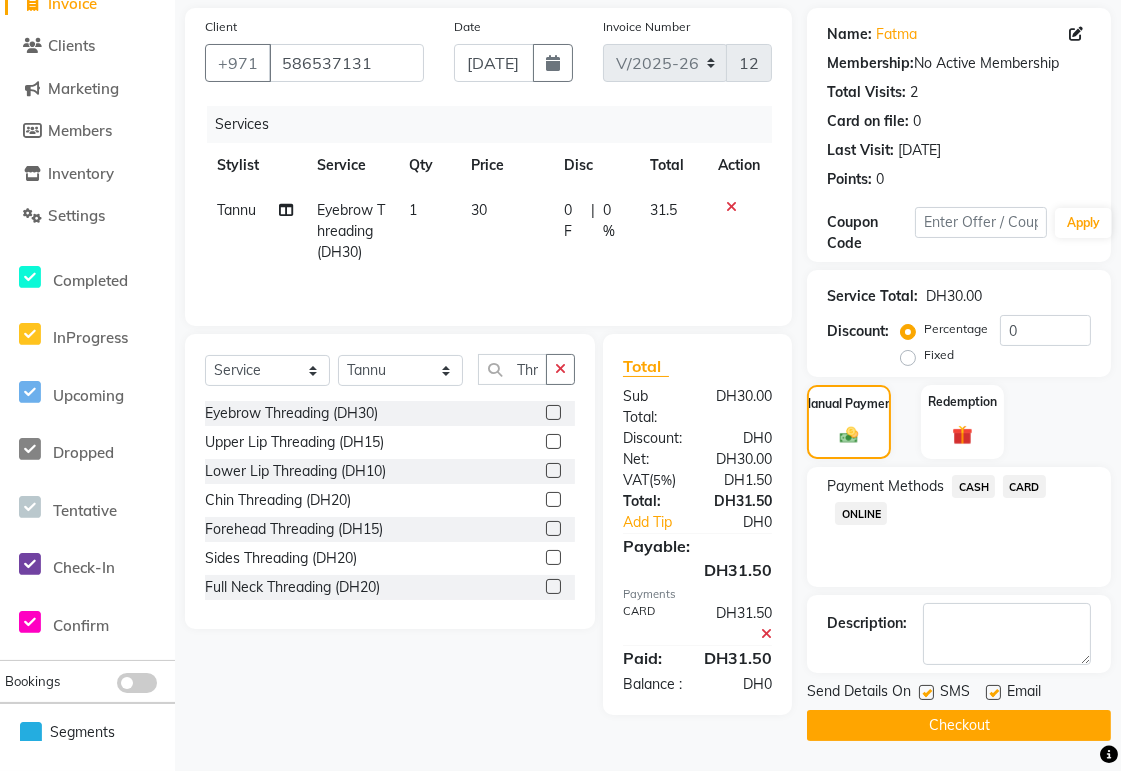 click on "Checkout" 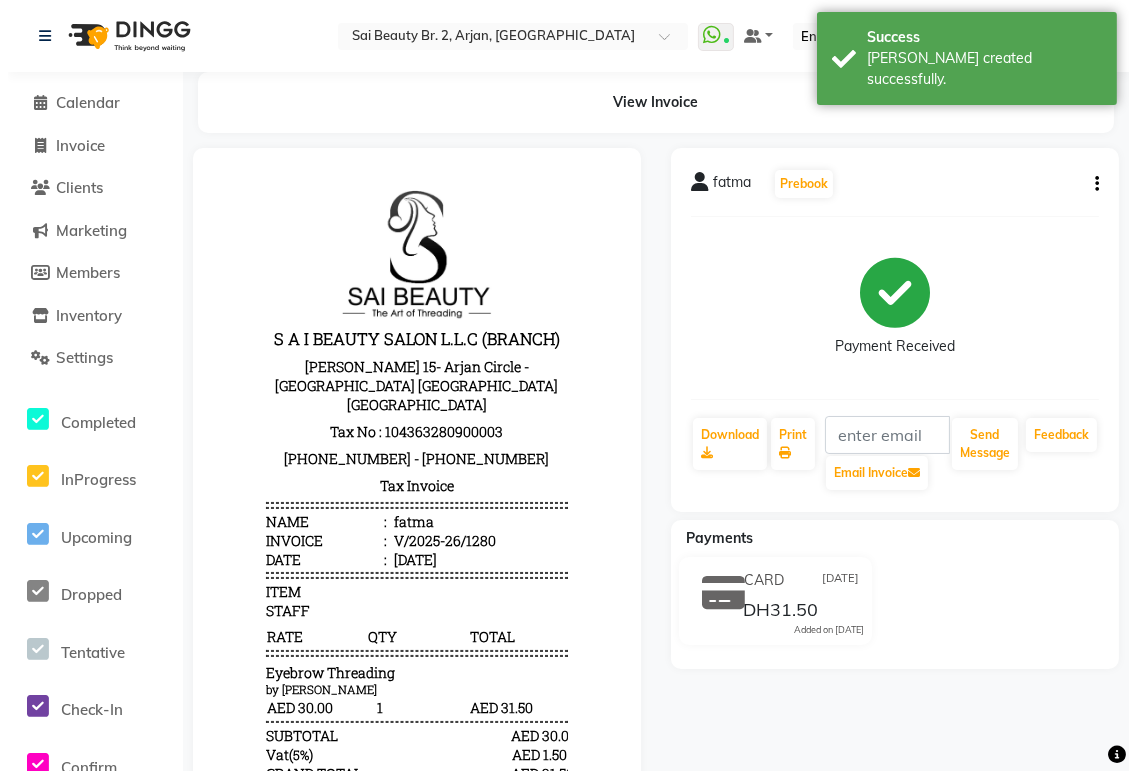 scroll, scrollTop: 0, scrollLeft: 0, axis: both 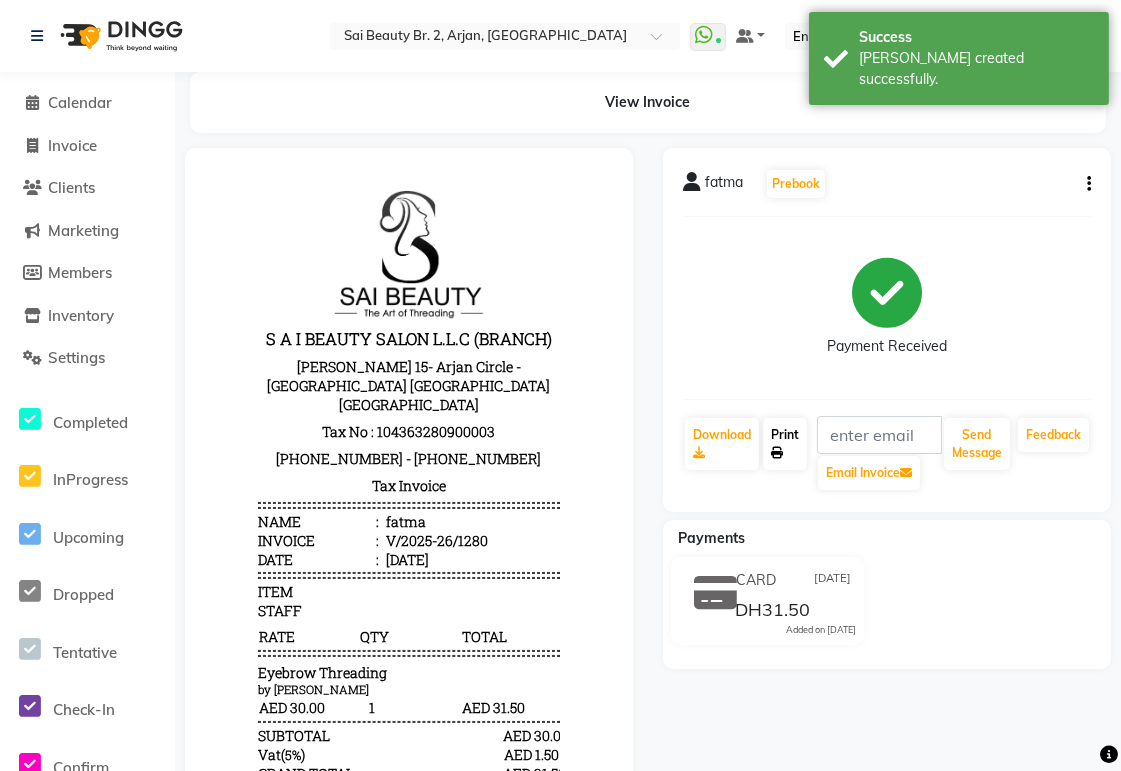 click on "Print" 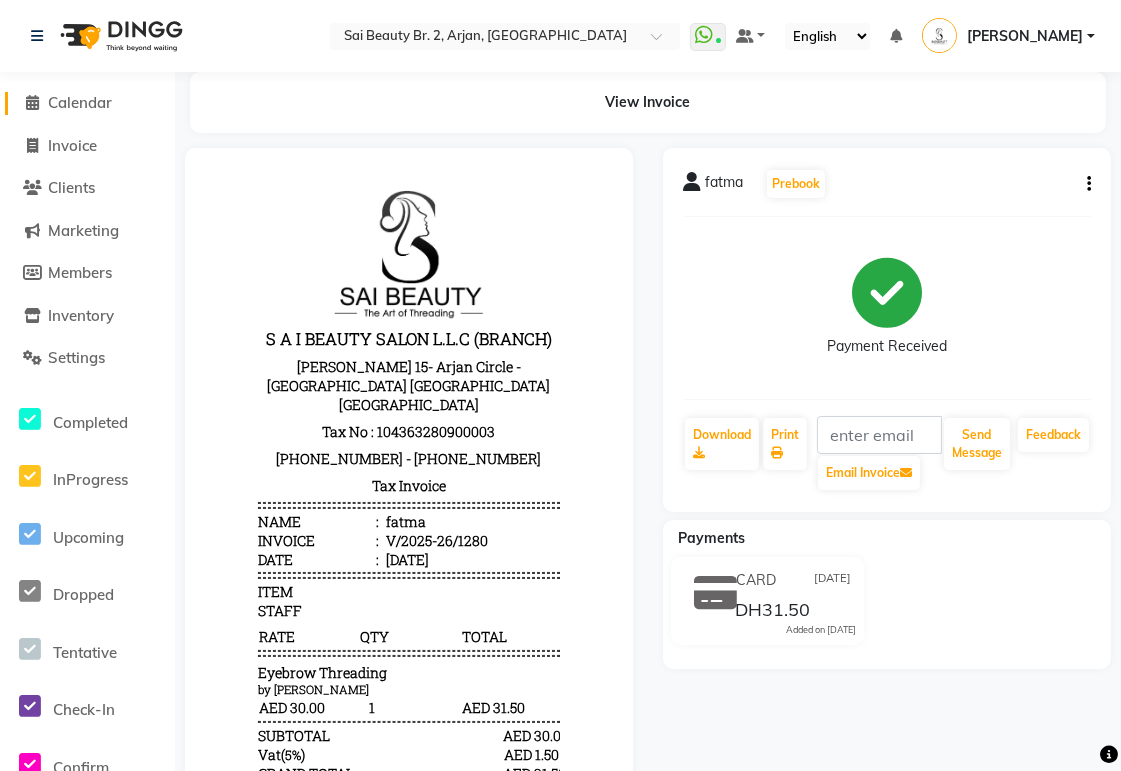 click on "Calendar" 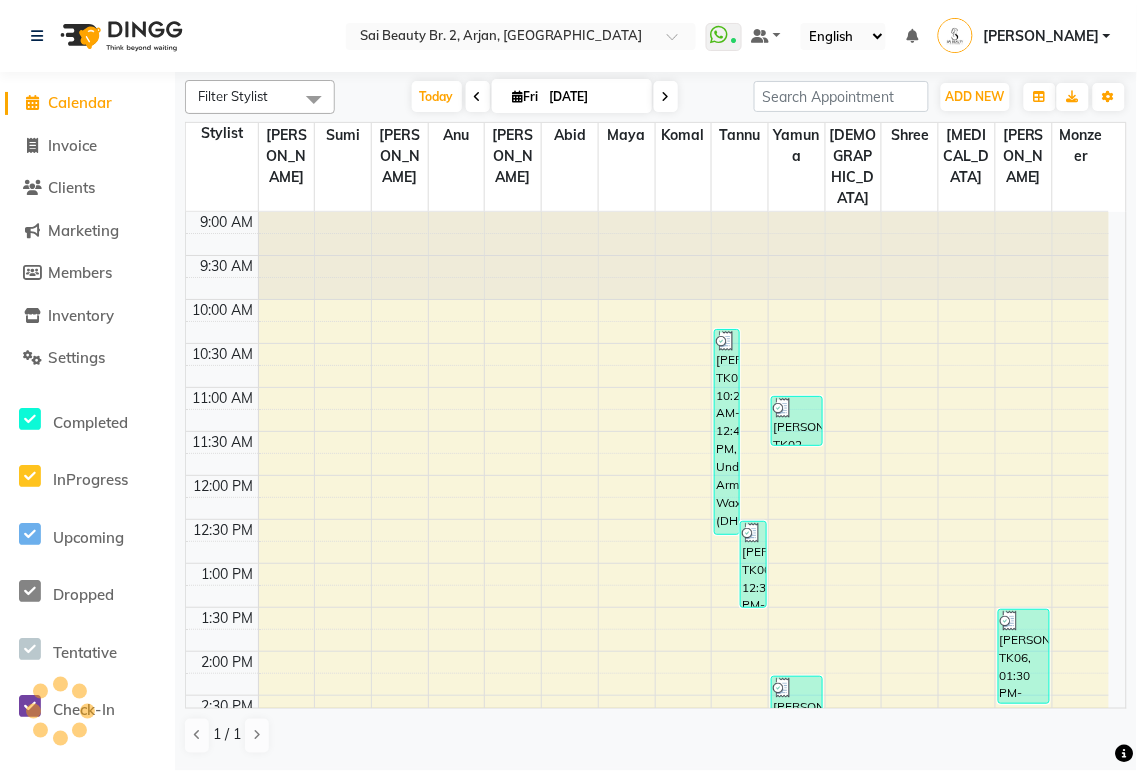 scroll, scrollTop: 661, scrollLeft: 0, axis: vertical 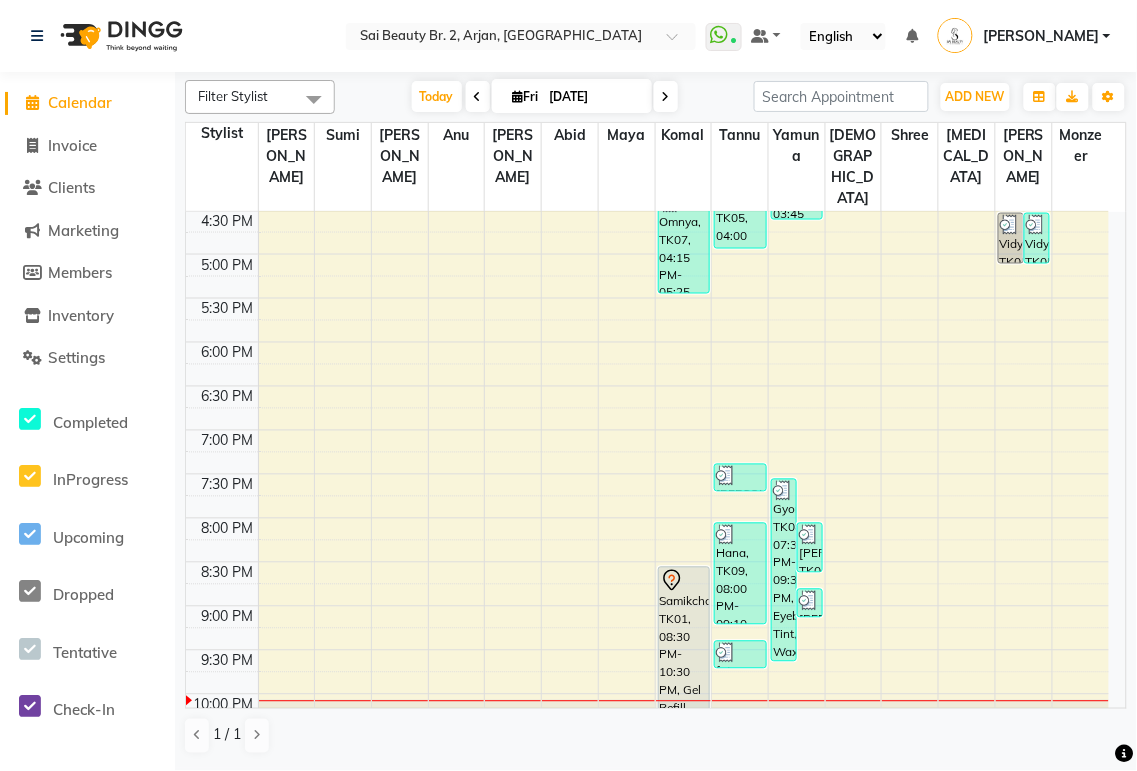 click at bounding box center [666, 97] 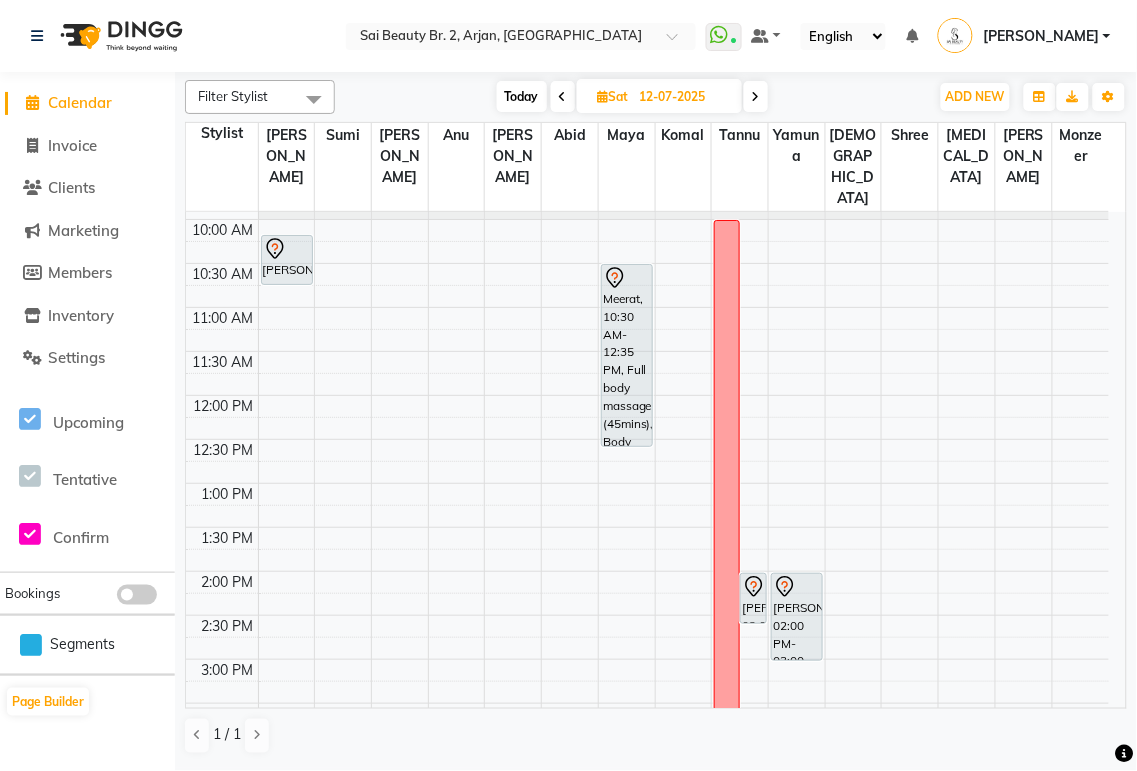 scroll, scrollTop: 0, scrollLeft: 0, axis: both 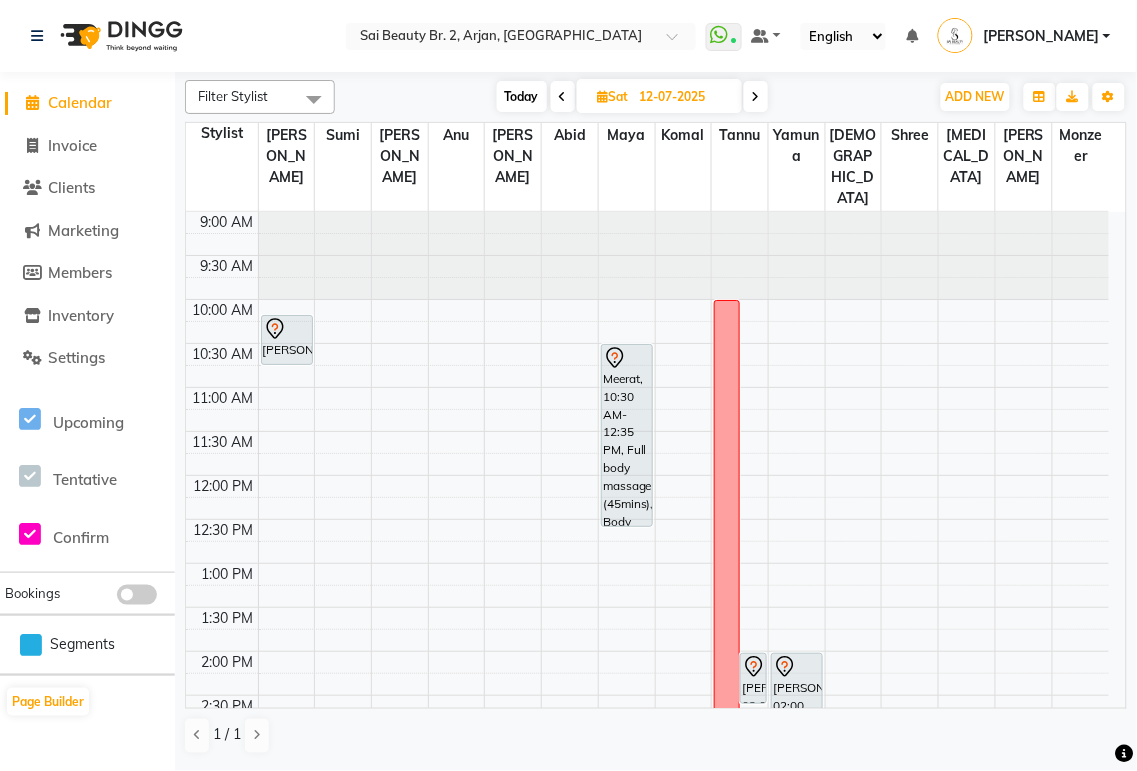 click on "[PERSON_NAME], 10:10 AM-10:45 AM, Hot Oil Head Massage (With Wash)" at bounding box center [287, 340] 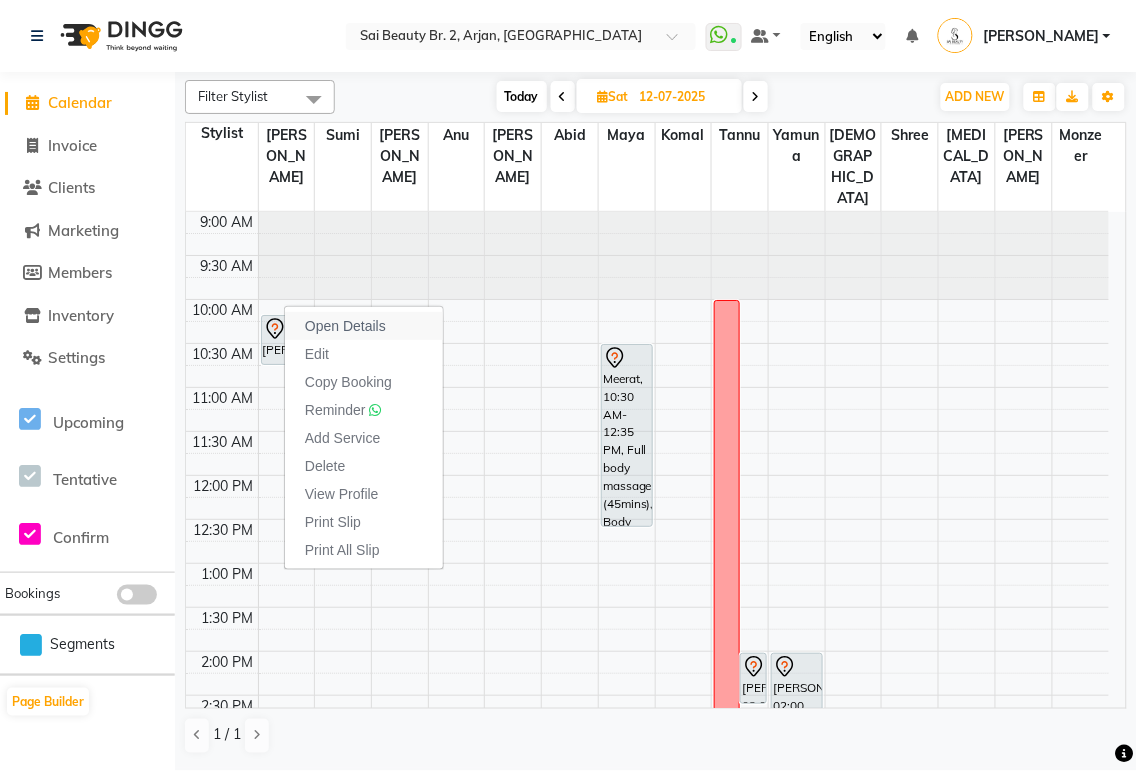 click on "Open Details" at bounding box center (345, 326) 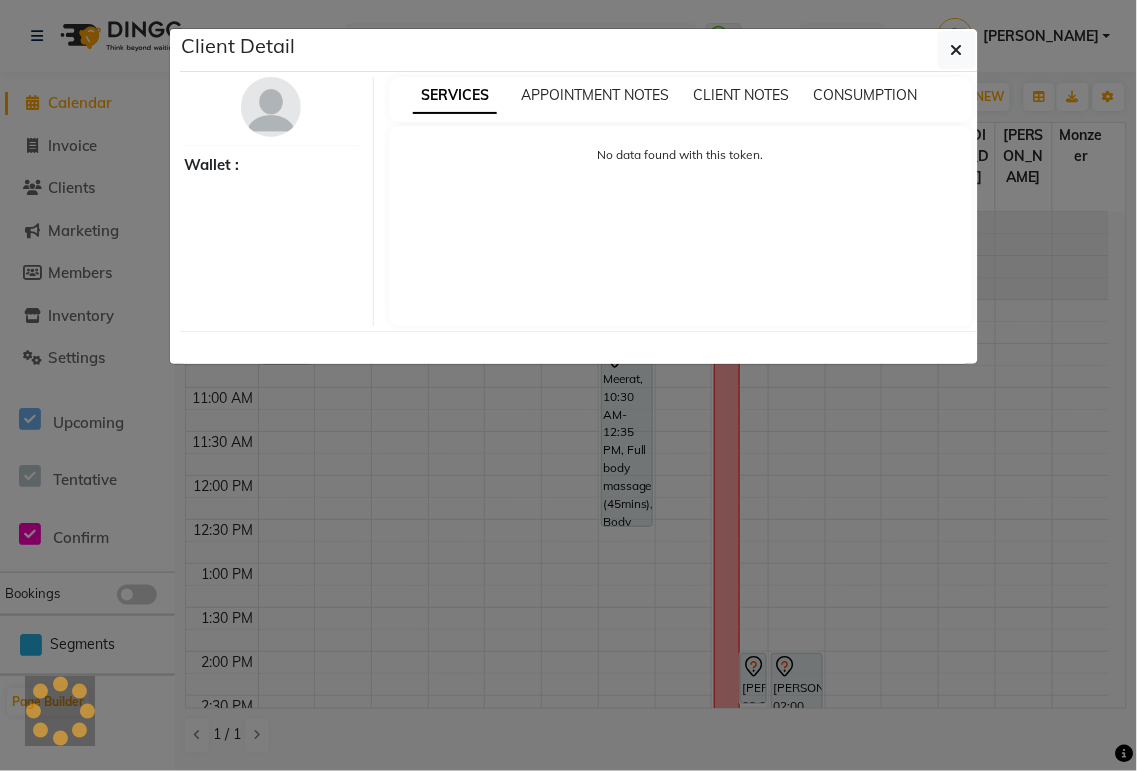 select on "7" 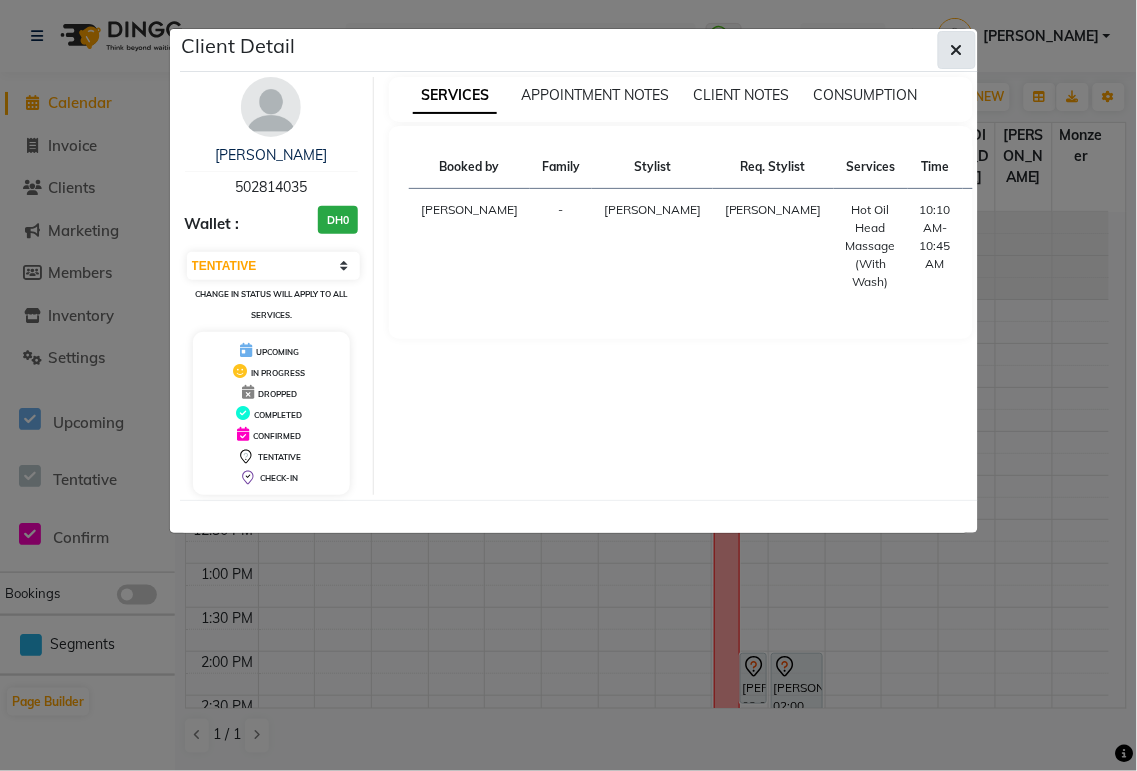 click 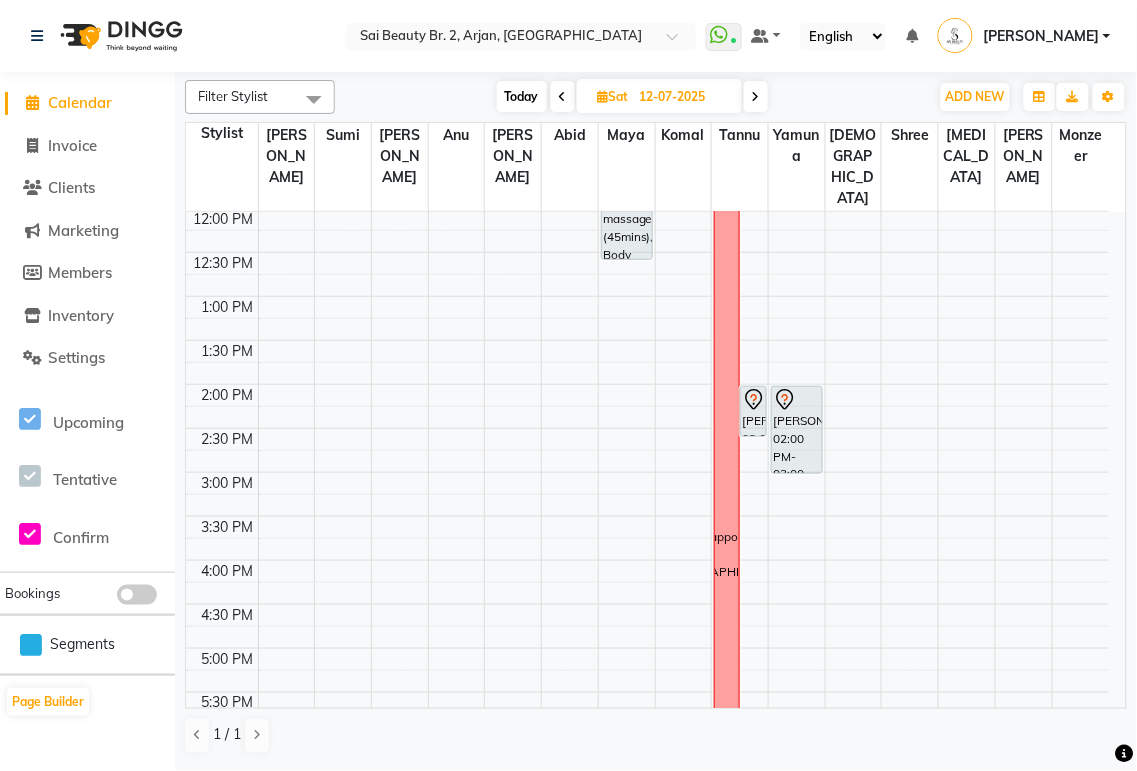 scroll, scrollTop: 270, scrollLeft: 0, axis: vertical 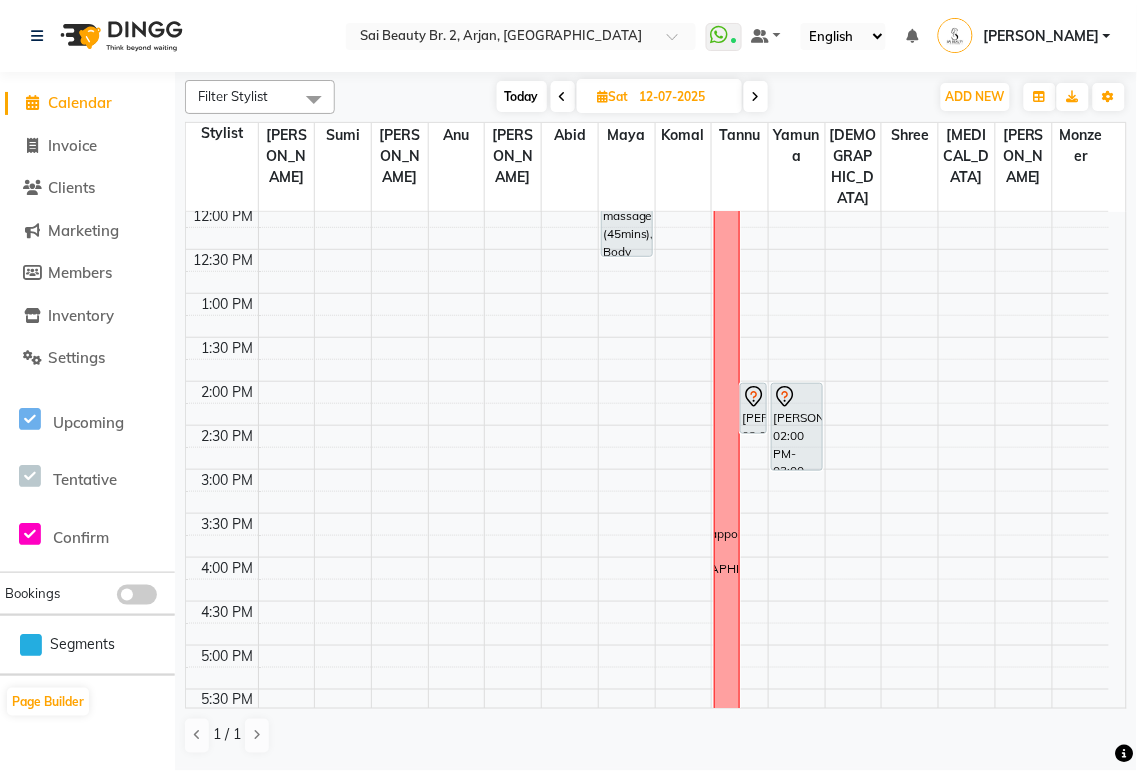 click on "[PERSON_NAME], 02:00 PM-03:00 PM, Deep Cleaning Facial with Neck & Shoulder / Head Massage & Collagen Mask" at bounding box center [797, 427] 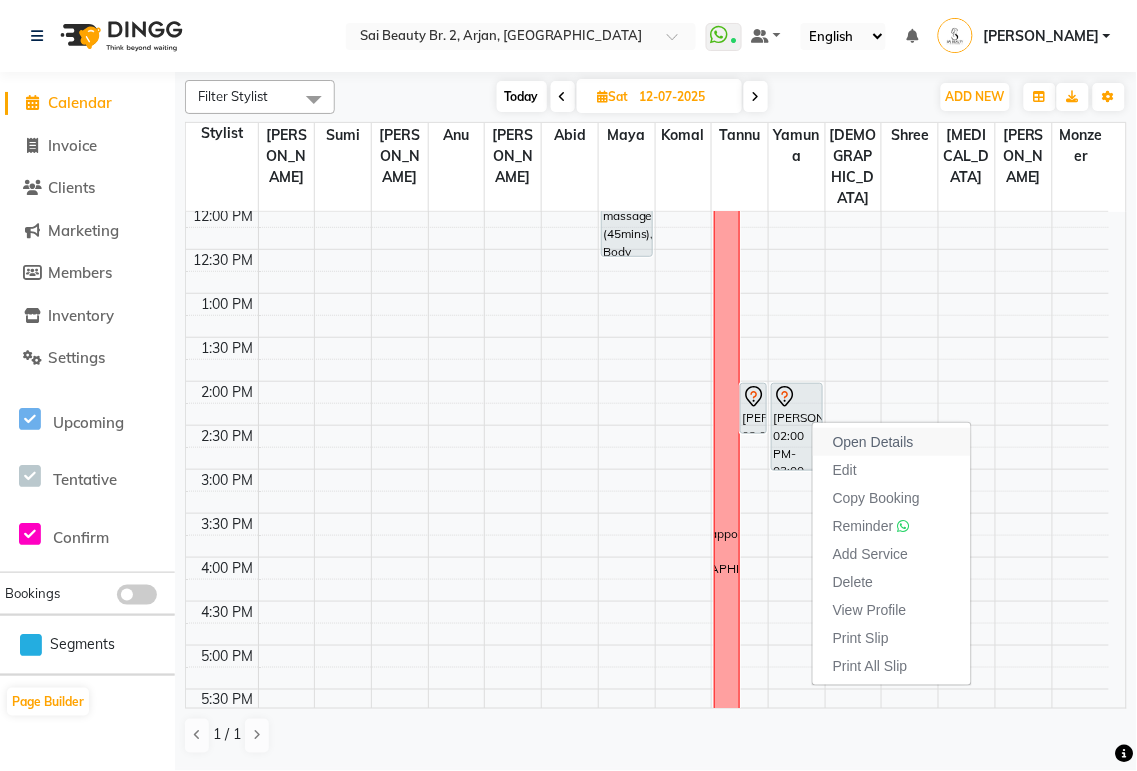 click on "Open Details" at bounding box center [873, 442] 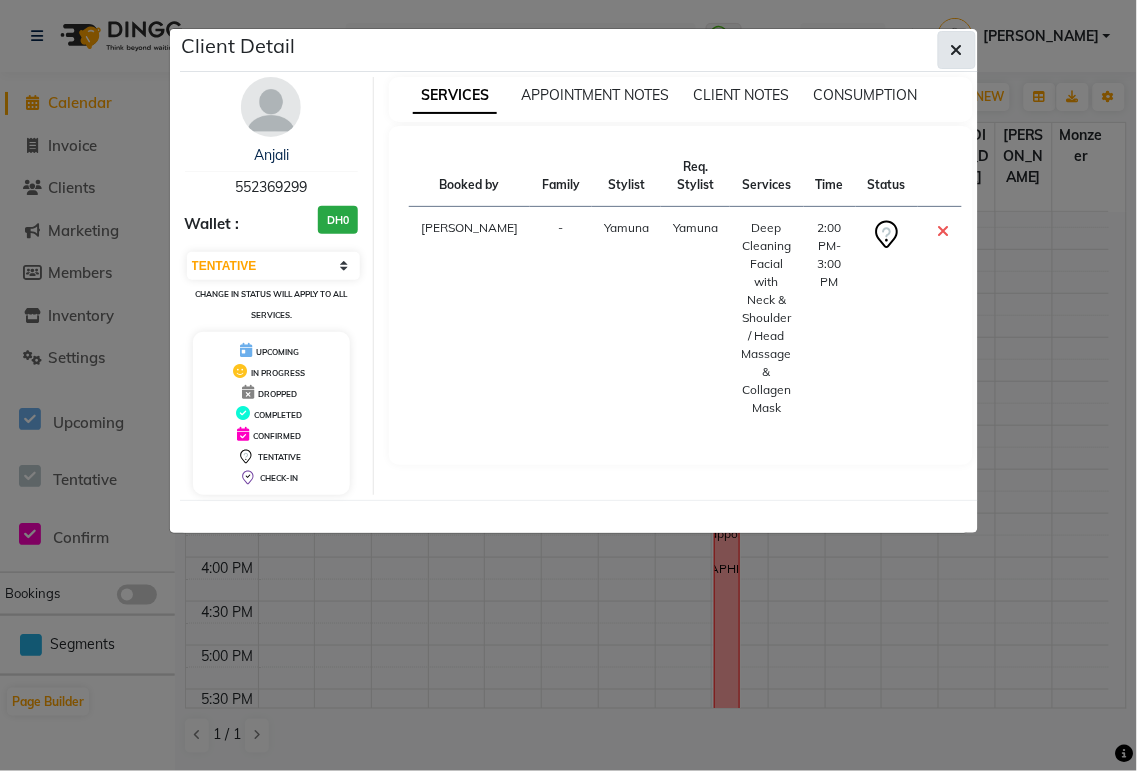 click 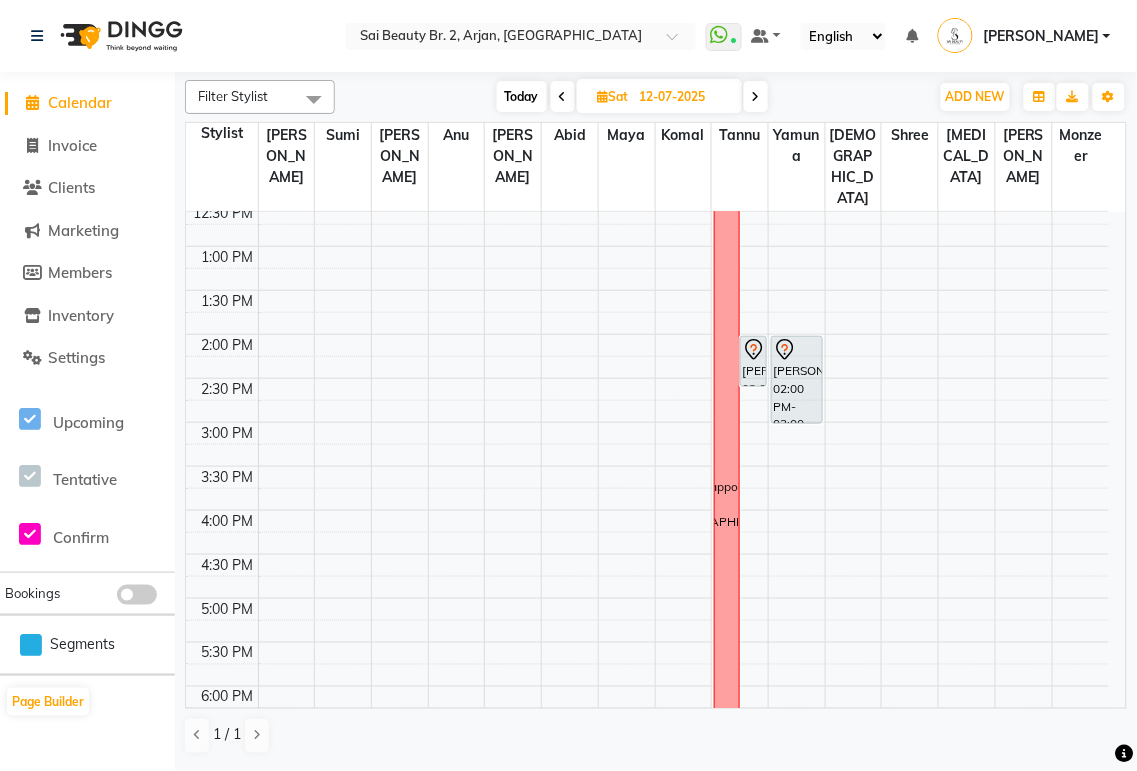 scroll, scrollTop: 317, scrollLeft: 0, axis: vertical 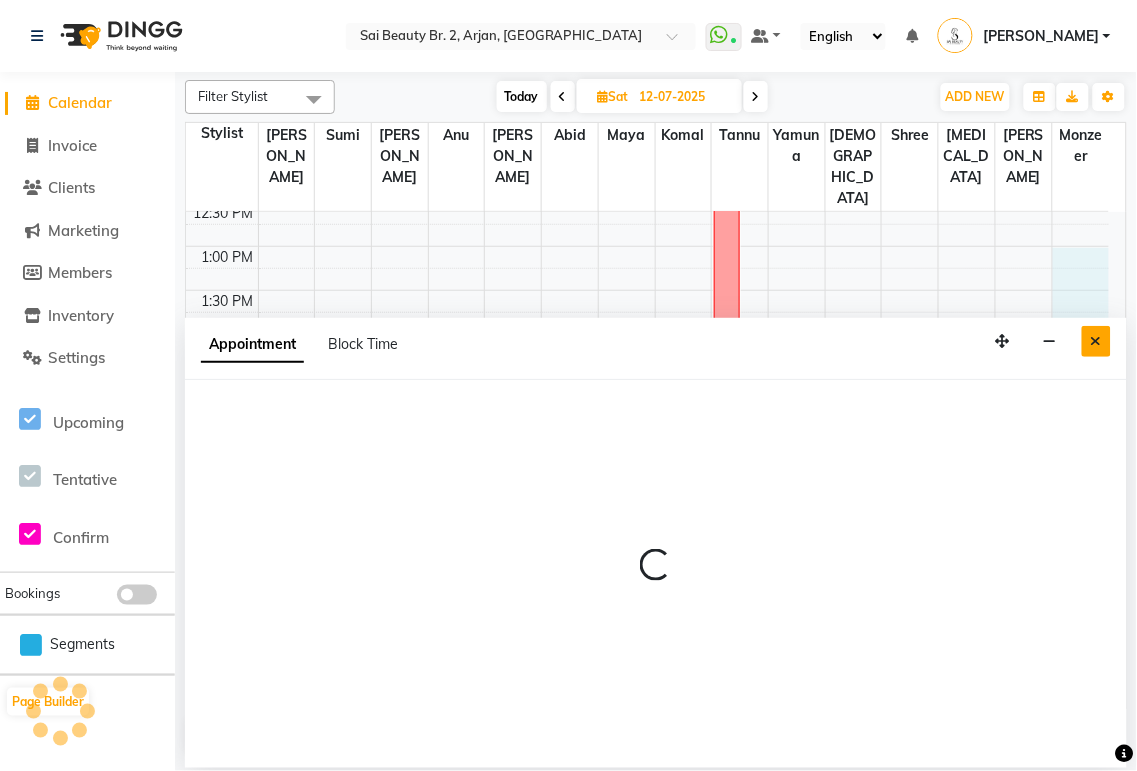 click at bounding box center (1096, 341) 